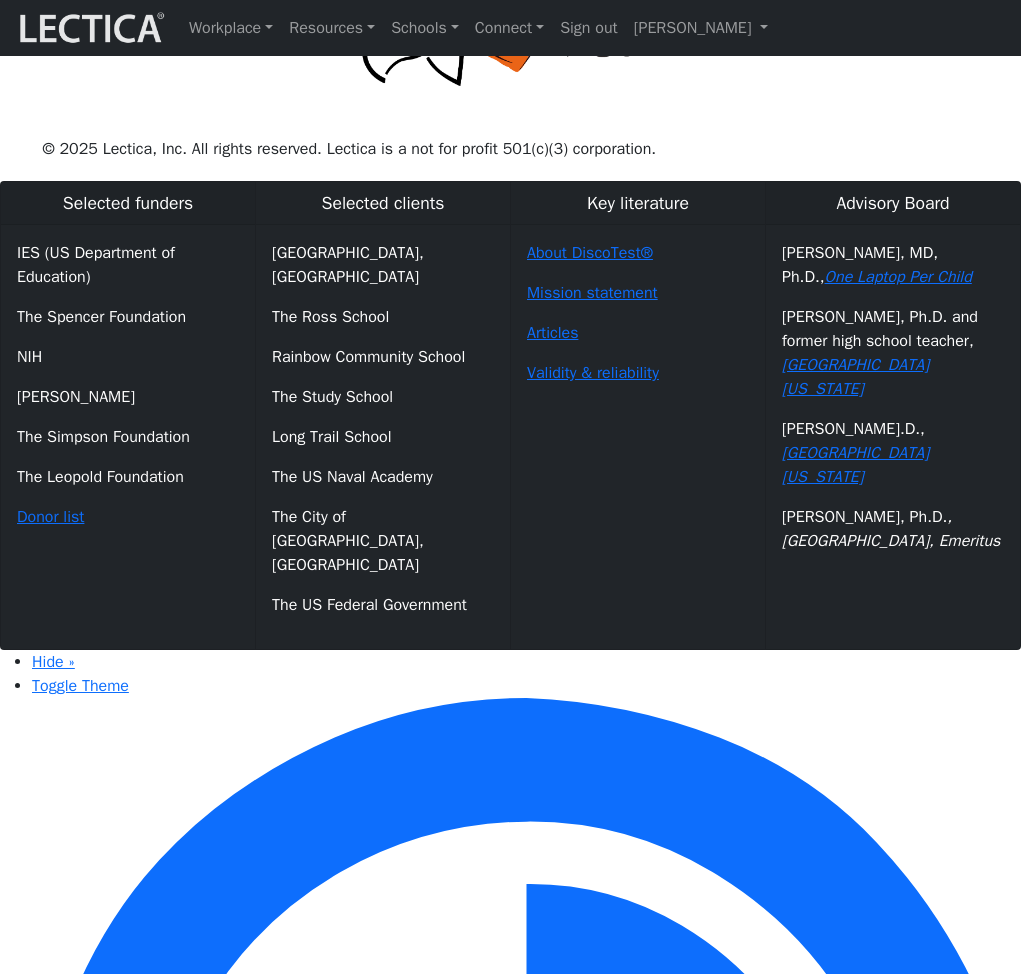 scroll, scrollTop: 3049, scrollLeft: 0, axis: vertical 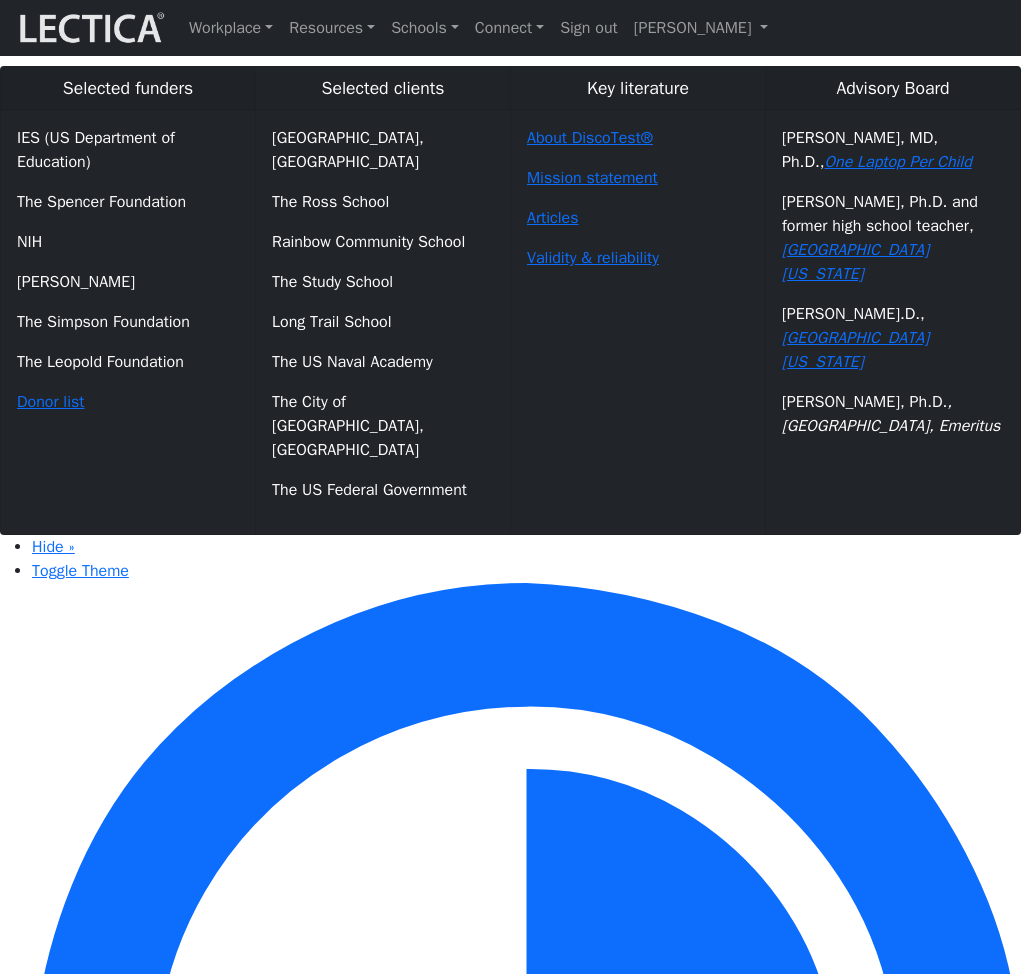 click on "Submit" at bounding box center [365, -198] 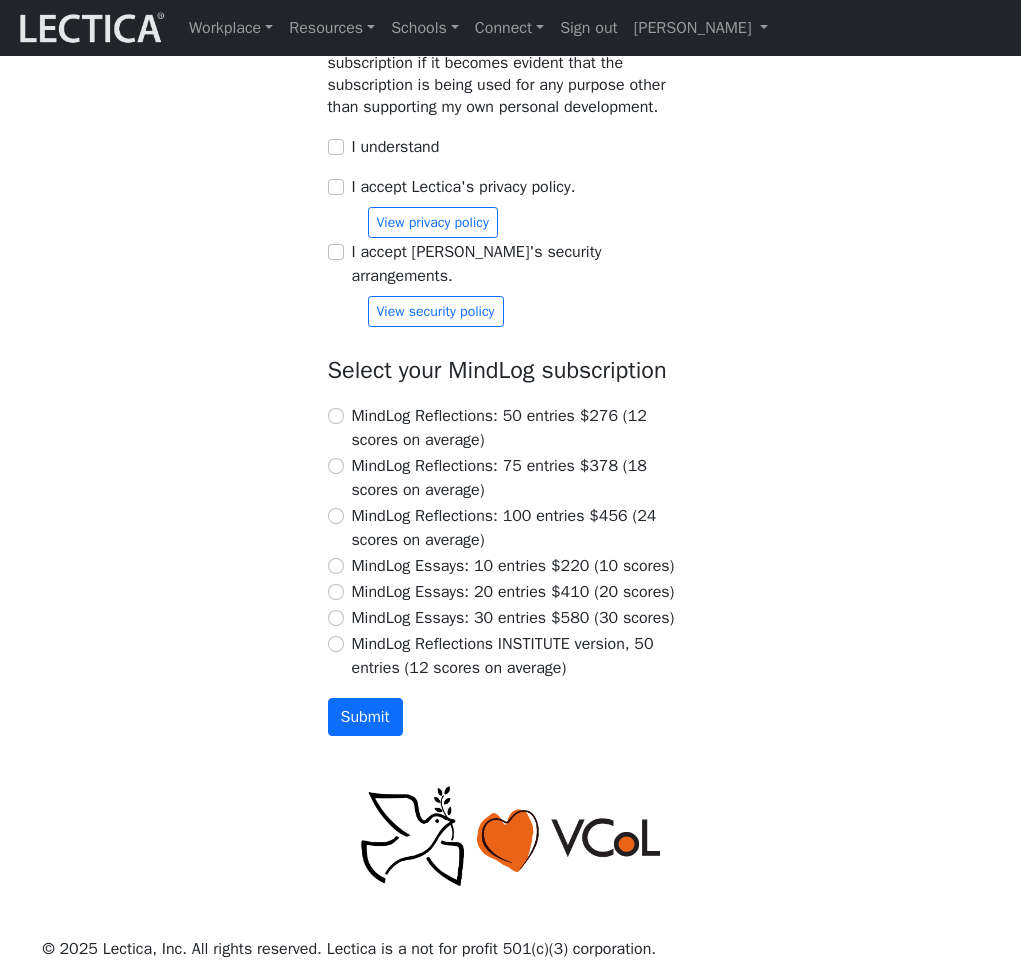 scroll, scrollTop: 2133, scrollLeft: 0, axis: vertical 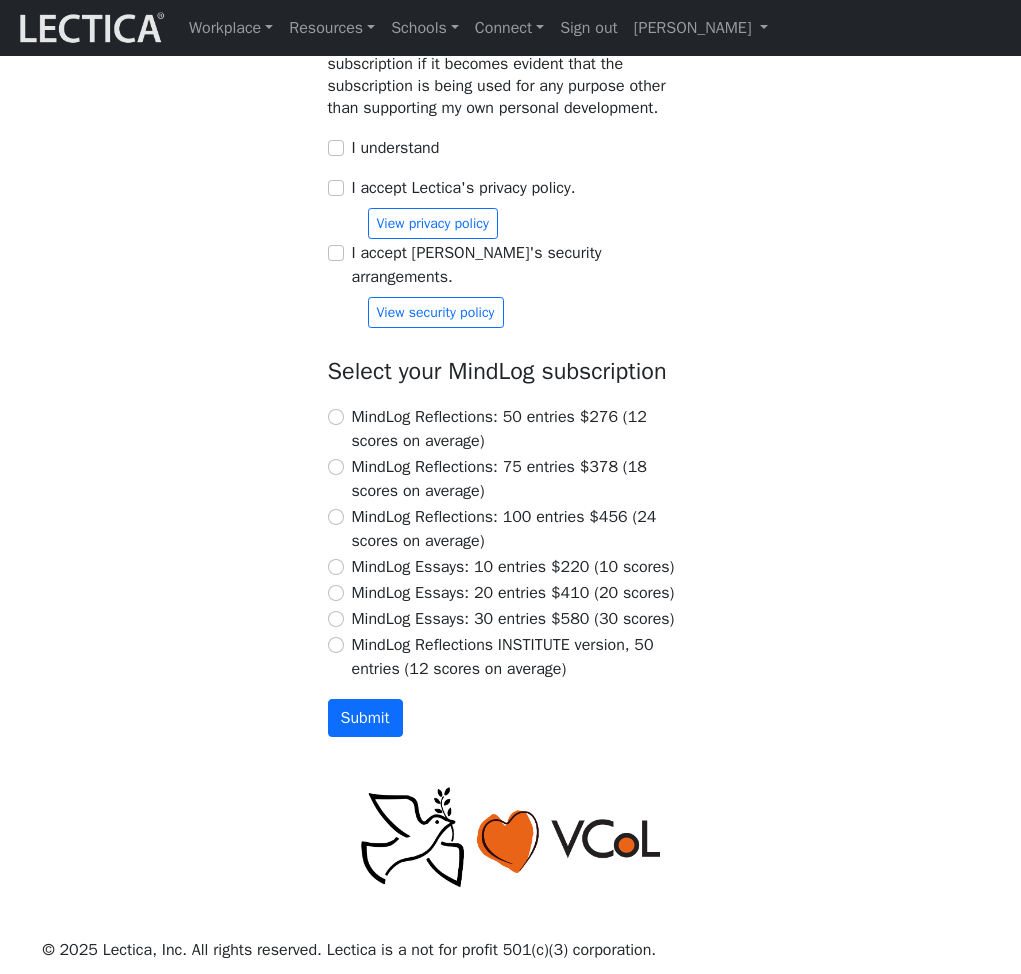 type on "1985" 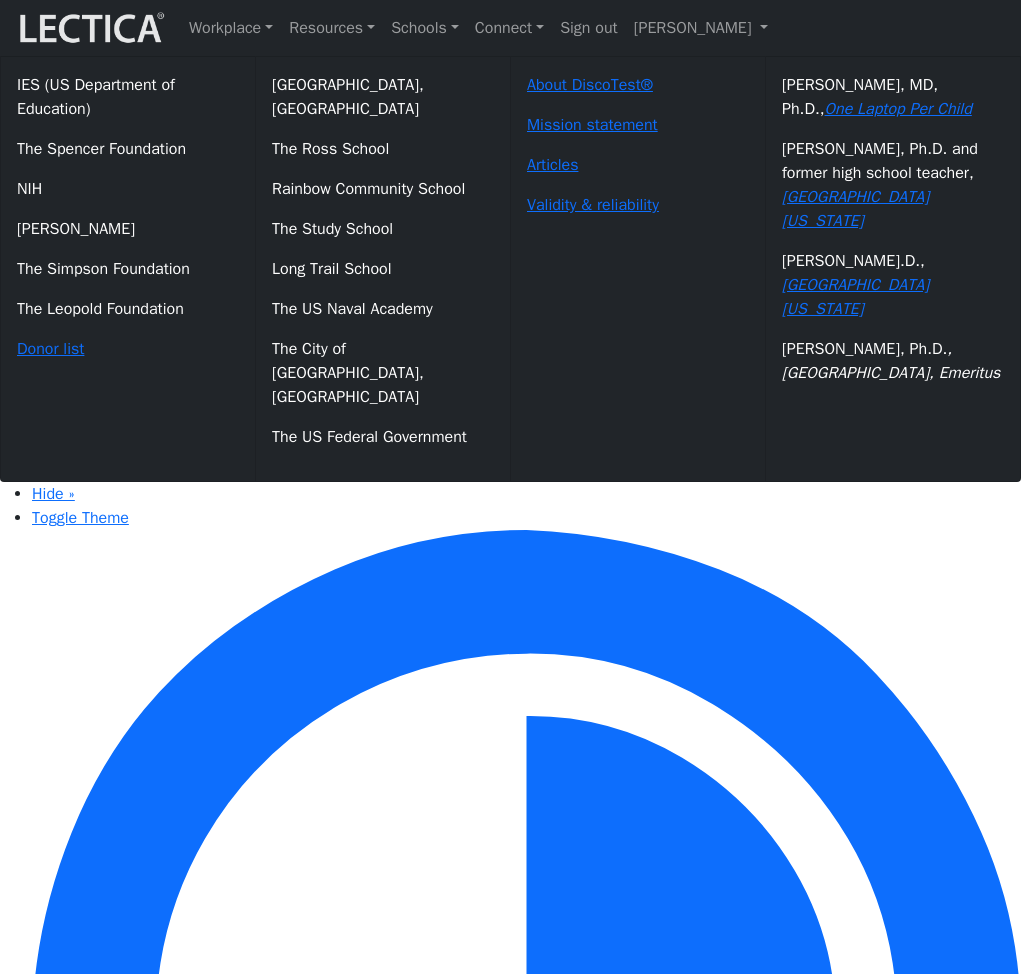 scroll, scrollTop: 3127, scrollLeft: 0, axis: vertical 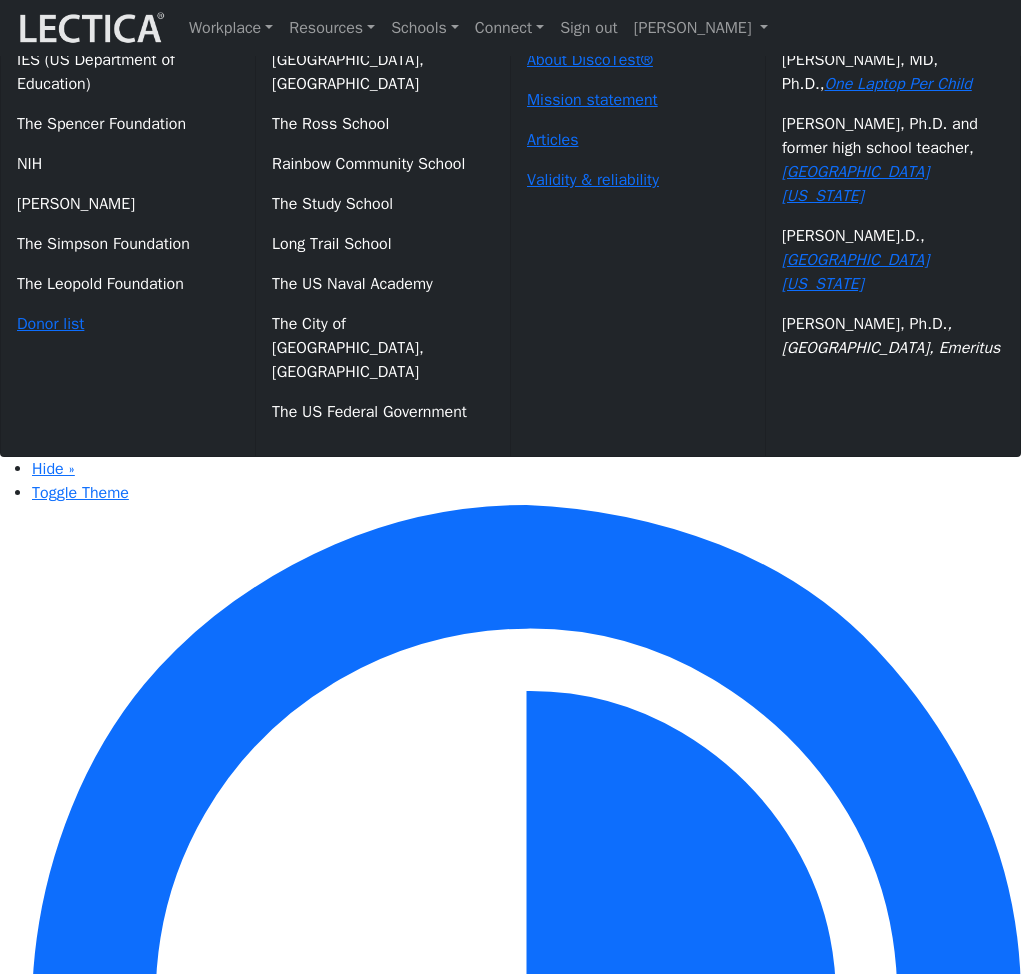 click on "Submit" at bounding box center (365, -276) 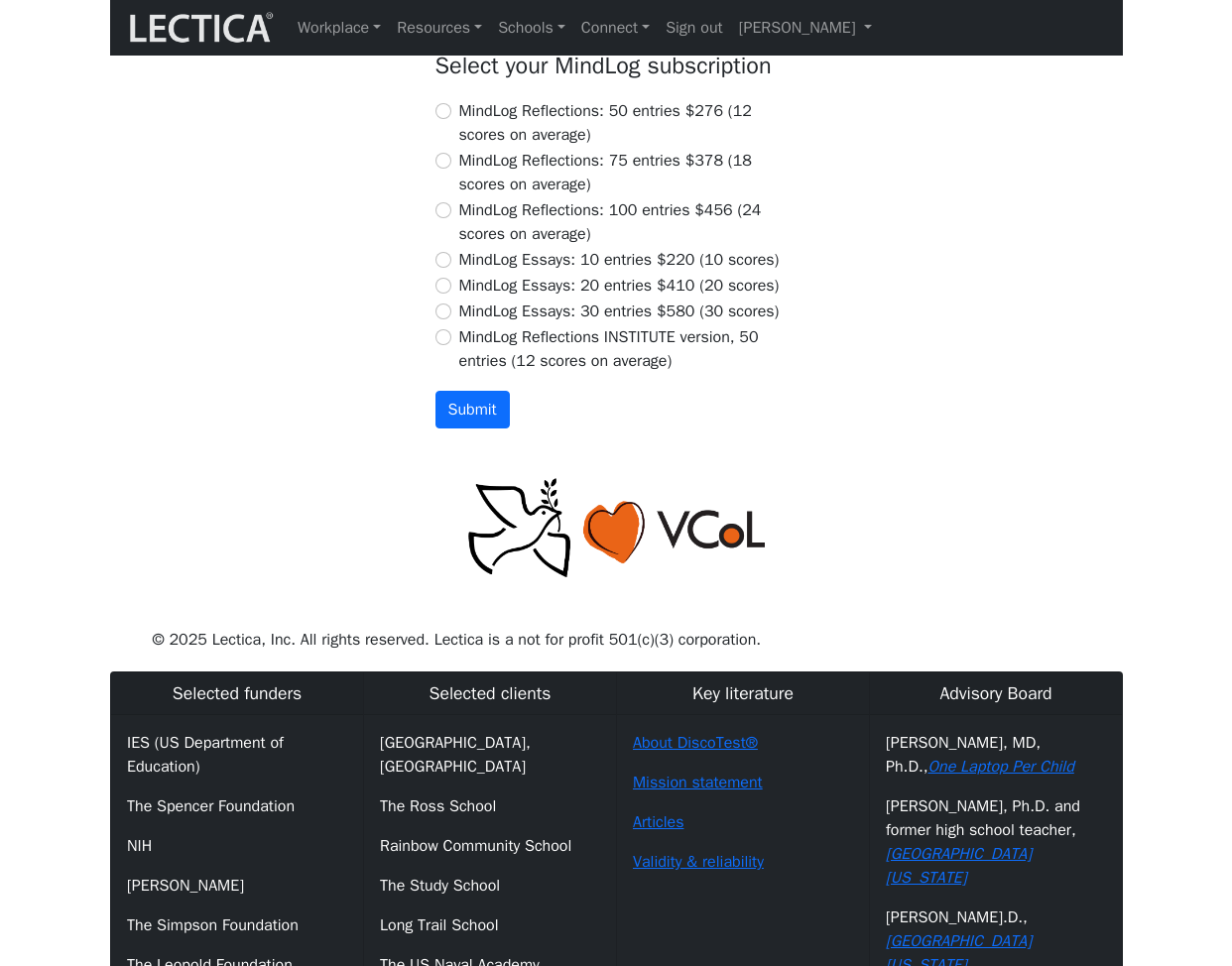 scroll, scrollTop: 2396, scrollLeft: 0, axis: vertical 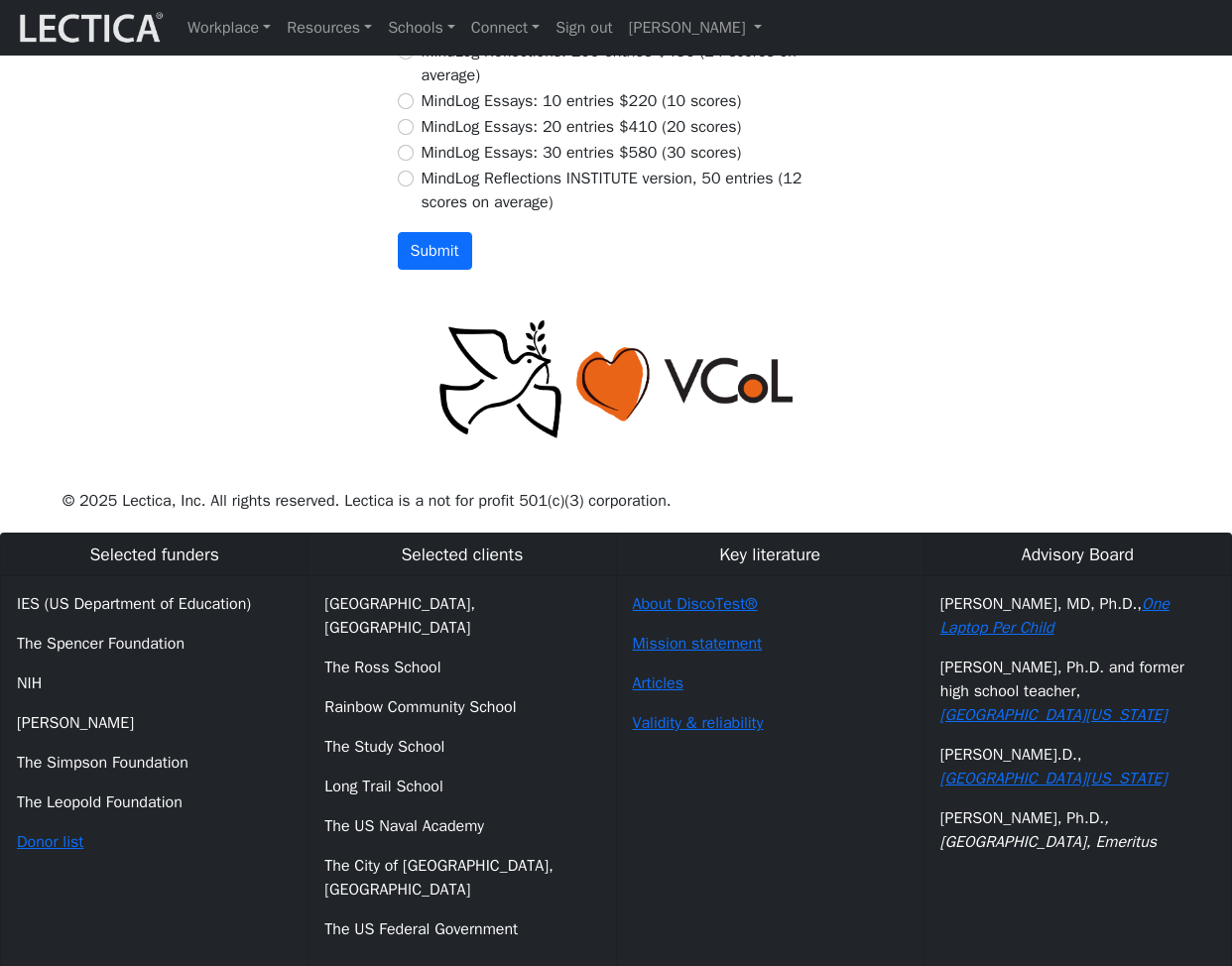 click on "I understand" at bounding box center (406, -443) 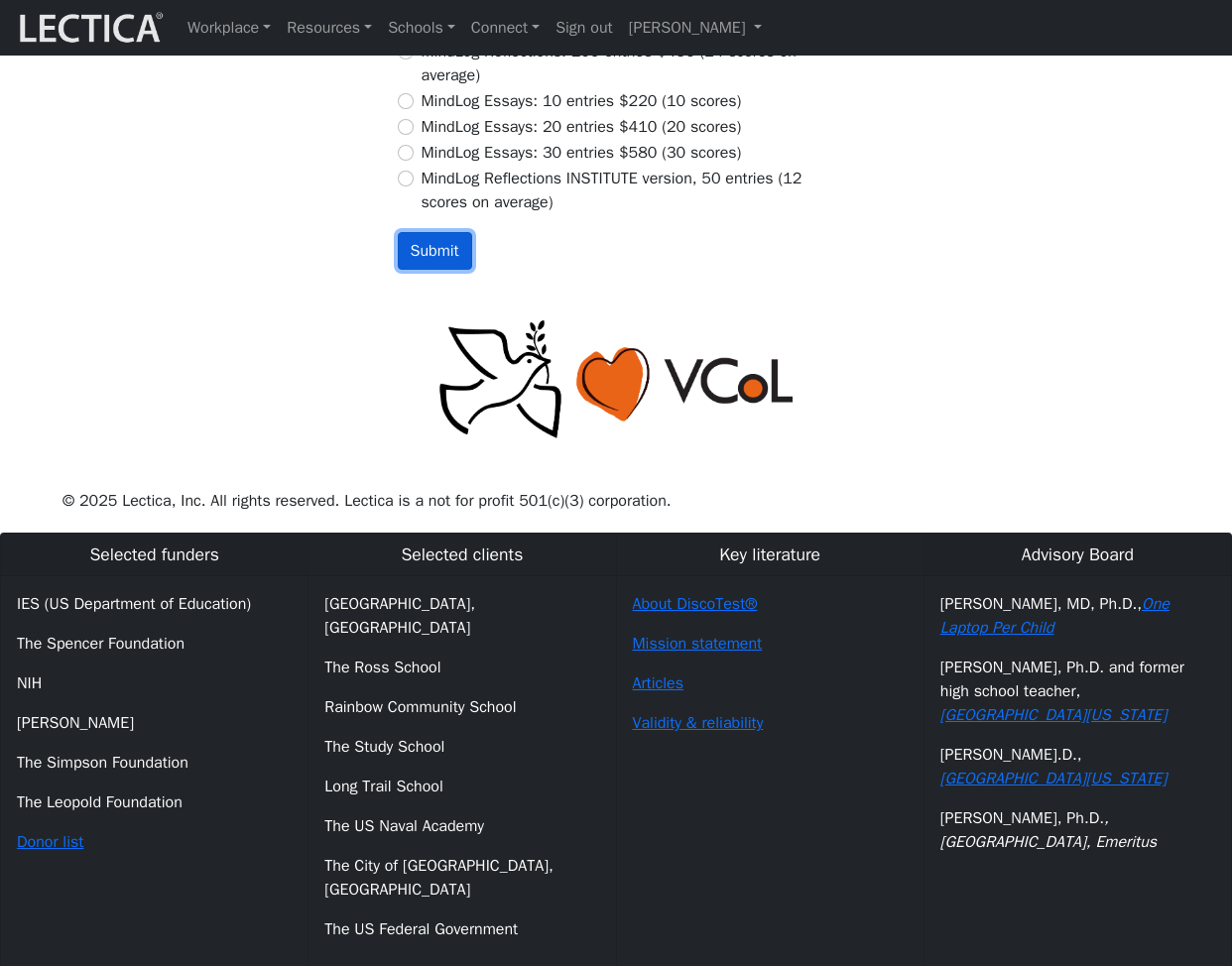 click on "Submit" at bounding box center (434, 251) 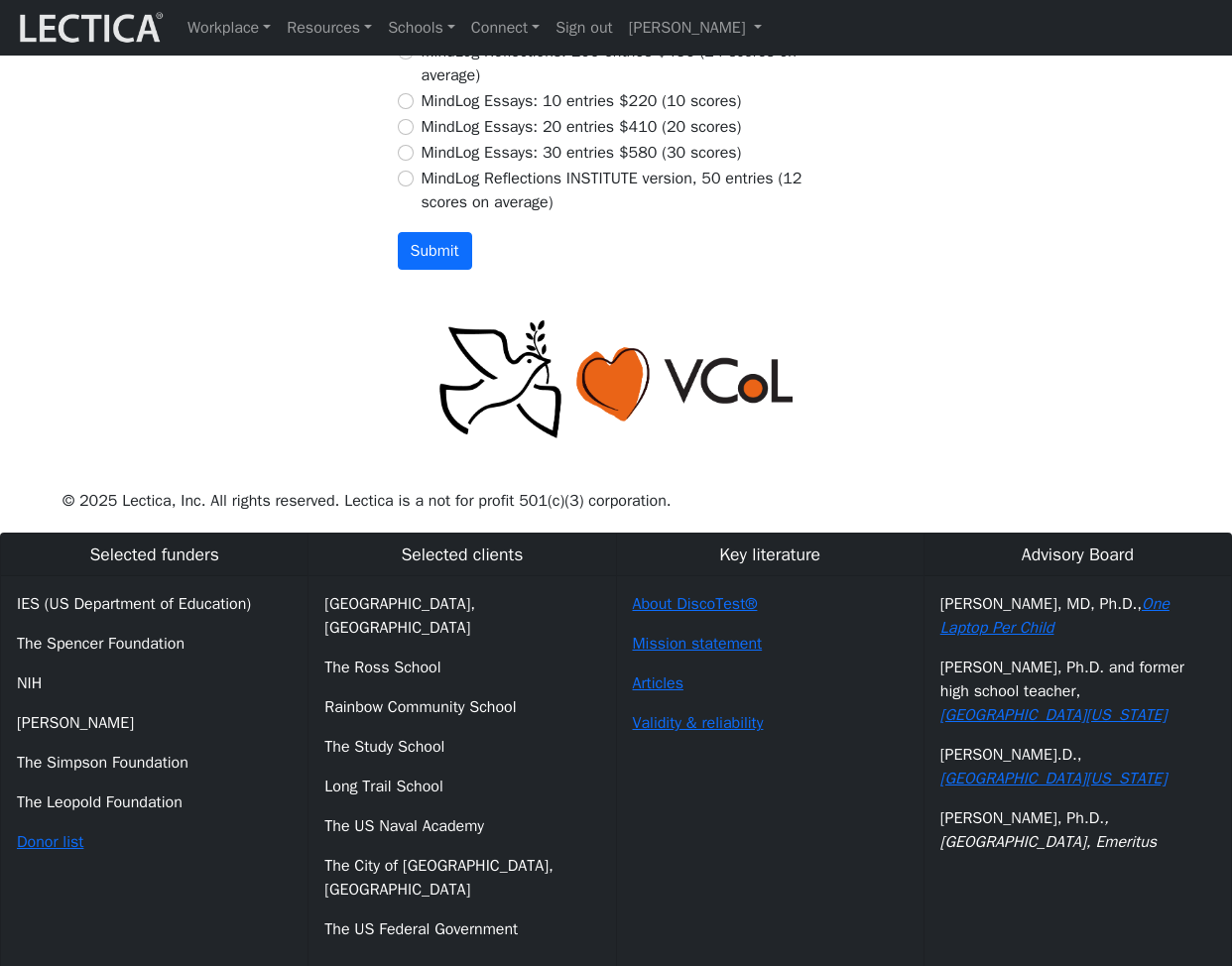 click on "I understand" at bounding box center (406, -292) 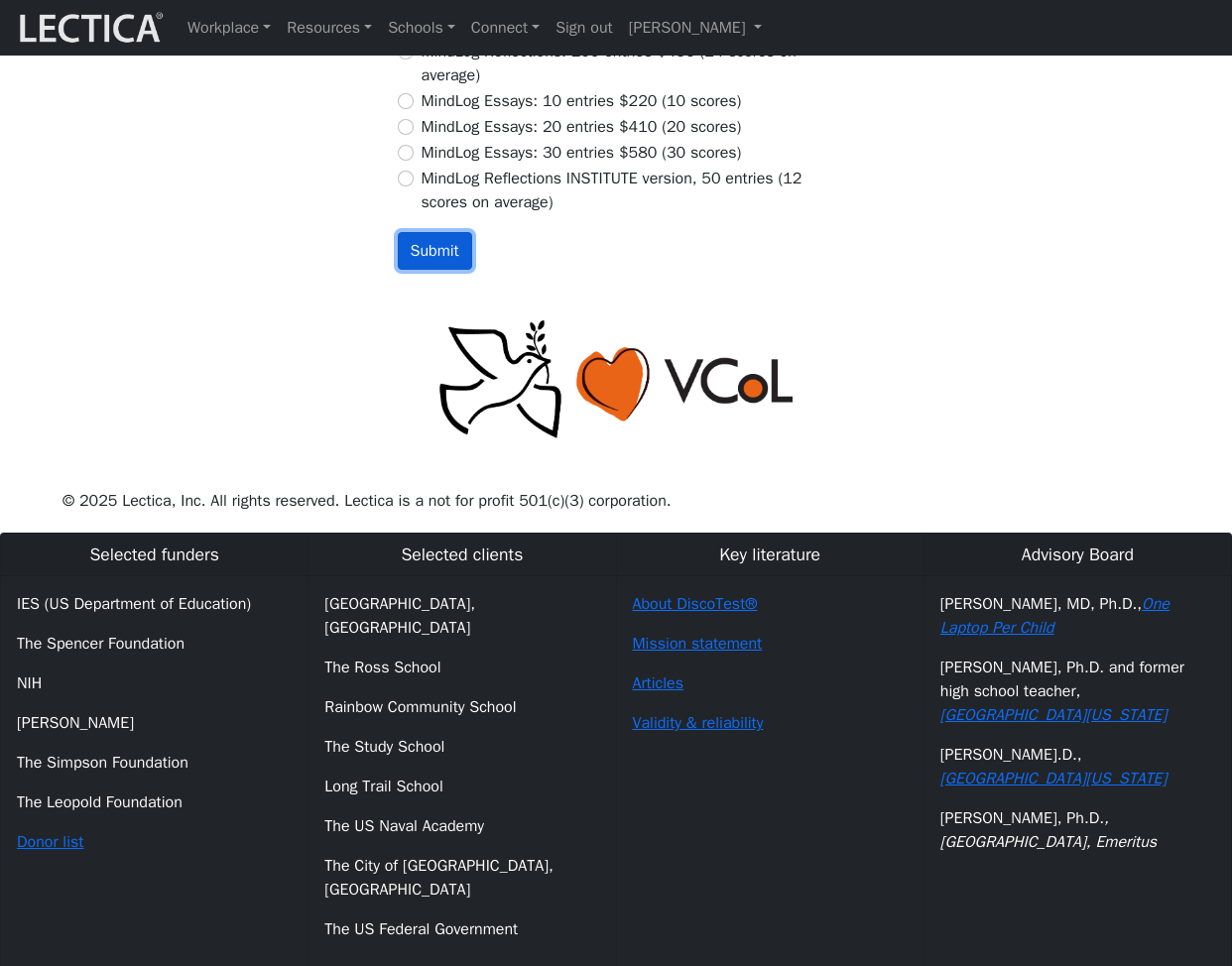 click on "Submit" at bounding box center [434, 251] 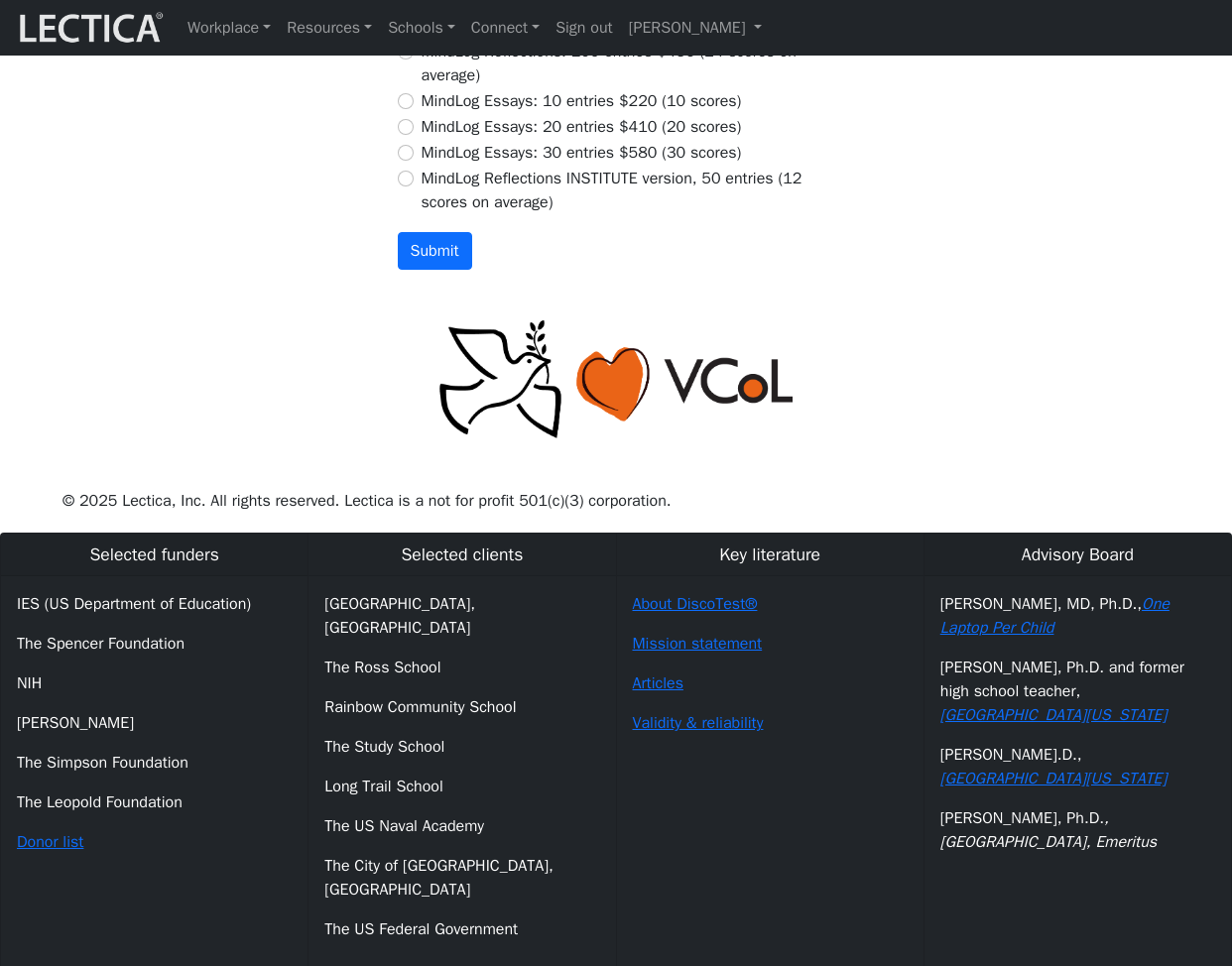 click on "I accept Lectica's privacy policy." at bounding box center [406, -252] 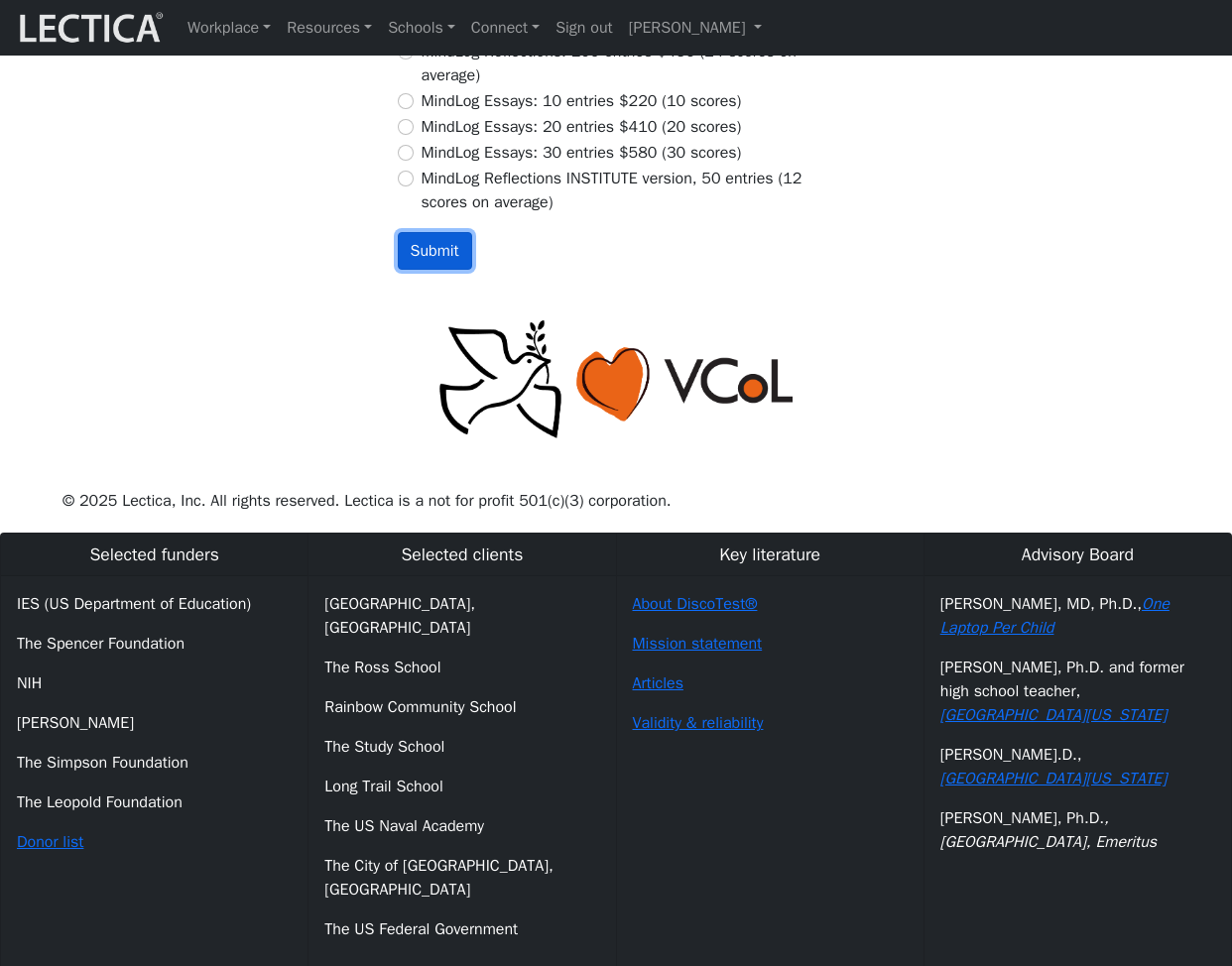 click on "Submit" at bounding box center (434, 251) 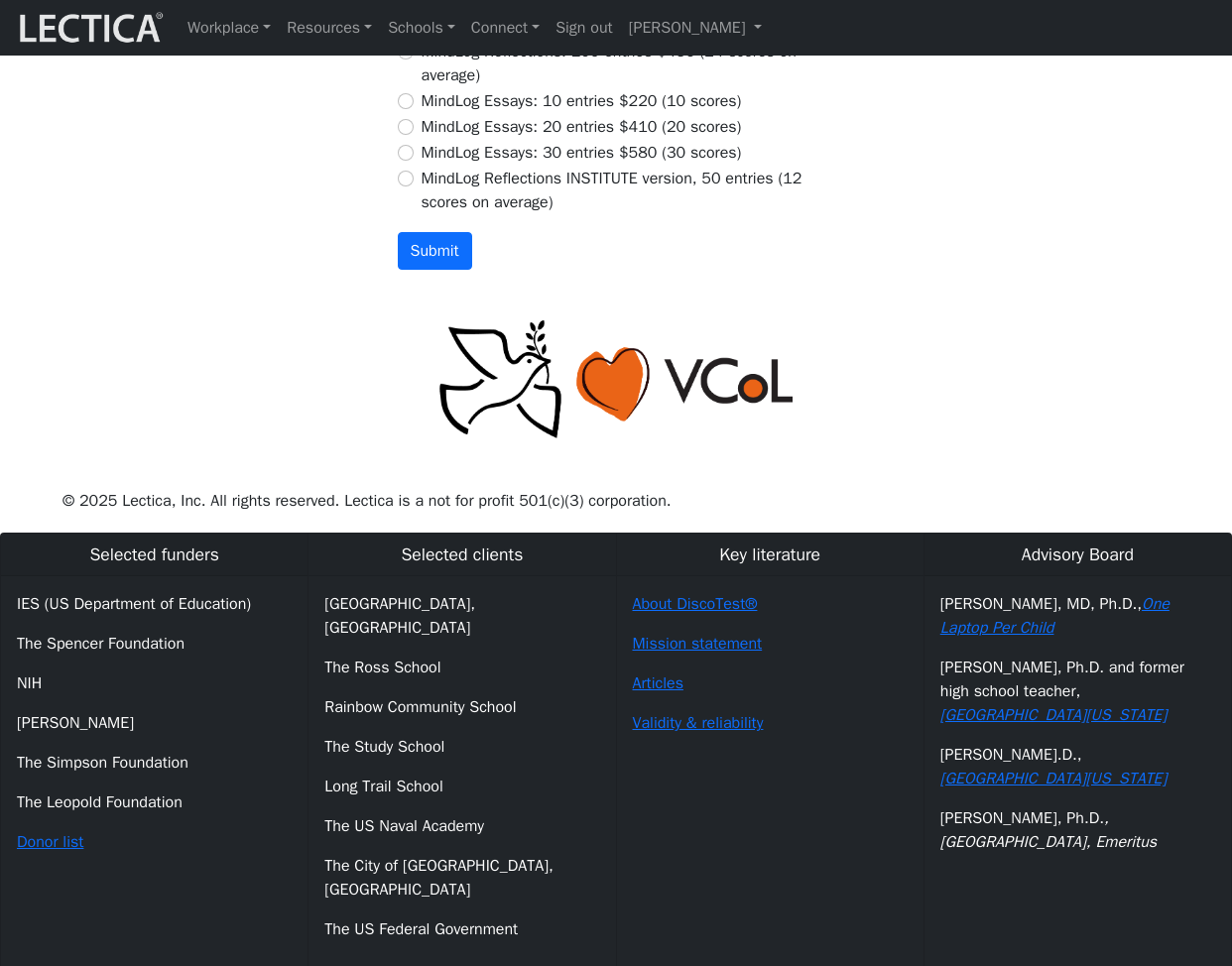 click on "I accept Lectica's security arrangements." at bounding box center (406, -187) 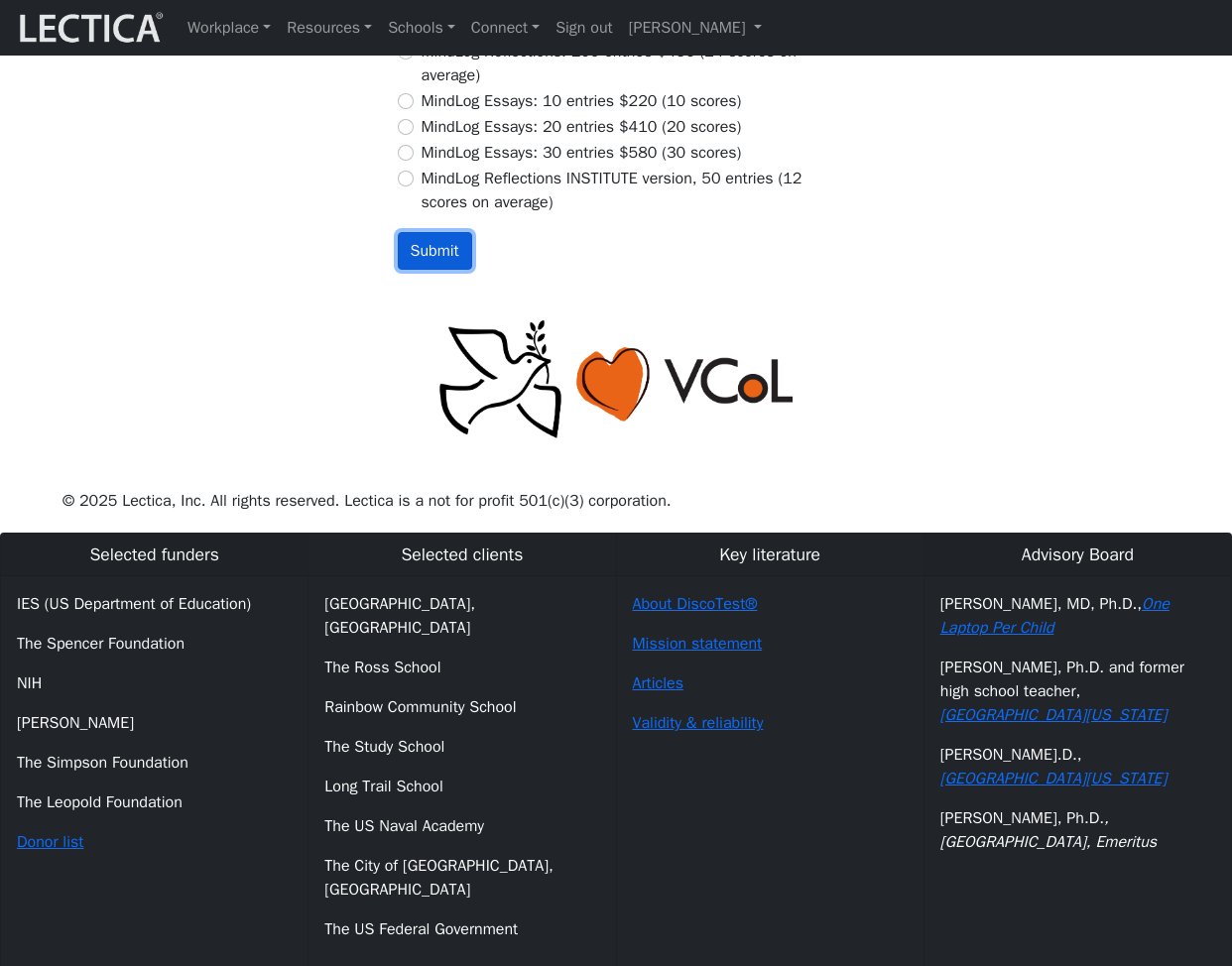 click on "Submit" at bounding box center [434, 251] 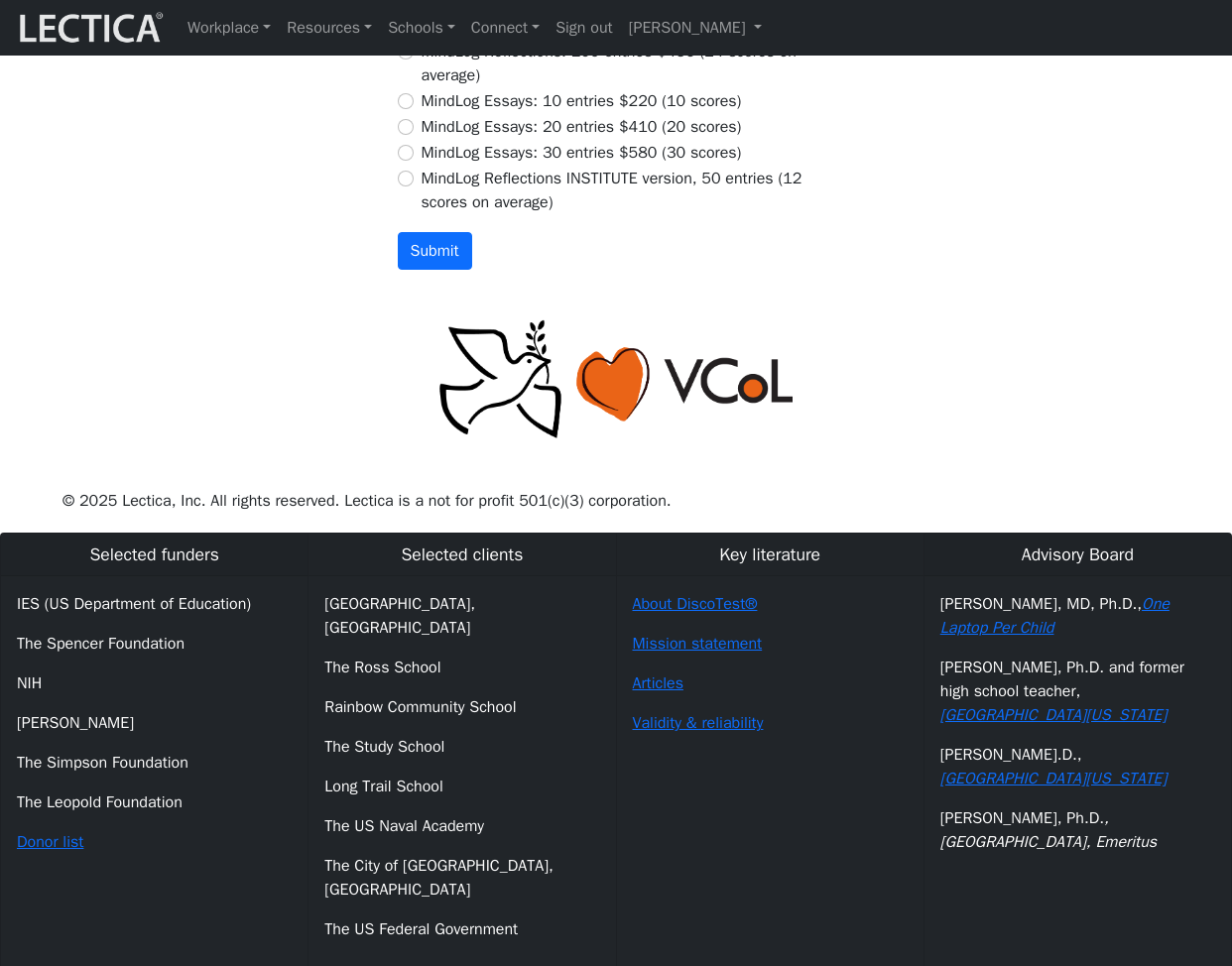 click on "MindLog Reflections: 50 entries $276  (12 scores on average)" at bounding box center (406, -48) 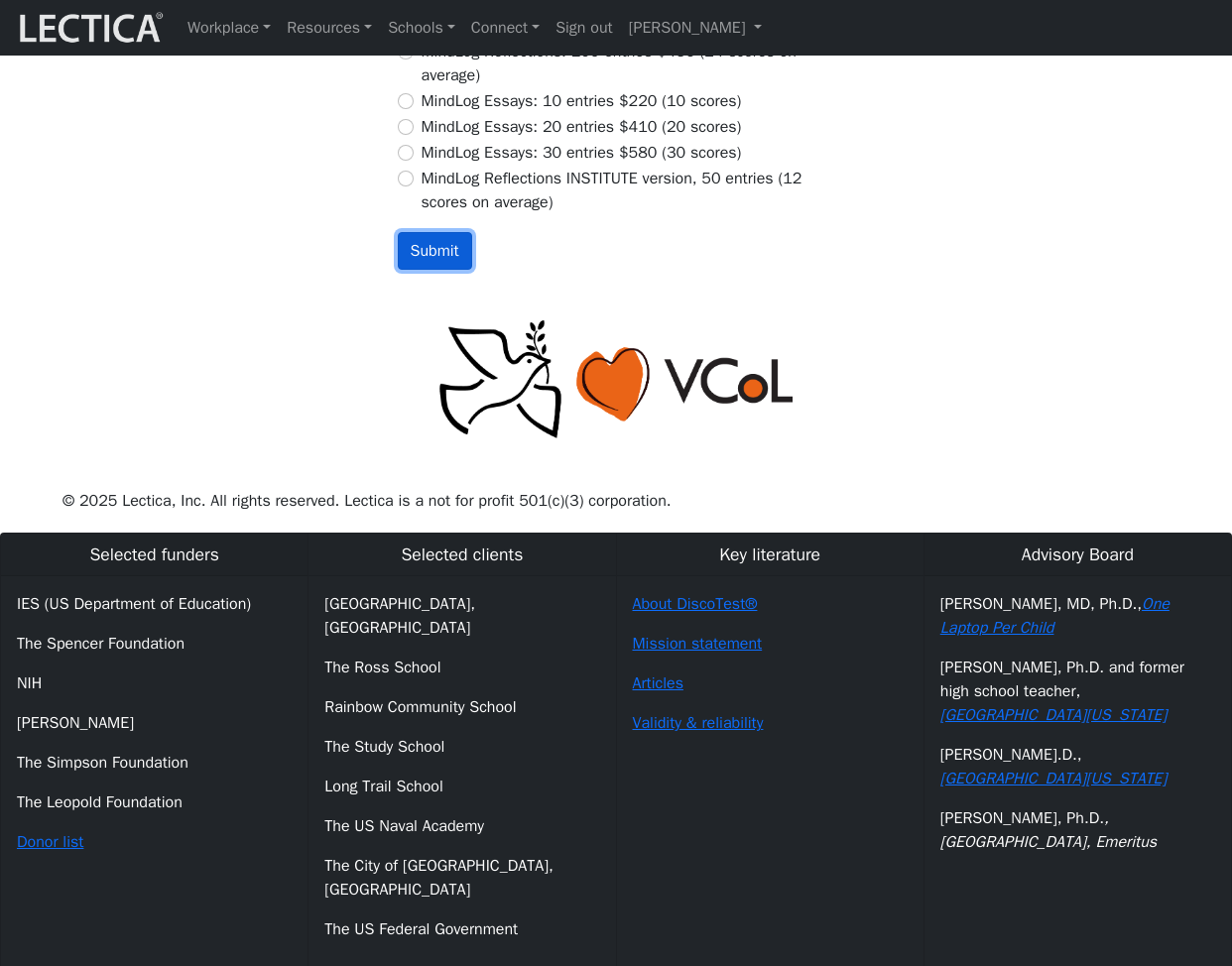 click on "Submit" at bounding box center [434, 251] 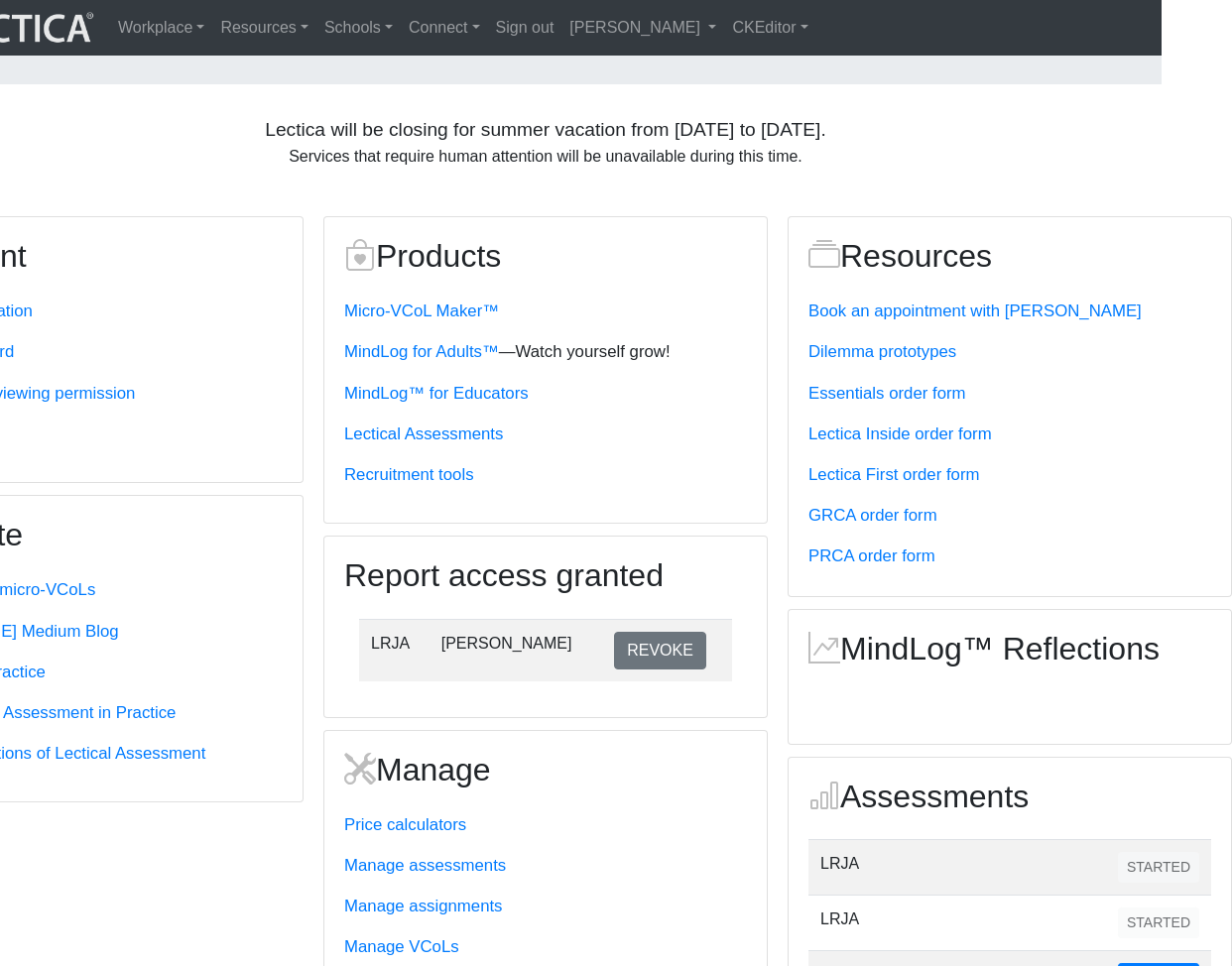 scroll, scrollTop: 157, scrollLeft: 70, axis: both 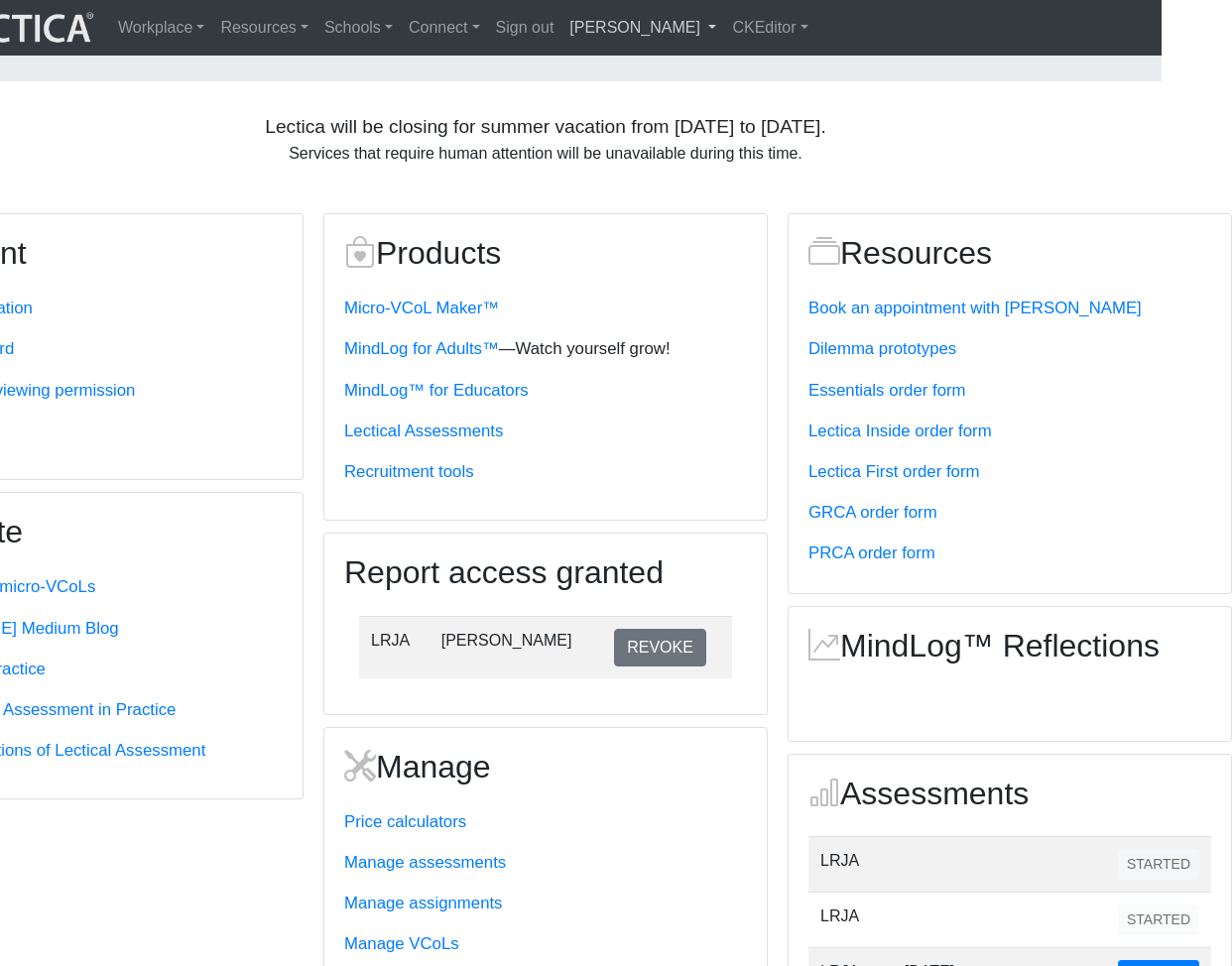 click on "[PERSON_NAME]" at bounding box center [643, 28] 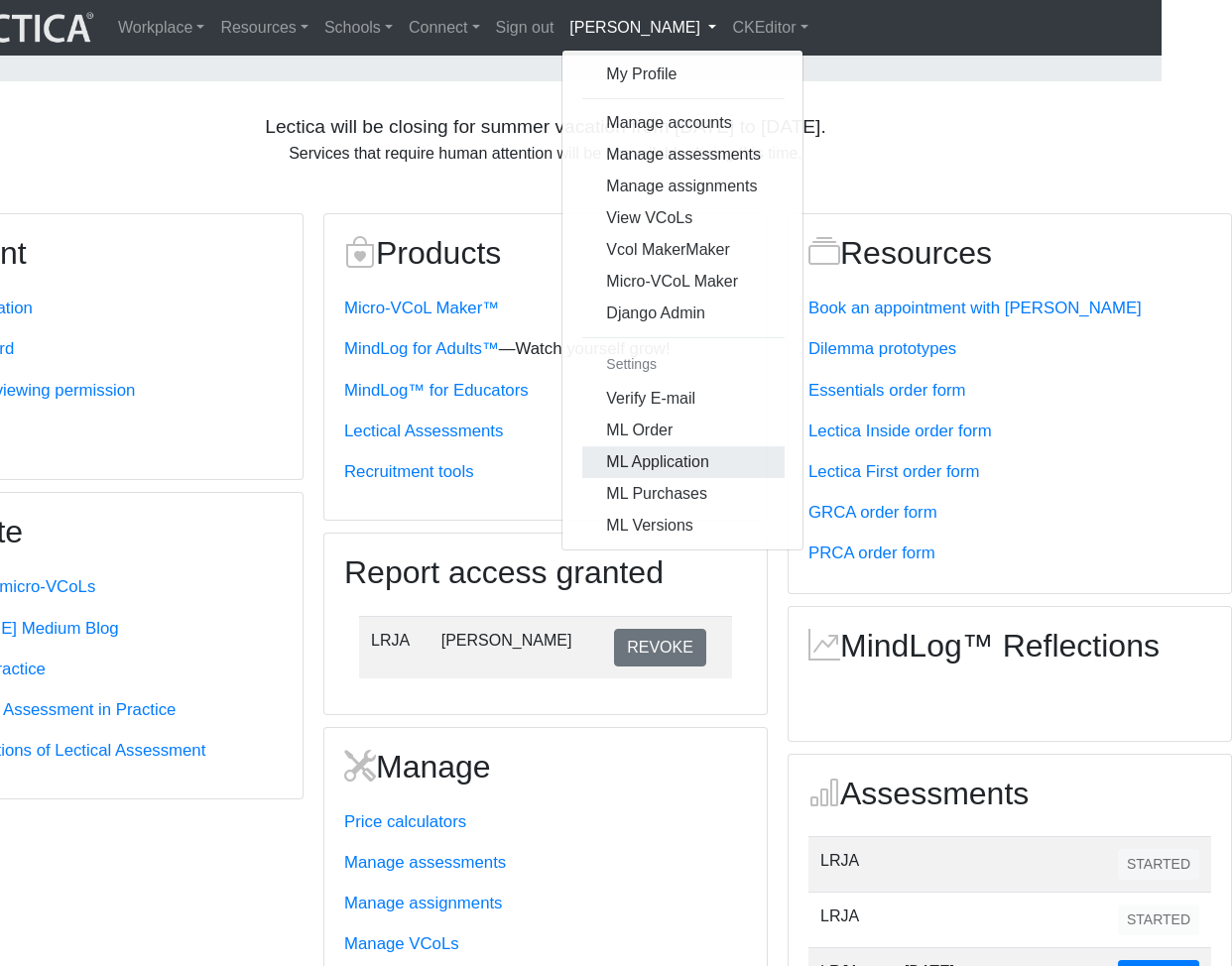 click on "ML Application" at bounding box center [683, 462] 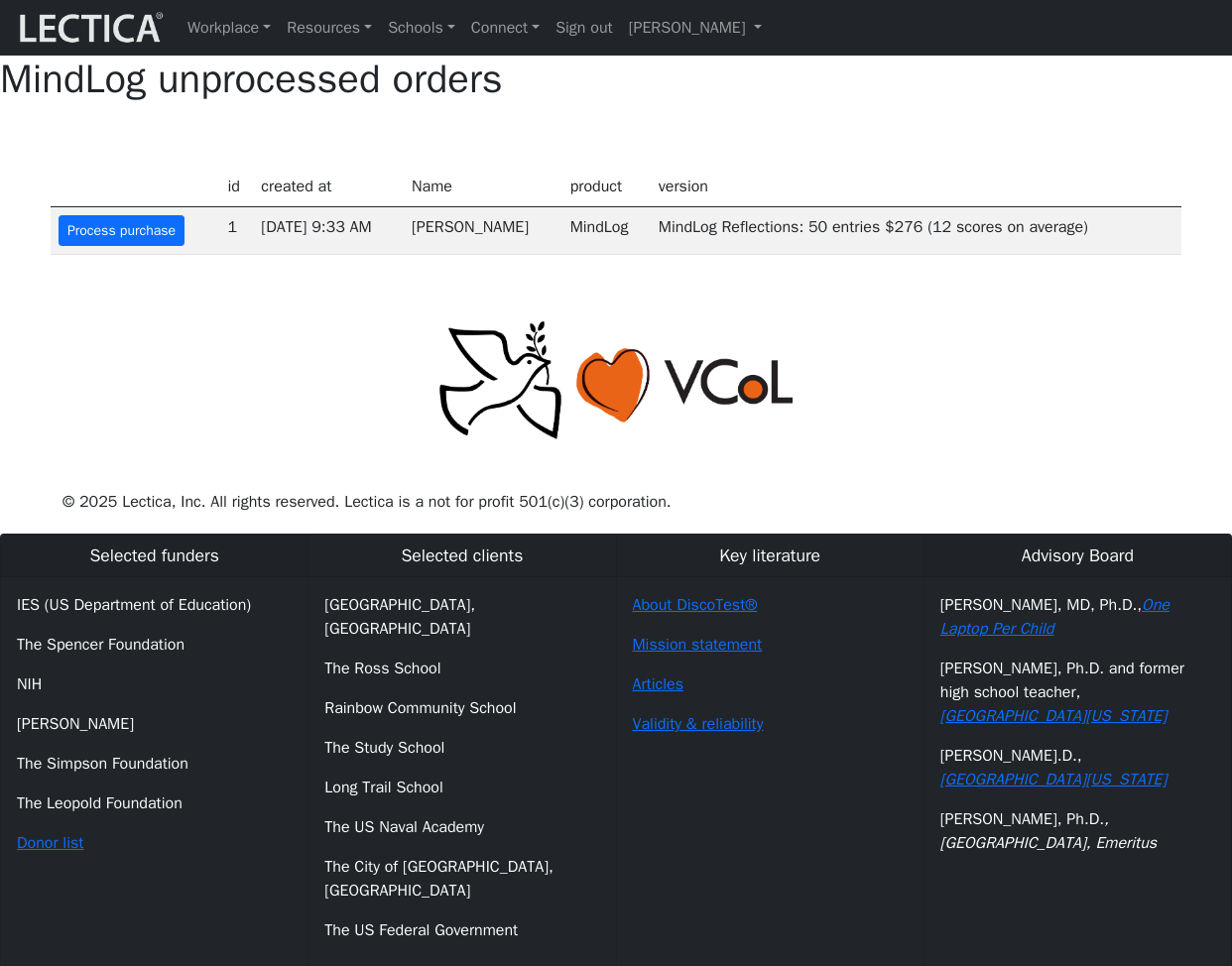 scroll, scrollTop: 0, scrollLeft: 0, axis: both 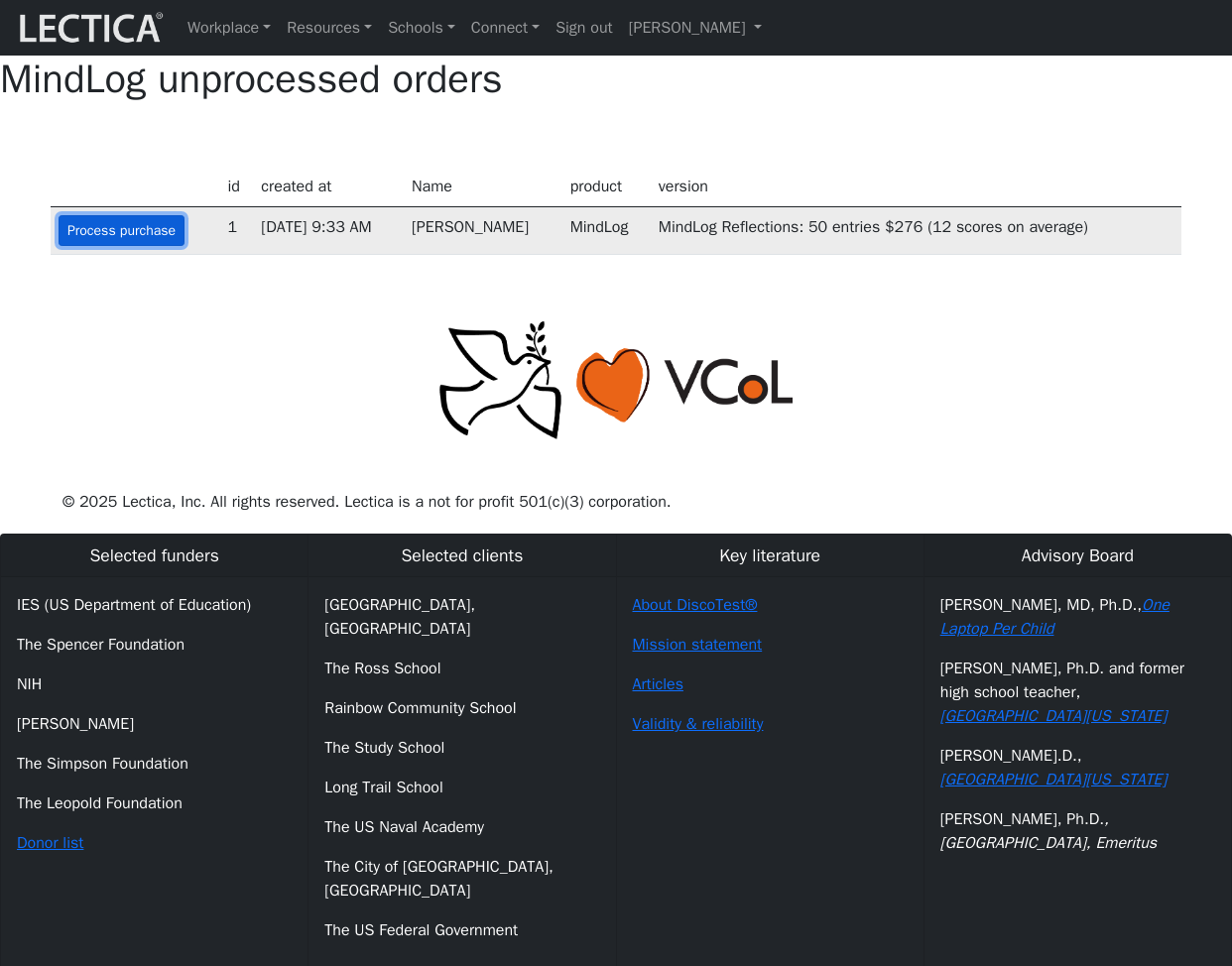 click on "Process purchase" at bounding box center [121, 230] 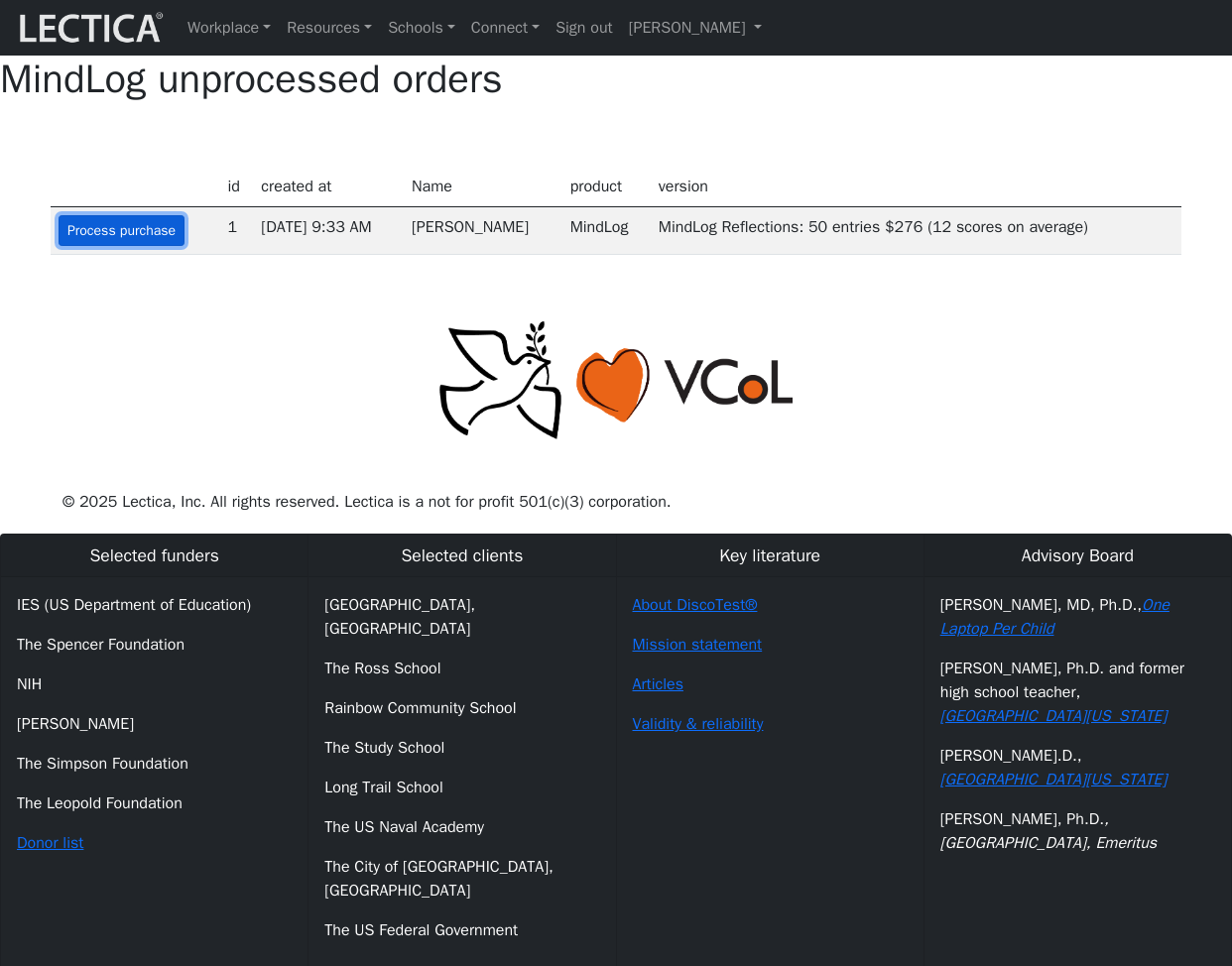 type 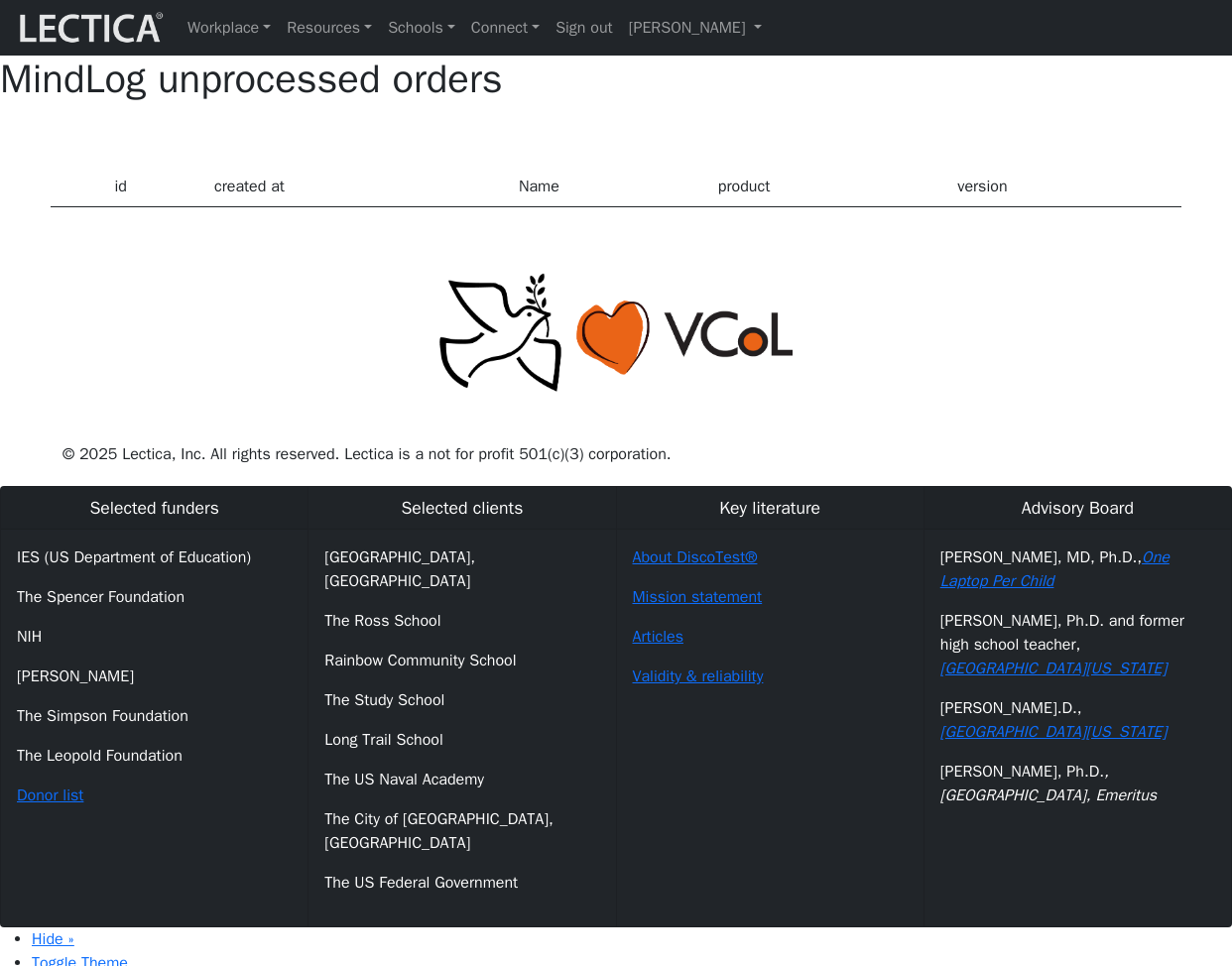 scroll, scrollTop: 0, scrollLeft: 0, axis: both 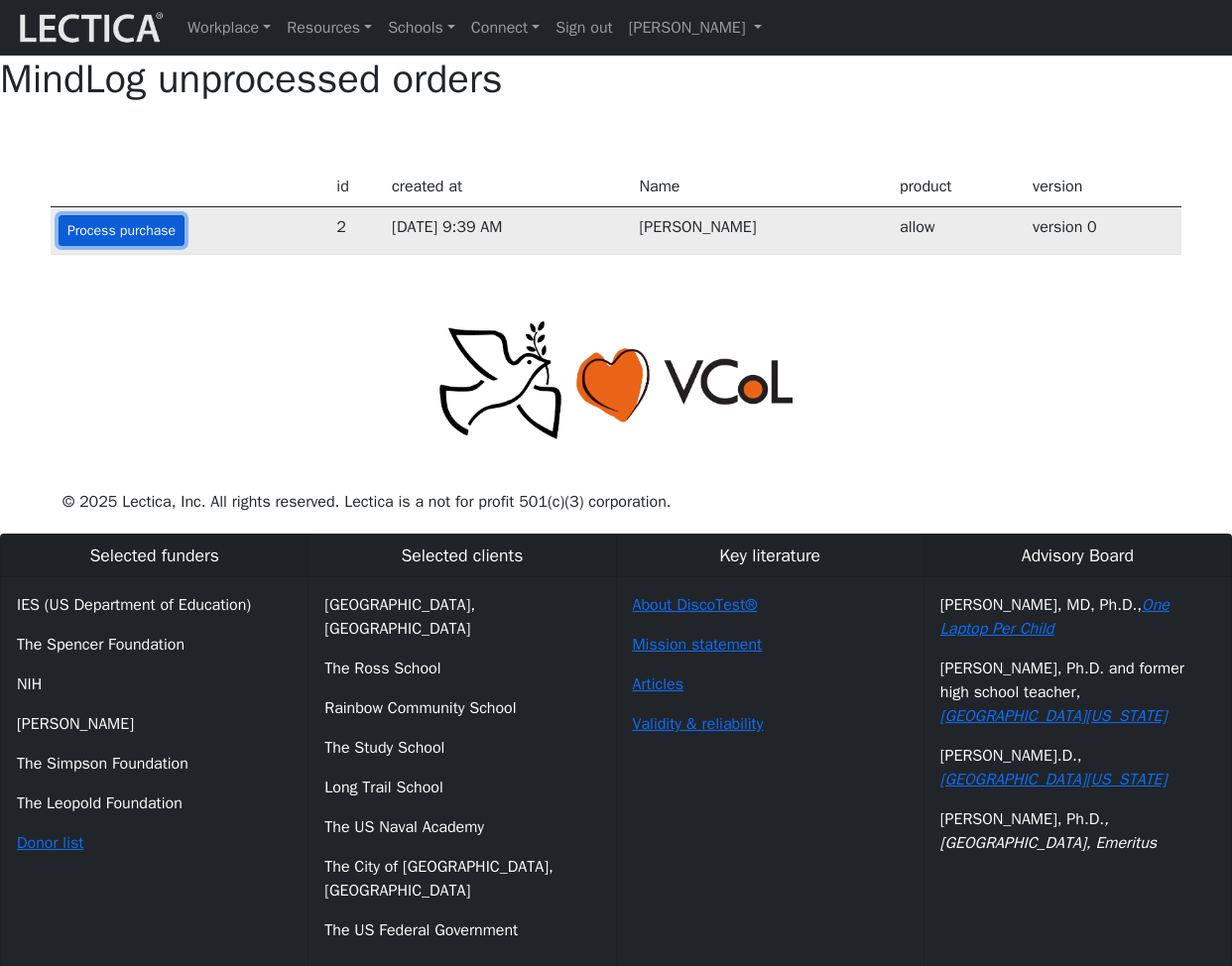 click on "Process purchase" at bounding box center [121, 230] 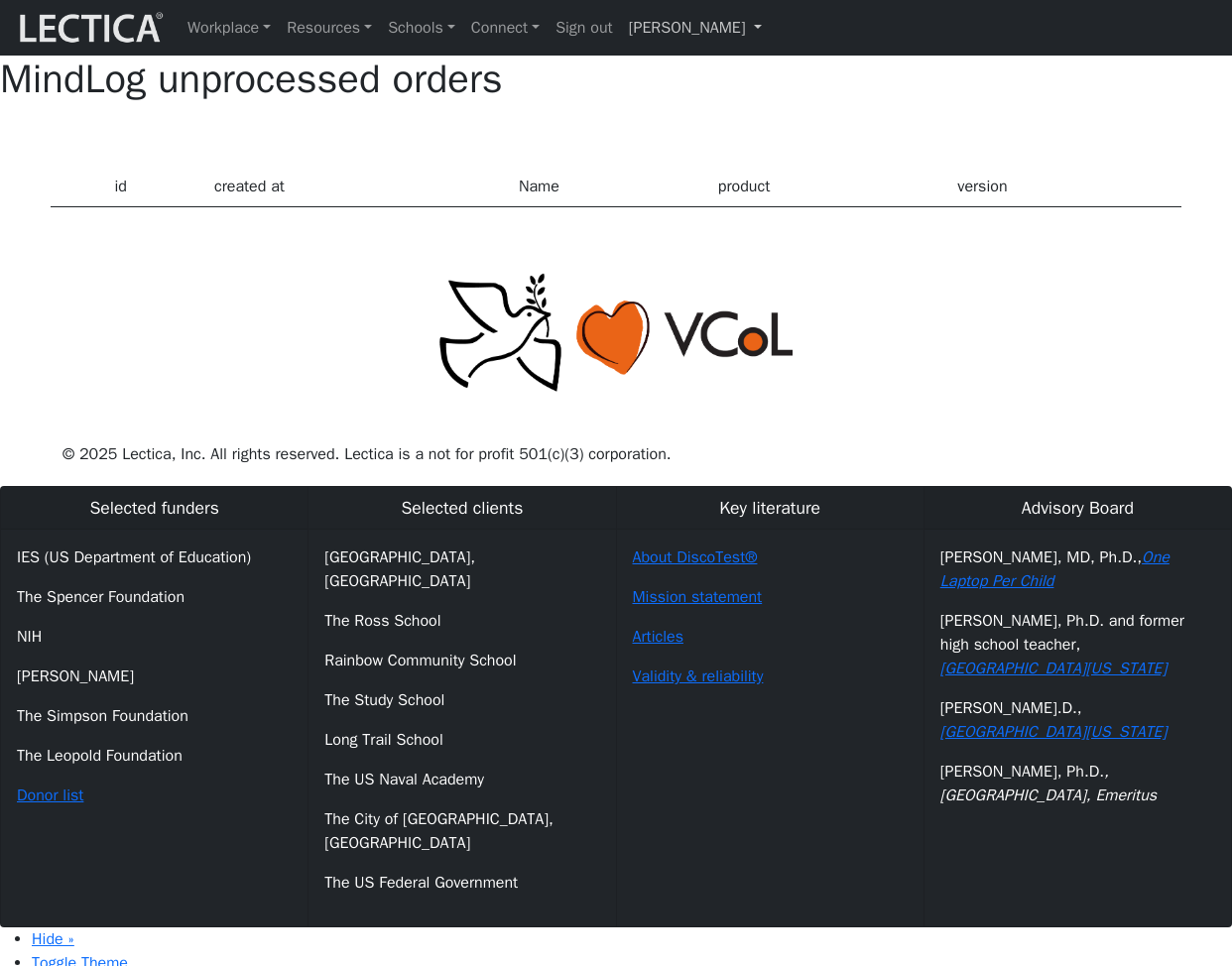click on "[PERSON_NAME]" at bounding box center [695, 28] 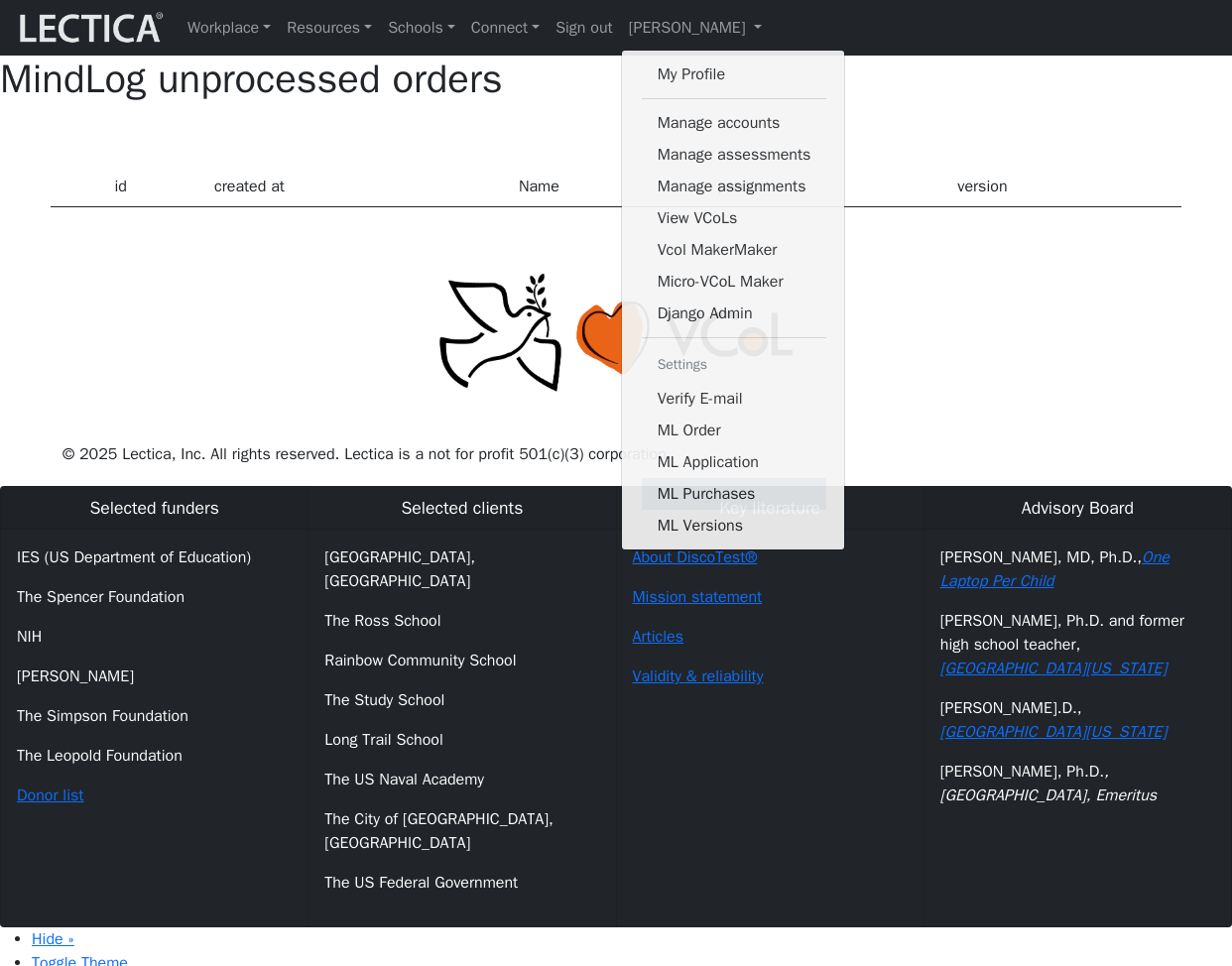 click on "ML Purchases" at bounding box center (734, 494) 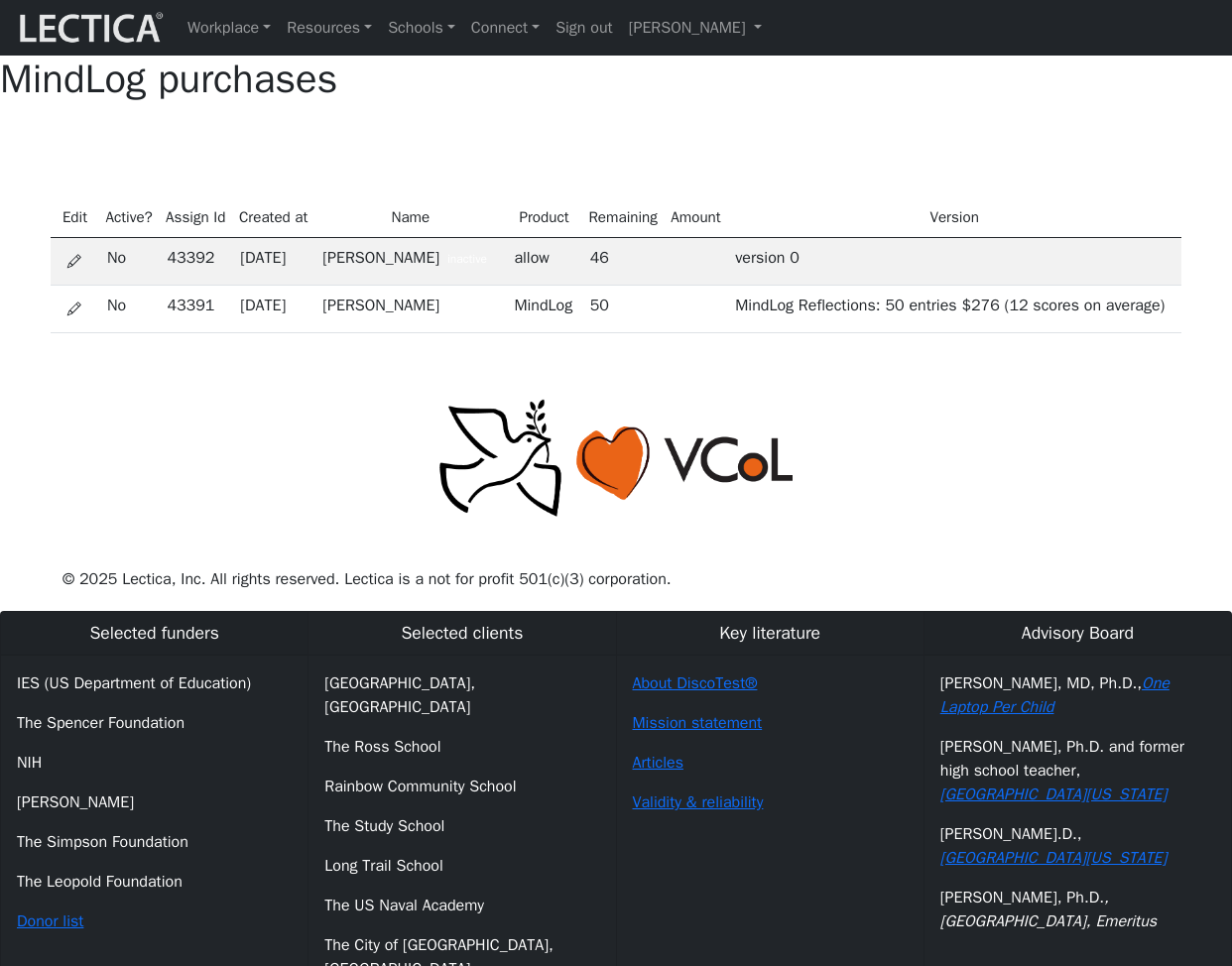 scroll, scrollTop: 0, scrollLeft: 0, axis: both 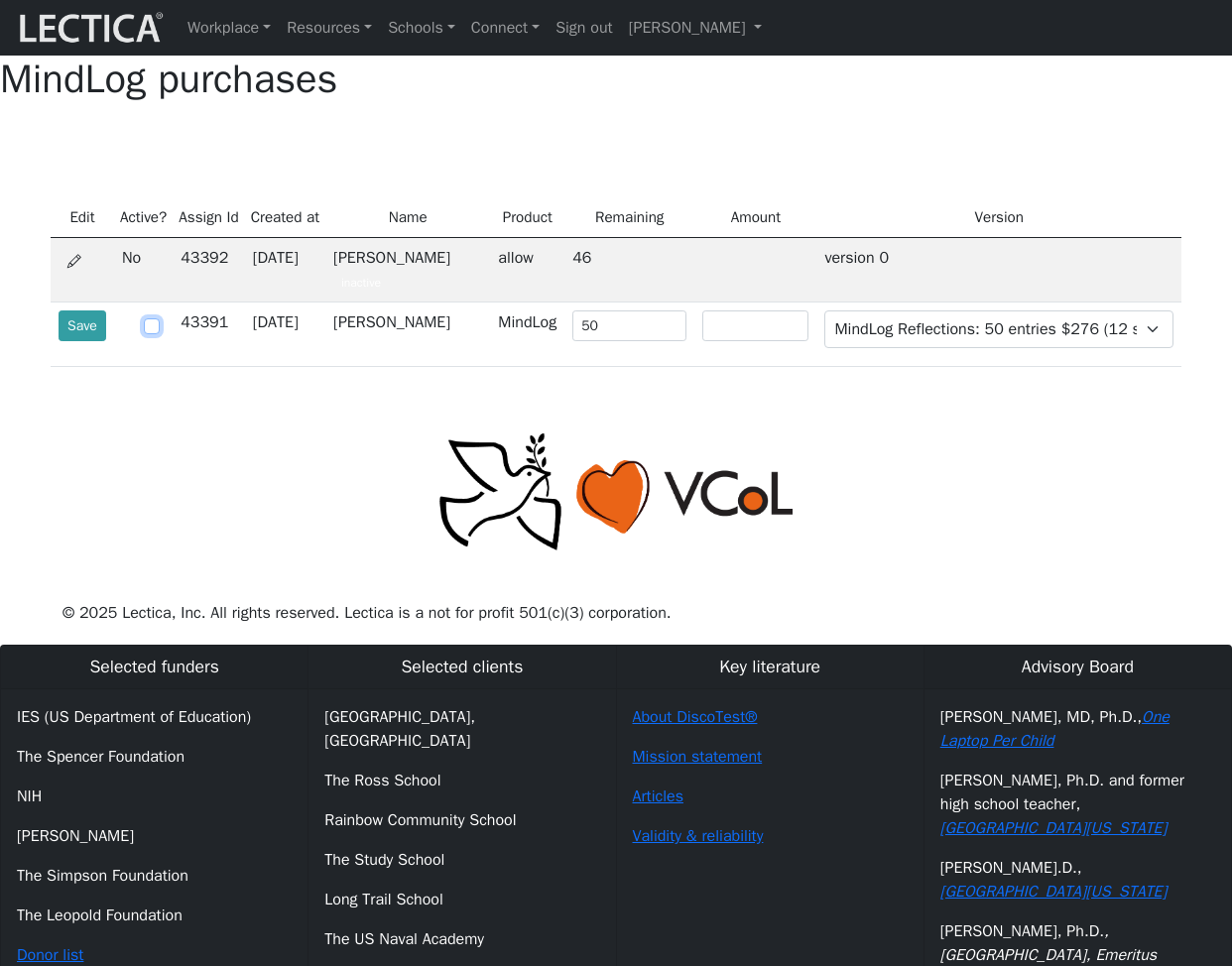 click at bounding box center (152, 326) 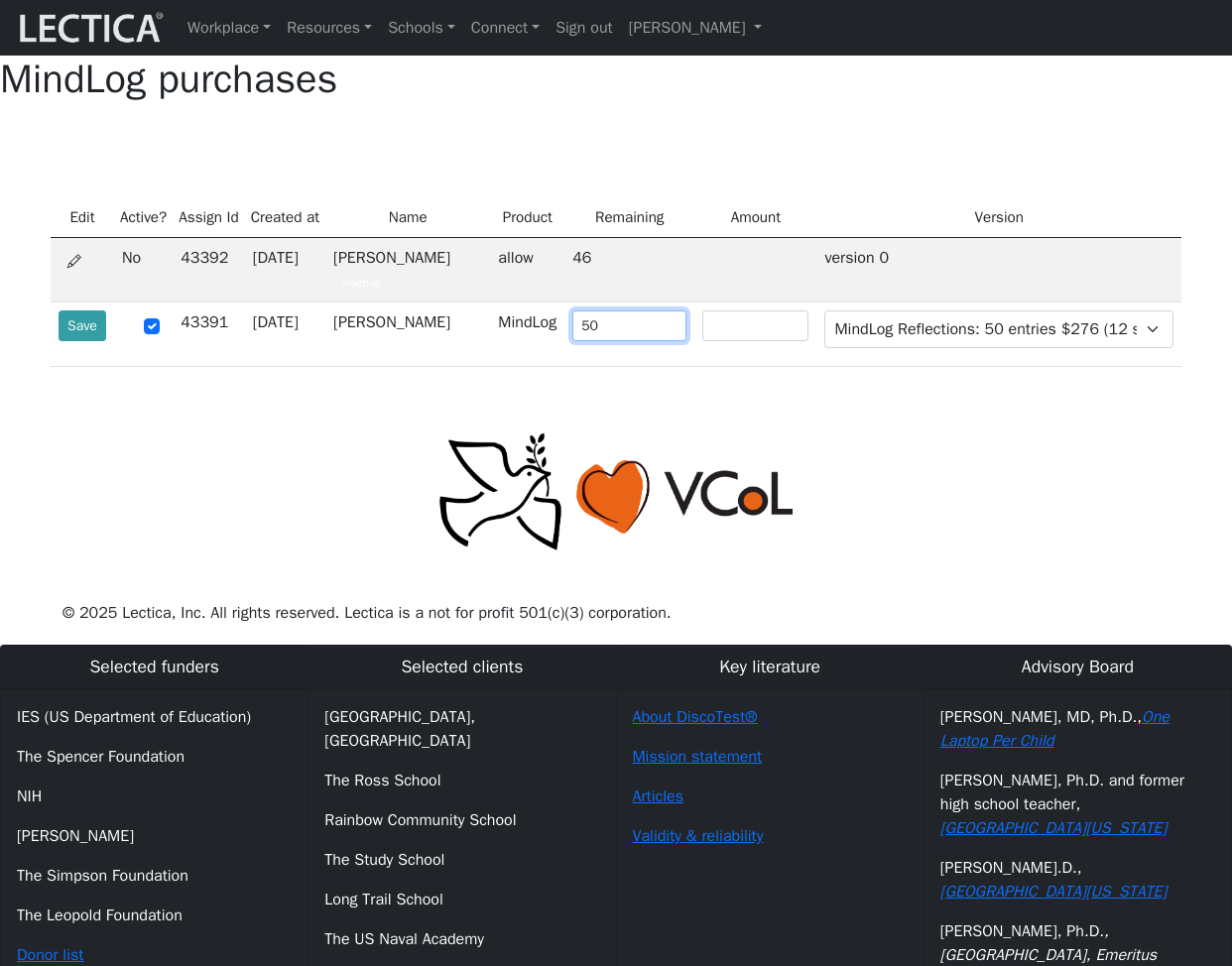 click on "50" at bounding box center (629, 325) 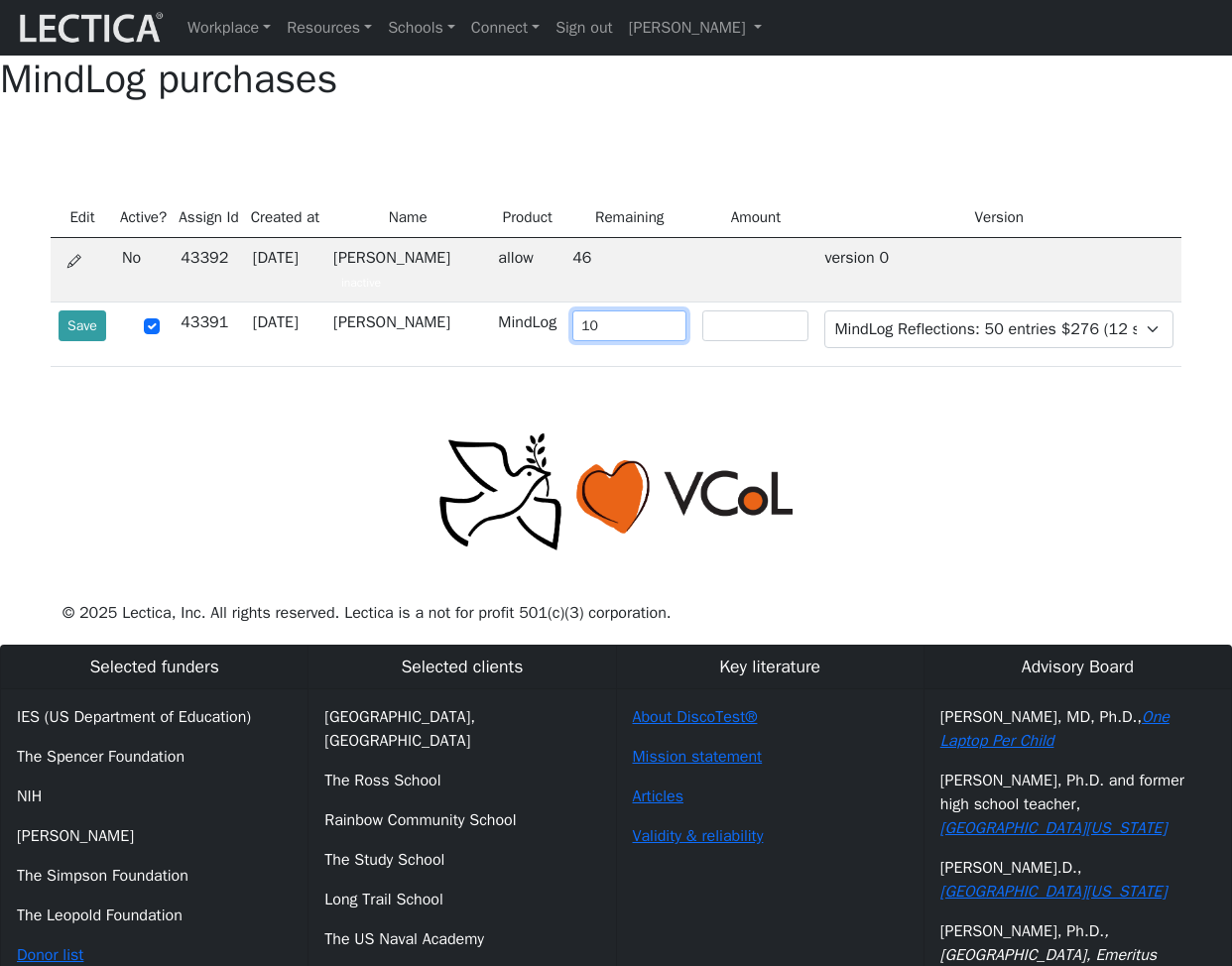 type on "10" 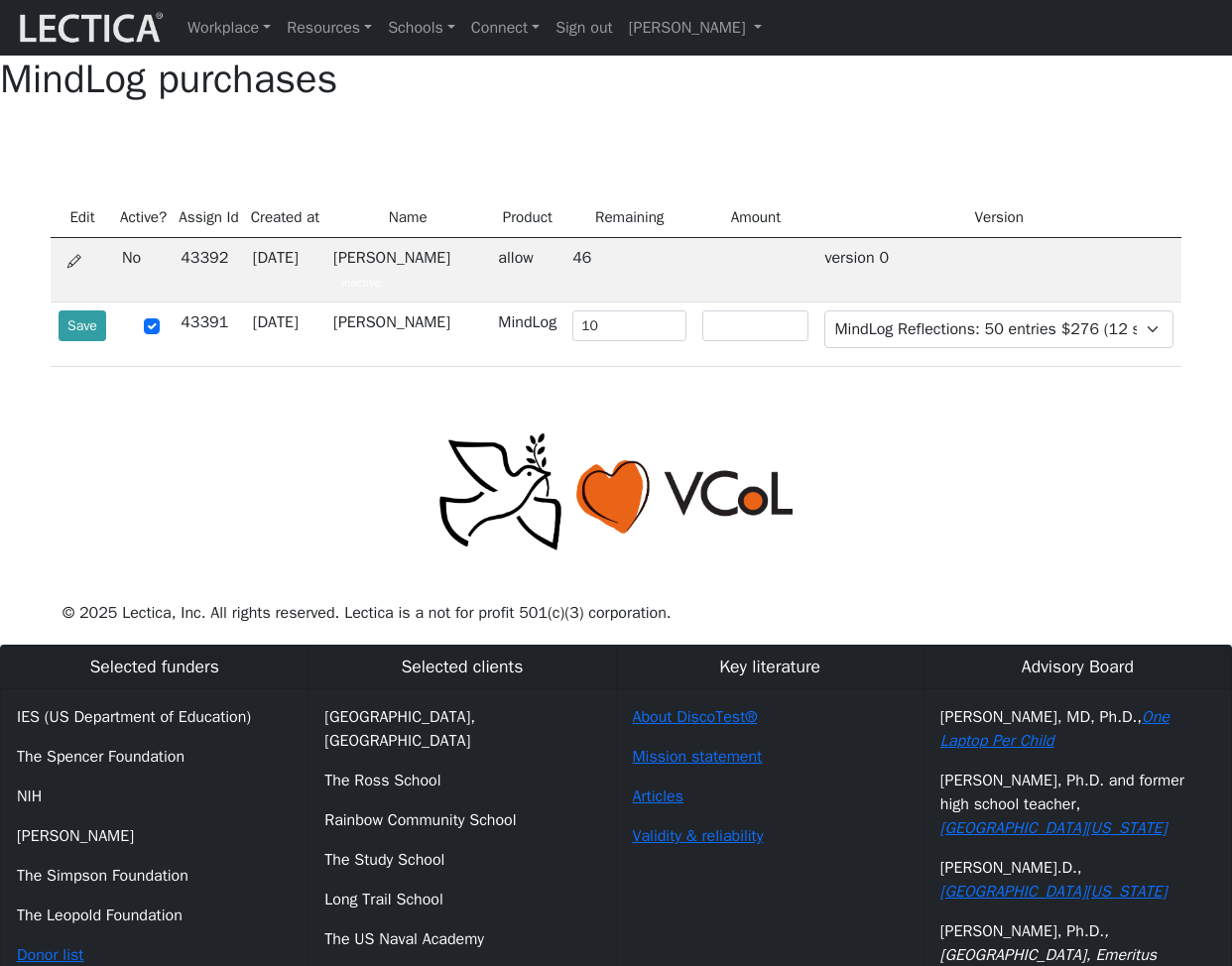 click on "Save" at bounding box center (82, 325) 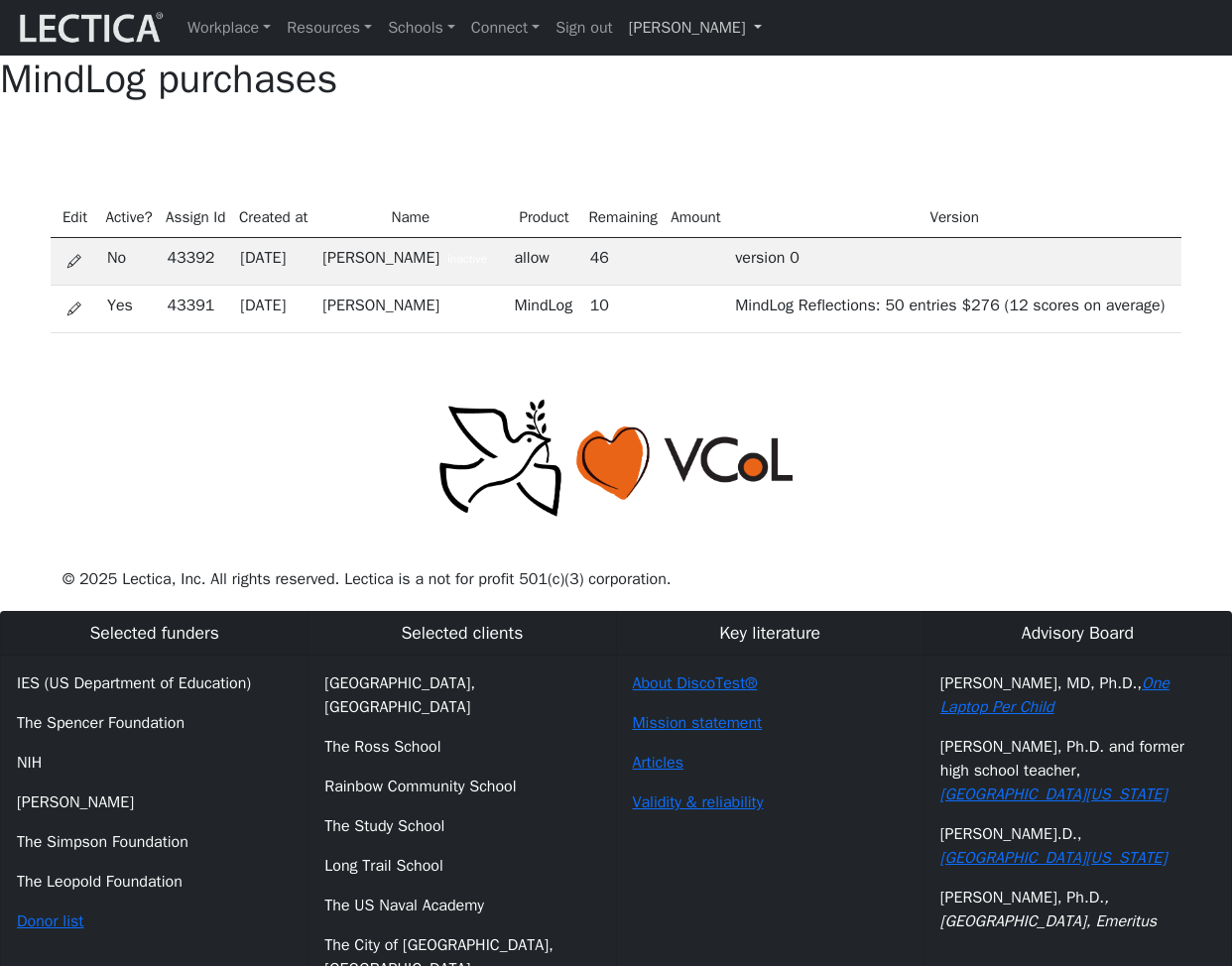click on "[PERSON_NAME]" at bounding box center [695, 28] 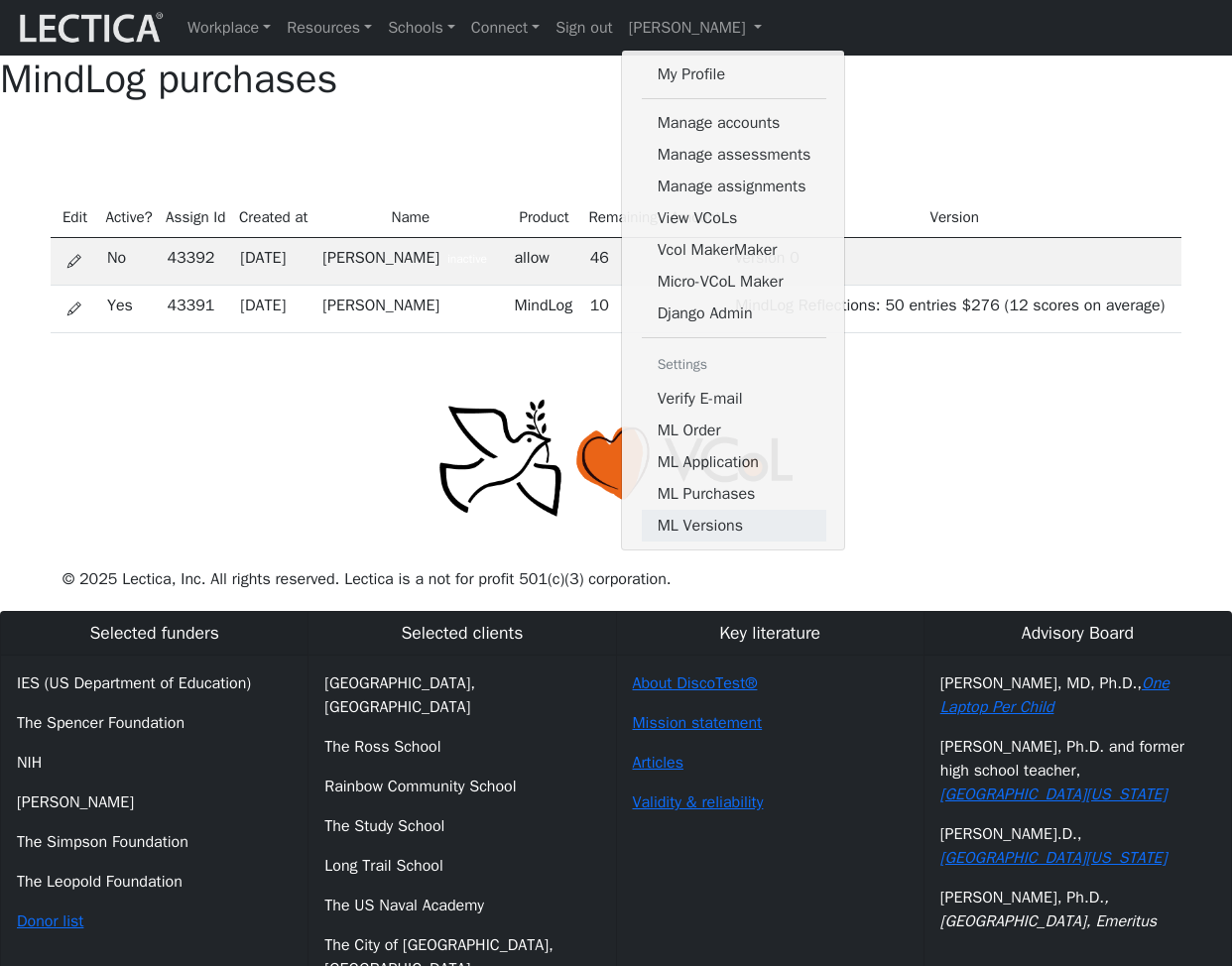click on "ML Versions" at bounding box center (734, 526) 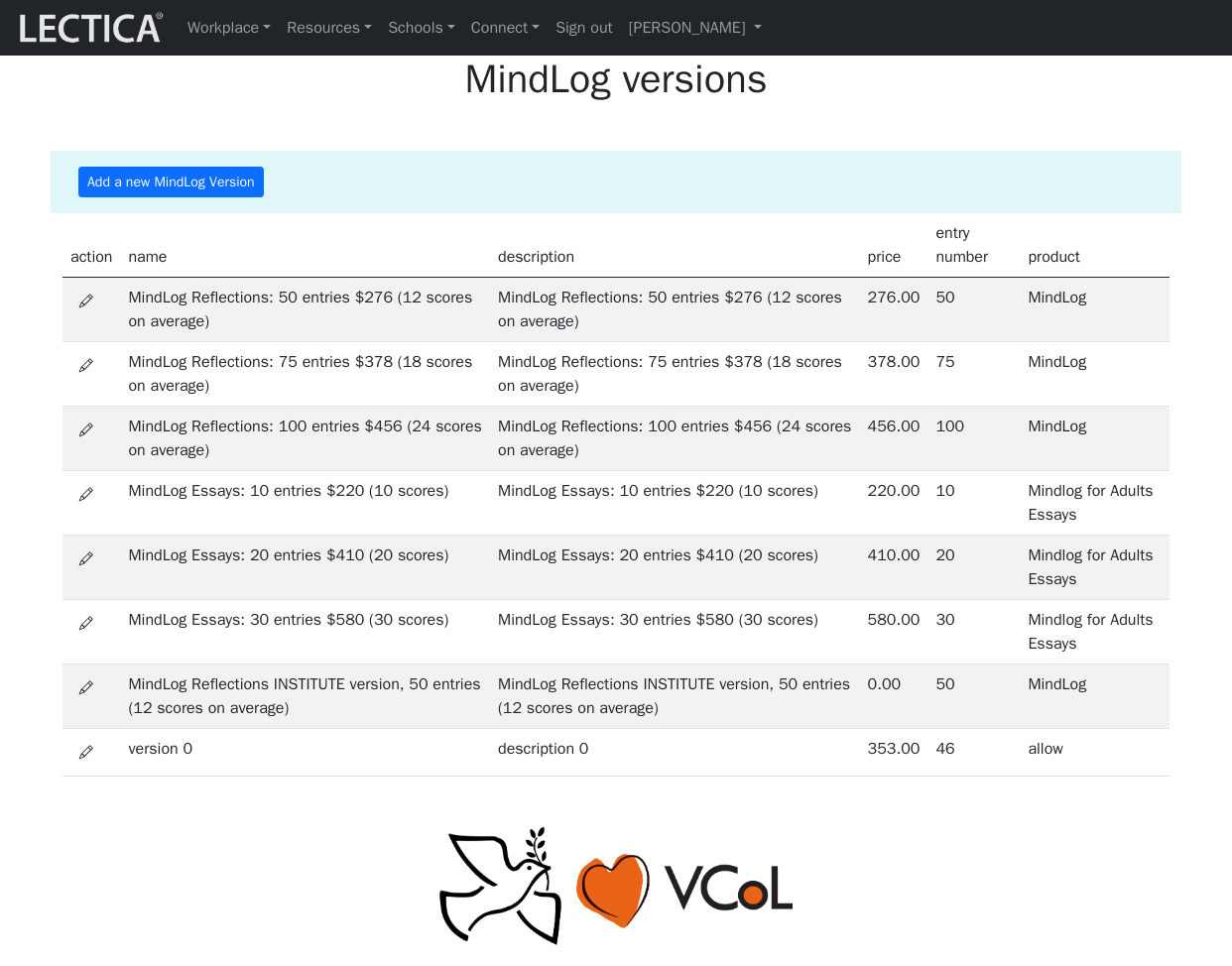 scroll, scrollTop: 0, scrollLeft: 0, axis: both 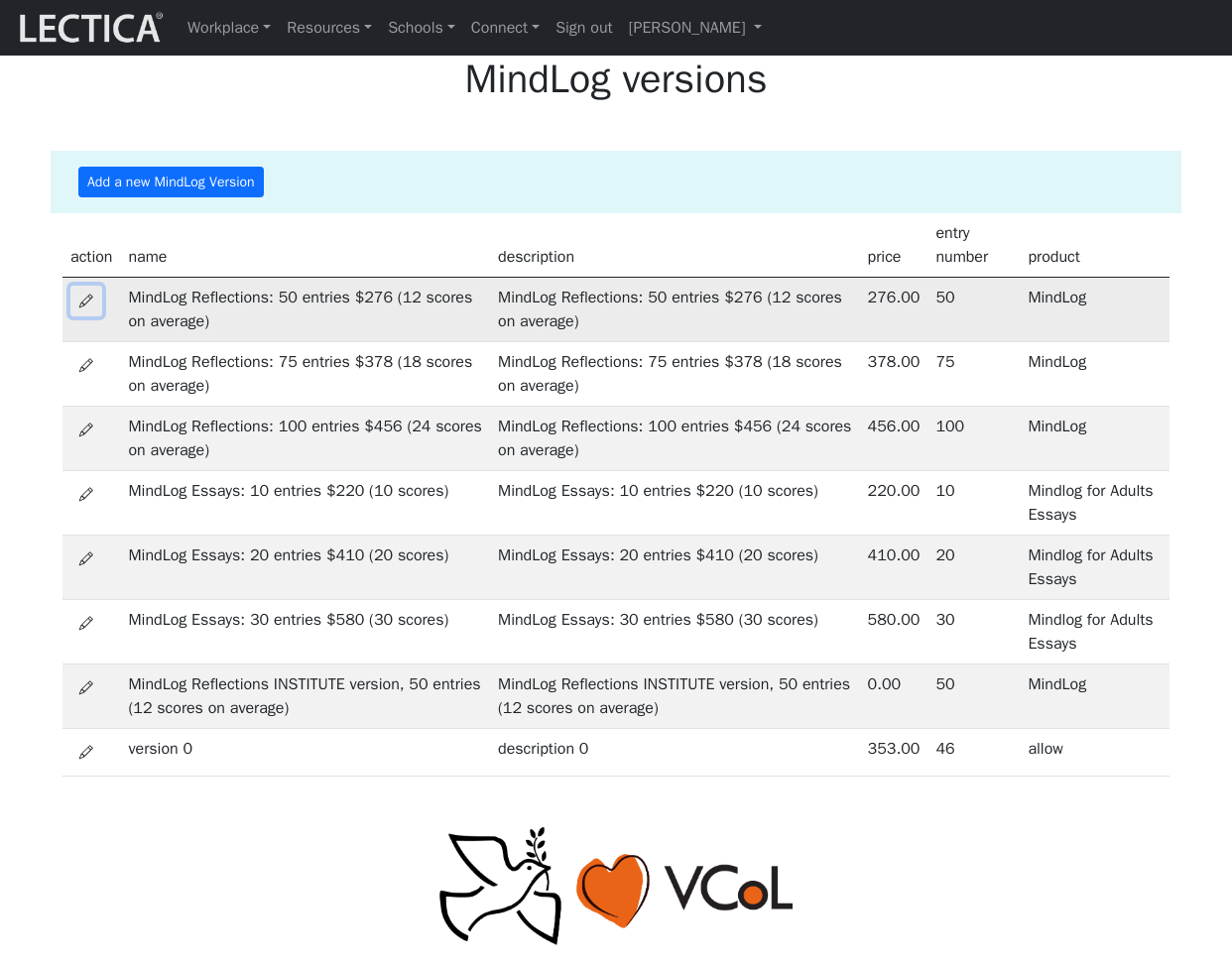 click at bounding box center [86, 301] 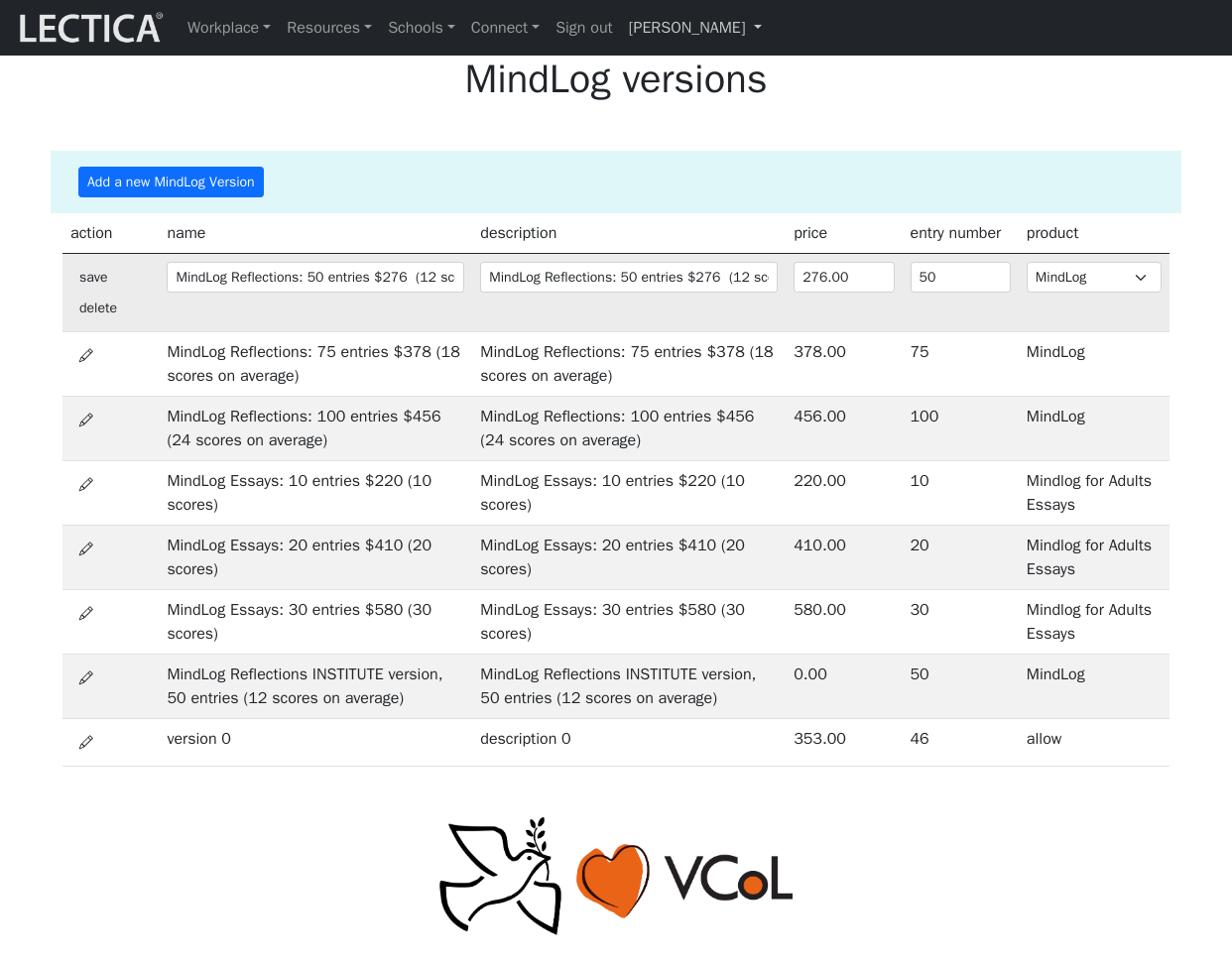 click on "[PERSON_NAME]" at bounding box center [695, 28] 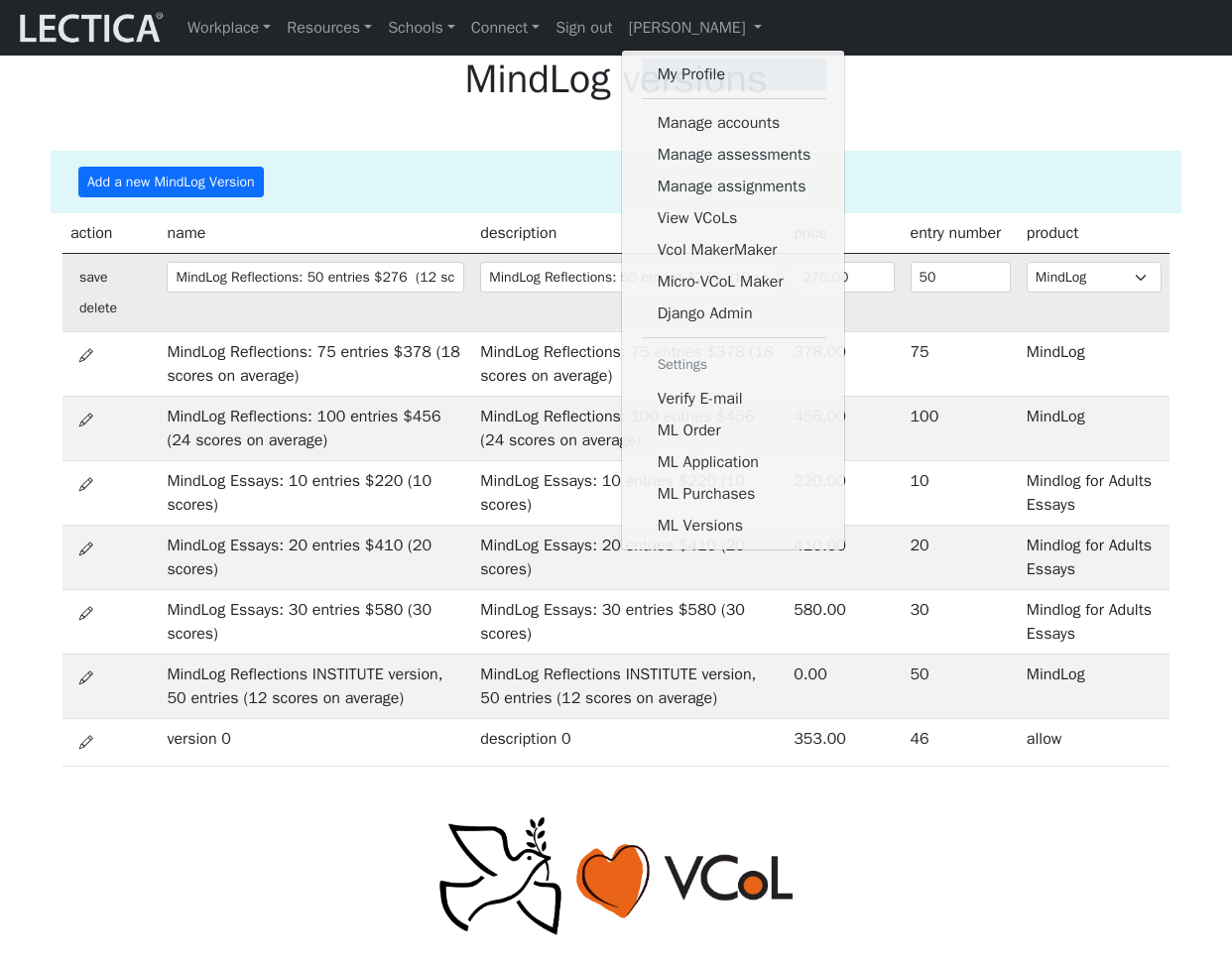 click on "My Profile" at bounding box center [734, 74] 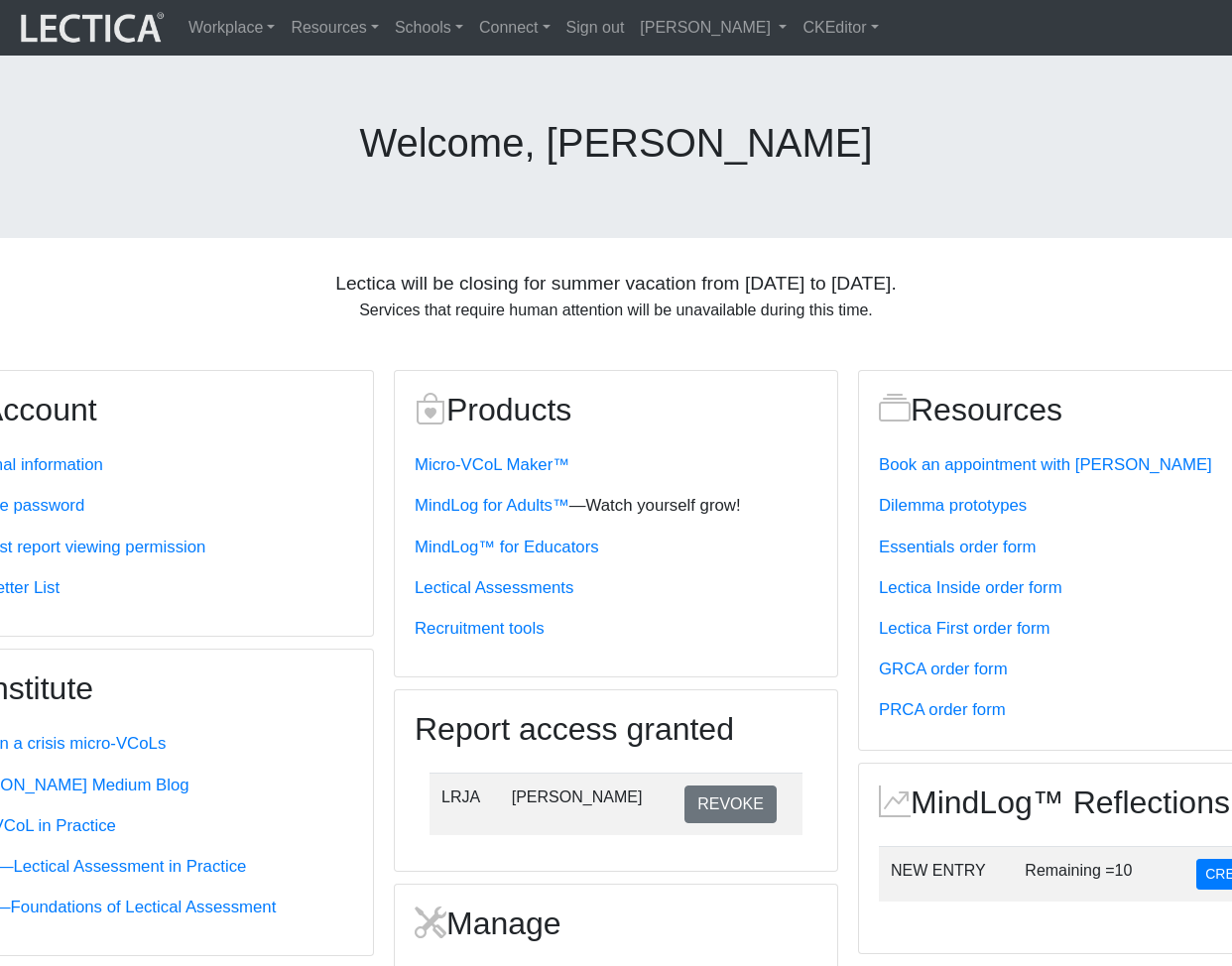 scroll, scrollTop: 0, scrollLeft: 70, axis: horizontal 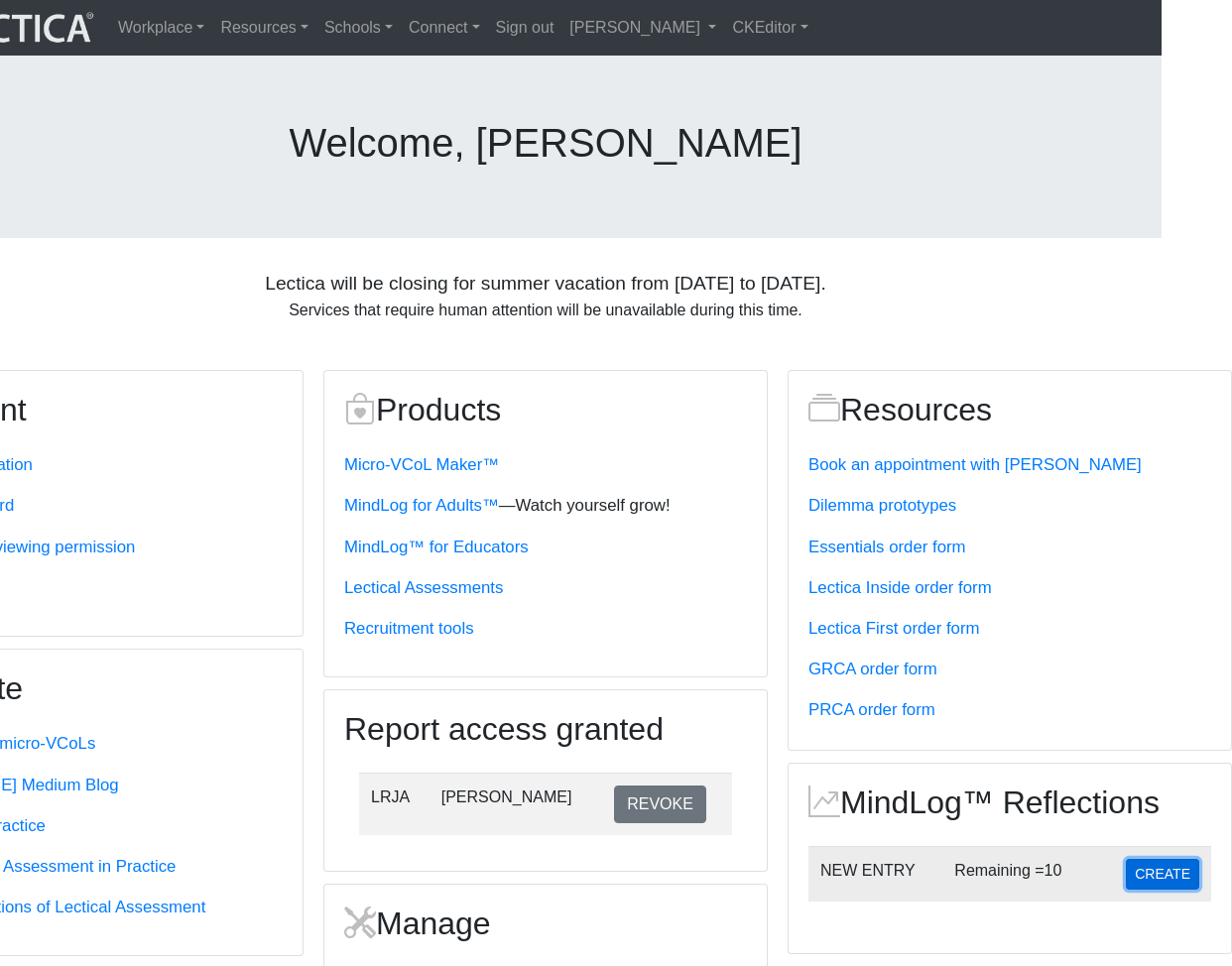 click on "CREATE" at bounding box center (1163, 874) 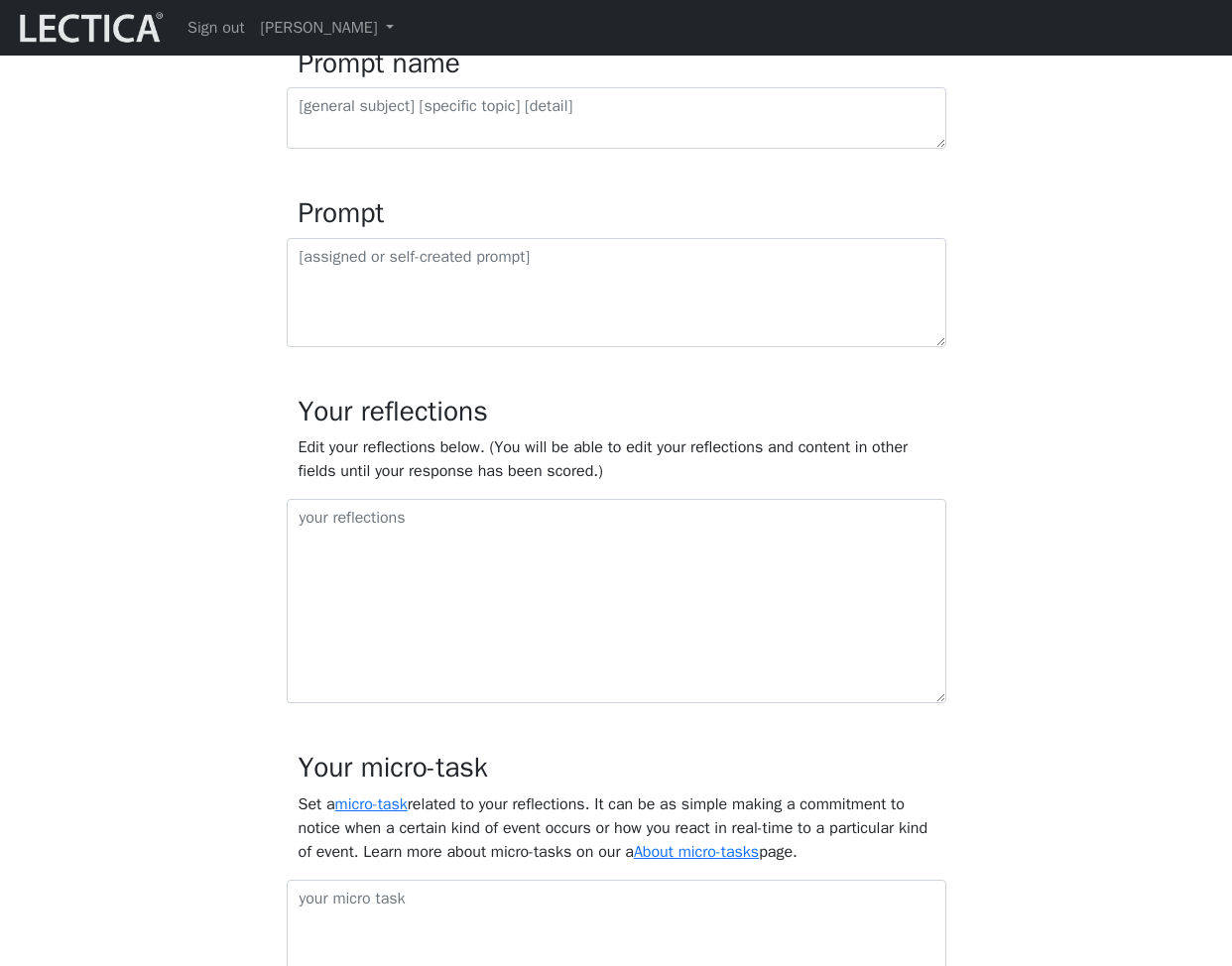 scroll, scrollTop: 743, scrollLeft: 0, axis: vertical 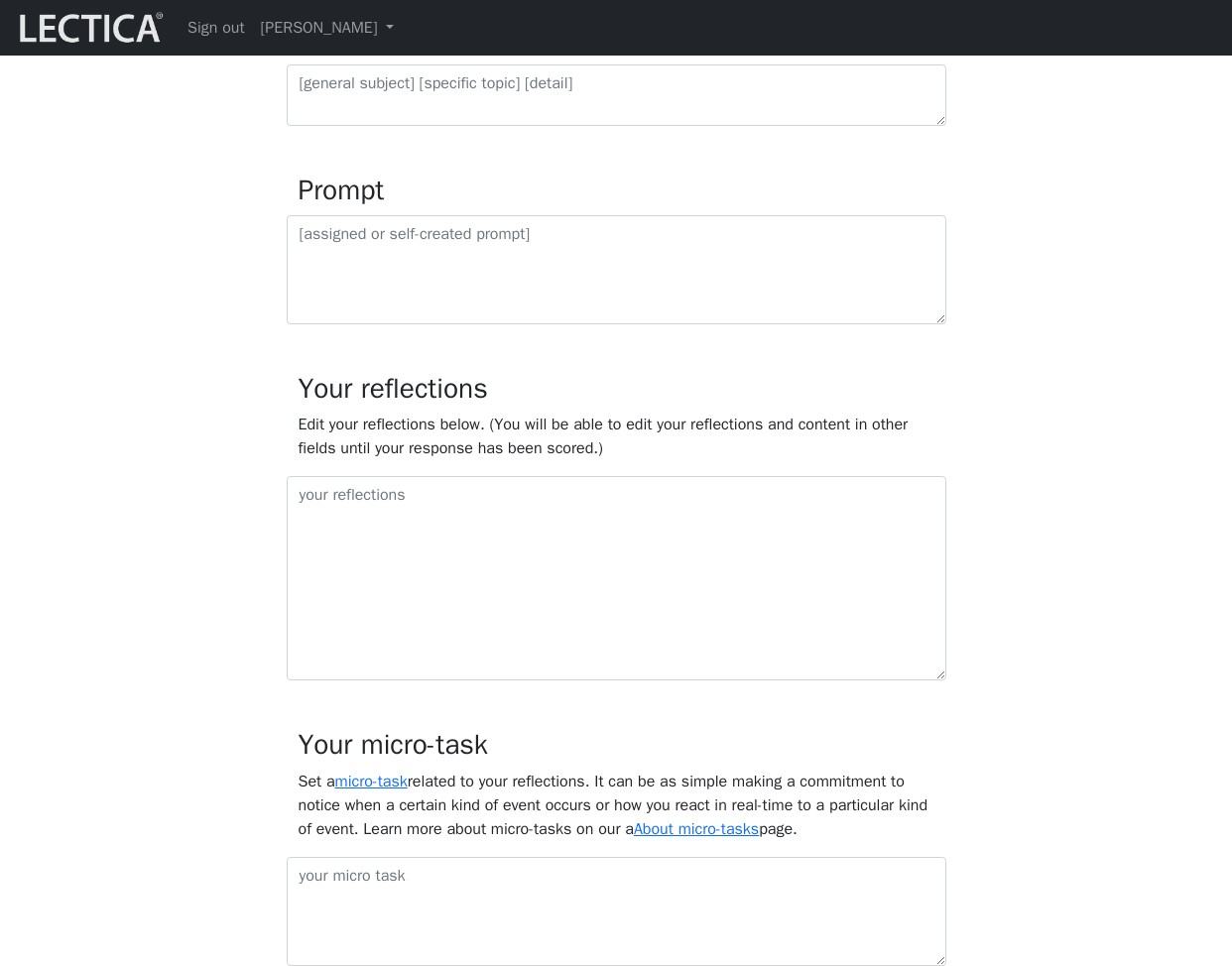 click on "MindLog is a tool for reflecting on and learning from life experience. It's designed to help you
use reflective activities to optimize learning. To get the most out of MindLog, we suggest that you
make regular entries. Reflecting regularly, setting (and practicing) relevant micro-tasks, and seeking
feedback from trusted others will help you build skills for leveraging your brain's built-in
learning mechanisms to drive and optimize your own growth.
MindLog will work best for you if you begin as you plan to go on. In other words, begin with a
level of effort that that you can maintain over time.
All text fields in MindLog have character limits. These make it possible for us to offer MindLog at
affordable rates. If you exceed a limit, you will see a warning message and the submit button will be
disabled until you revise your response to meet the character limit." at bounding box center (616, 445) 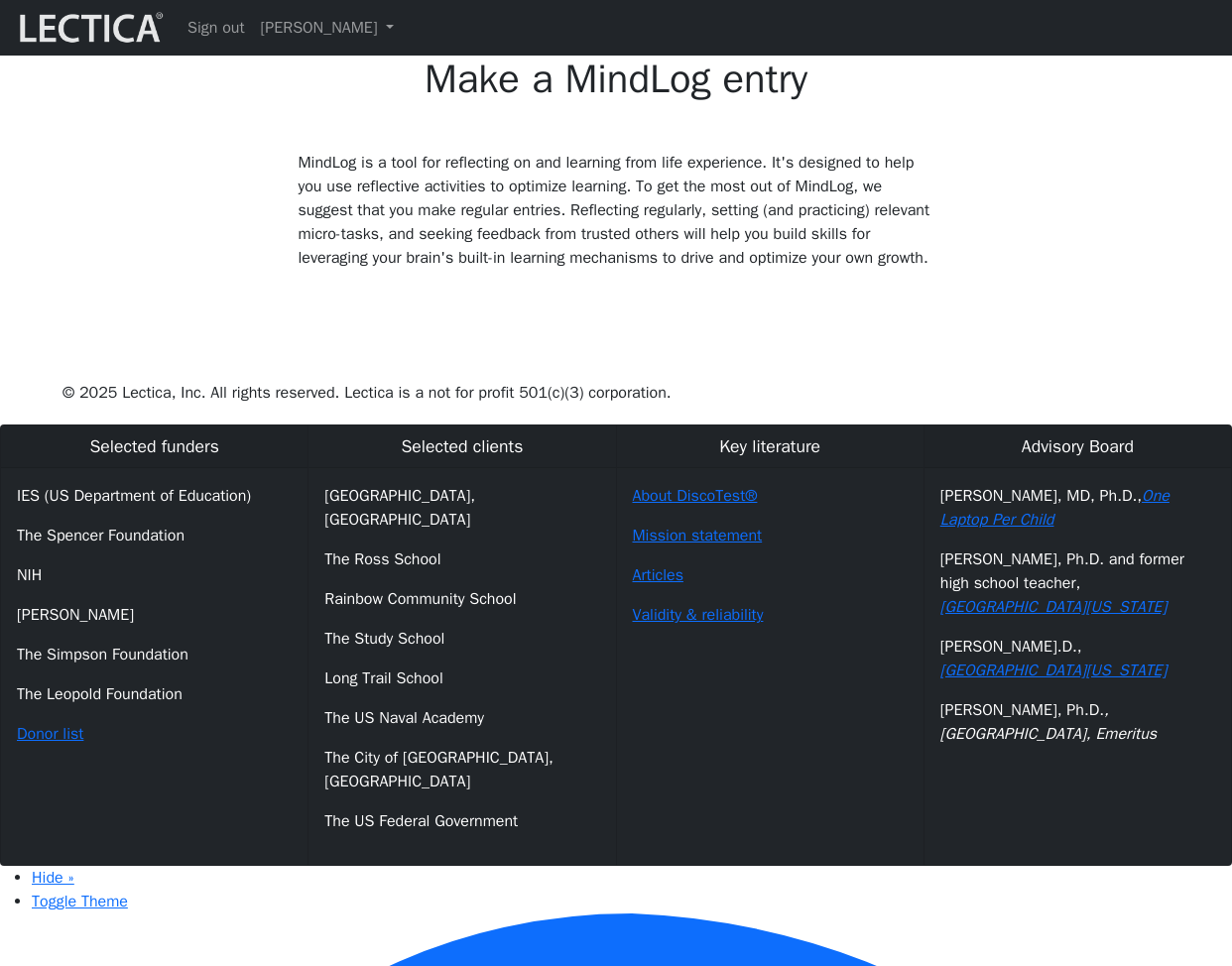 scroll, scrollTop: 37, scrollLeft: 0, axis: vertical 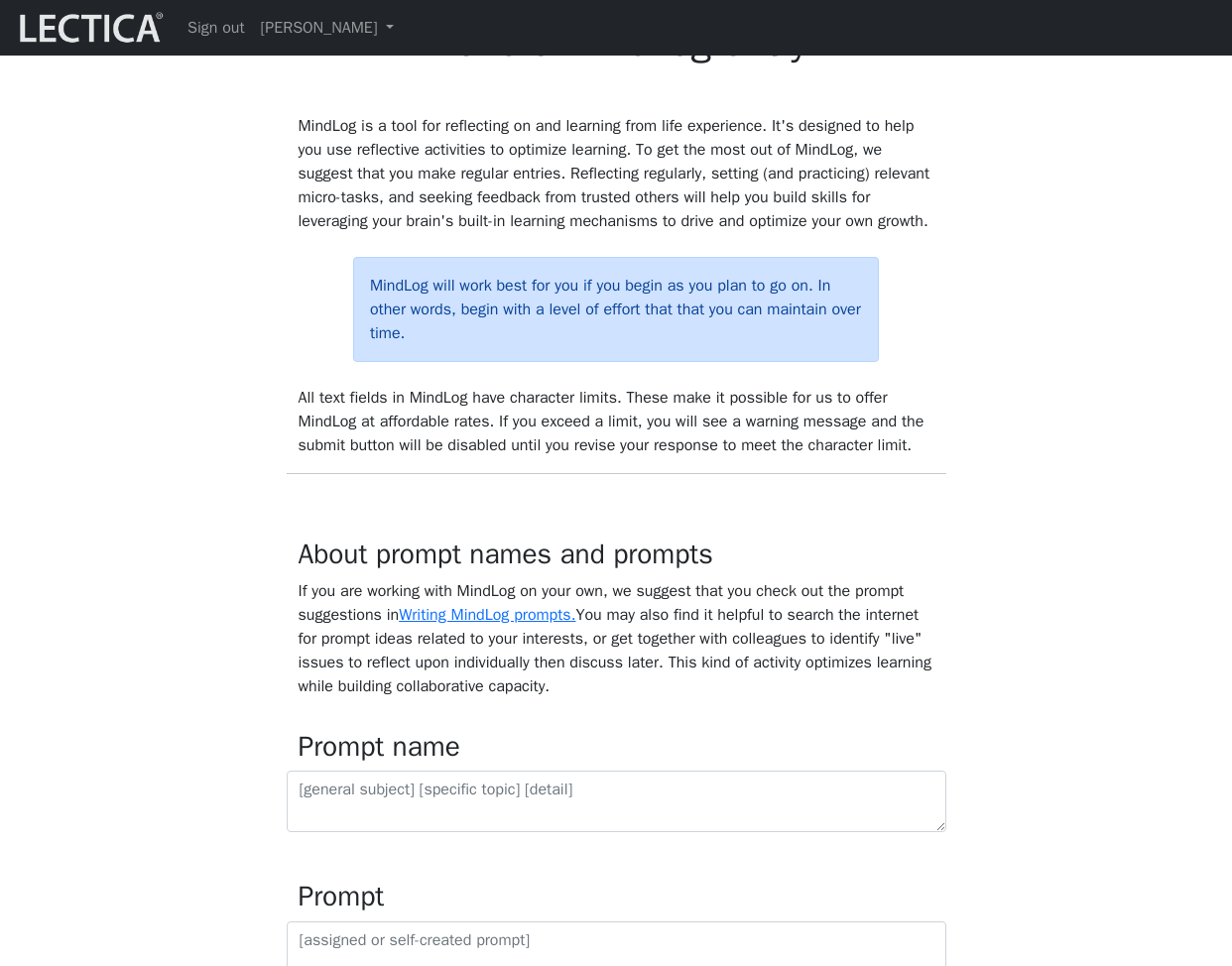 click on "MindLog is a tool for reflecting on and learning from life experience. It's designed to help you
use reflective activities to optimize learning. To get the most out of MindLog, we suggest that you
make regular entries. Reflecting regularly, setting (and practicing) relevant micro-tasks, and seeking
feedback from trusted others will help you build skills for leveraging your brain's built-in
learning mechanisms to drive and optimize your own growth.
MindLog will work best for you if you begin as you plan to go on. In other words, begin with a
level of effort that that you can maintain over time.
All text fields in MindLog have character limits. These make it possible for us to offer MindLog at
affordable rates. If you exceed a limit, you will see a warning message and the submit button will be
disabled until you revise your response to meet the character limit." at bounding box center [616, 1151] 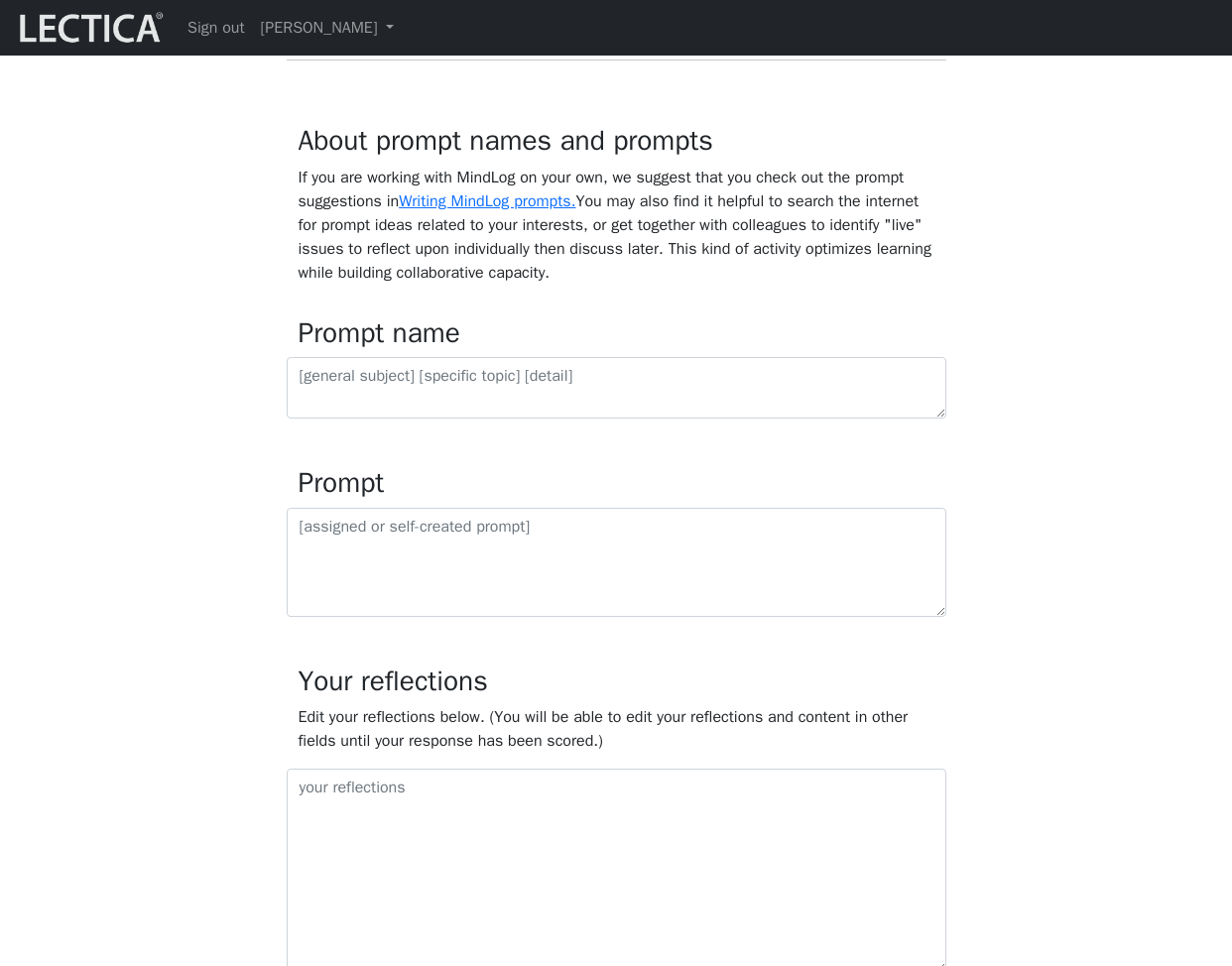 scroll, scrollTop: 0, scrollLeft: 0, axis: both 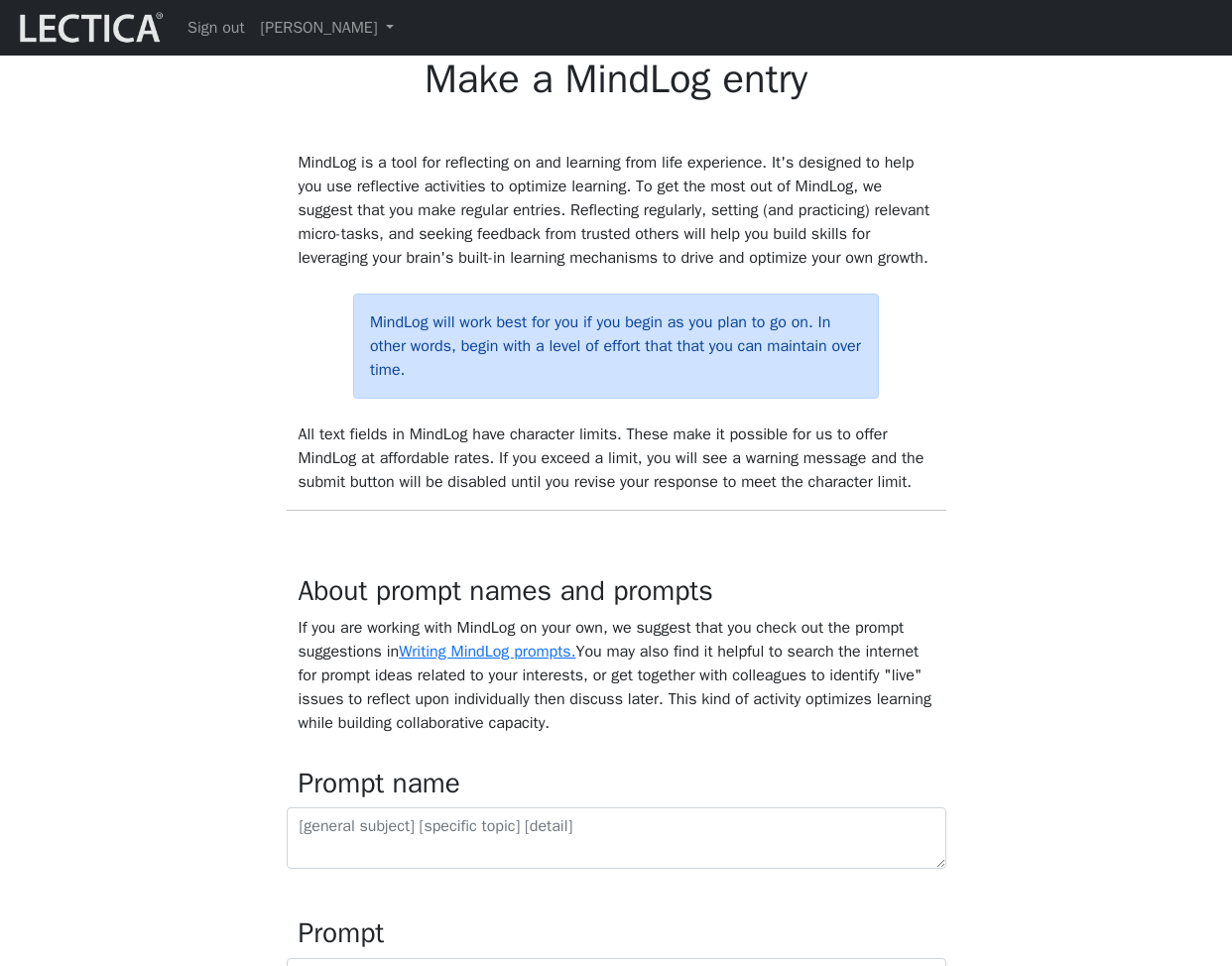 click on "MindLog is a tool for reflecting on and learning from life experience. It's designed to help you
use reflective activities to optimize learning. To get the most out of MindLog, we suggest that you
make regular entries. Reflecting regularly, setting (and practicing) relevant micro-tasks, and seeking
feedback from trusted others will help you build skills for leveraging your brain's built-in
learning mechanisms to drive and optimize your own growth.
MindLog will work best for you if you begin as you plan to go on. In other words, begin with a
level of effort that that you can maintain over time.
All text fields in MindLog have character limits. These make it possible for us to offer MindLog at
affordable rates. If you exceed a limit, you will see a warning message and the submit button will be
disabled until you revise your response to meet the character limit." at bounding box center [616, 1188] 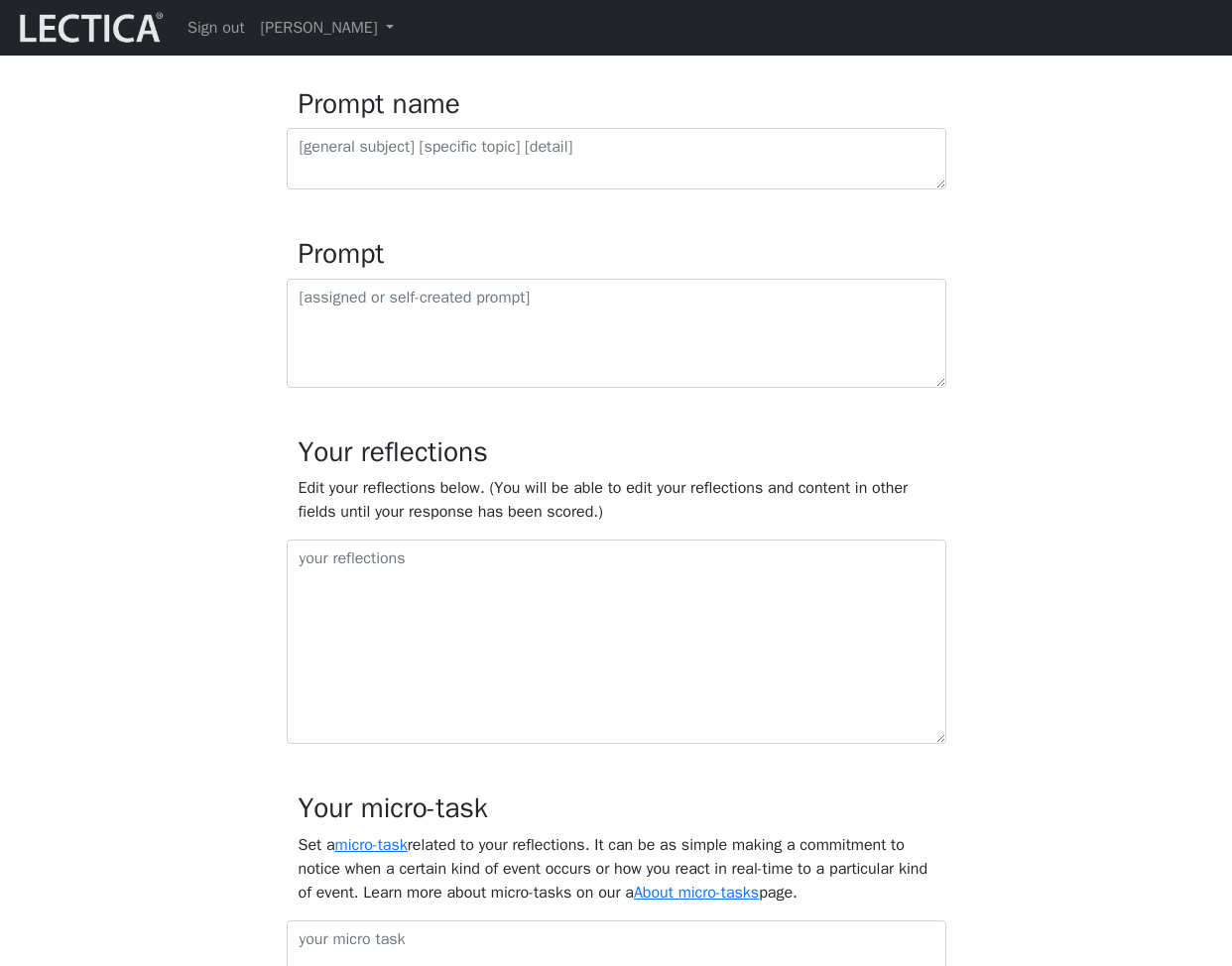 scroll, scrollTop: 603, scrollLeft: 0, axis: vertical 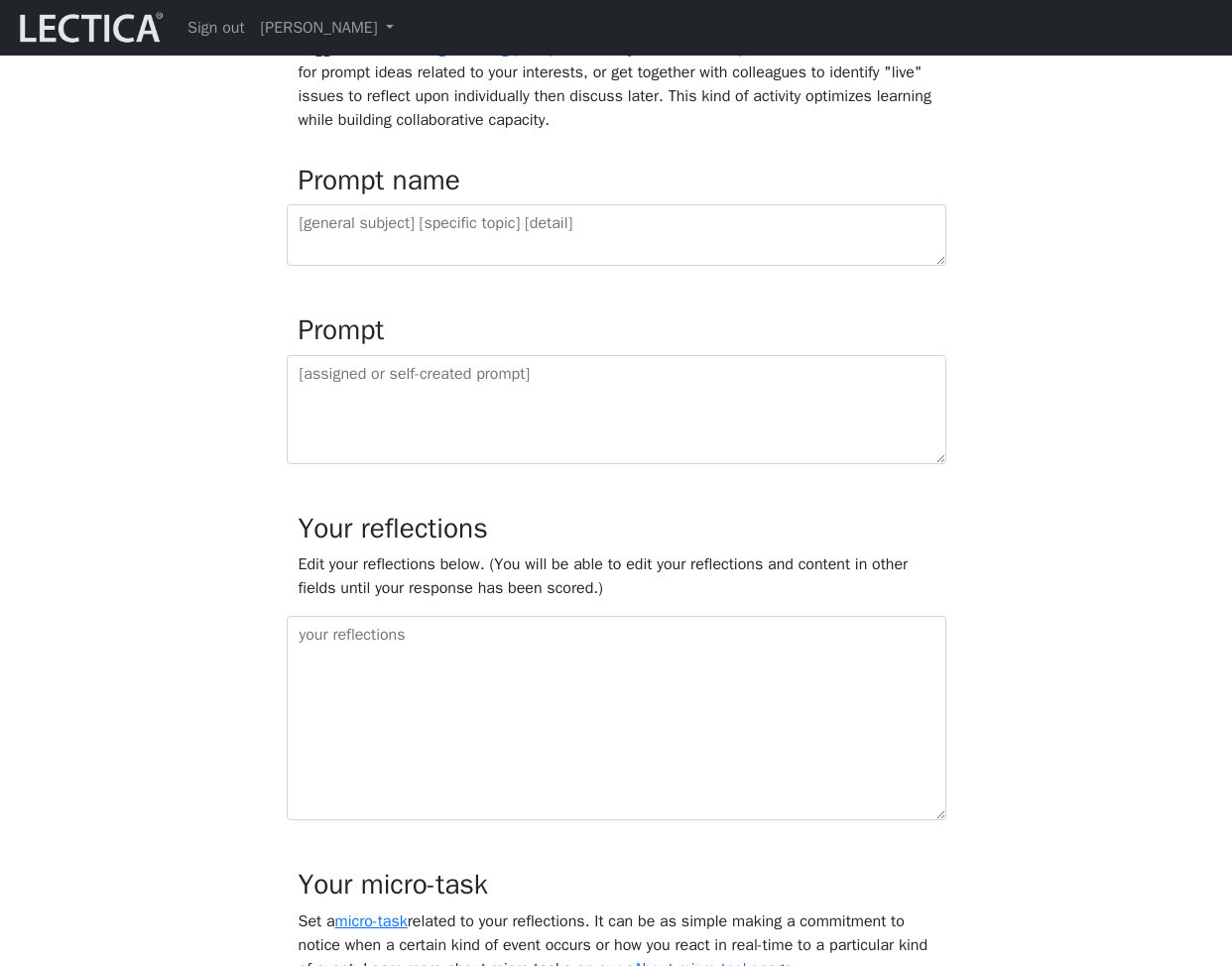 click on "MindLog is a tool for reflecting on and learning from life experience. It's designed to help you
use reflective activities to optimize learning. To get the most out of MindLog, we suggest that you
make regular entries. Reflecting regularly, setting (and practicing) relevant micro-tasks, and seeking
feedback from trusted others will help you build skills for leveraging your brain's built-in
learning mechanisms to drive and optimize your own growth.
MindLog will work best for you if you begin as you plan to go on. In other words, begin with a
level of effort that that you can maintain over time.
All text fields in MindLog have character limits. These make it possible for us to offer MindLog at
affordable rates. If you exceed a limit, you will see a warning message and the submit button will be
disabled until you revise your response to meet the character limit." at bounding box center (616, 585) 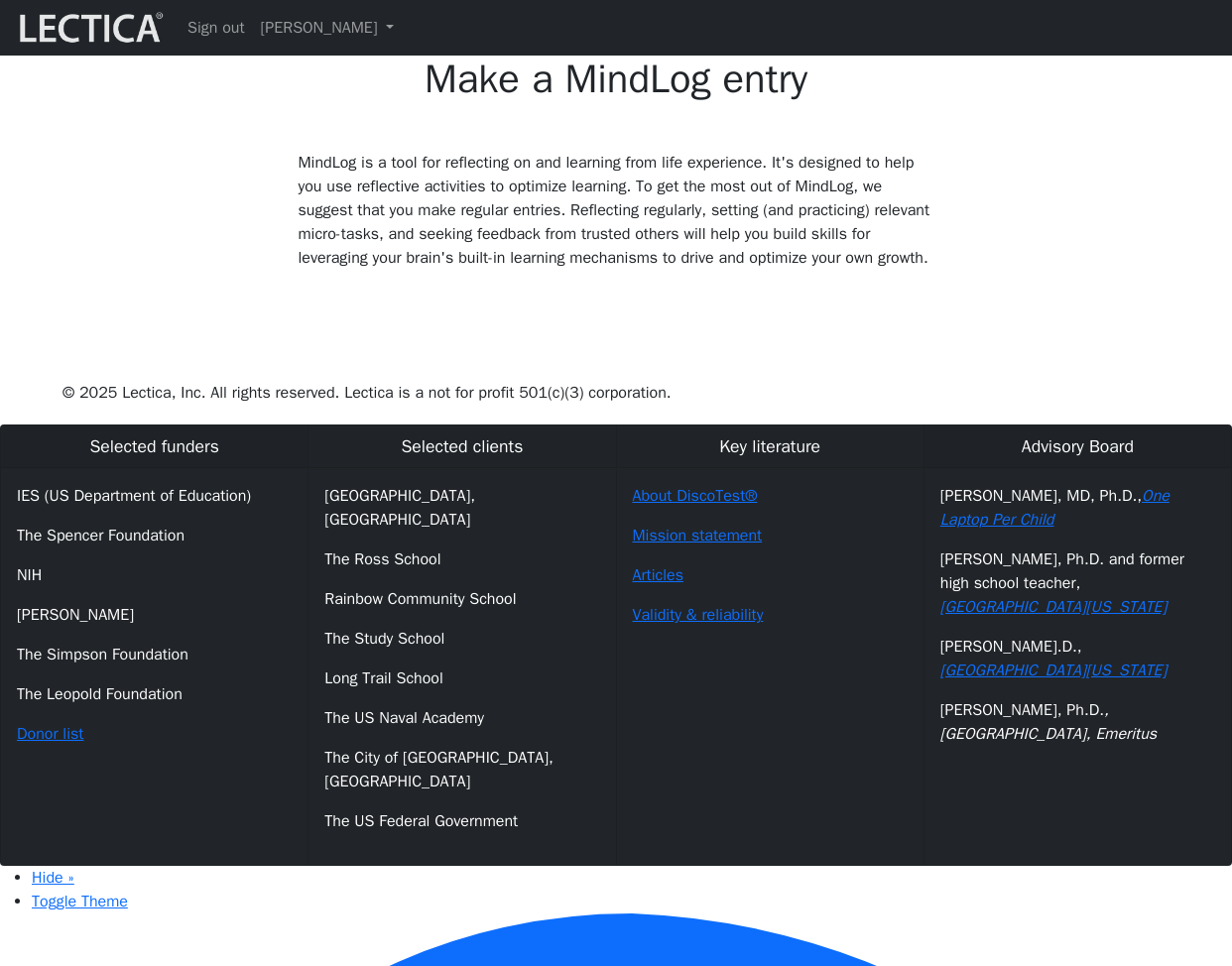 scroll, scrollTop: 37, scrollLeft: 0, axis: vertical 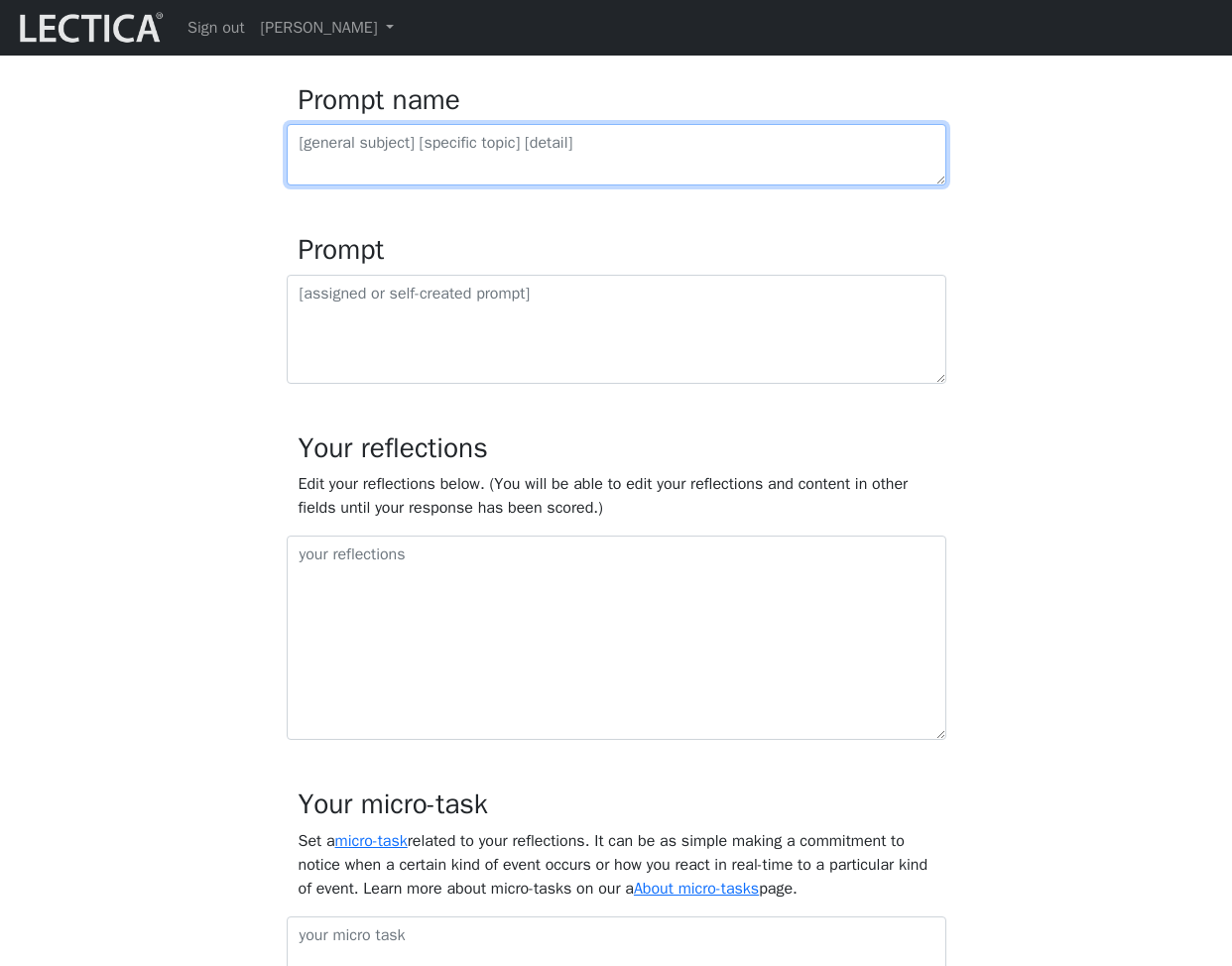 click at bounding box center [616, 155] 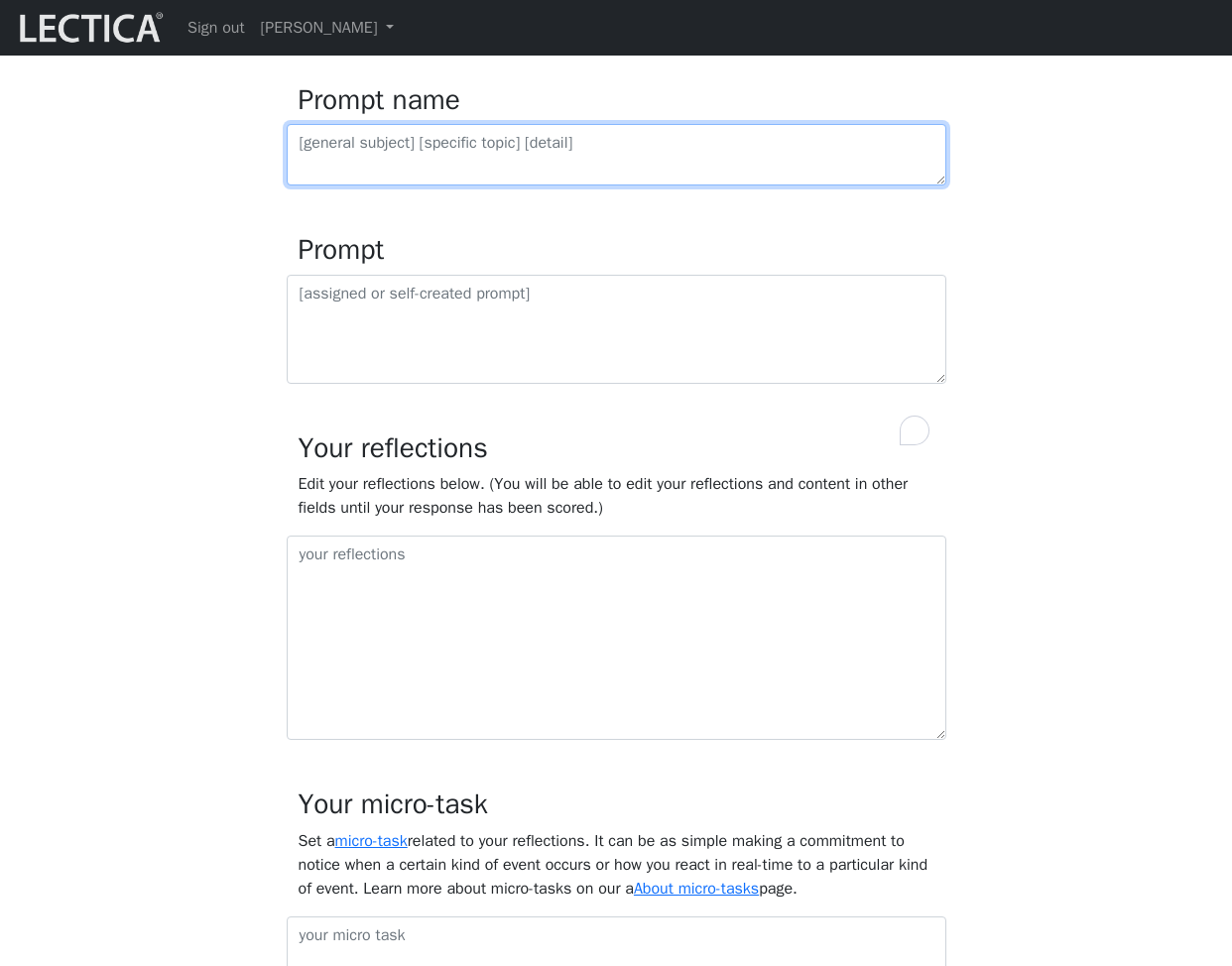 paste on "maxNumberOfCharsPromptName" 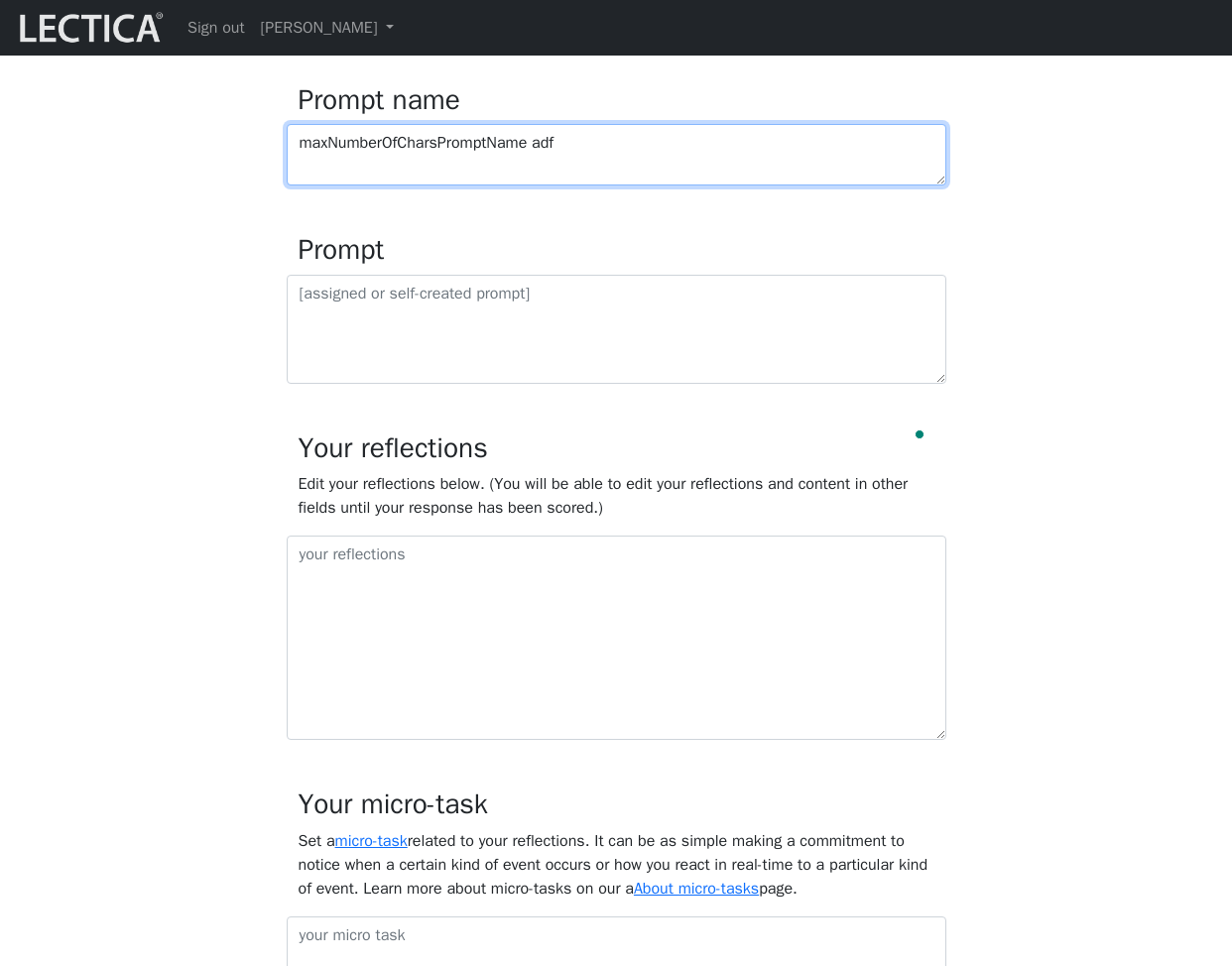paste on "maxNumberOfCharsPromptName" 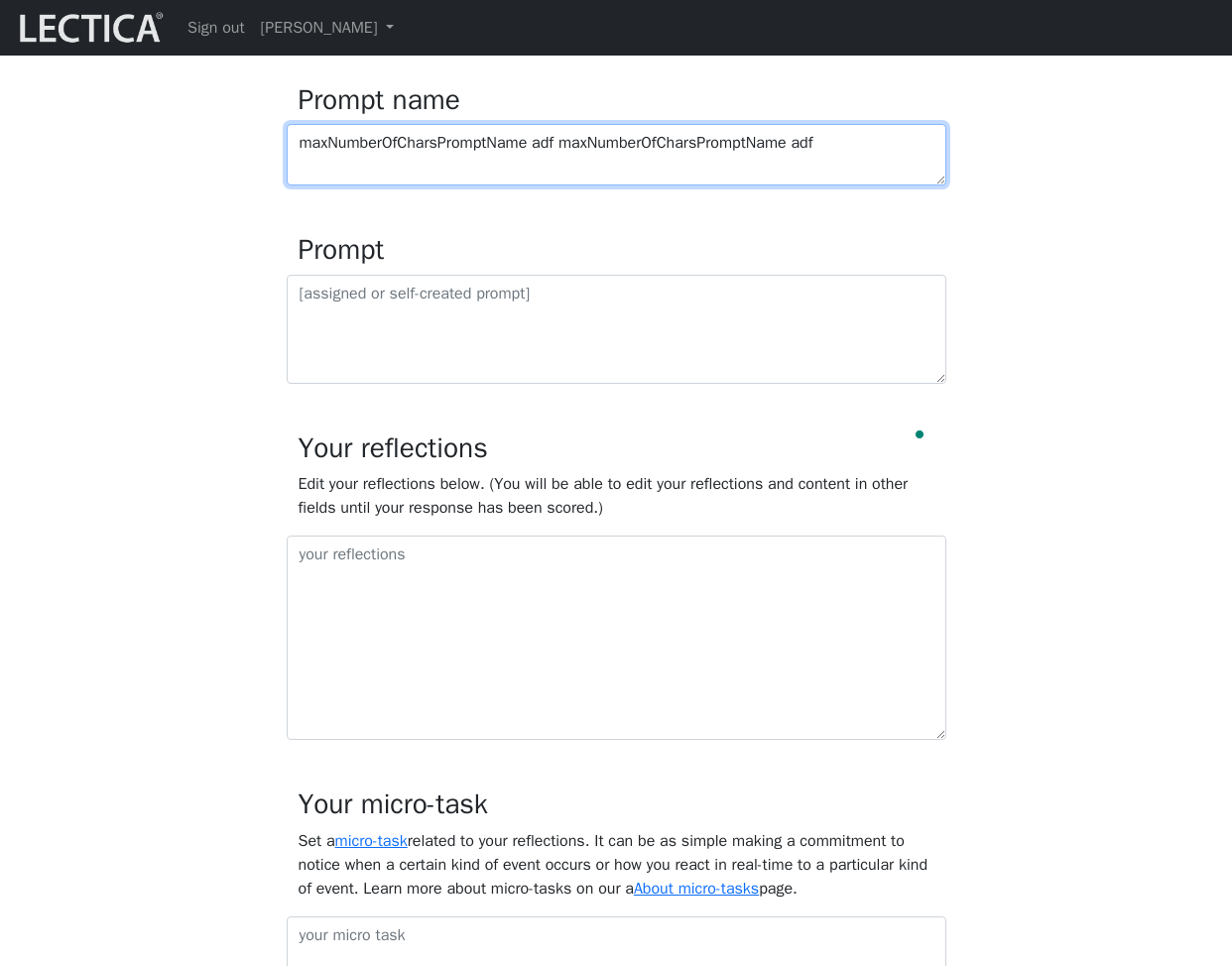 paste on "maxNumberOfCharsPromptName" 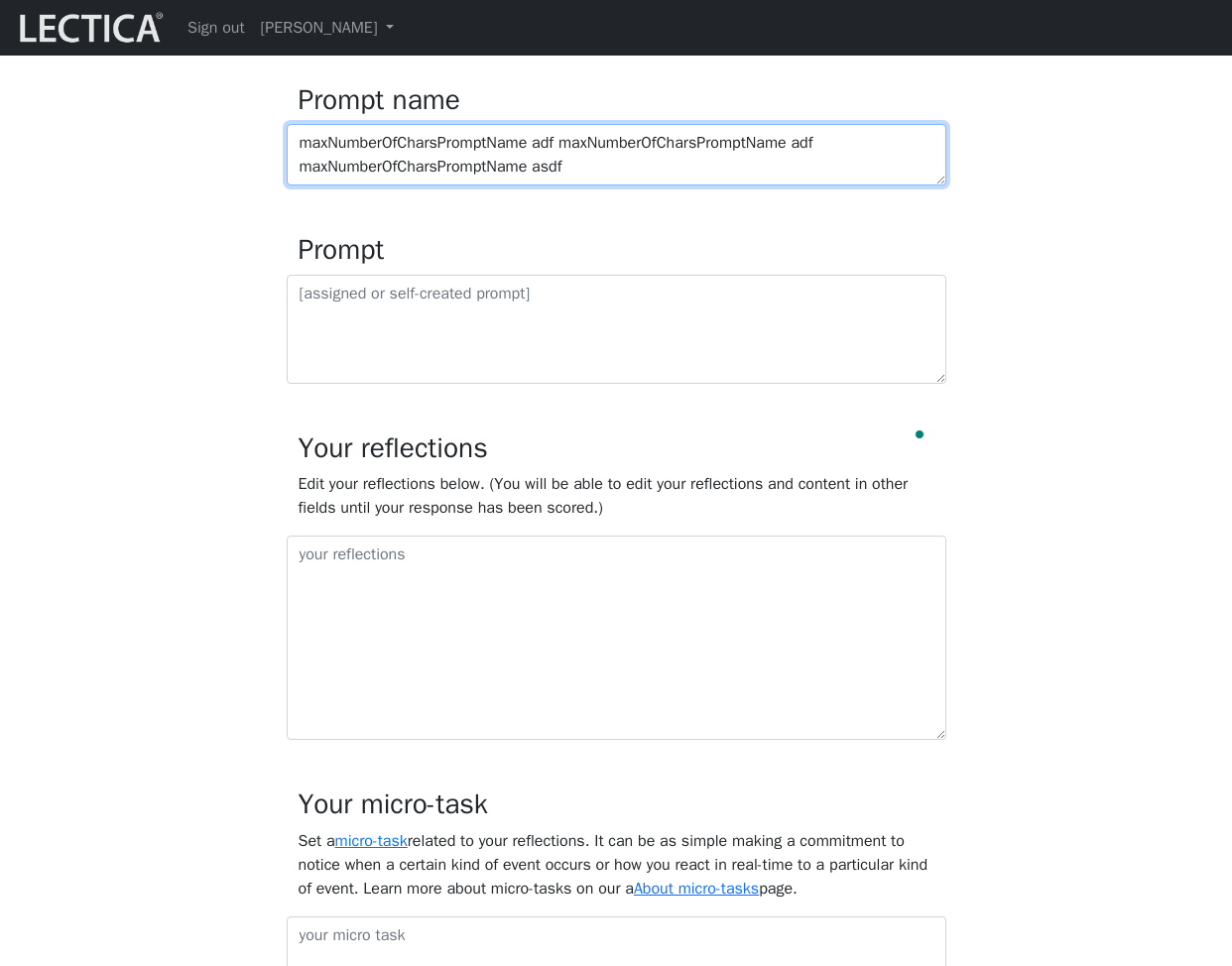 paste on "maxNumberOfCharsPromptName" 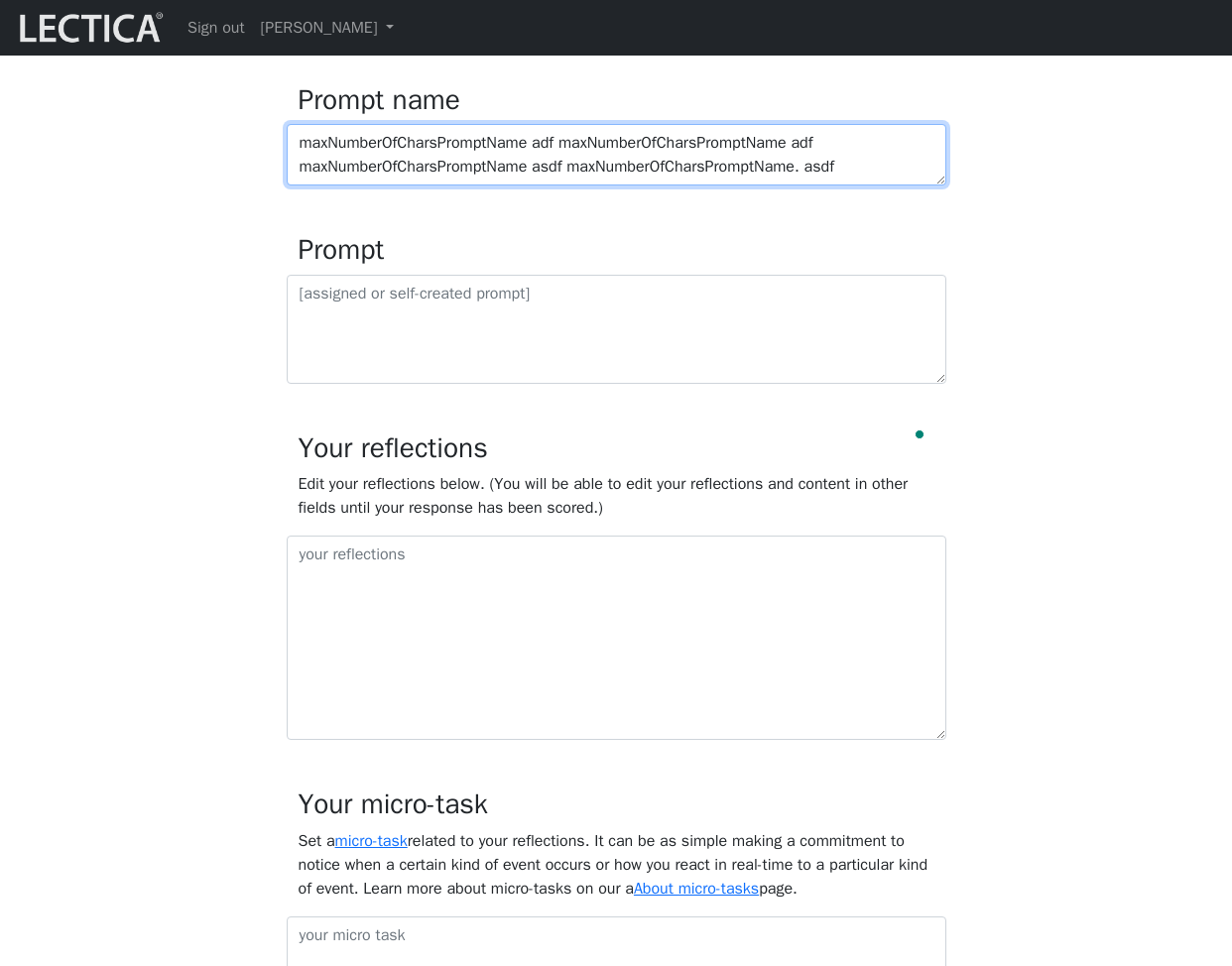 scroll, scrollTop: 18, scrollLeft: 0, axis: vertical 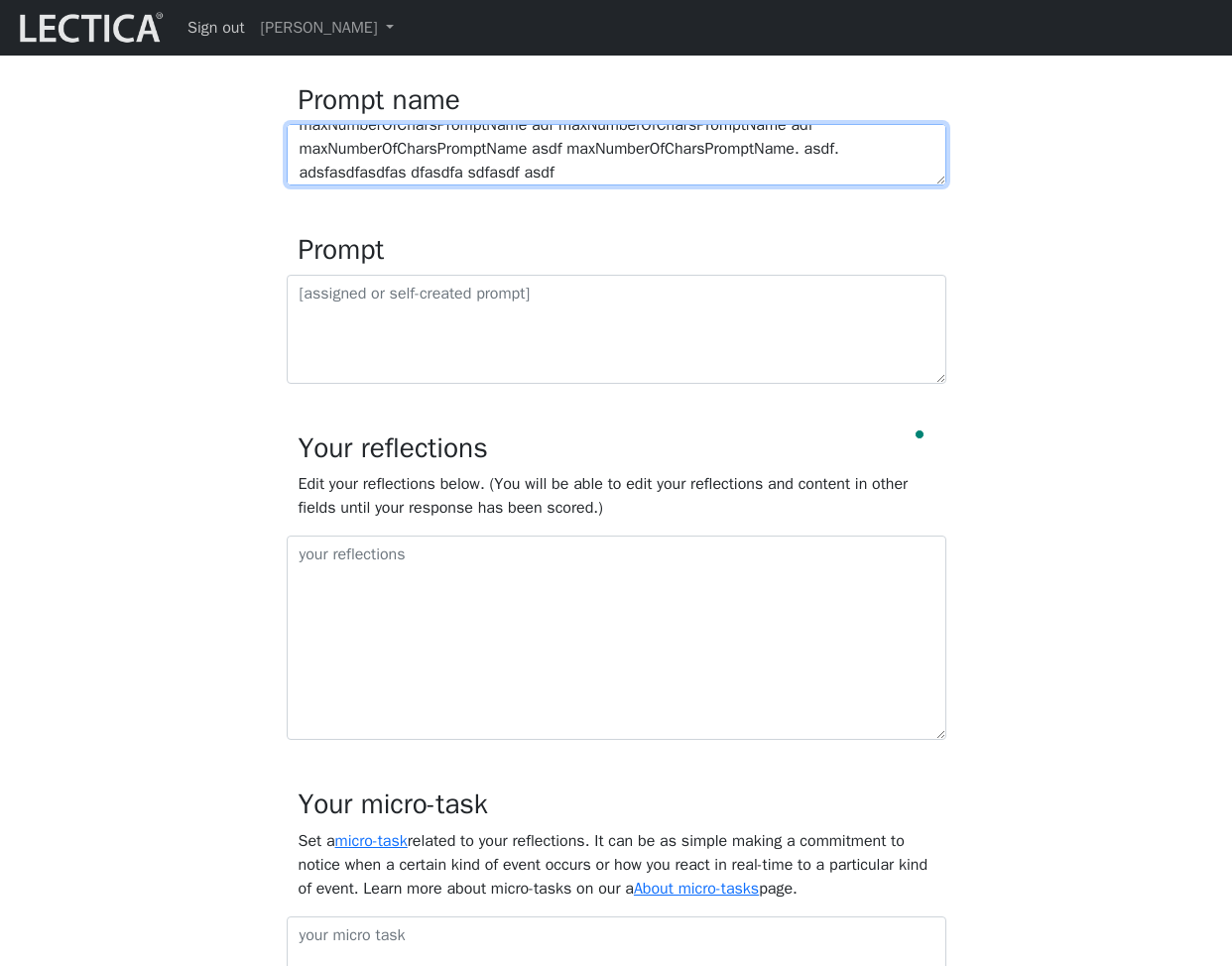 type on "maxNumberOfCharsPromptName adf maxNumberOfCharsPromptName adf maxNumberOfCharsPromptName asdf maxNumberOfCharsPromptName. asdf.  adsfasdfasdfas dfasdfa sdfasdf asdf" 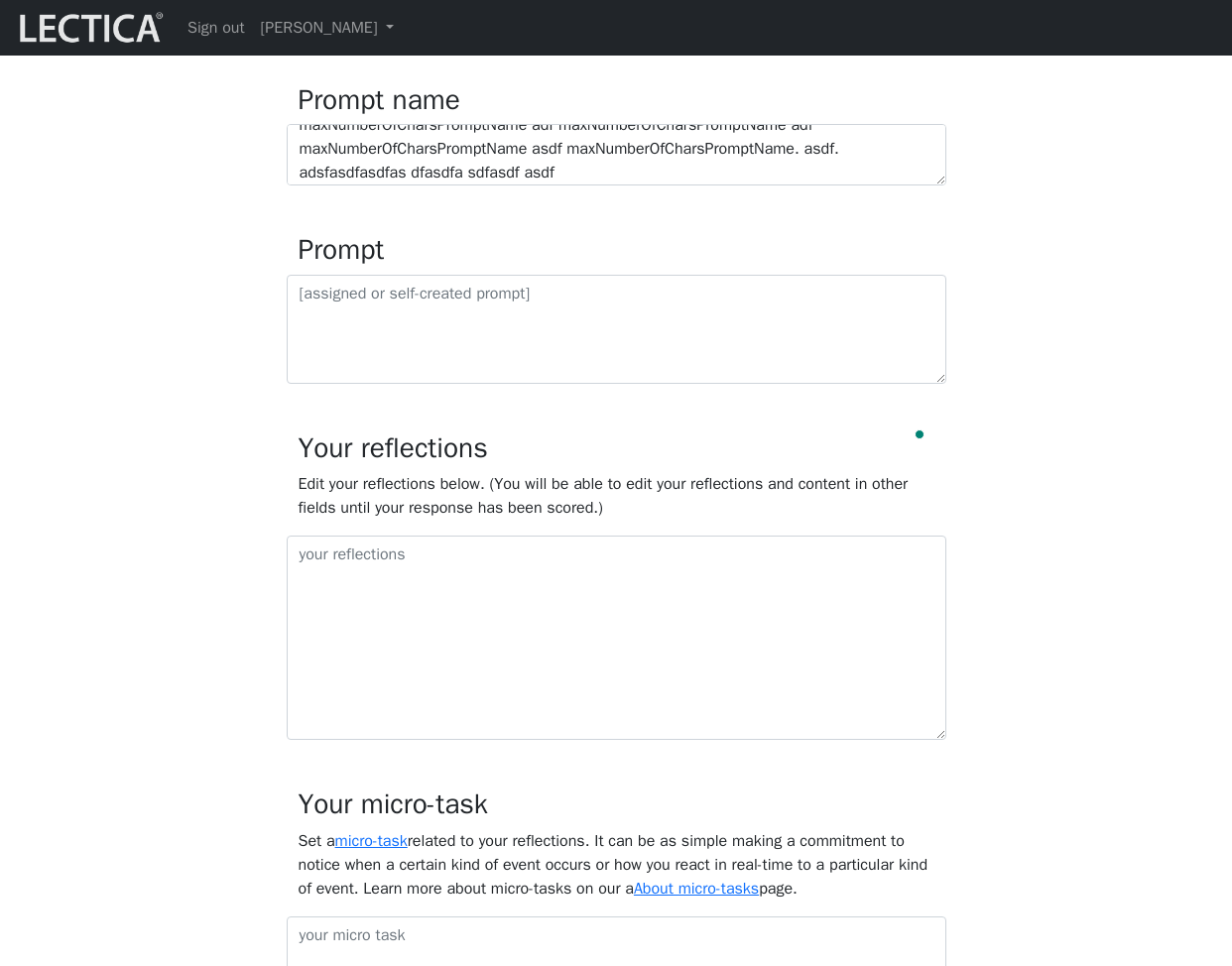 click on "MindLog is a tool for reflecting on and learning from life experience. It's designed to help you
use reflective activities to optimize learning. To get the most out of MindLog, we suggest that you
make regular entries. Reflecting regularly, setting (and practicing) relevant micro-tasks, and seeking
feedback from trusted others will help you build skills for leveraging your brain's built-in
learning mechanisms to drive and optimize your own growth.
MindLog will work best for you if you begin as you plan to go on. In other words, begin with a
level of effort that that you can maintain over time.
All text fields in MindLog have character limits. These make it possible for us to offer MindLog at
affordable rates. If you exceed a limit, you will see a warning message and the submit button will be
disabled until you revise your response to meet the character limit." at bounding box center (616, 505) 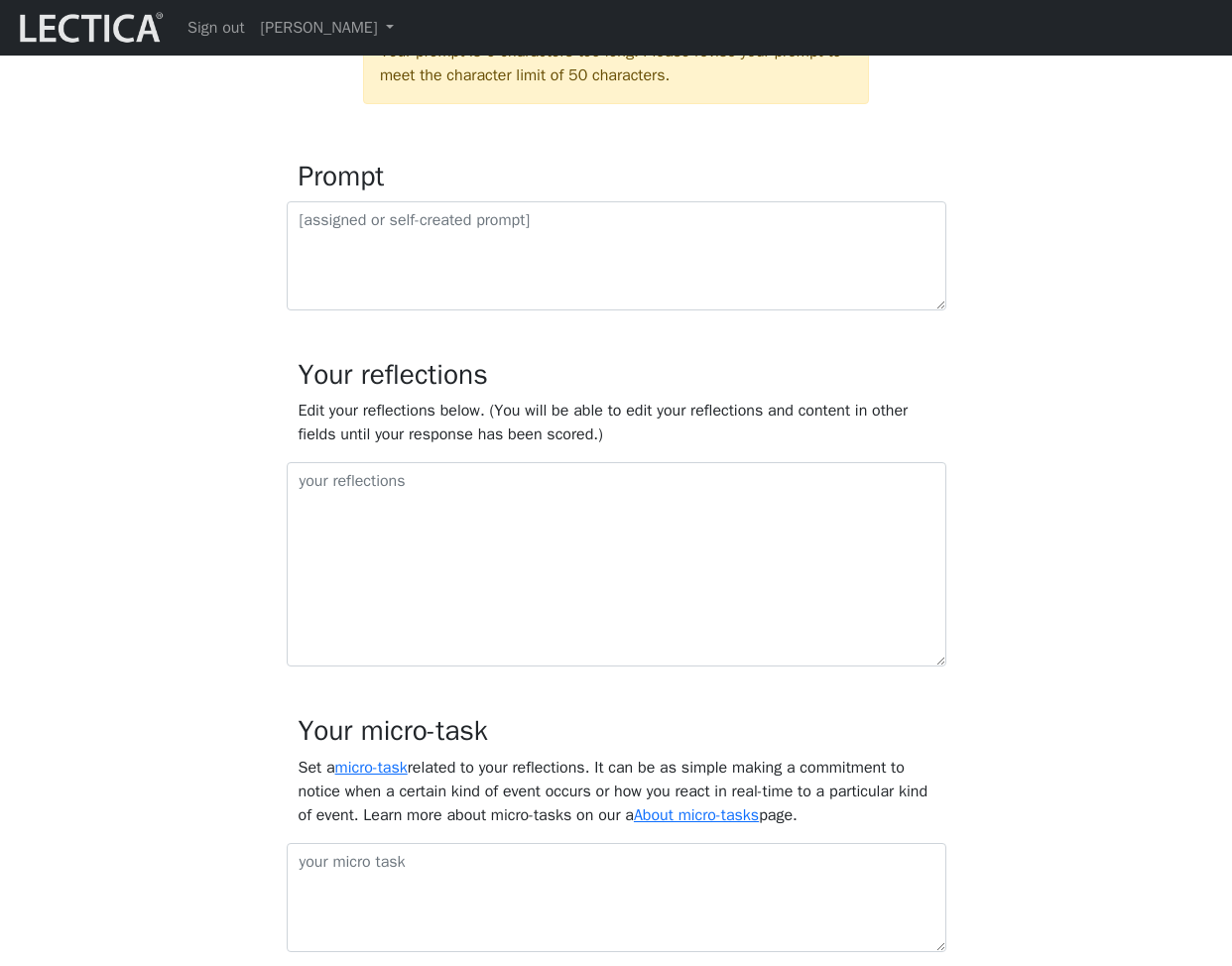 scroll, scrollTop: 821, scrollLeft: 0, axis: vertical 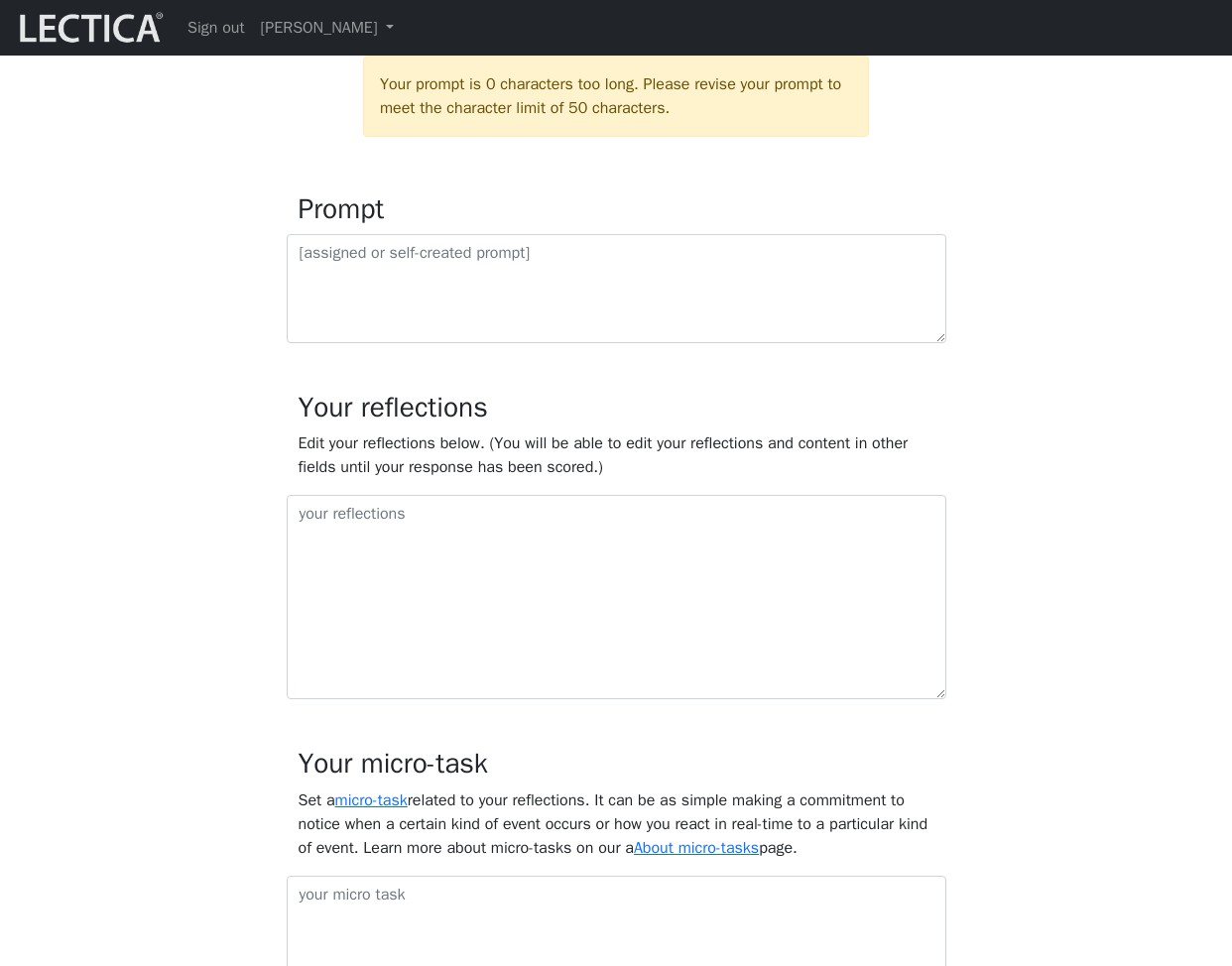 click at bounding box center [616, 17] 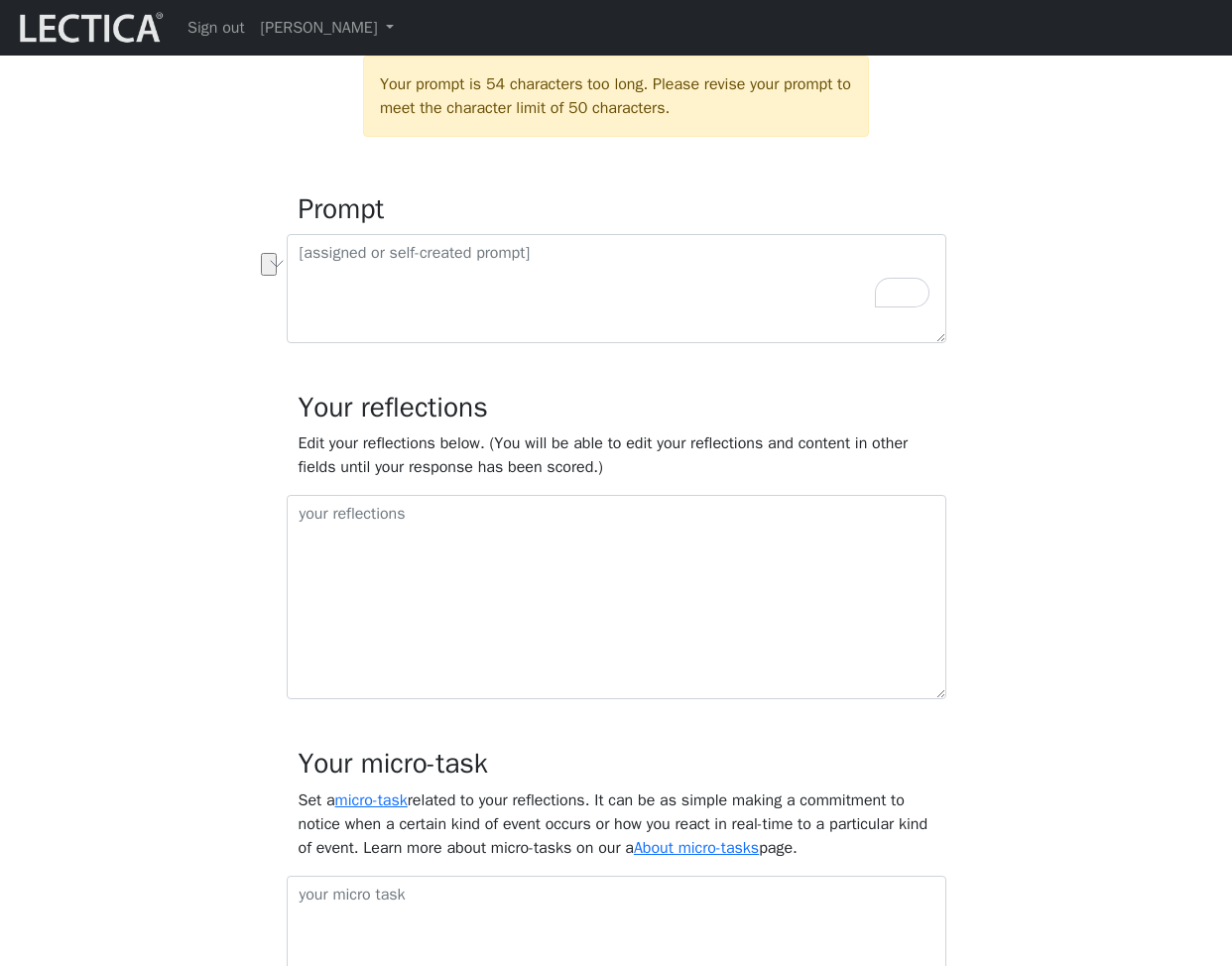 type on "asdfasdfasdfasdfasdffadf asdfa asdf asdf asdf asdfasdf" 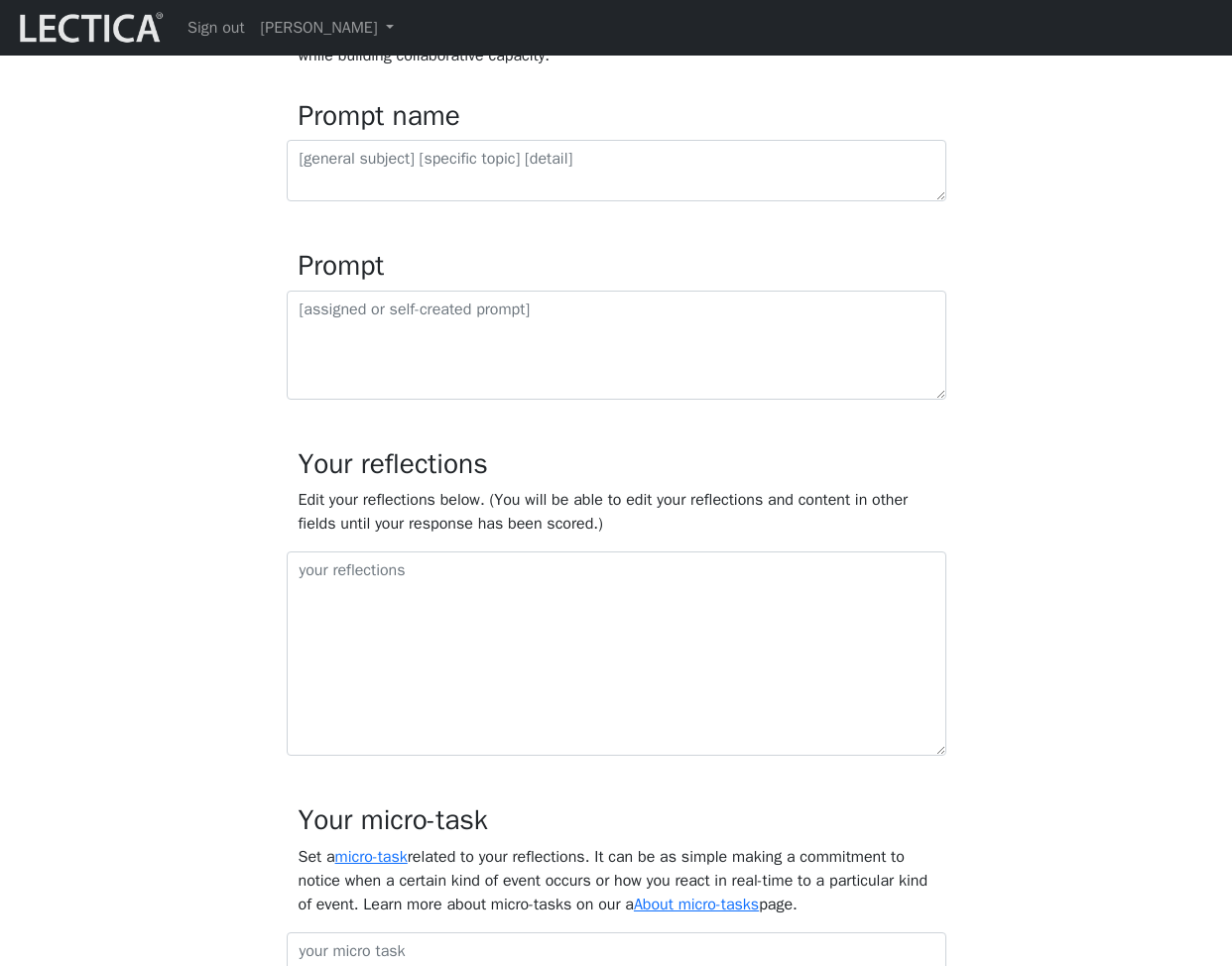 scroll, scrollTop: 693, scrollLeft: 0, axis: vertical 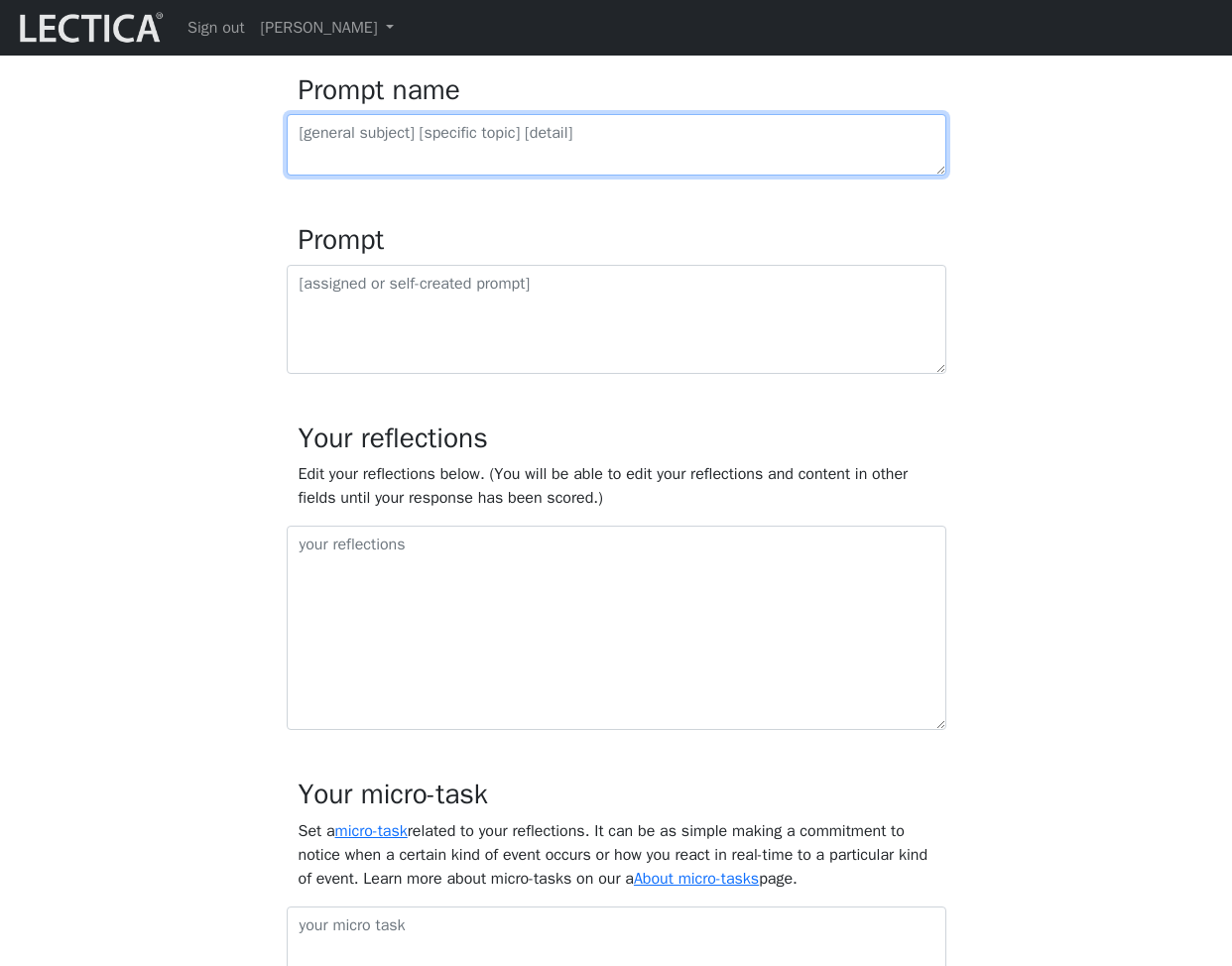 click at bounding box center (616, 145) 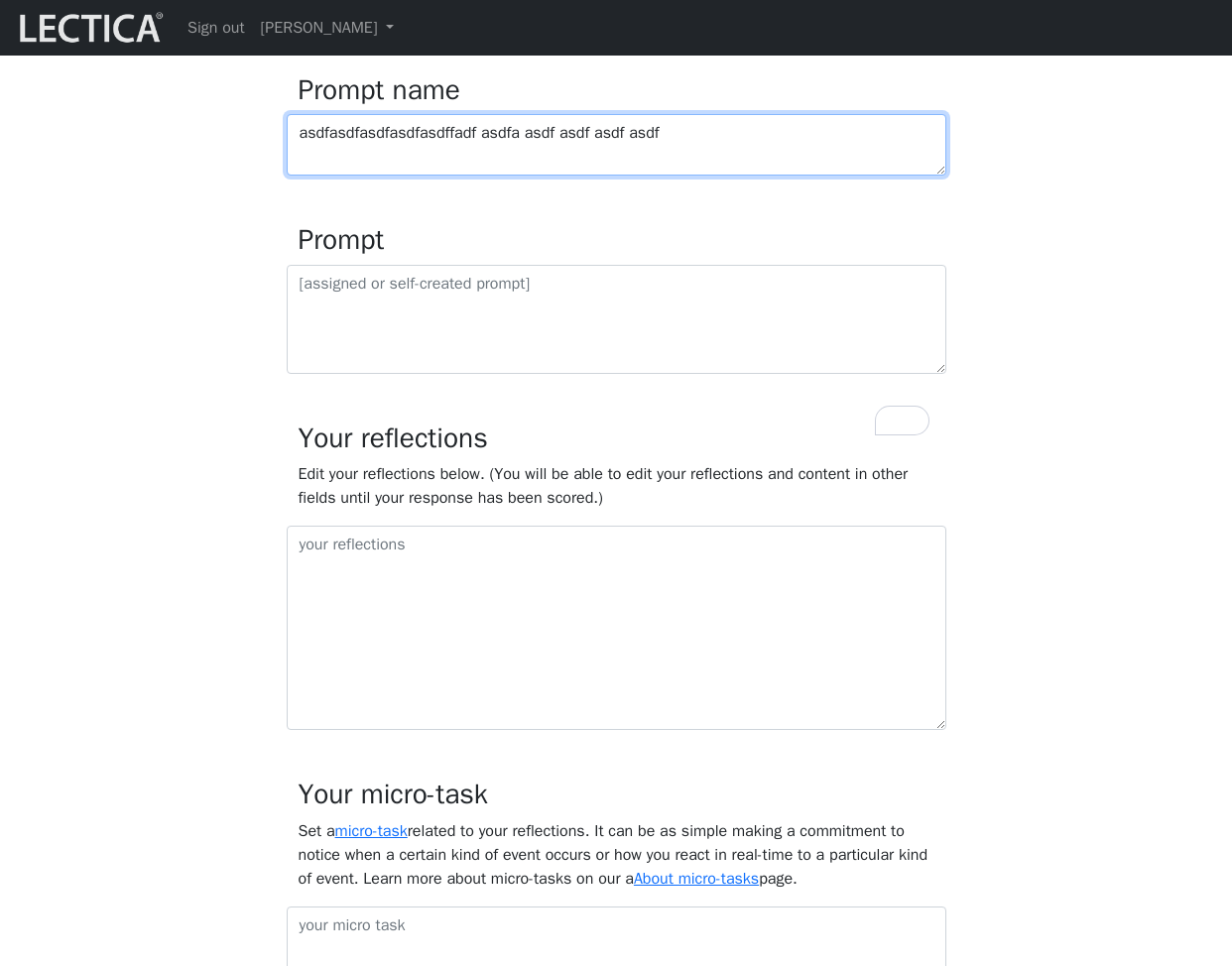 click on "asdfasdfasdfasdfasdffadf asdfa asdf asdf asdf asdf" at bounding box center [616, 145] 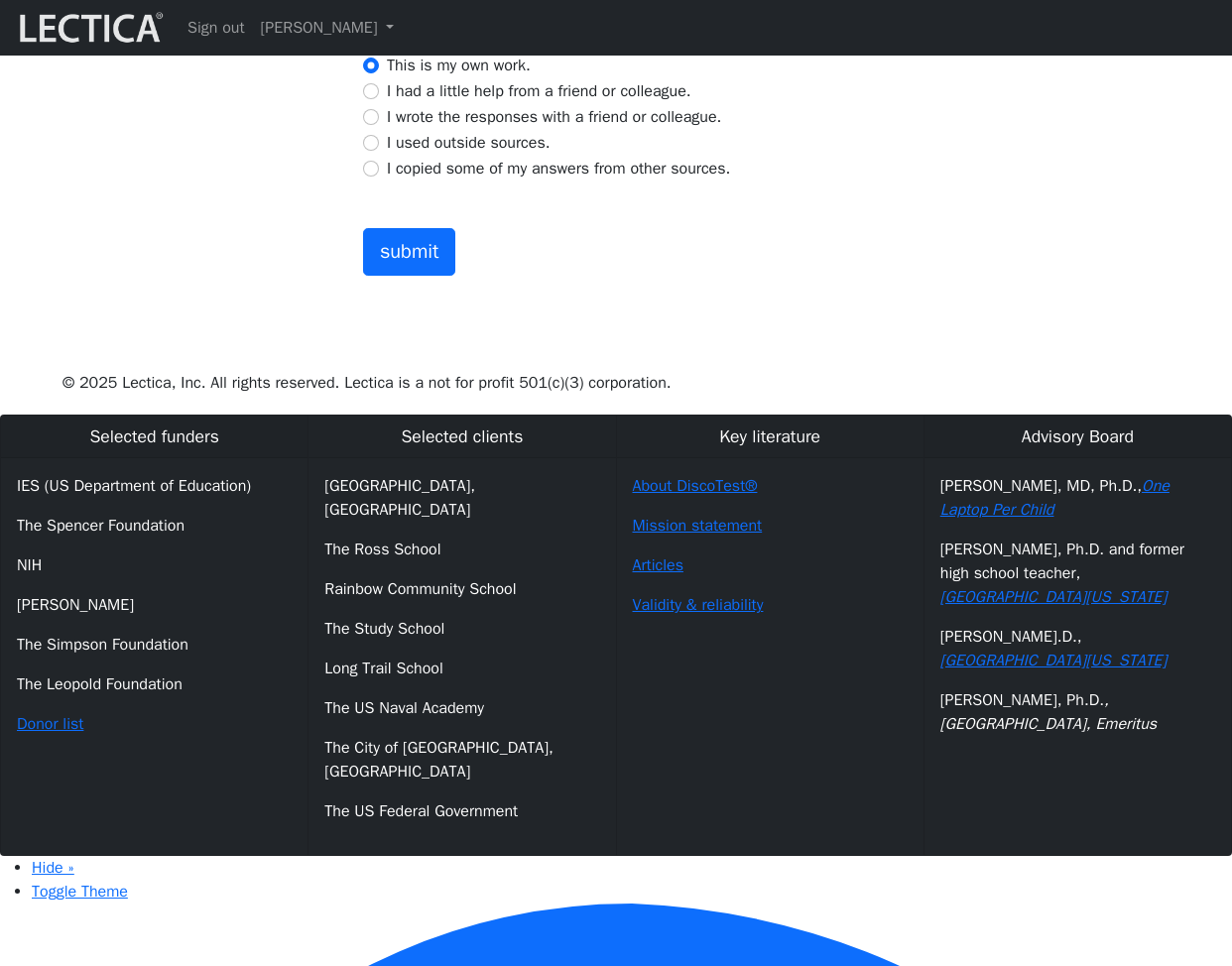 scroll, scrollTop: 2185, scrollLeft: 0, axis: vertical 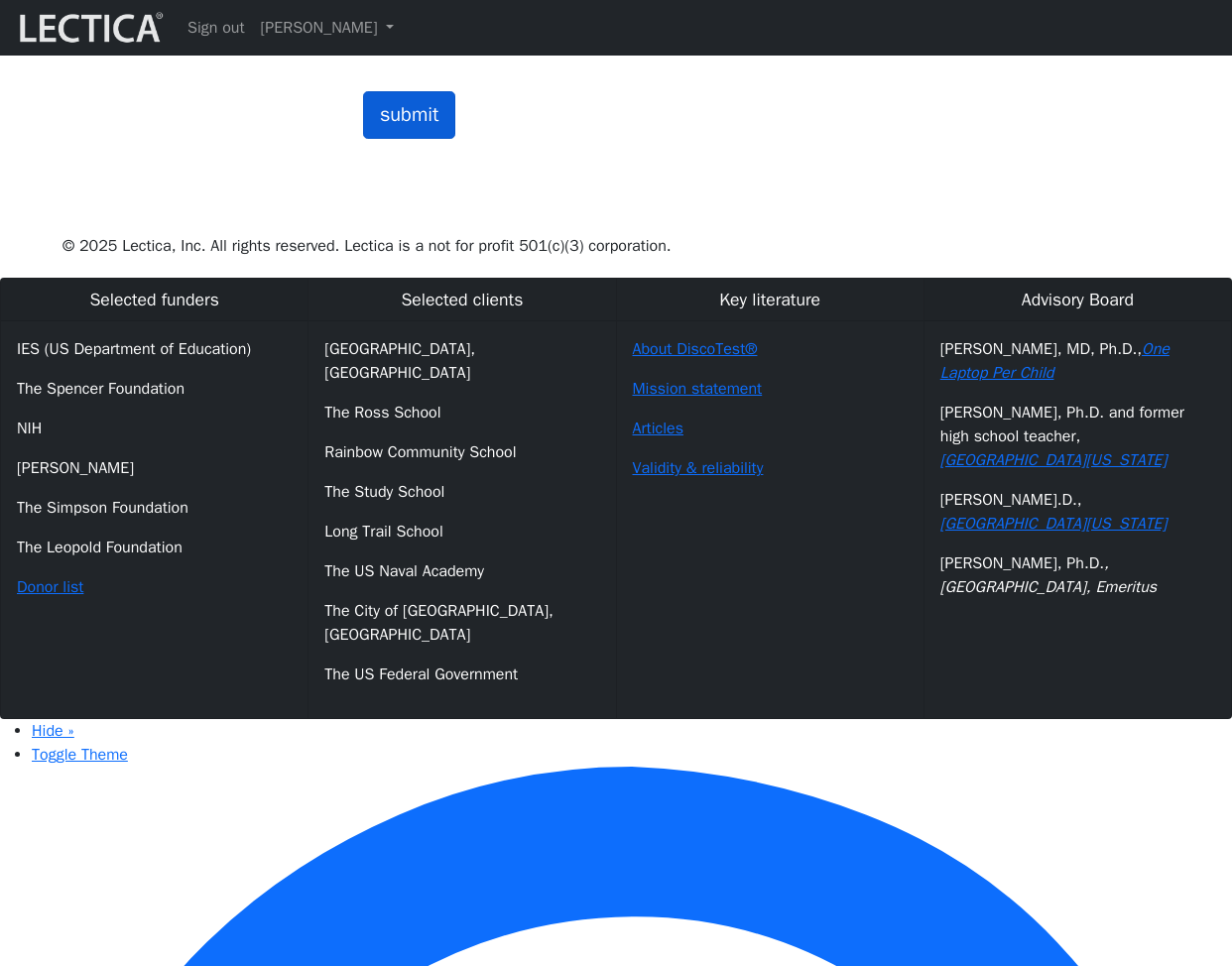 type on "asdfasdfasdfasdfasdffadf asdfa asdf asdf asdf asdfAD" 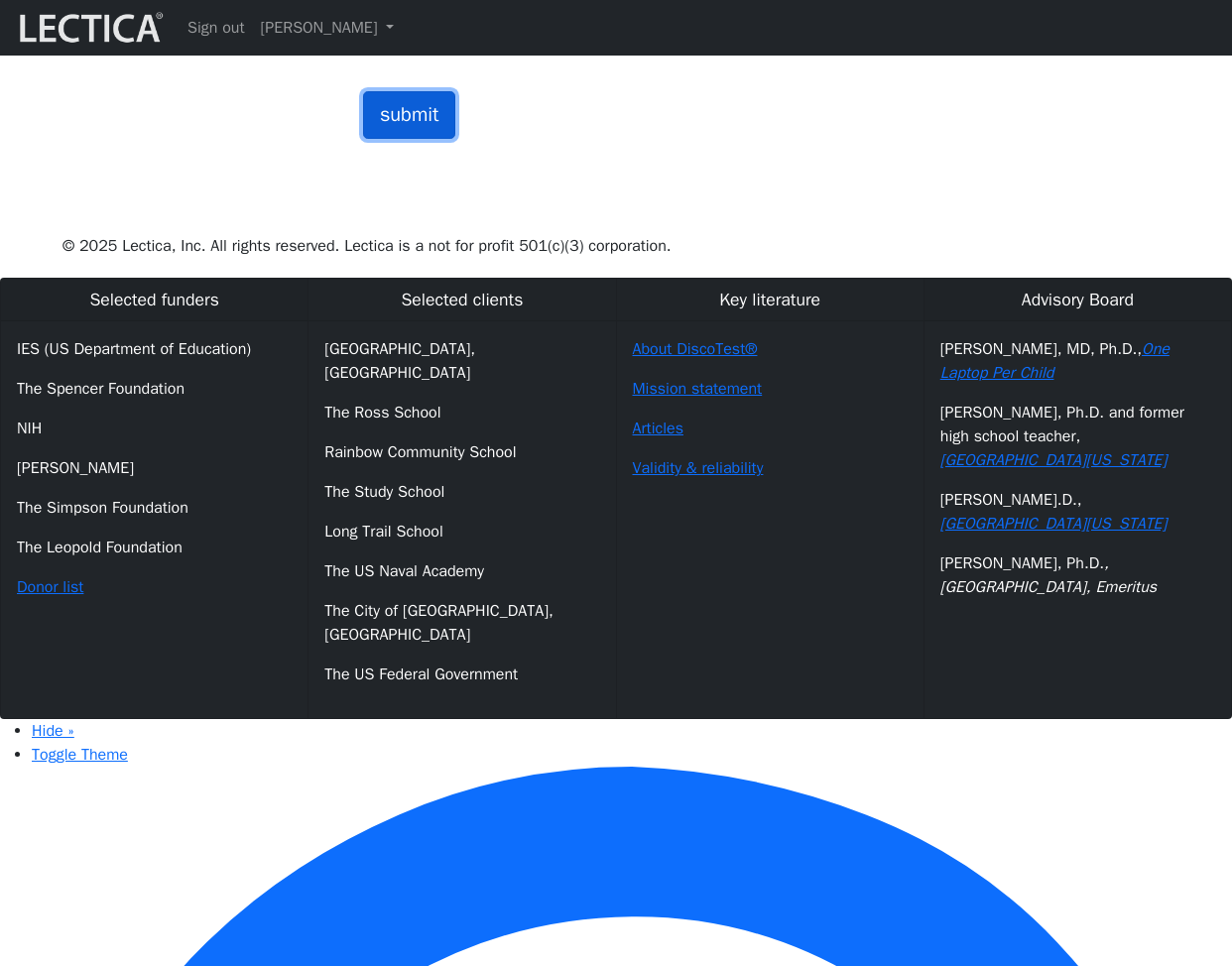 click on "submit" at bounding box center [410, 115] 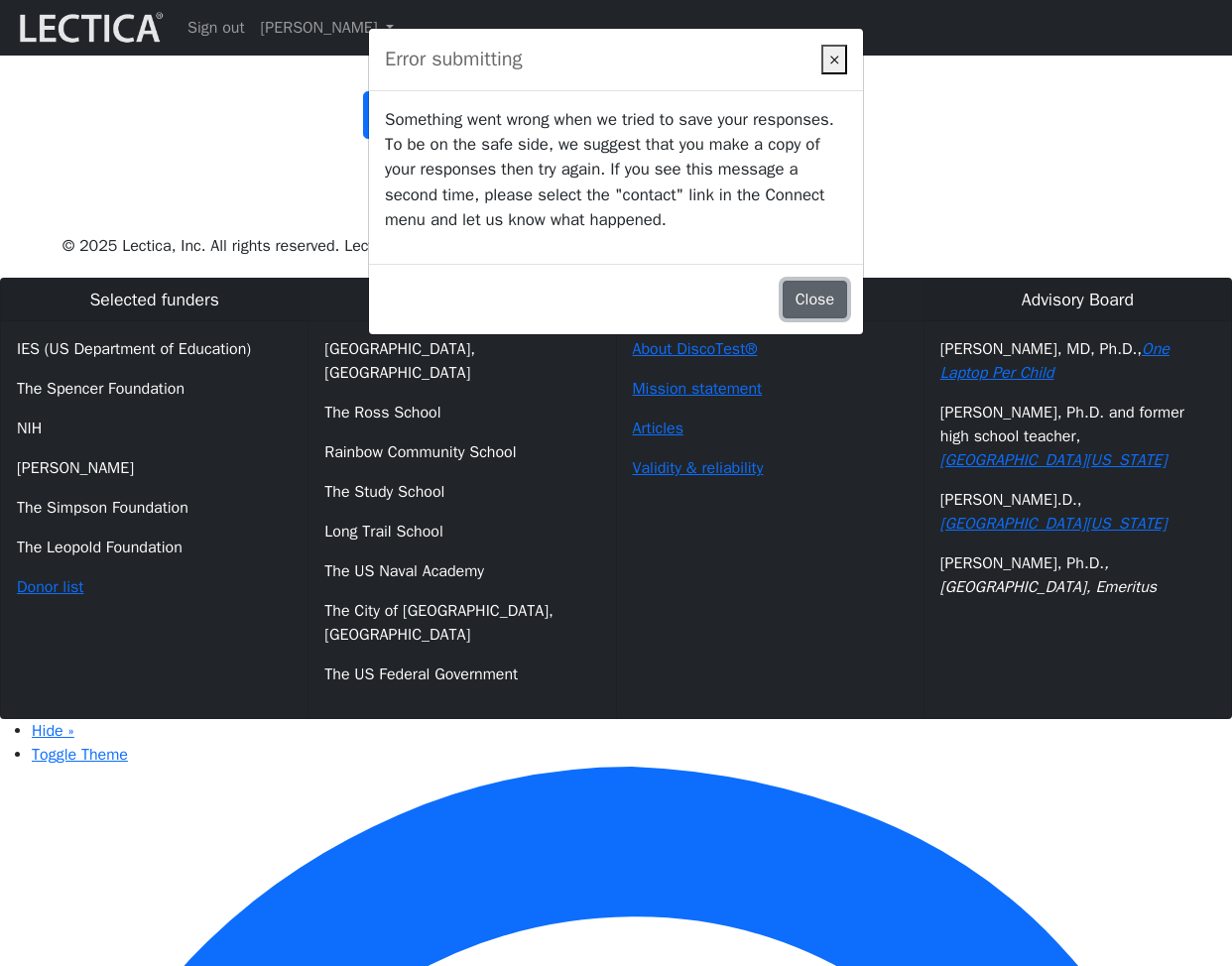 click on "Close" at bounding box center (814, 300) 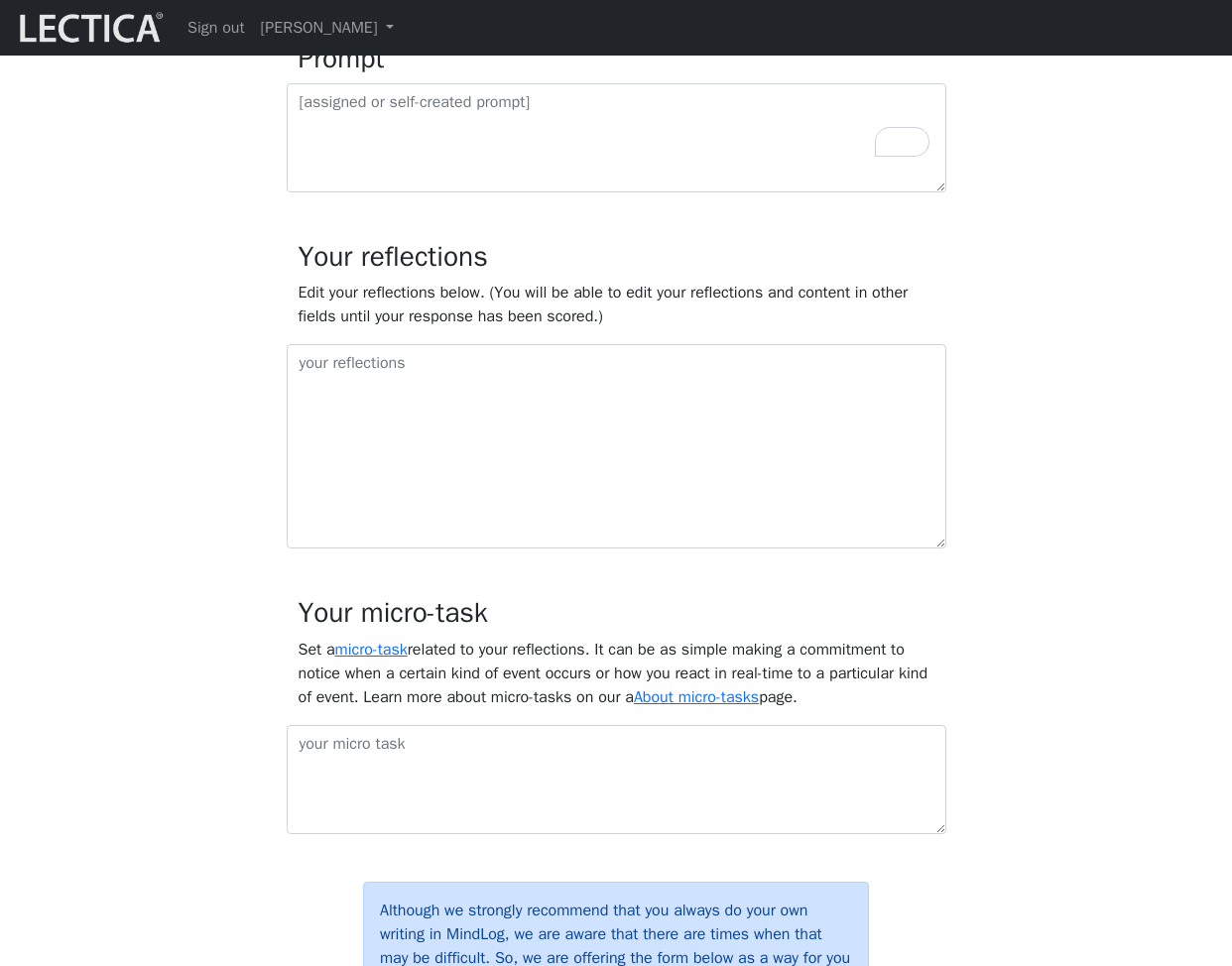 scroll, scrollTop: 880, scrollLeft: 0, axis: vertical 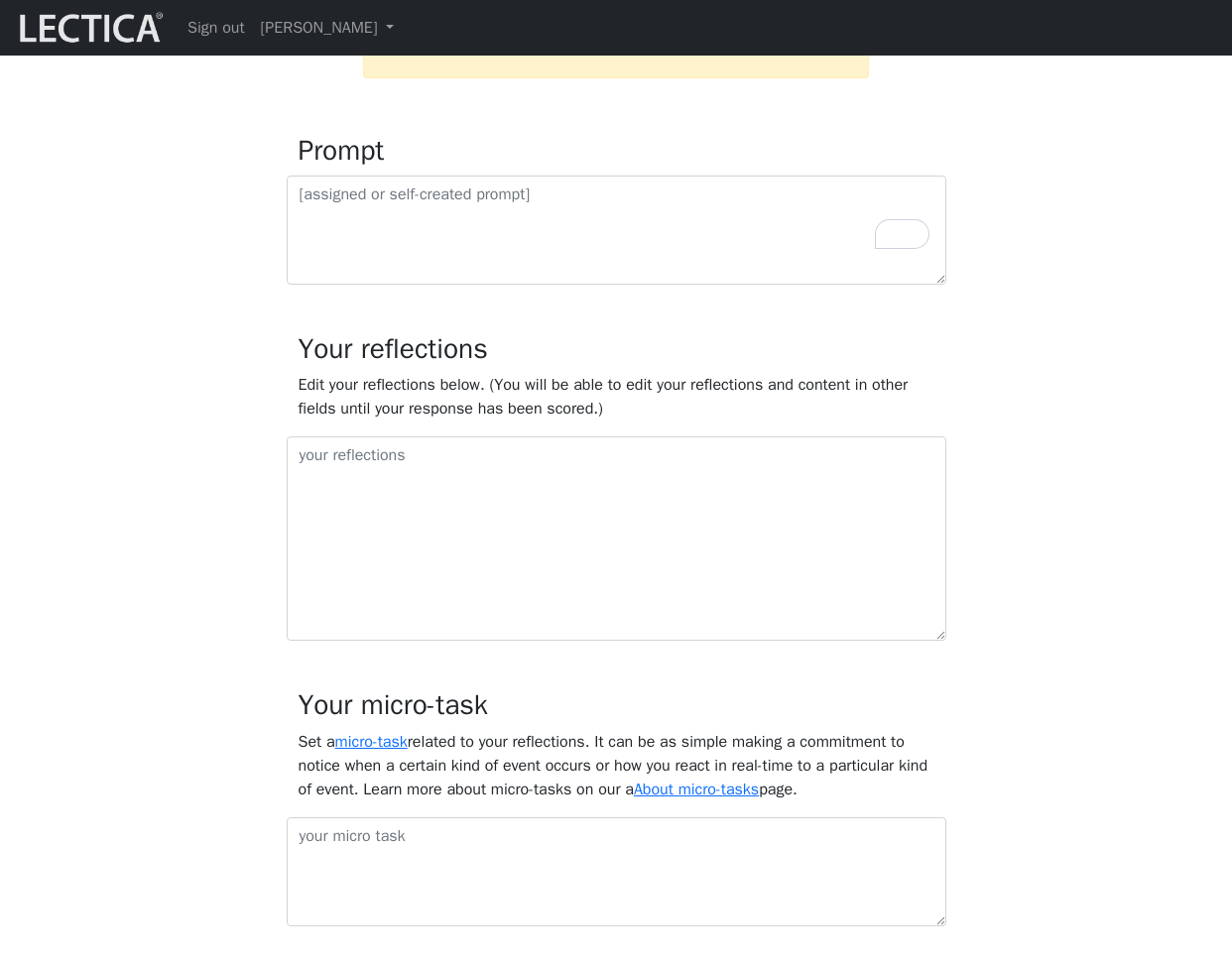 click on "asdfasdfasdfasdfasdffadf asdfa asdf asdf asdf asdfAD" at bounding box center (616, -42) 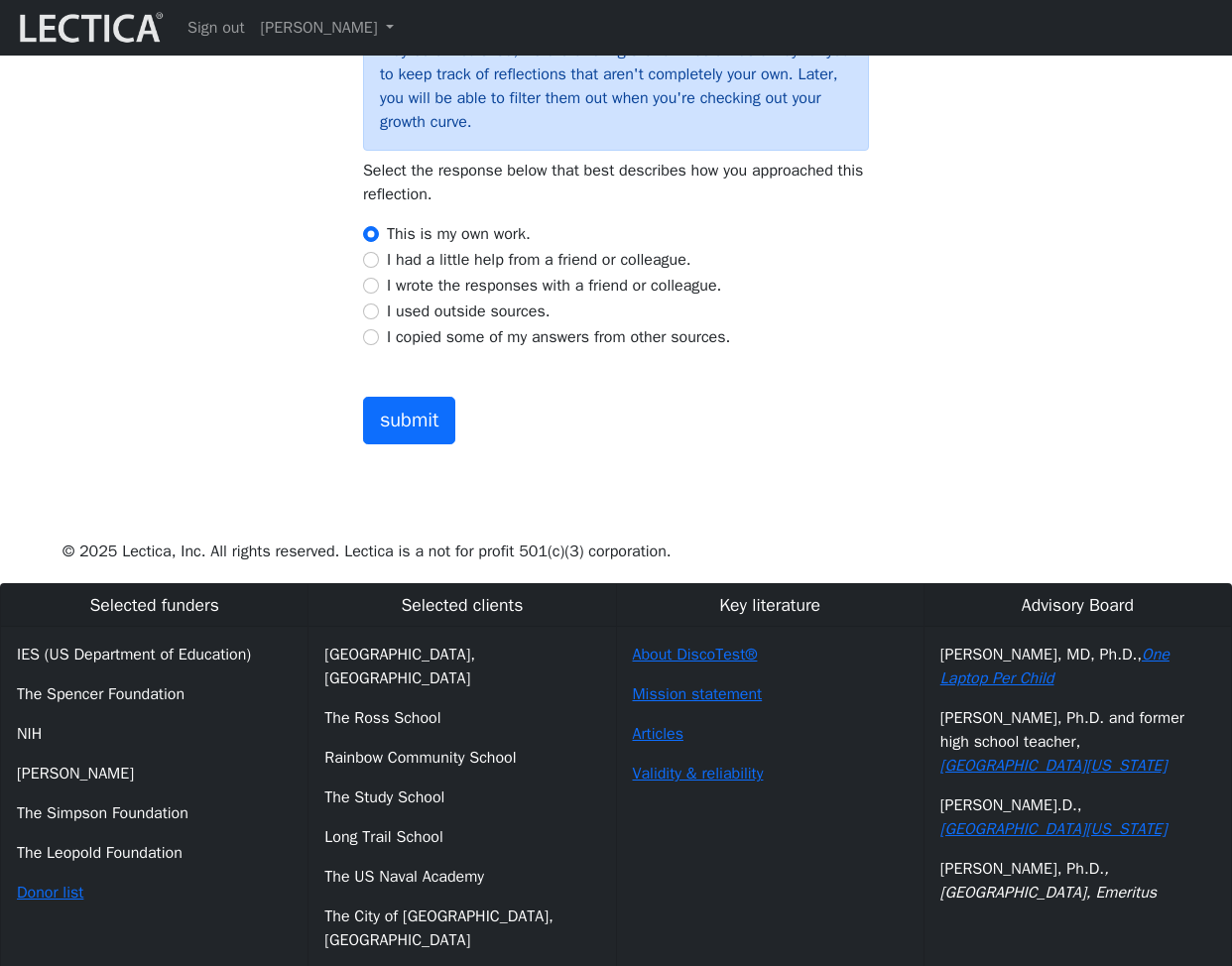 scroll, scrollTop: 2420, scrollLeft: 0, axis: vertical 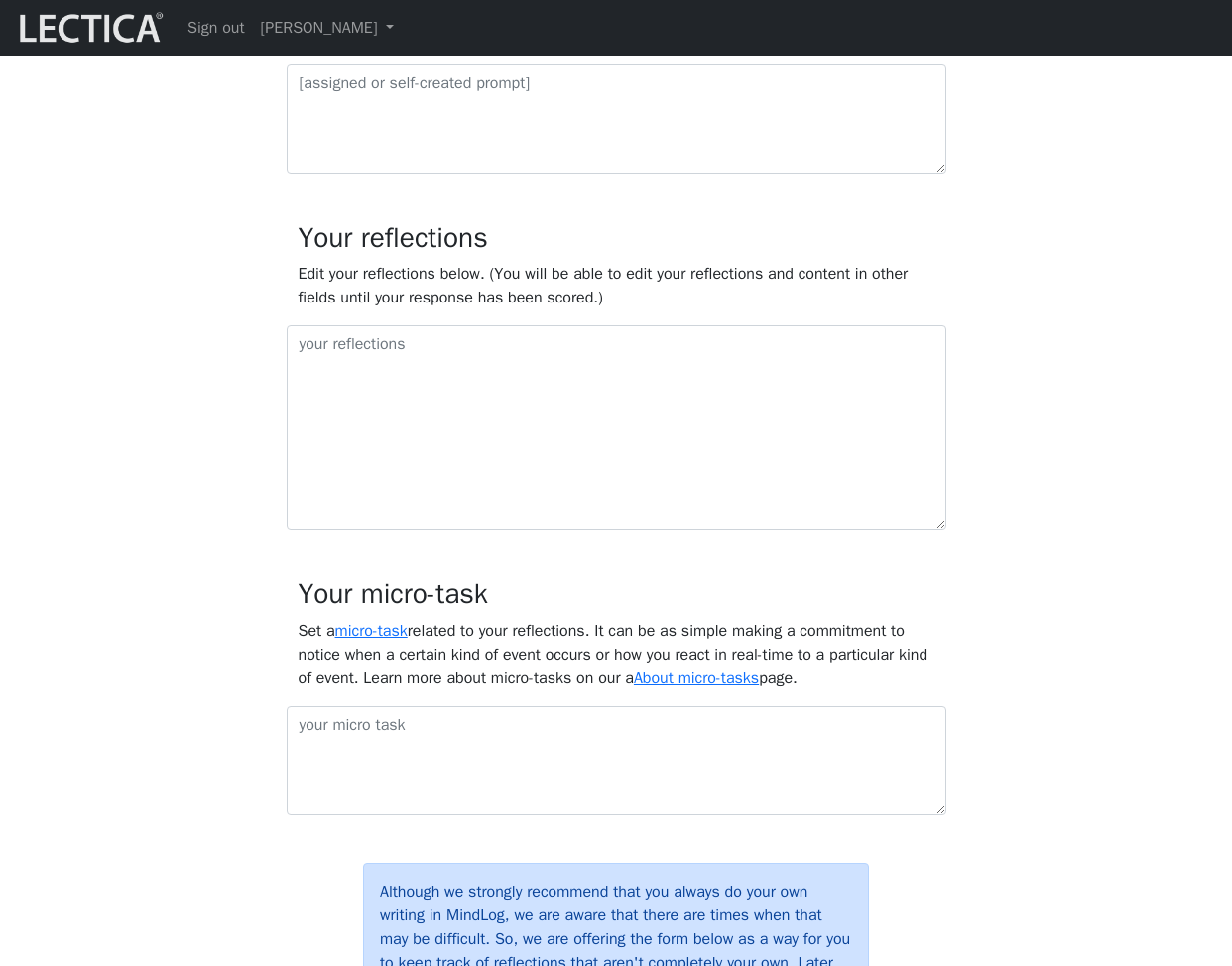 click at bounding box center [616, -56] 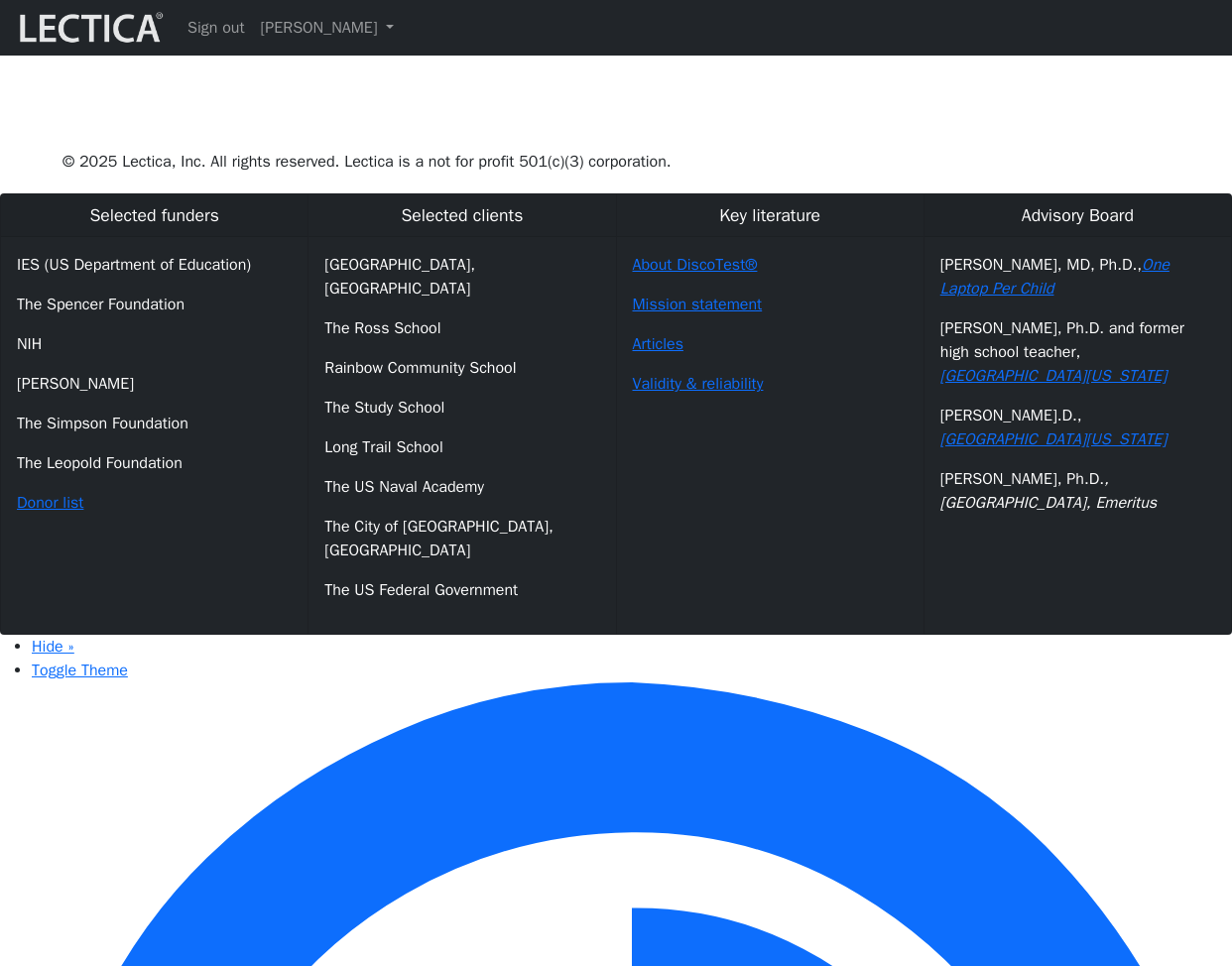 scroll, scrollTop: 2303, scrollLeft: 0, axis: vertical 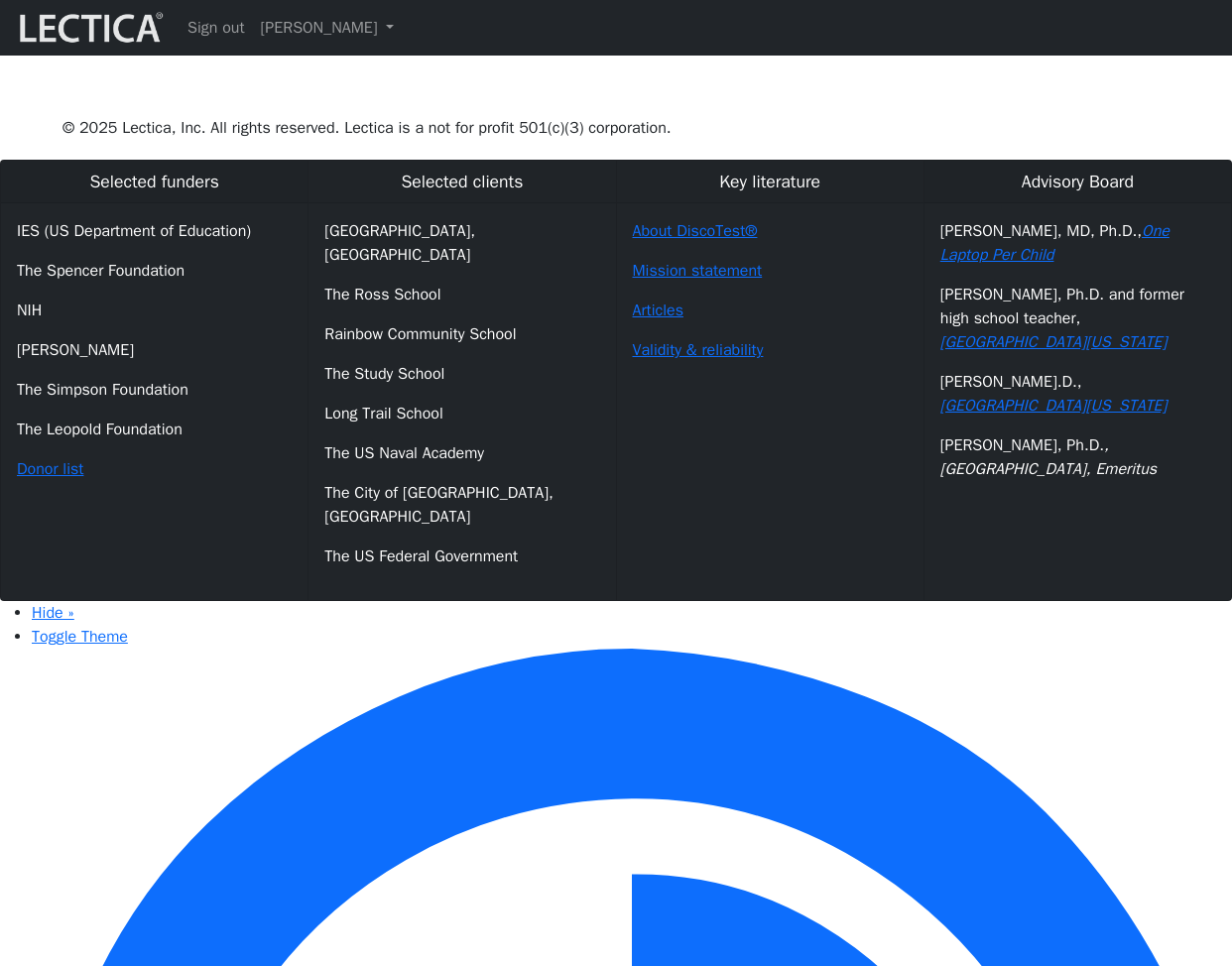 type on "asdfasdfasdfasdfasdffadf asdfa asdf asdf asdf asdfAD" 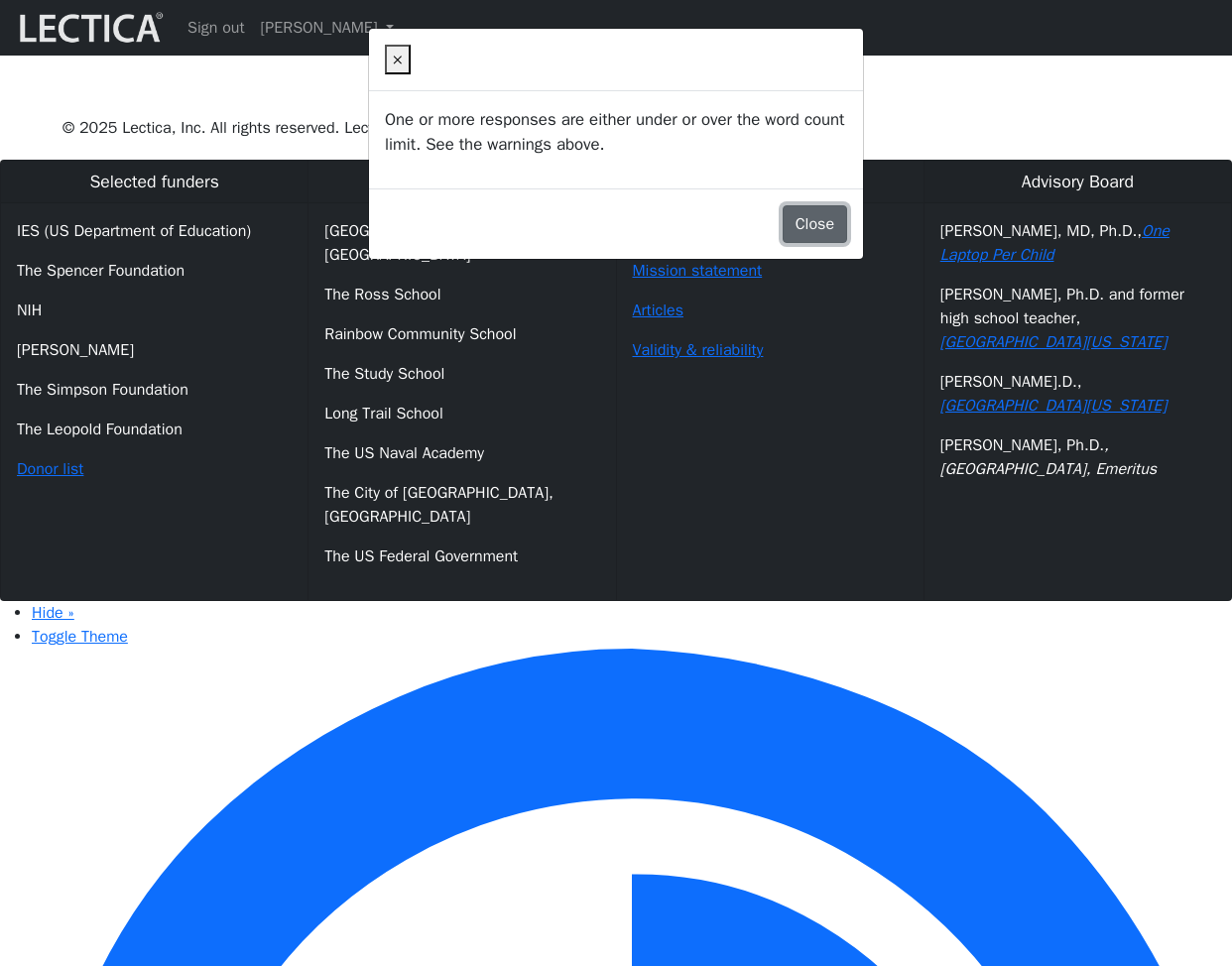 click on "Close" at bounding box center [814, 224] 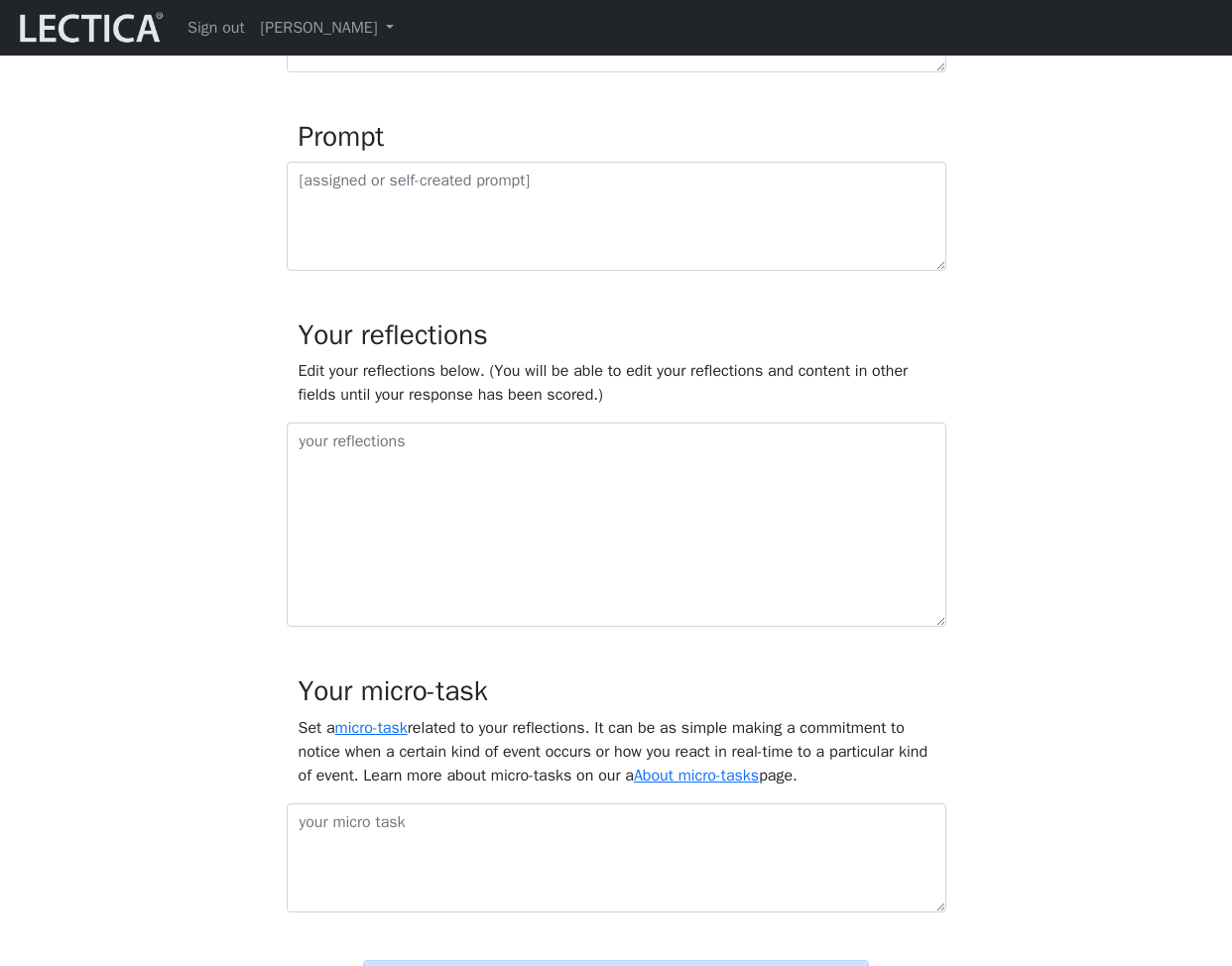 scroll, scrollTop: 847, scrollLeft: 0, axis: vertical 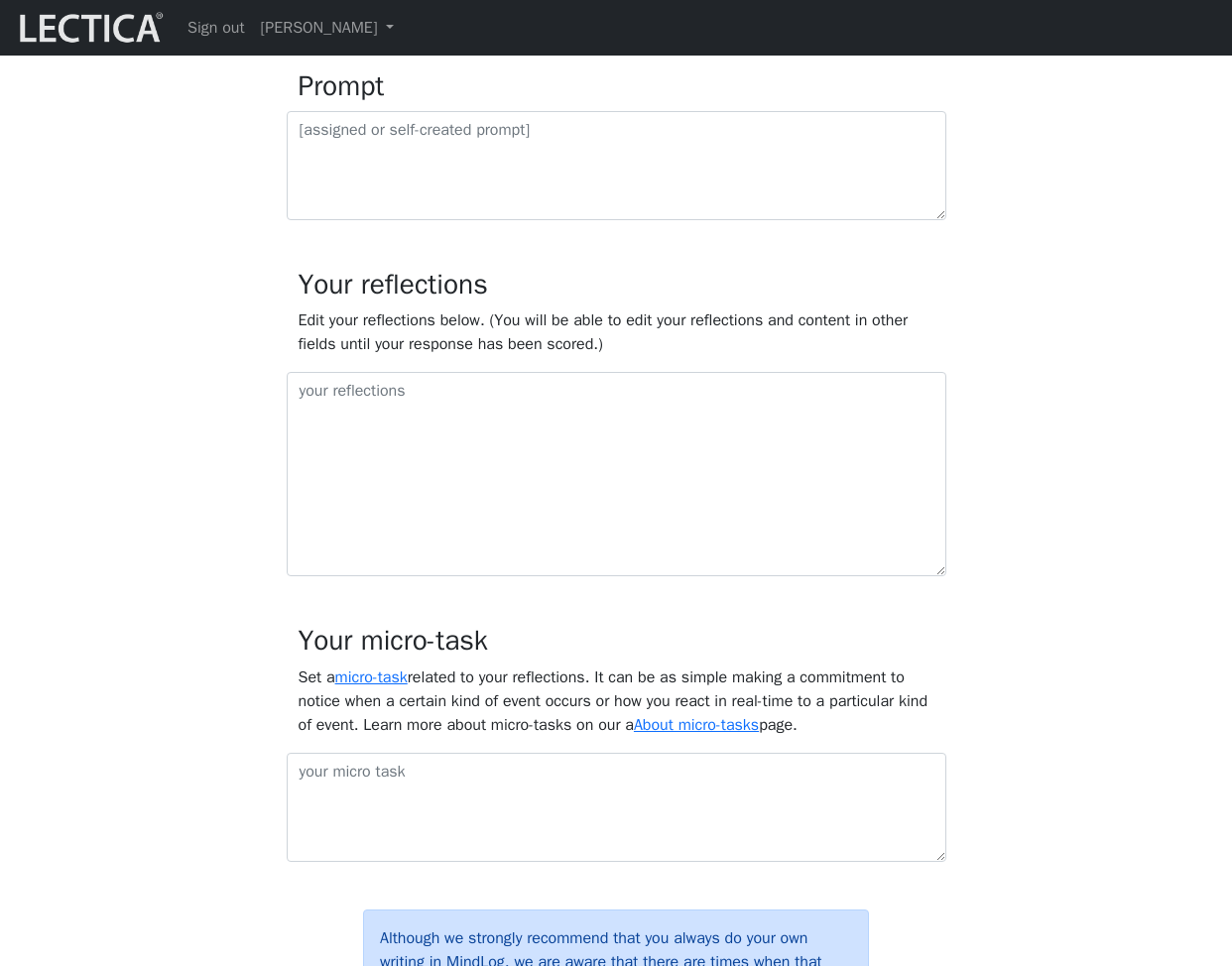click at bounding box center (616, -9) 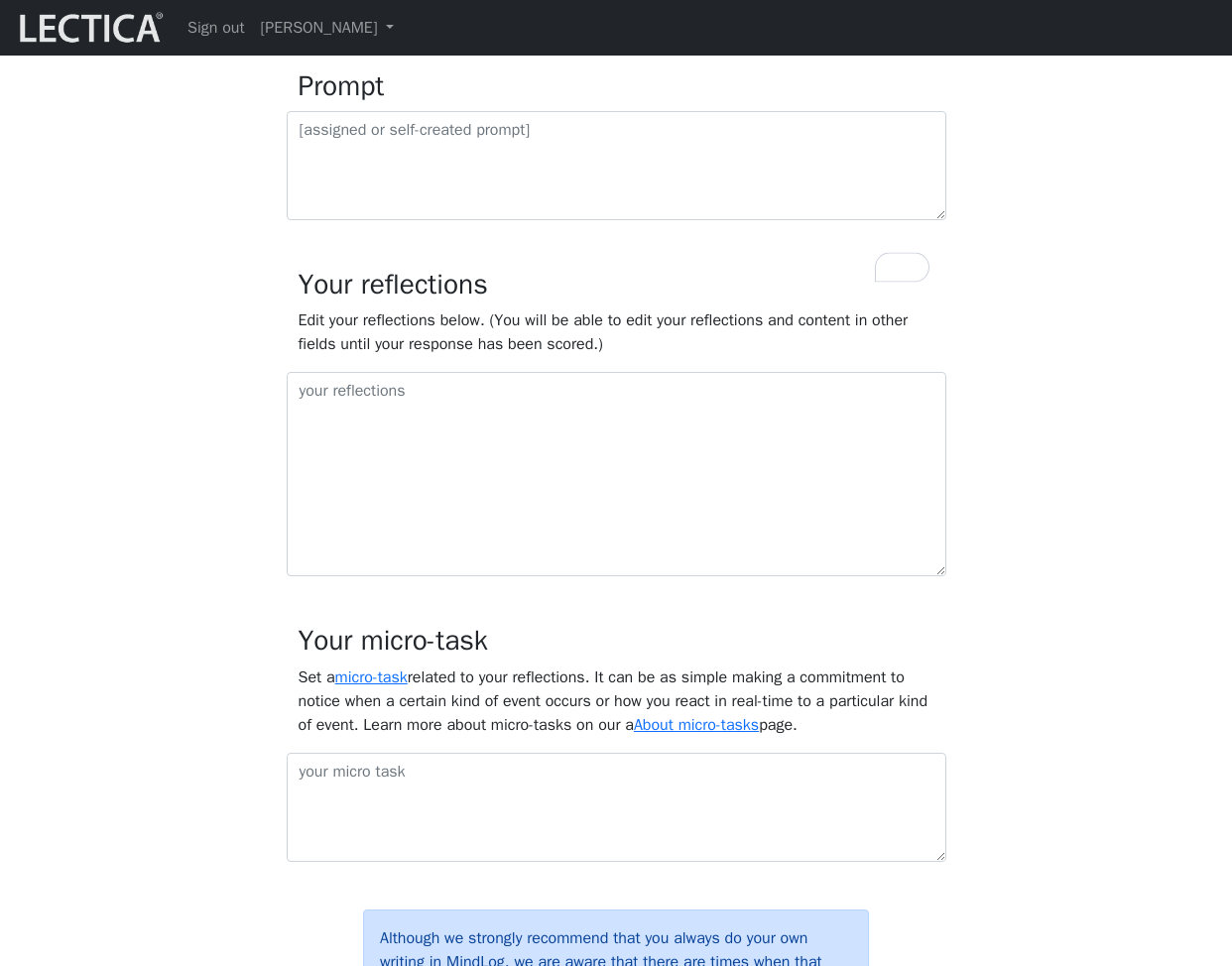 paste on "prompt_description" 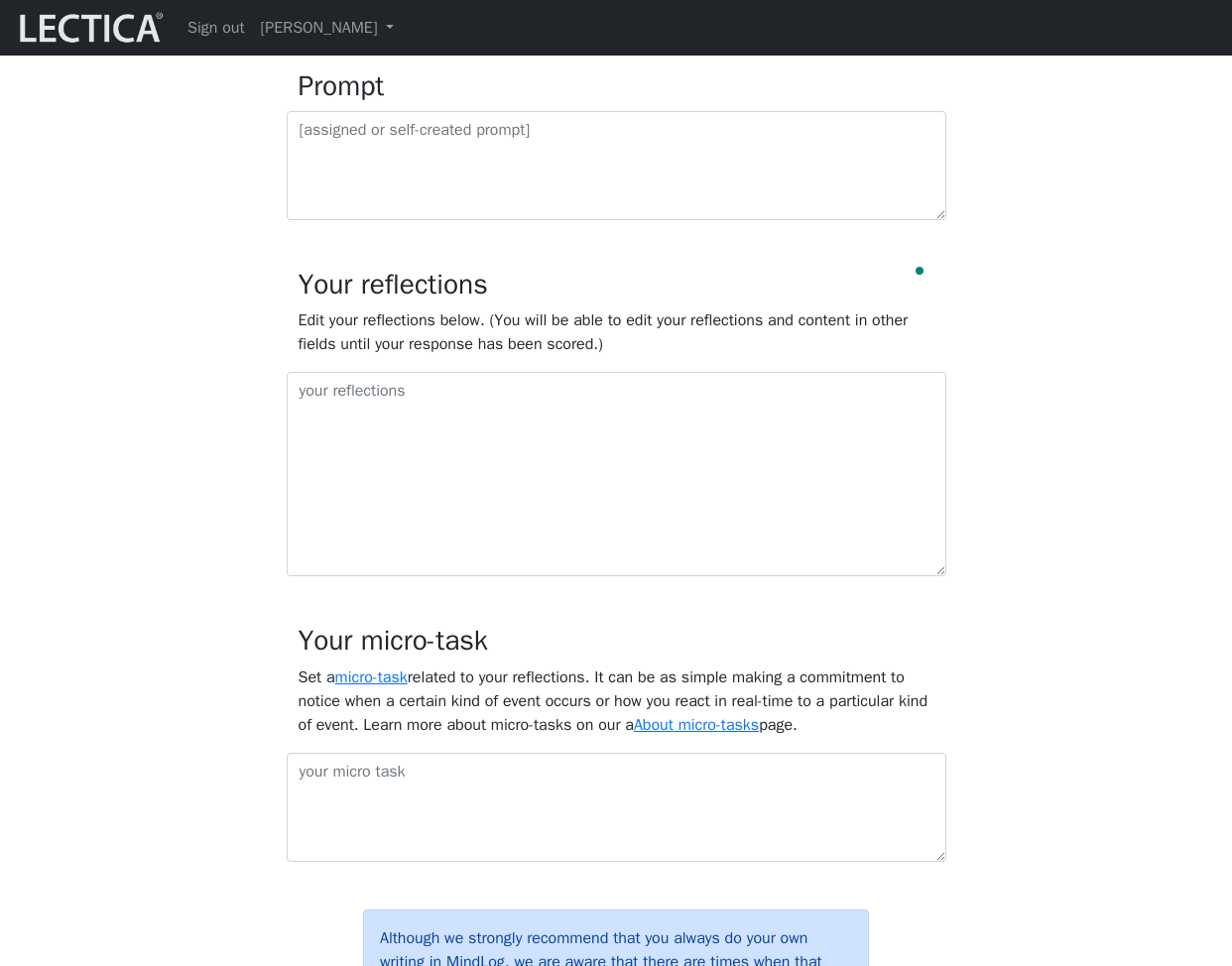 paste on "prompt_description" 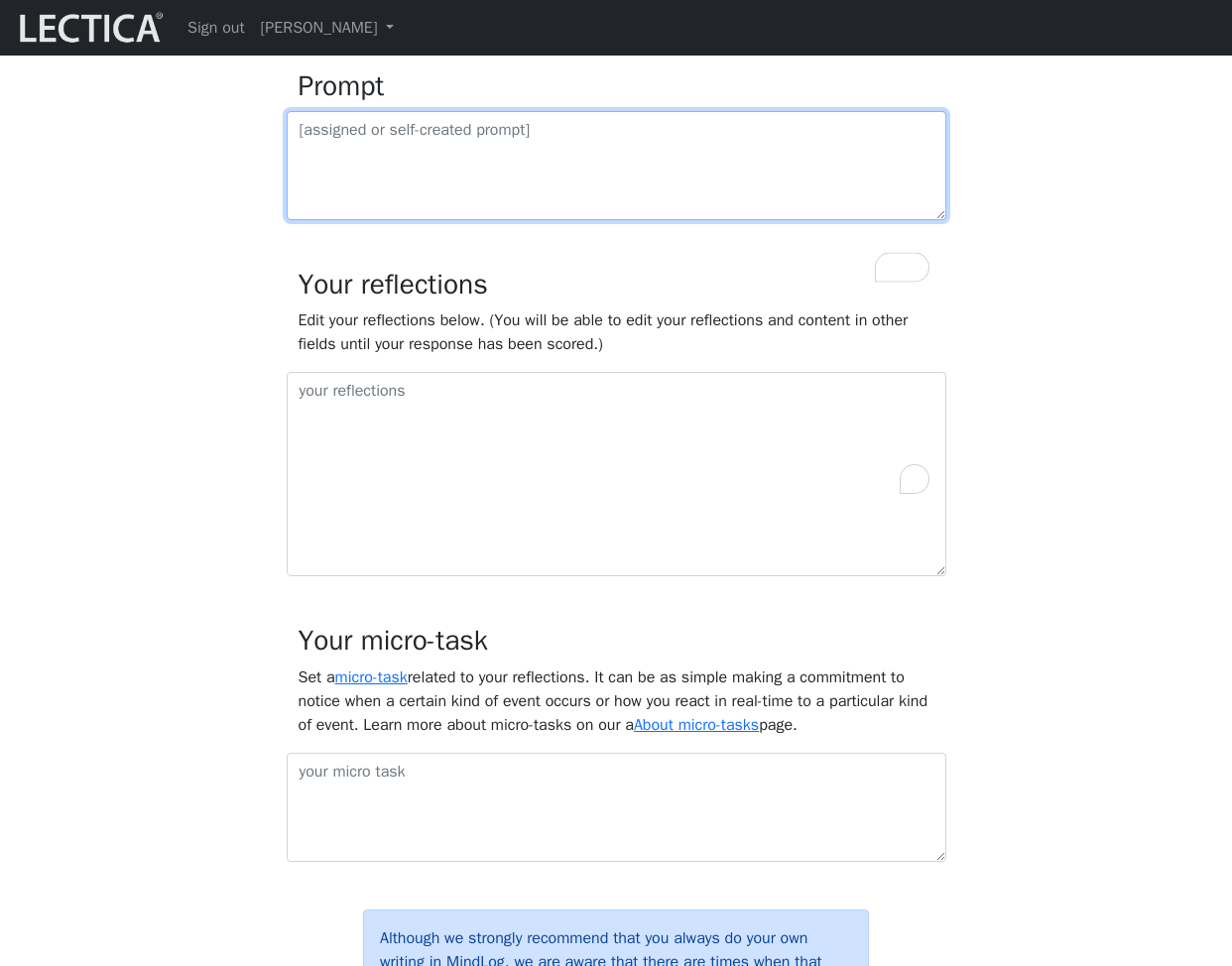 click at bounding box center [616, 166] 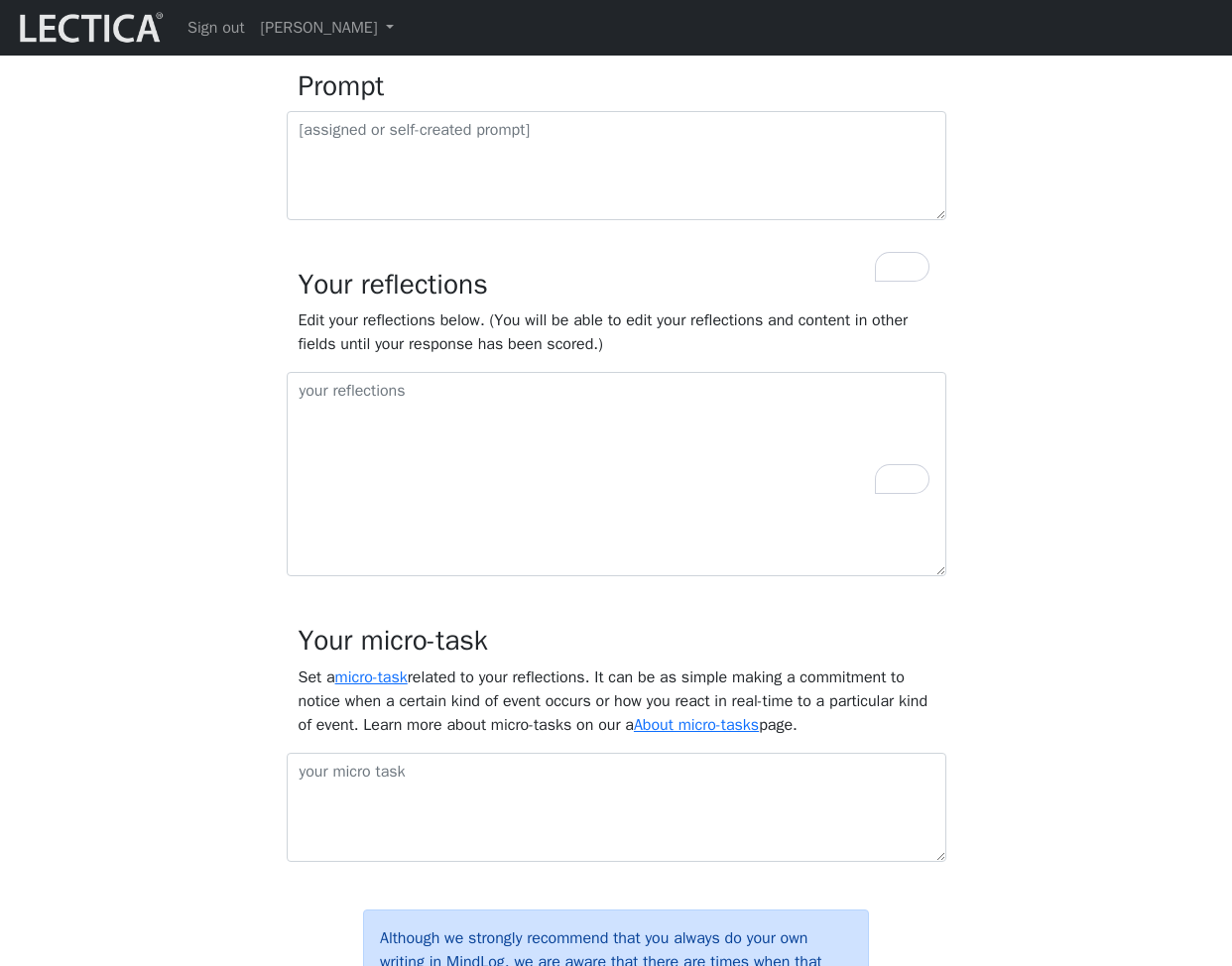drag, startPoint x: 457, startPoint y: 146, endPoint x: 328, endPoint y: 118, distance: 132.0038 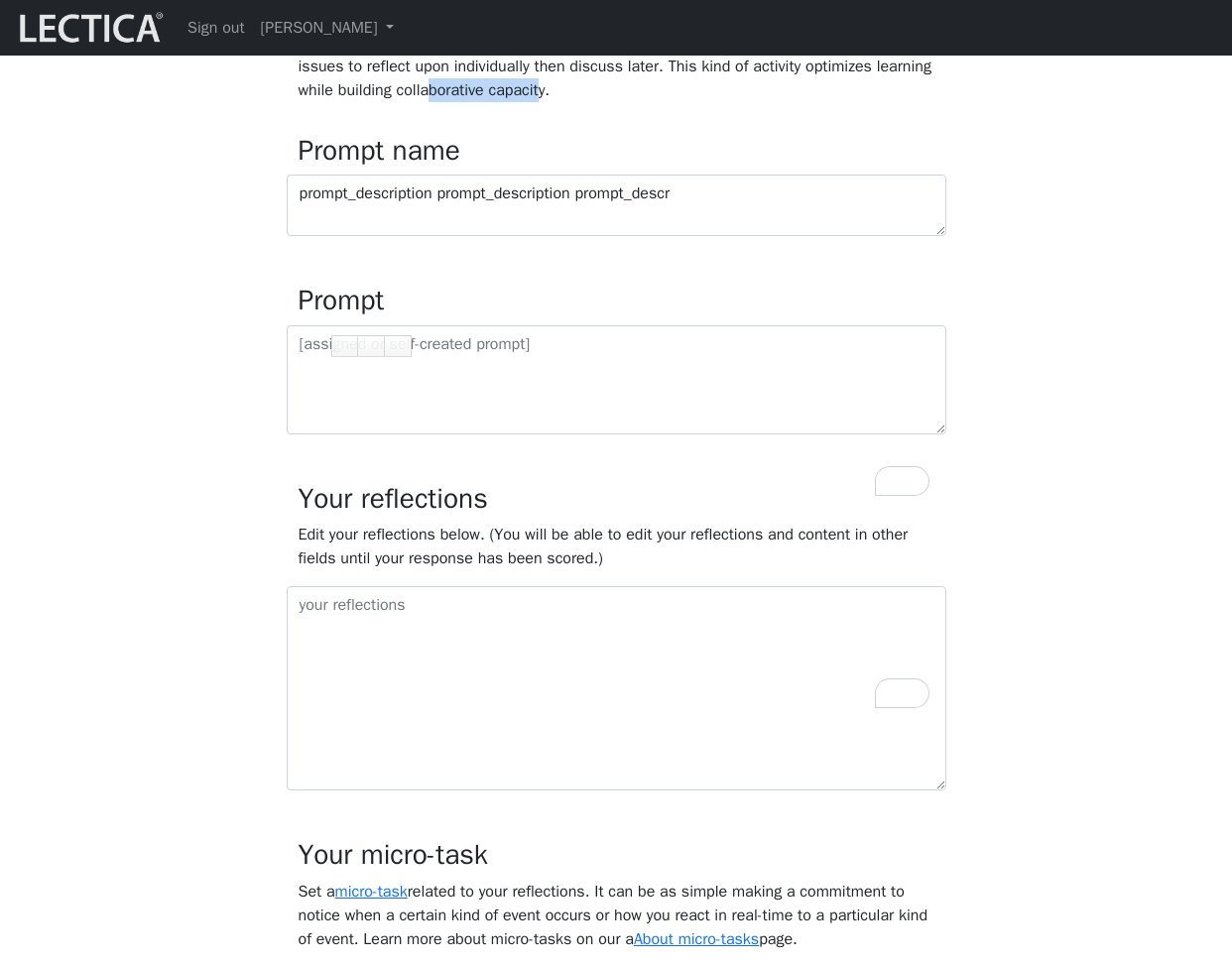 scroll, scrollTop: 630, scrollLeft: 0, axis: vertical 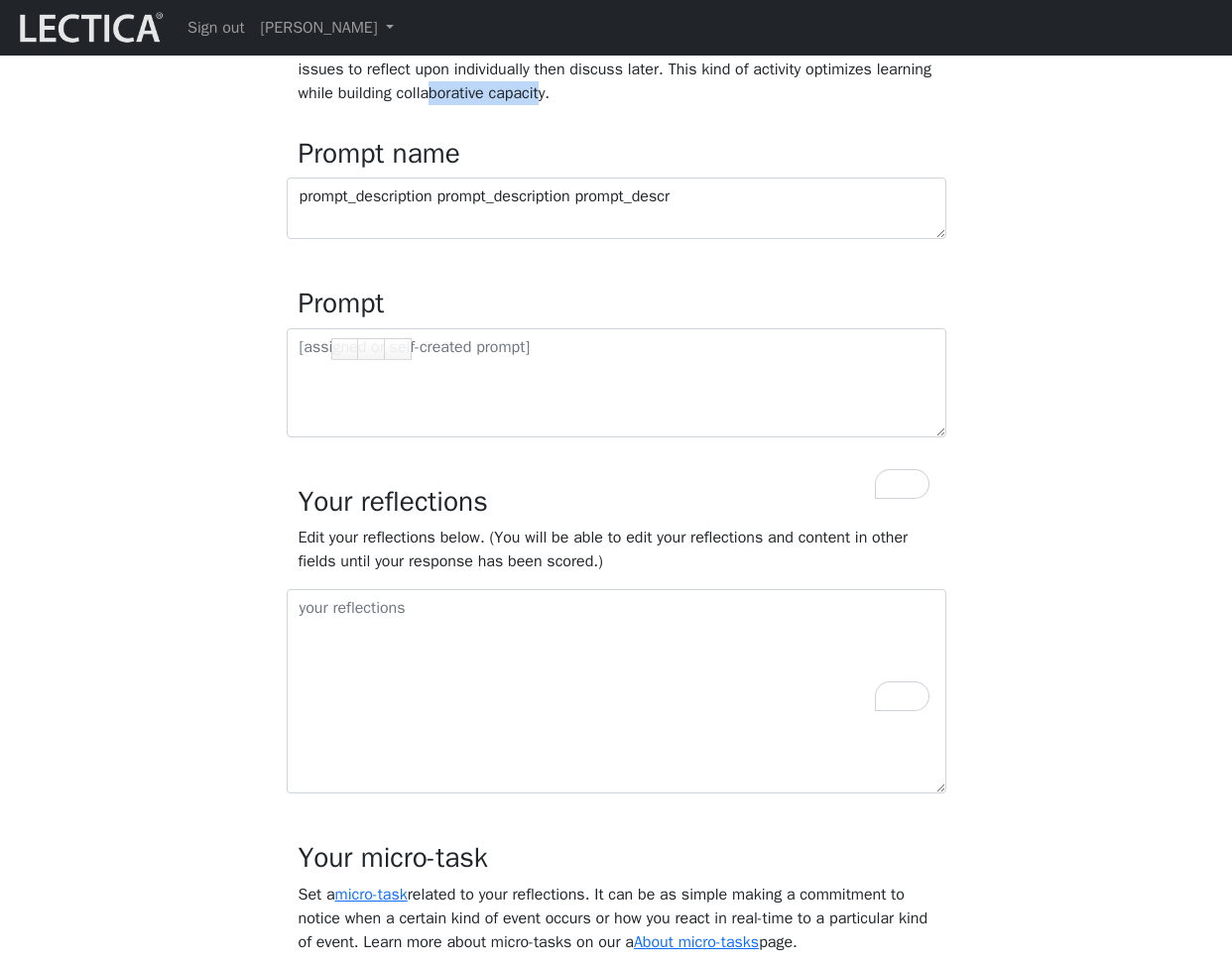 drag, startPoint x: 315, startPoint y: 197, endPoint x: 473, endPoint y: 370, distance: 234.29255 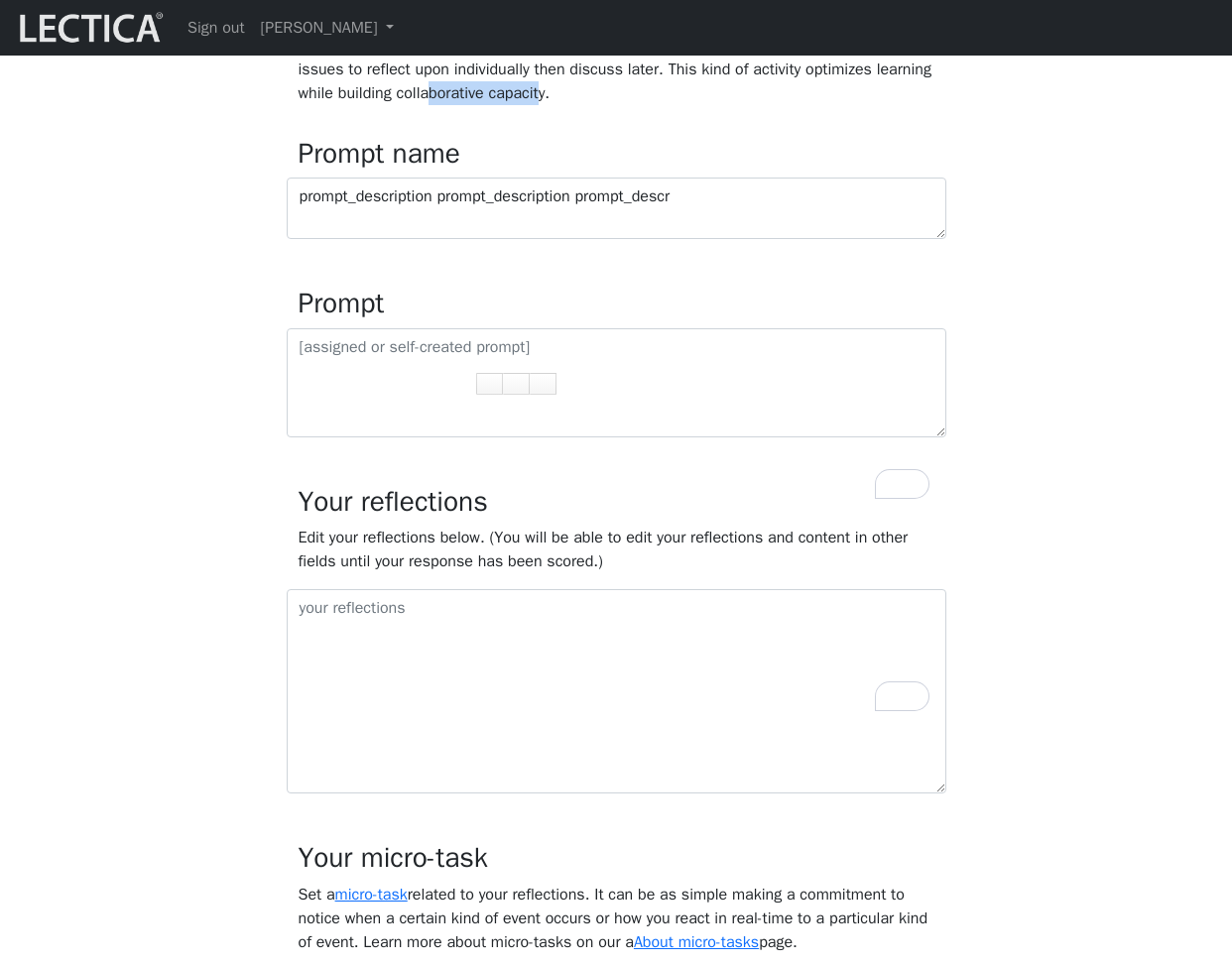 copy on "you are working with MindLog on your own, we suggest that you check out the prompt suggestions in
Writing MindLog prompts.  You may also find it helpful to search the internet for prompt ideas related
to your interests, or get together with colleagues to identify "live" issues to reflect upon individually
then discuss later. This kind of activity optimizes learning while building collaborative capacity." 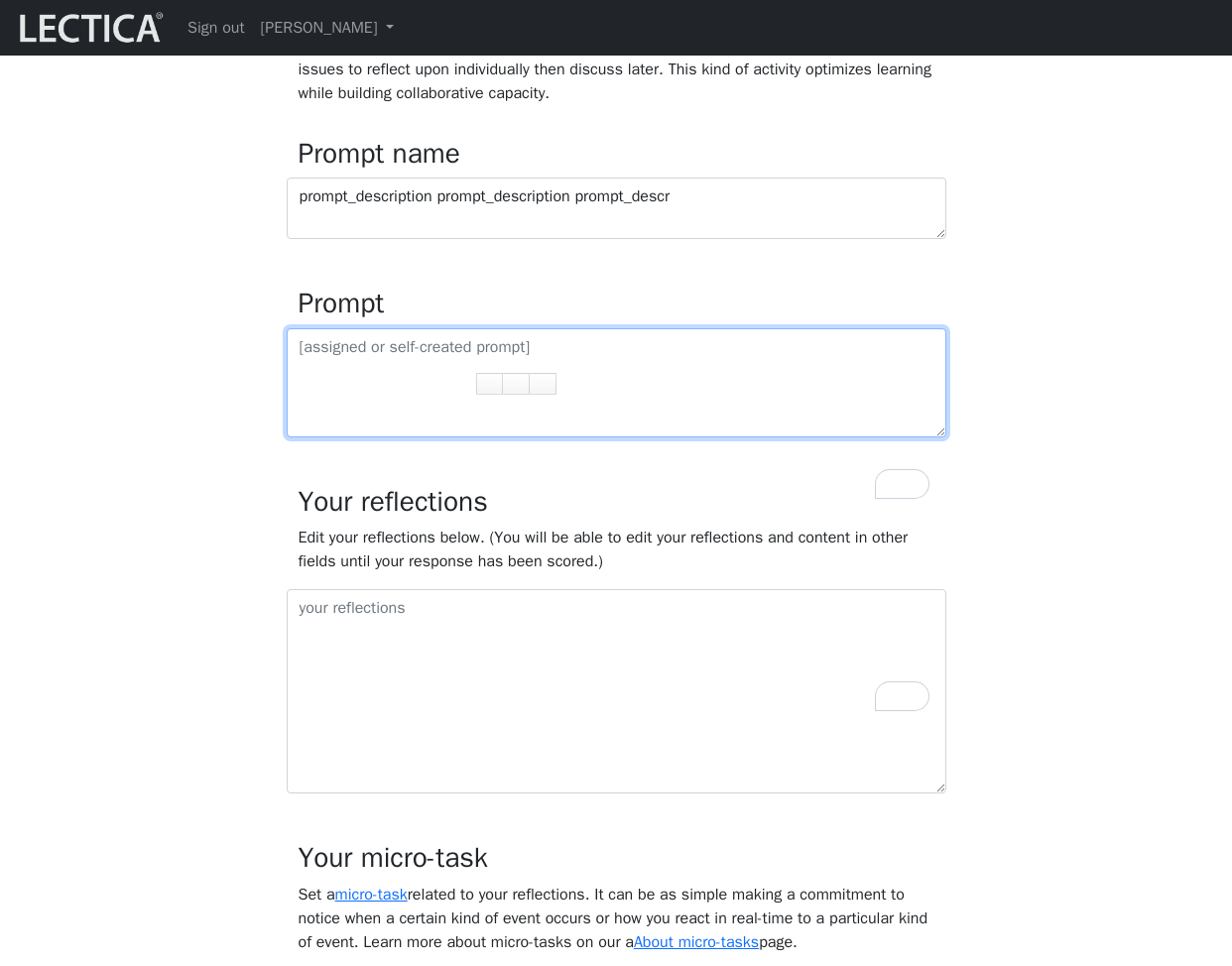 click at bounding box center [616, 383] 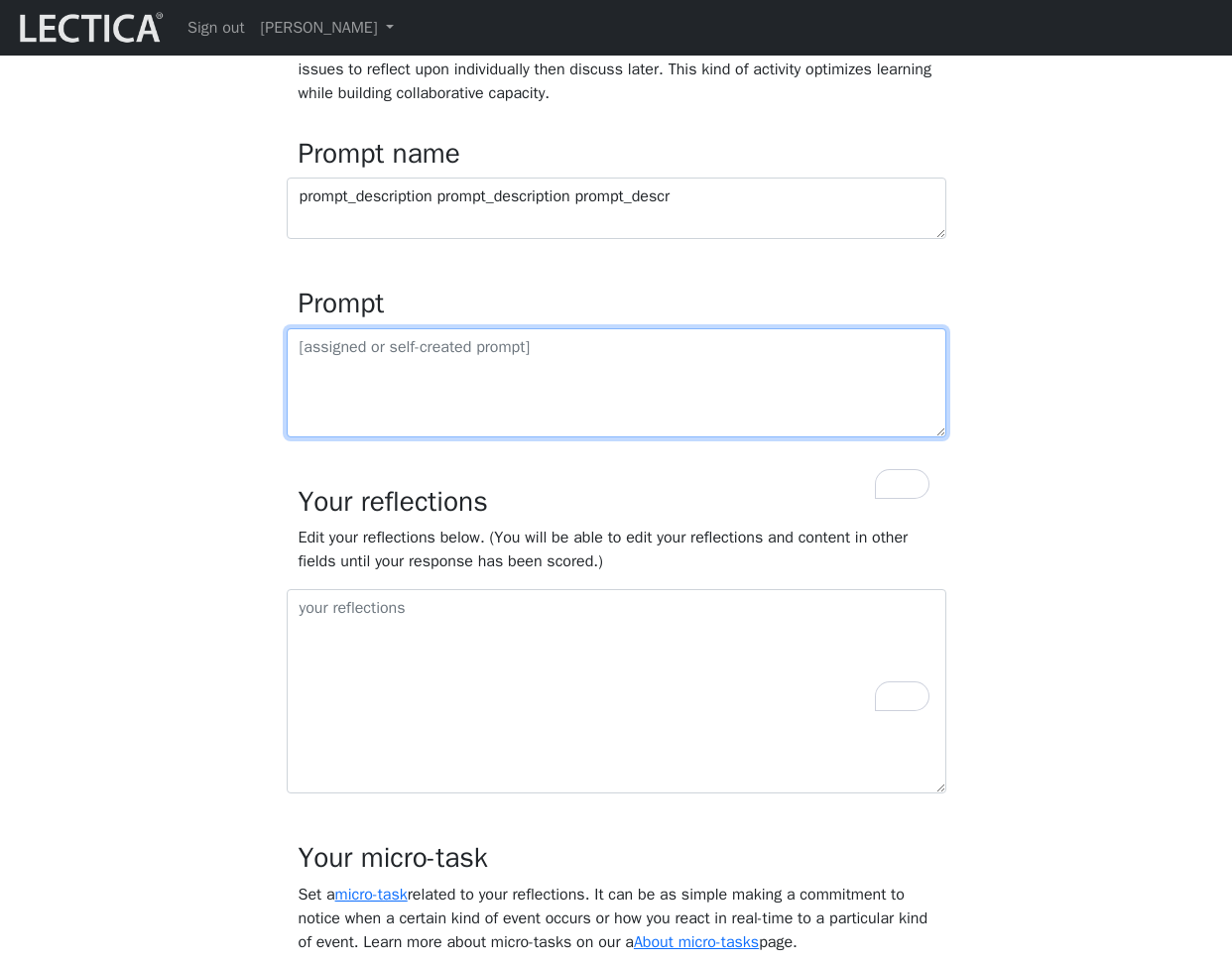 paste on "you are working with MindLog on your own, we suggest that you check out the prompt suggestions in Writing MindLog prompts. You may also find it helpful to search the internet for prompt ideas related to your interests, or get together with colleagues to identify "live" issues to reflect upon individually then discuss later. This kind of activity optimizes learning while building collaborative capacity." 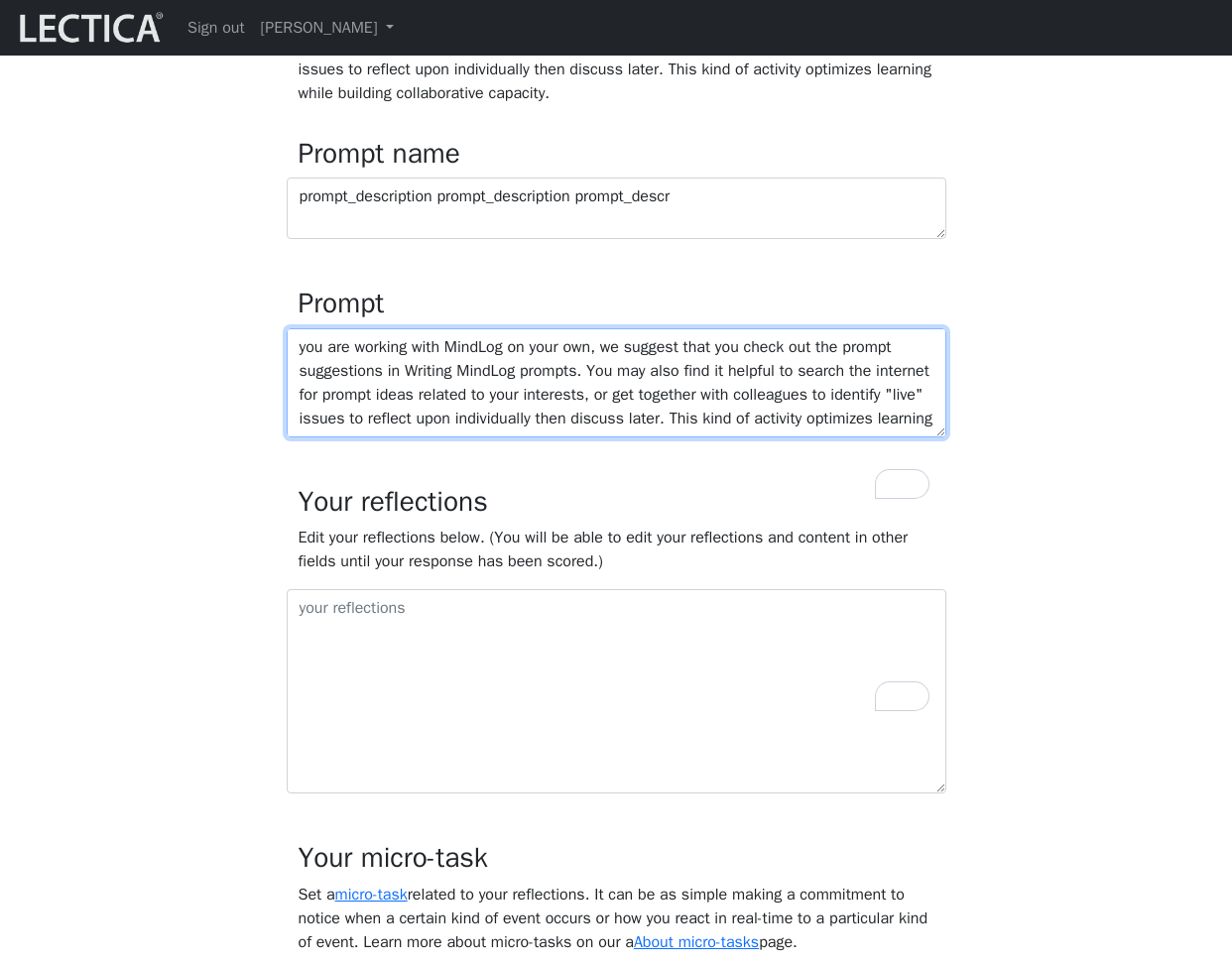 scroll, scrollTop: 44, scrollLeft: 0, axis: vertical 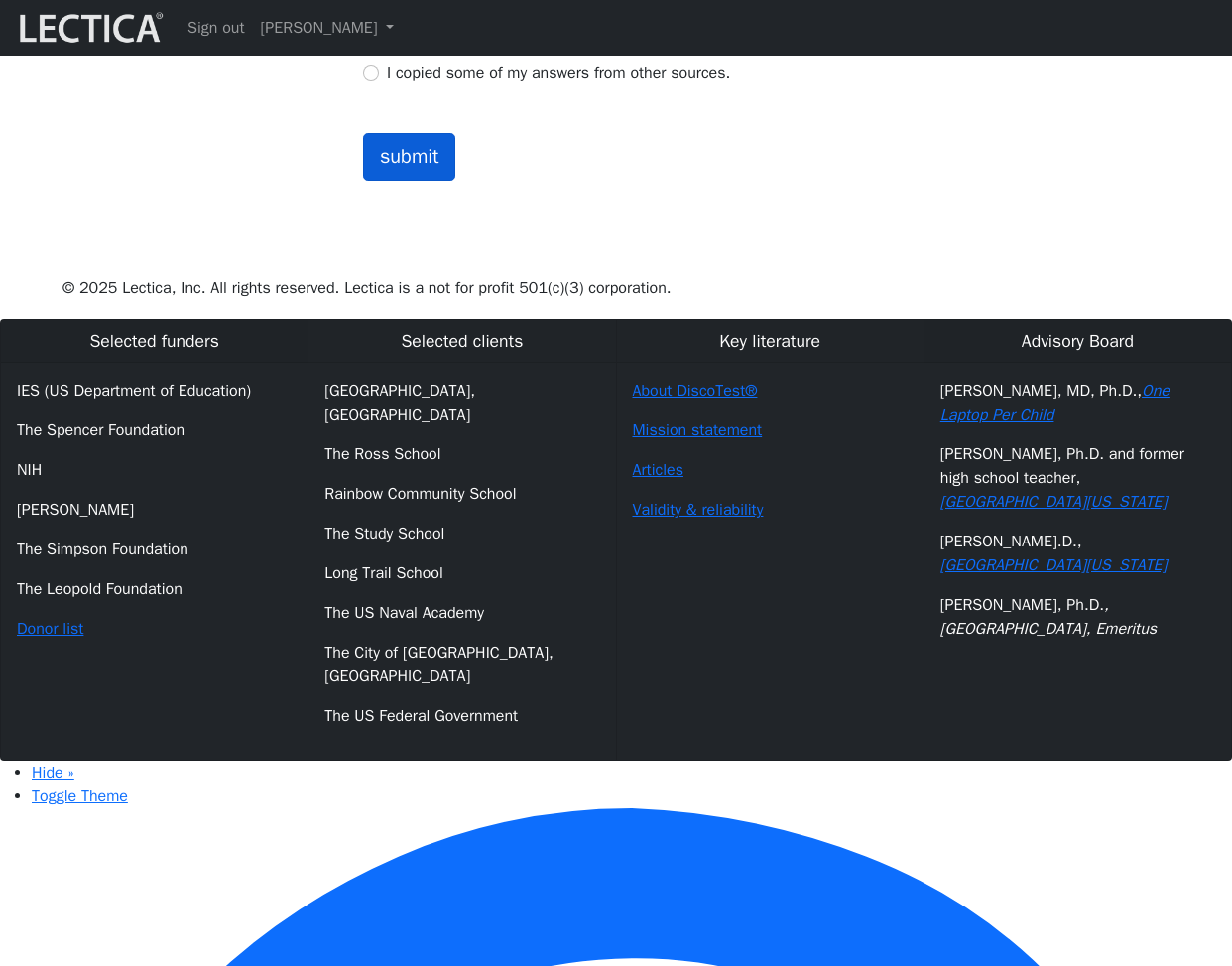 type on "you are working with MindLog on your own, we suggest that you check out the prompt suggestions in Writing MindLog prompts. You may also find it helpful to search the internet for prompt ideas related to your interests, or get together with colleagues to identify "live" issues to reflect upon individually then discuss later. This kind of activity optimizes learning while building collaborative capacity." 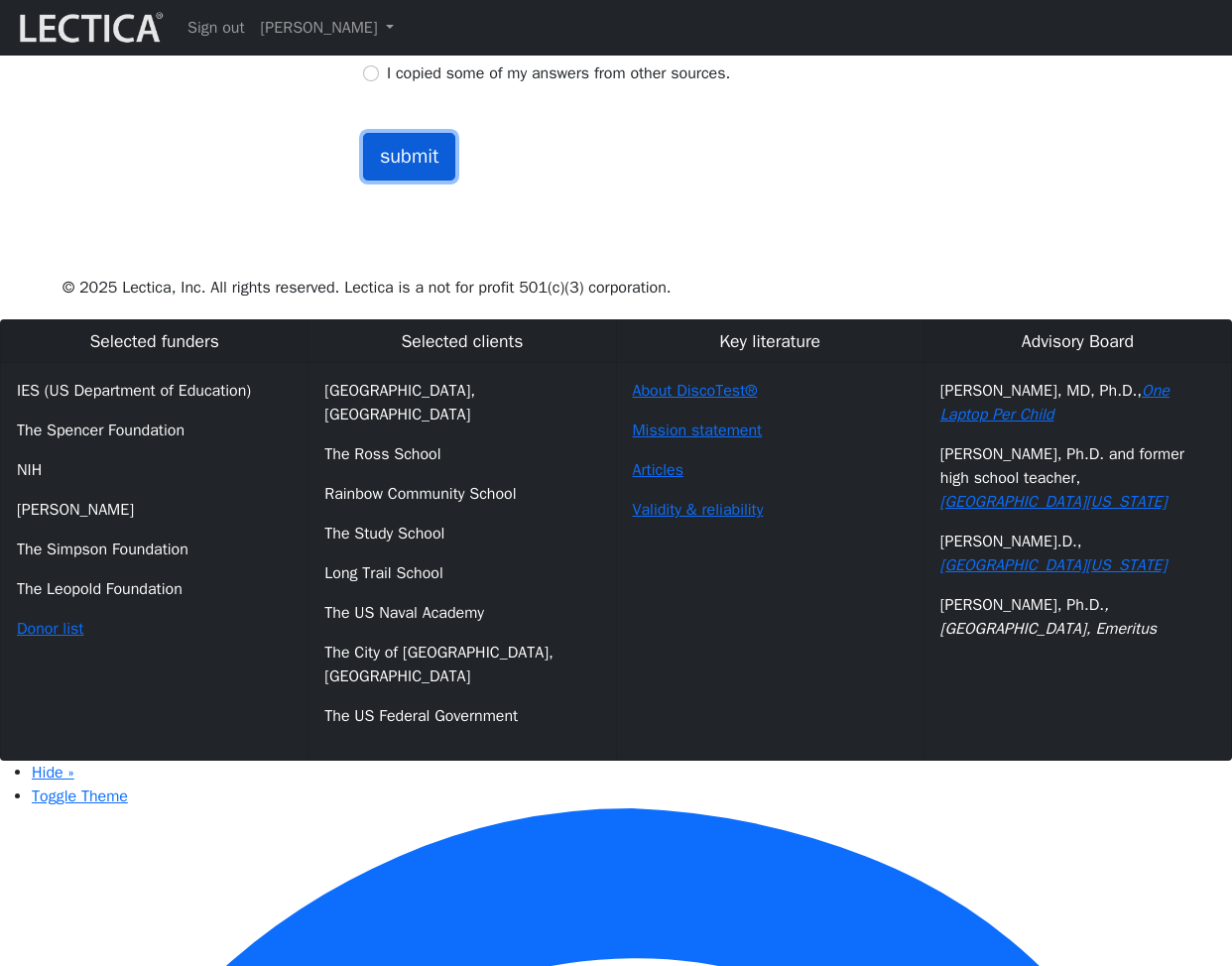 click on "submit" at bounding box center [410, 157] 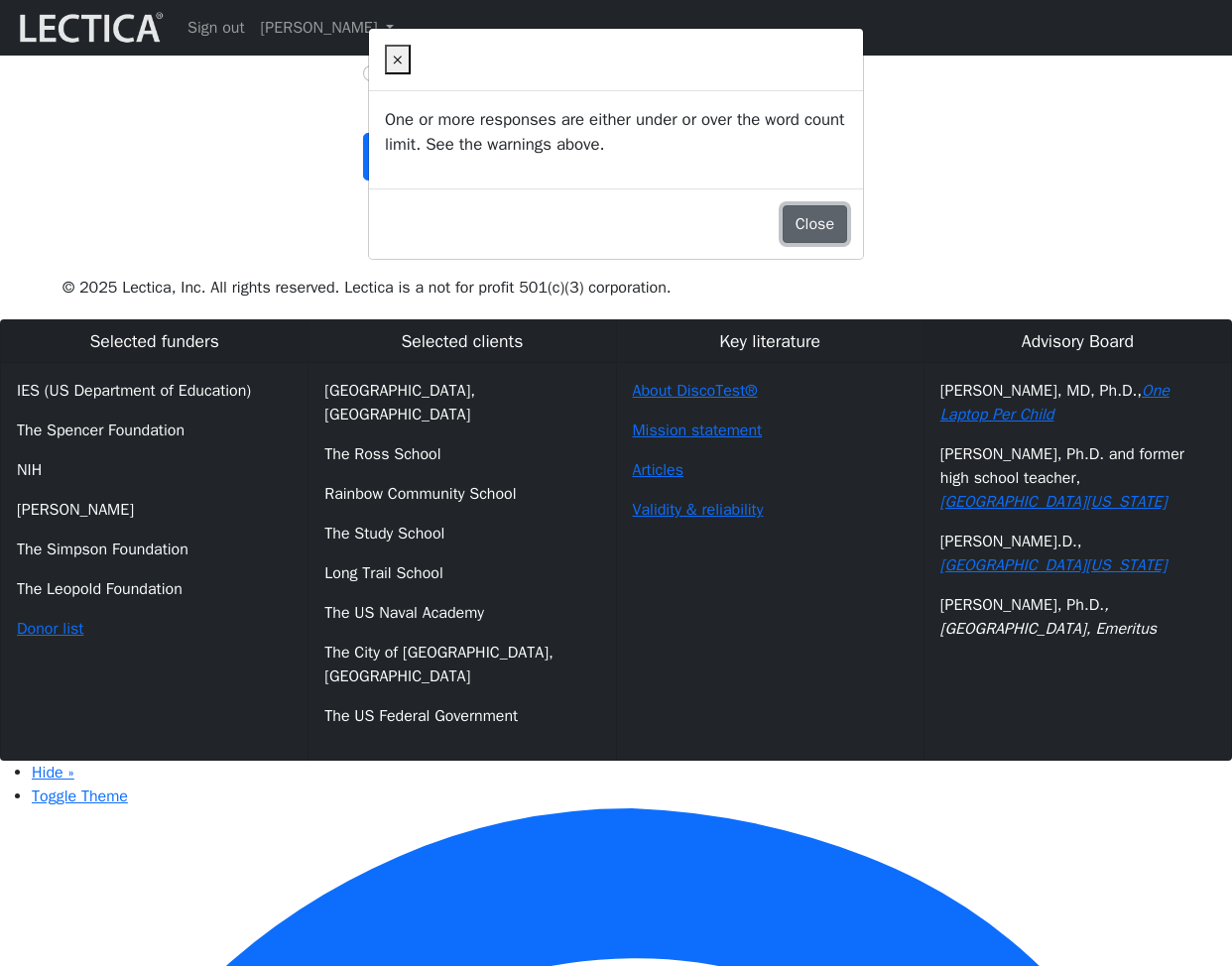 click on "Close" at bounding box center [814, 224] 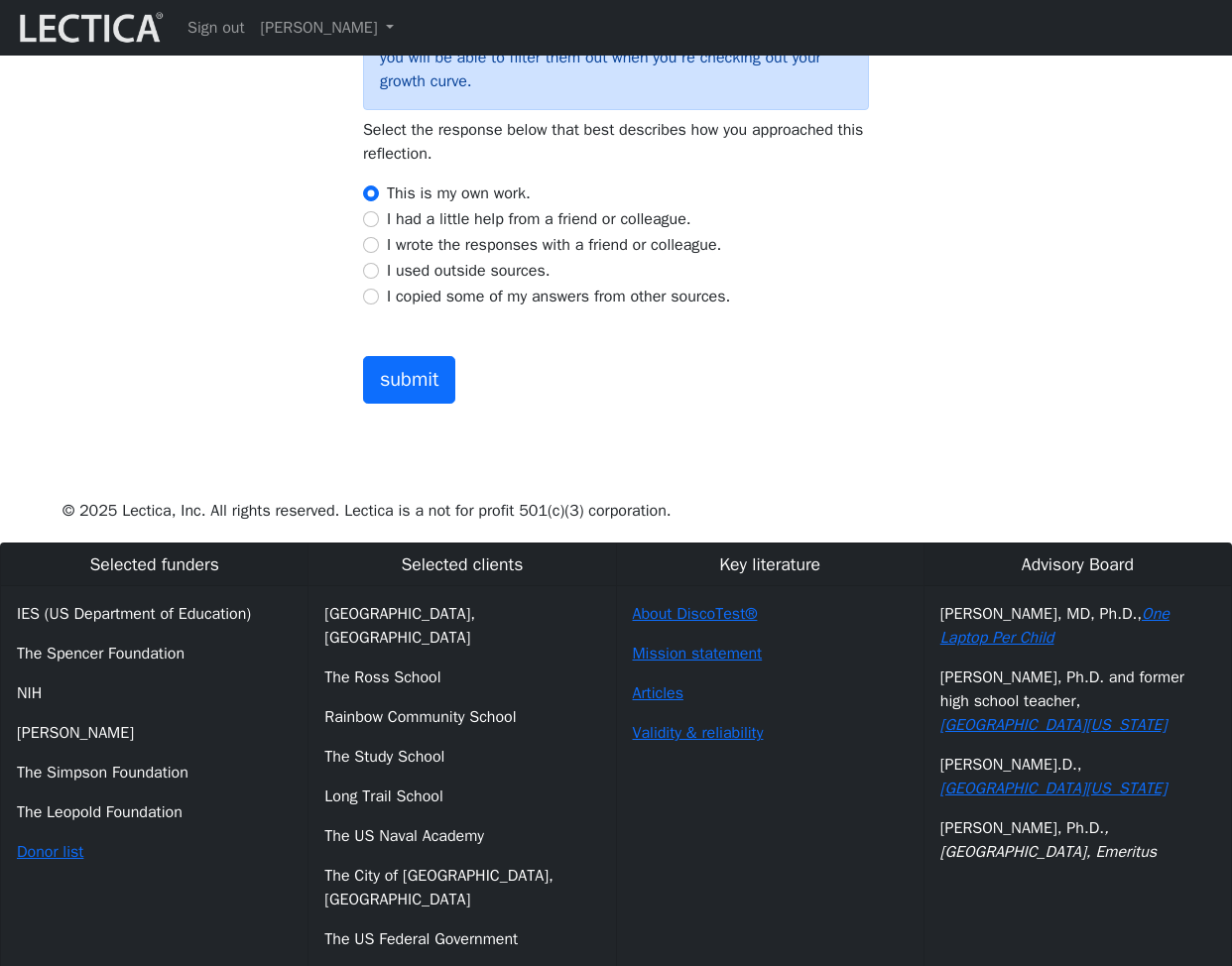 scroll, scrollTop: 2156, scrollLeft: 0, axis: vertical 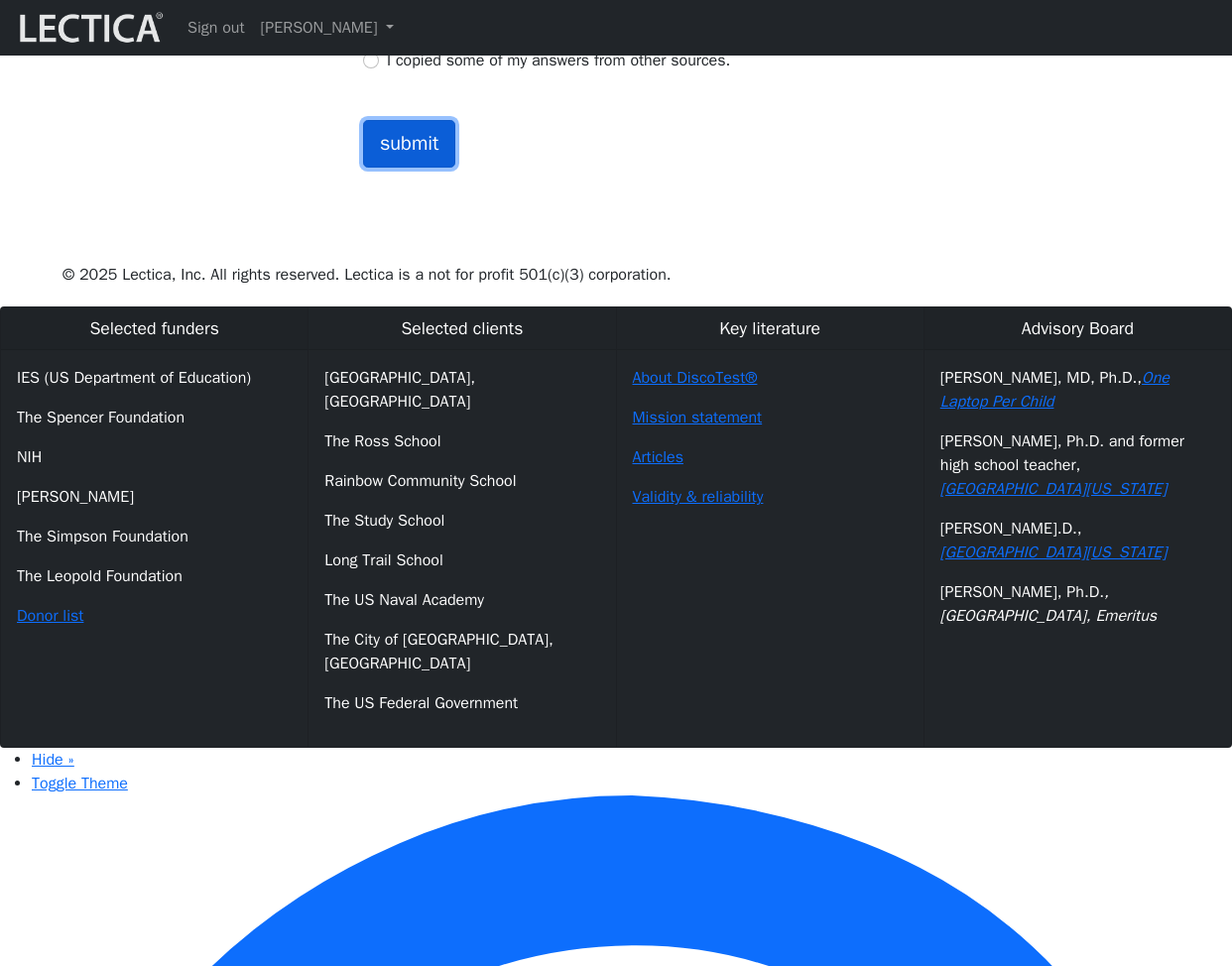 click on "submit" at bounding box center [410, 144] 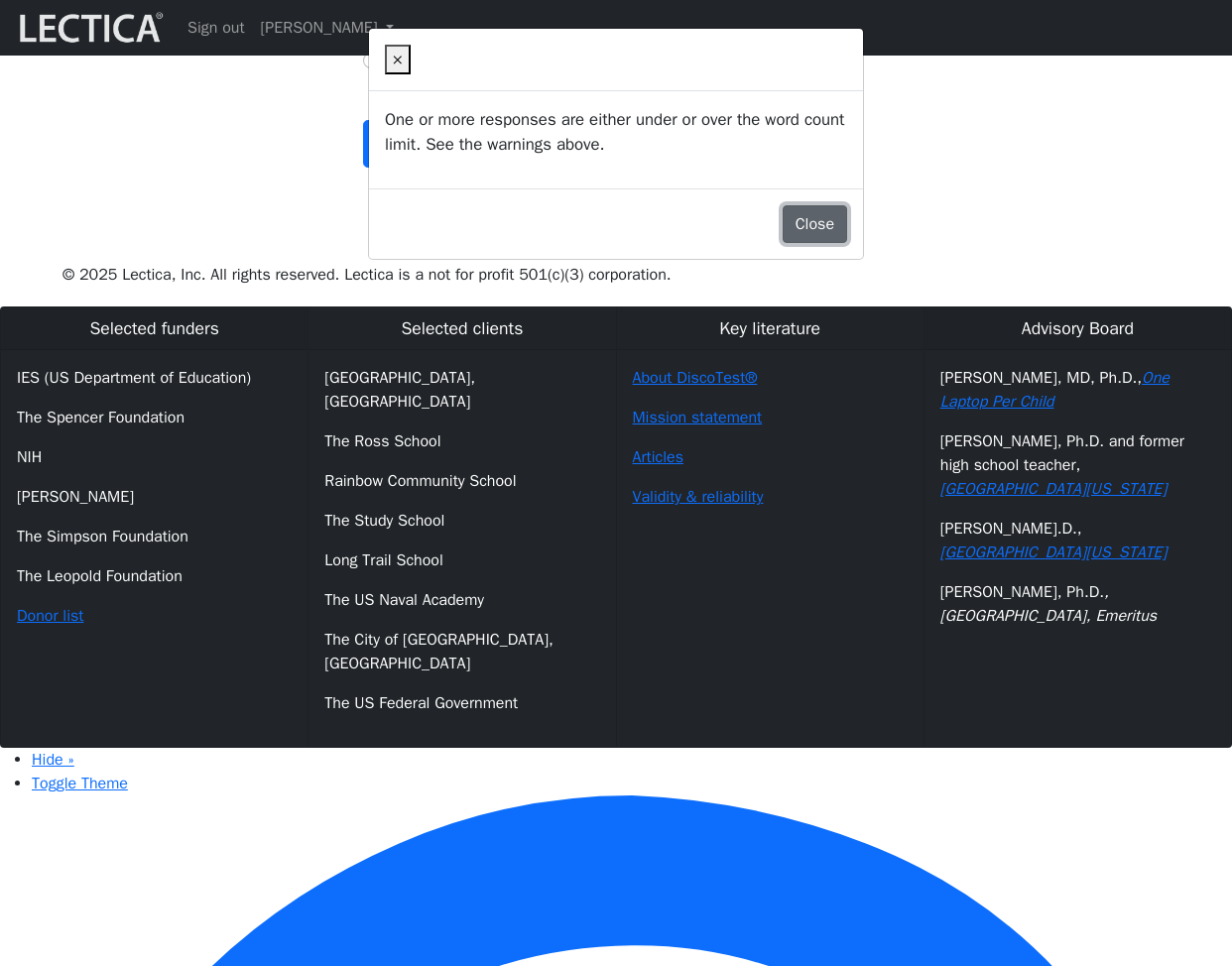 click on "Close" at bounding box center (814, 224) 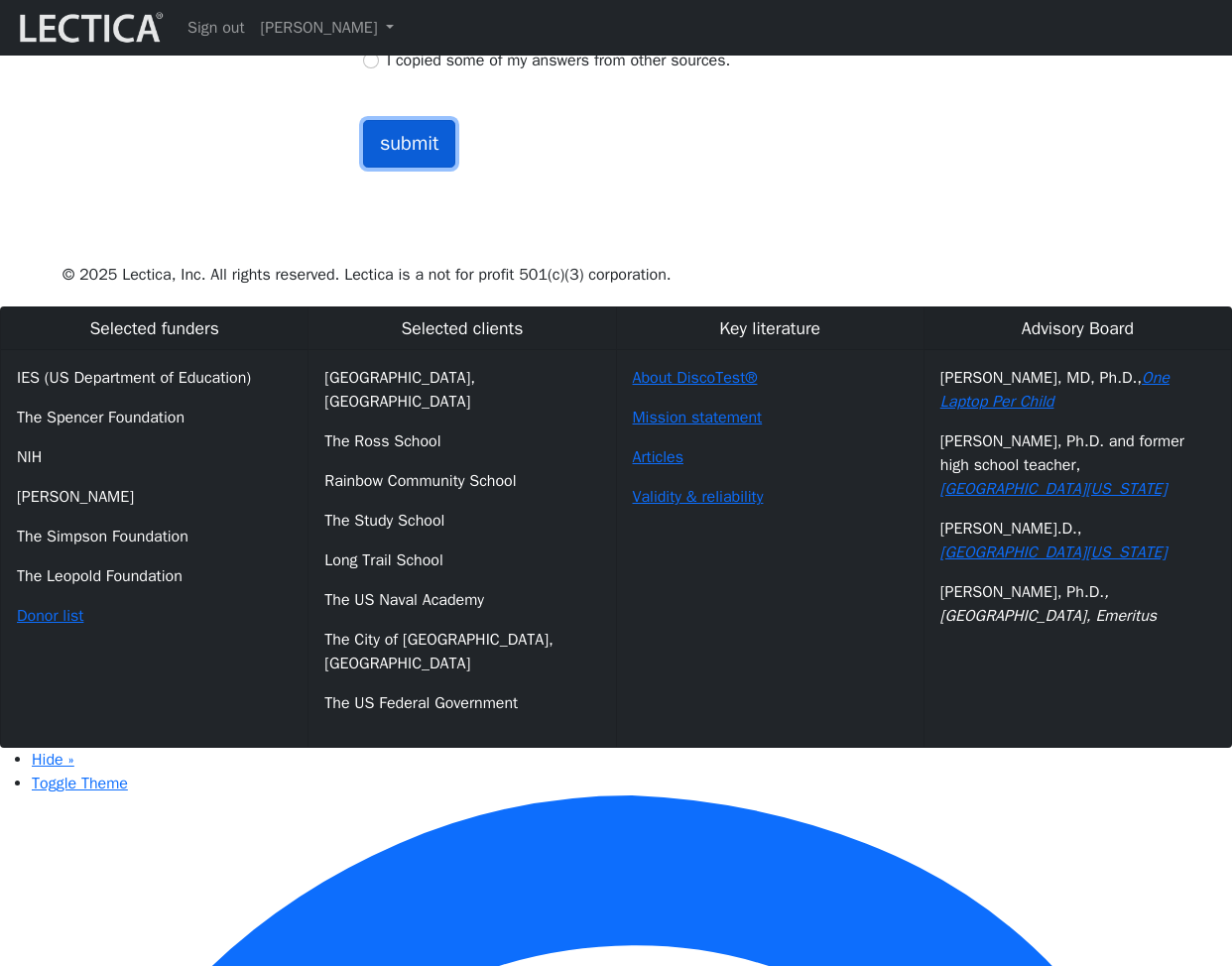 click on "submit" at bounding box center [410, 144] 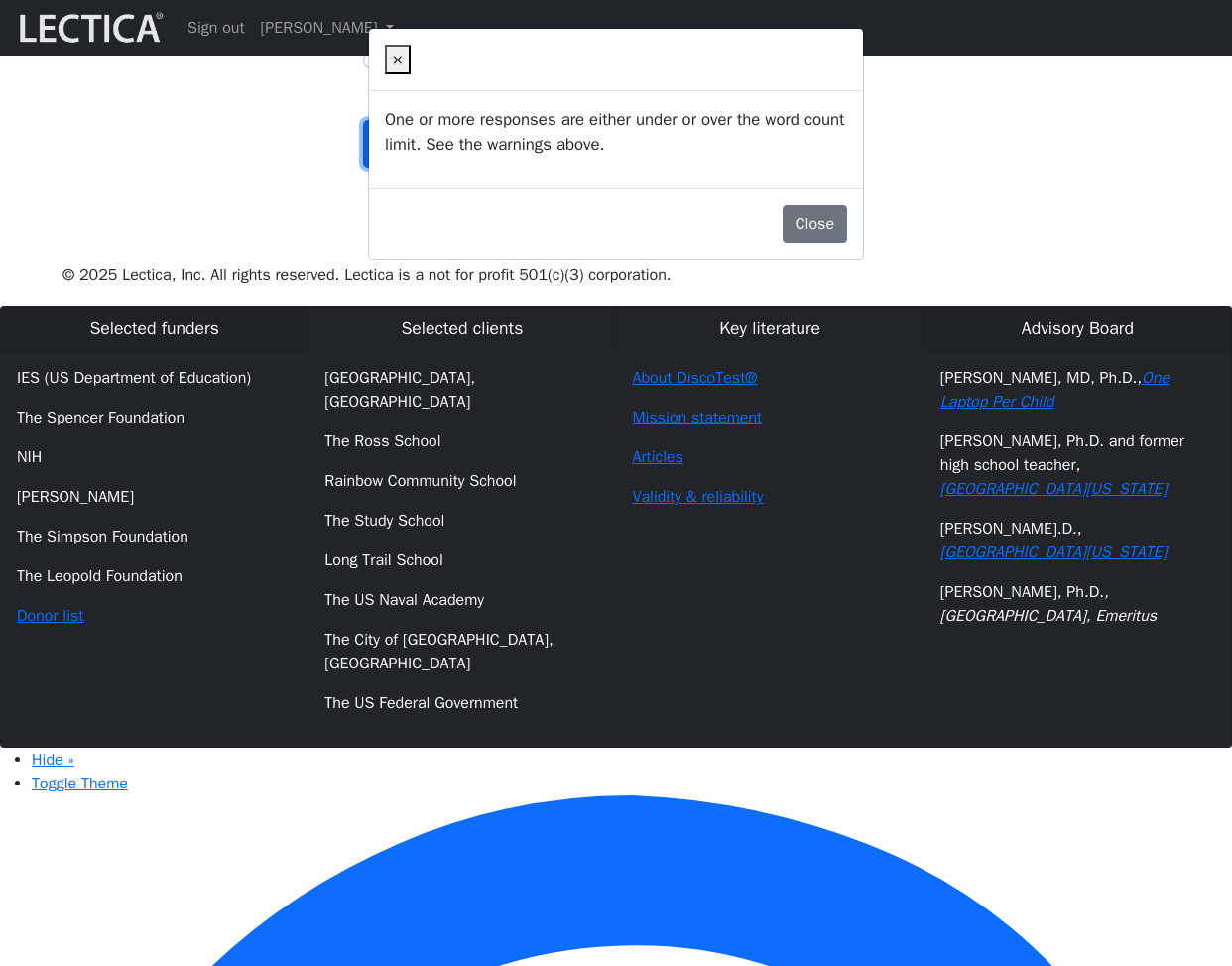 type 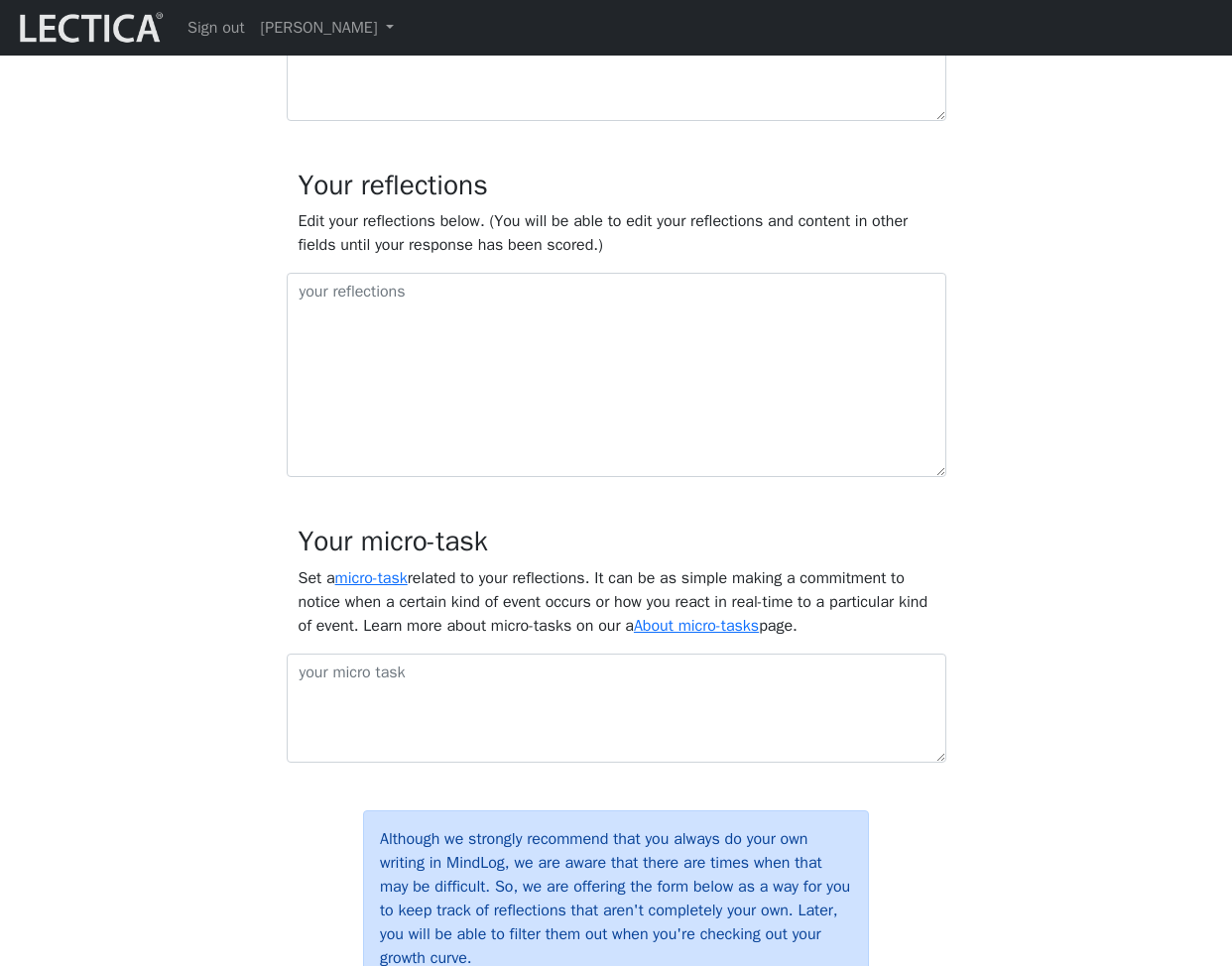 scroll, scrollTop: 857, scrollLeft: 0, axis: vertical 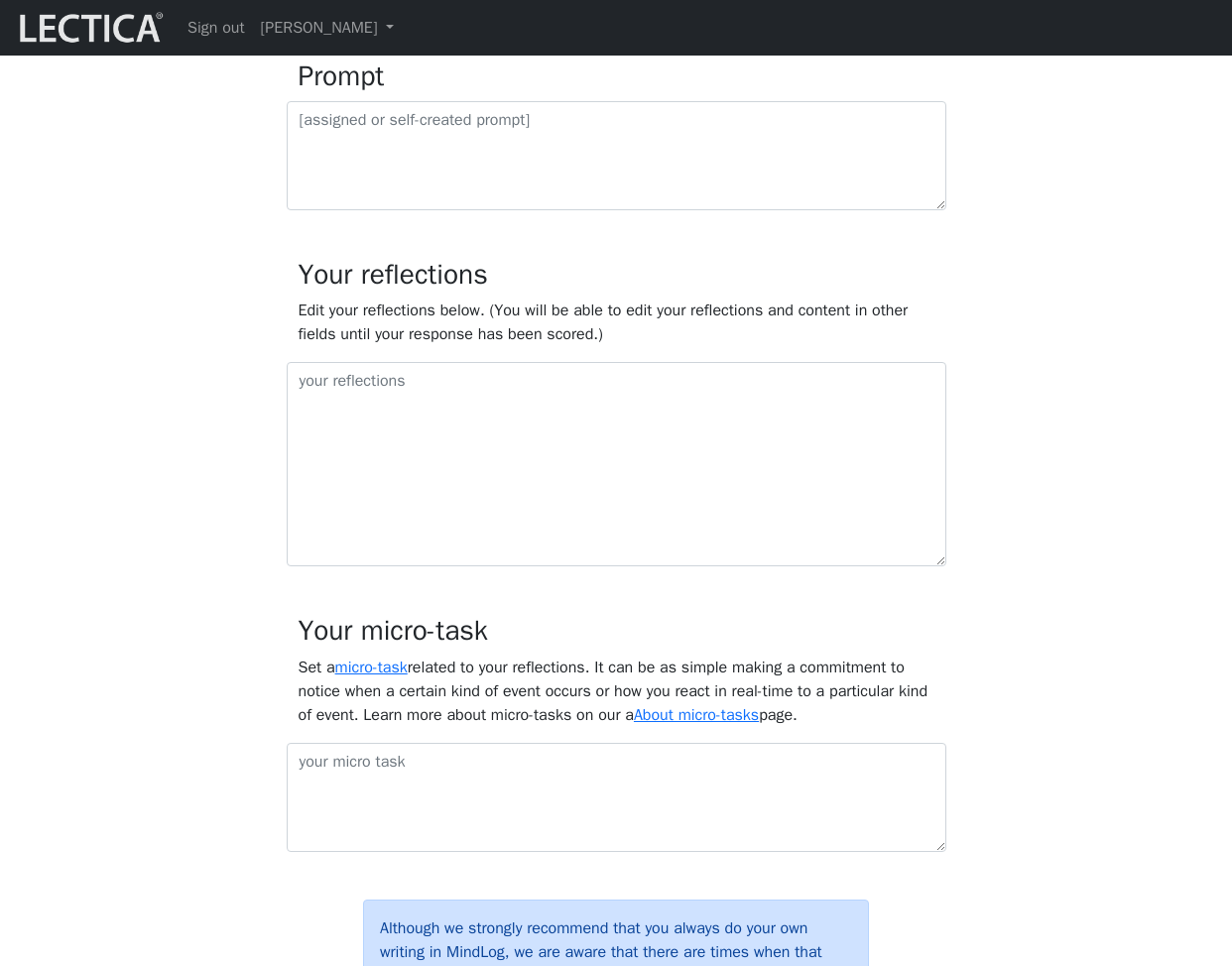 click at bounding box center [616, -19] 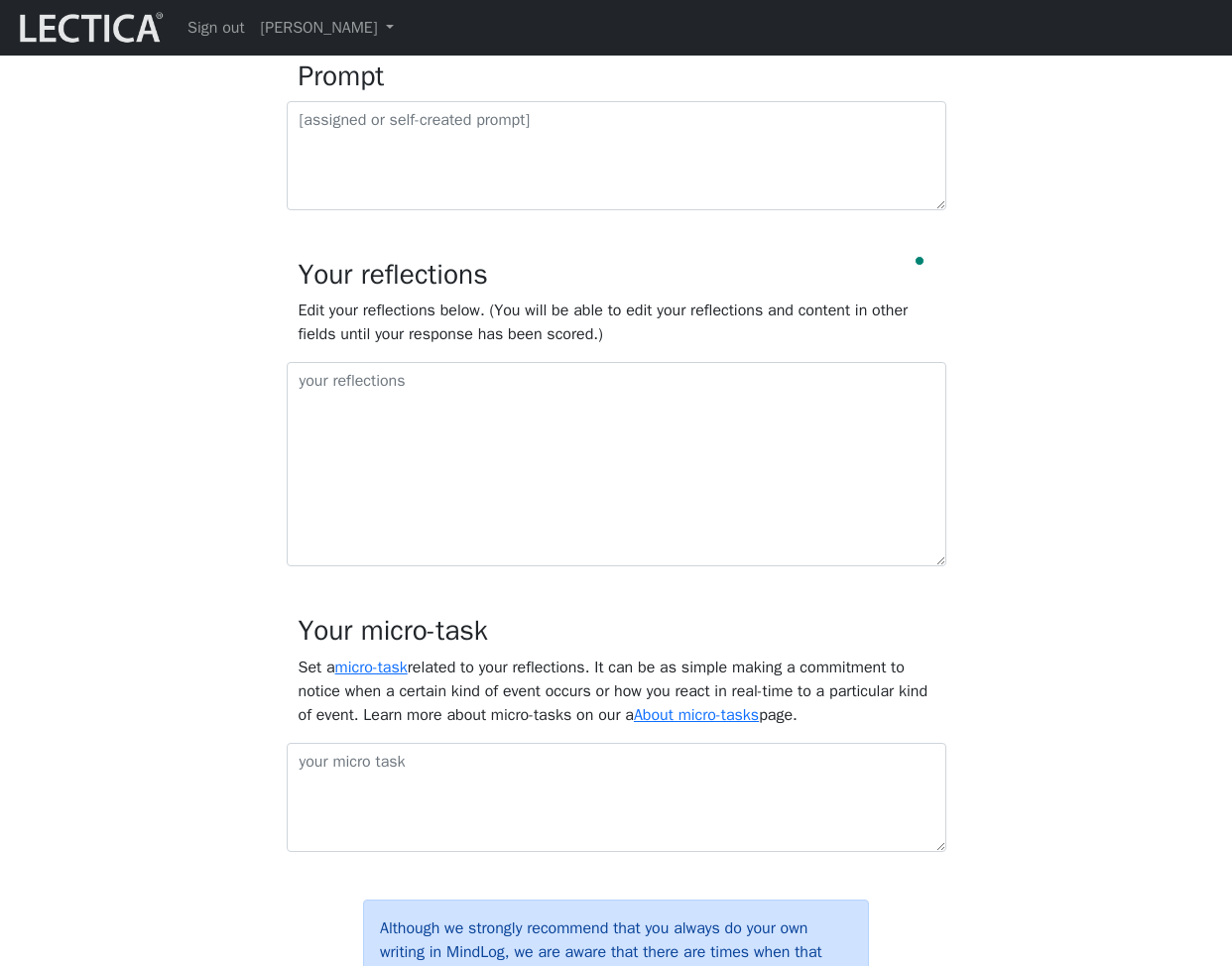 type on "asdf" 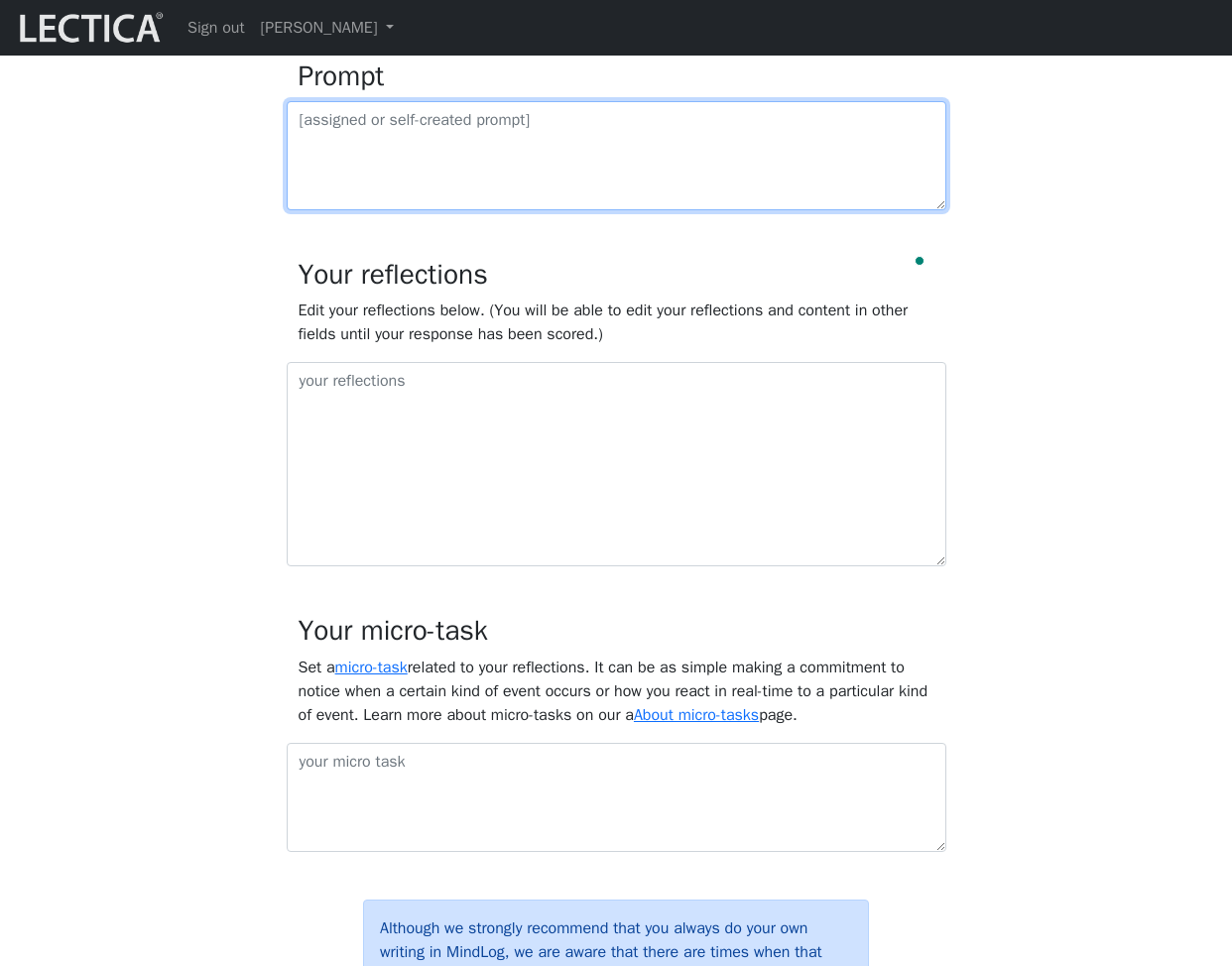 click at bounding box center [616, 156] 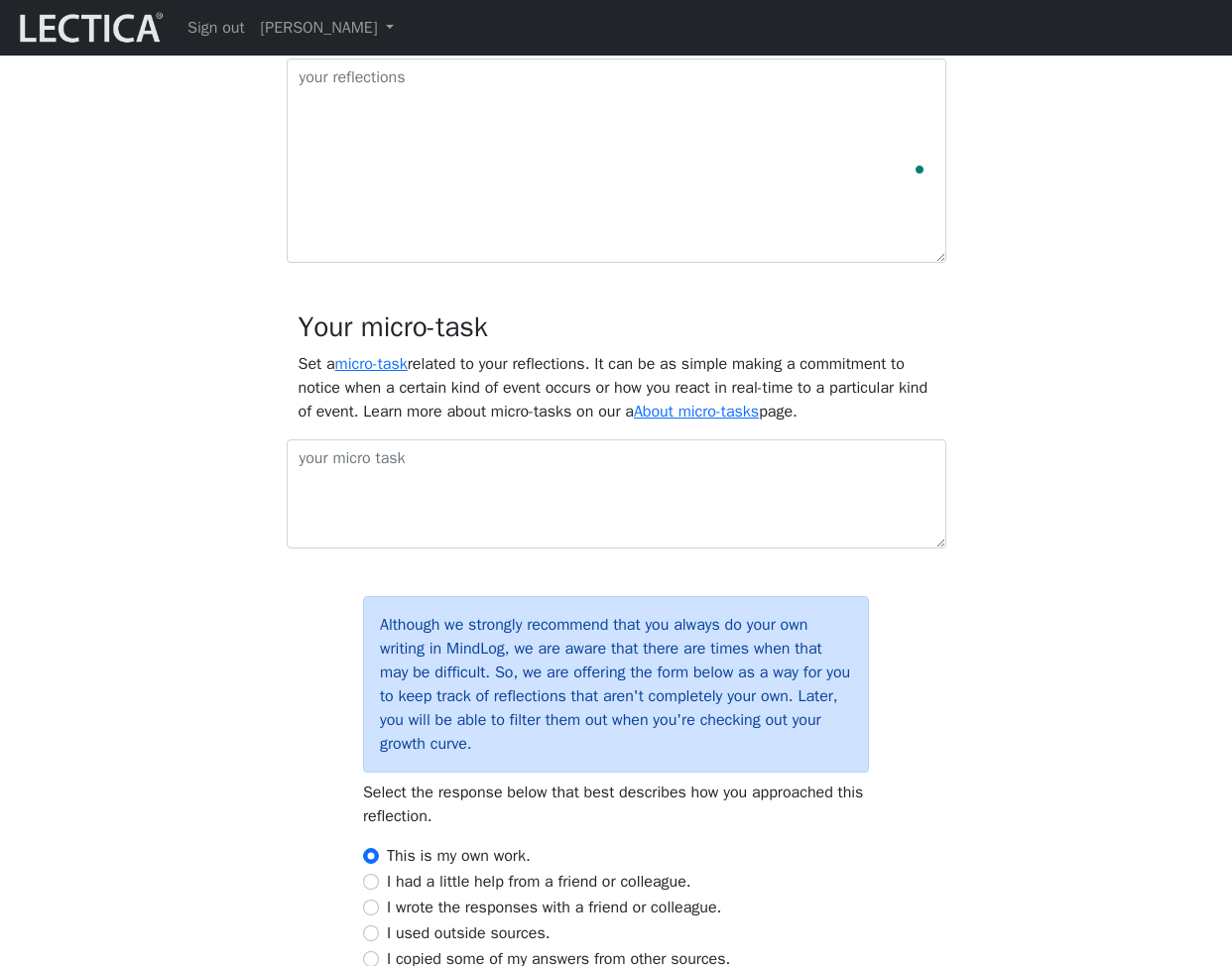 scroll, scrollTop: 1165, scrollLeft: 0, axis: vertical 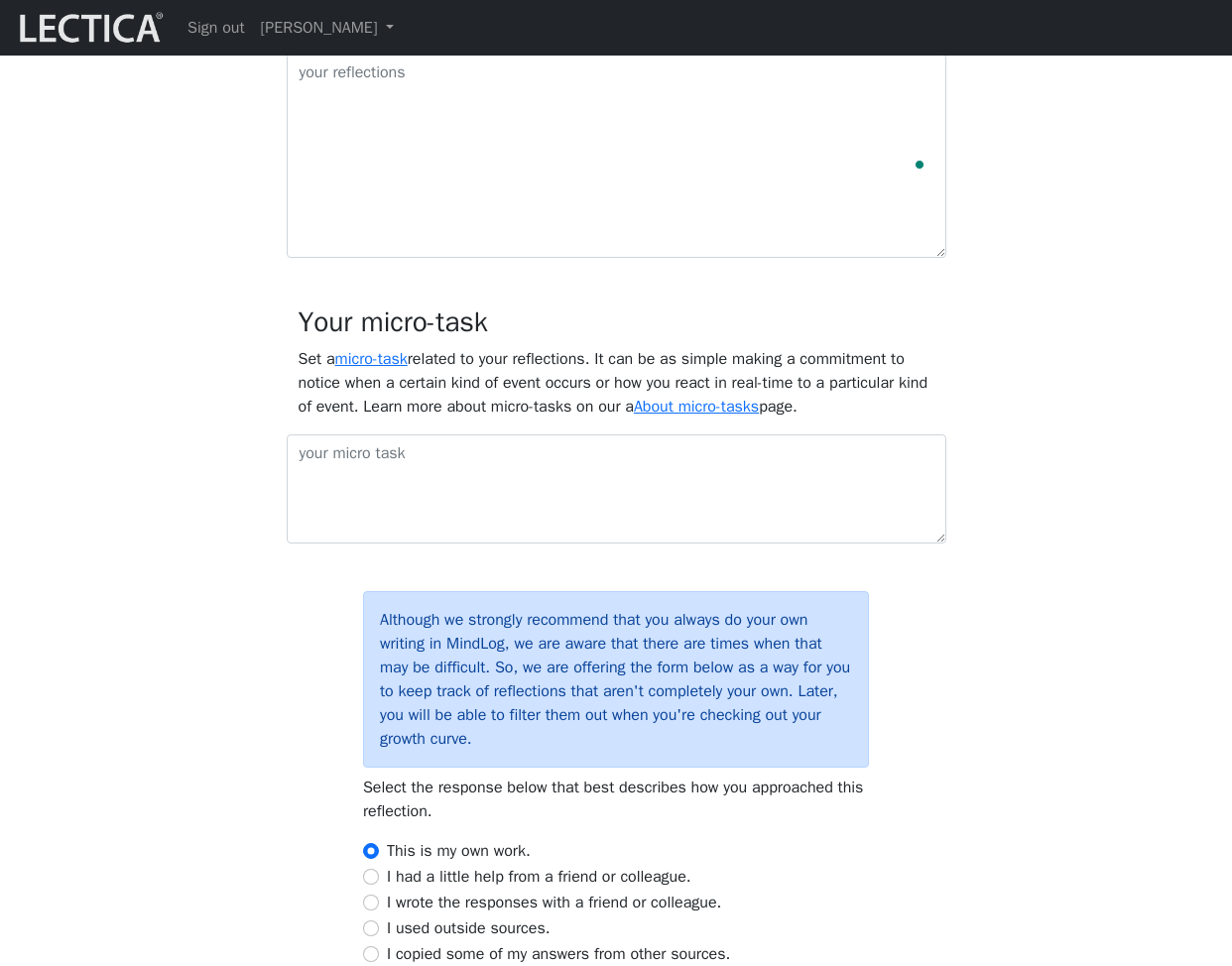 type on "asdf" 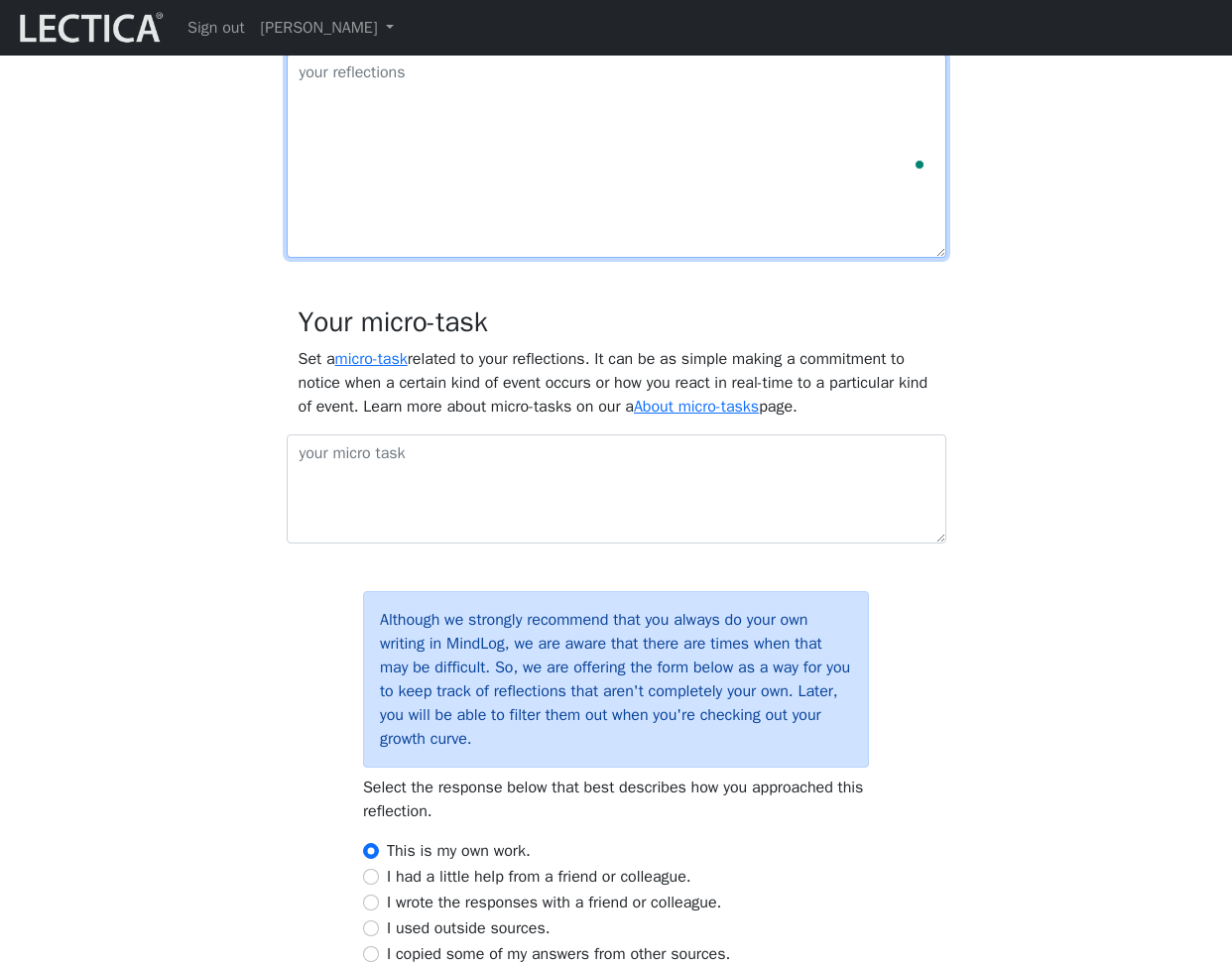 click at bounding box center (616, 156) 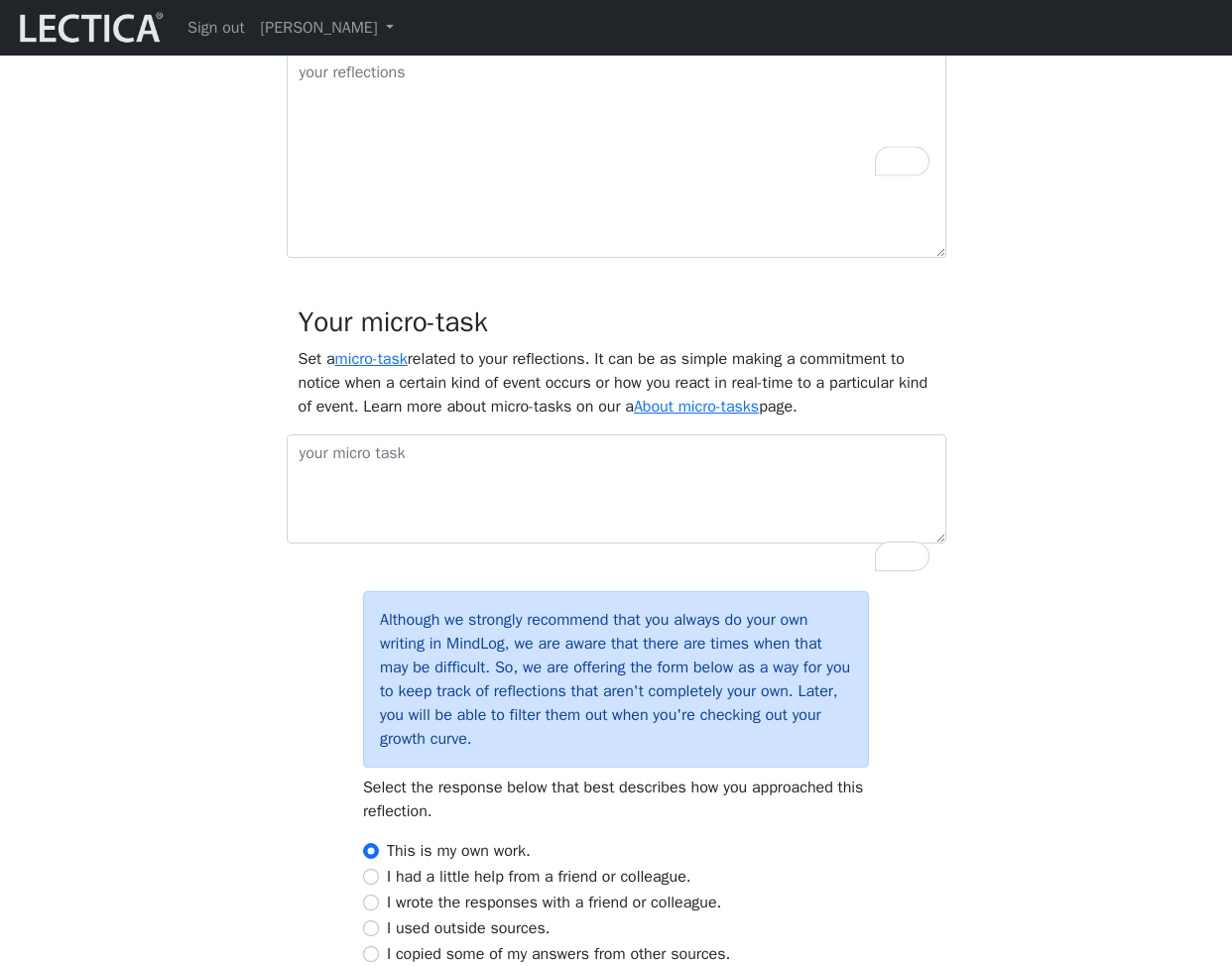 drag, startPoint x: 501, startPoint y: 792, endPoint x: 296, endPoint y: 697, distance: 225.94247 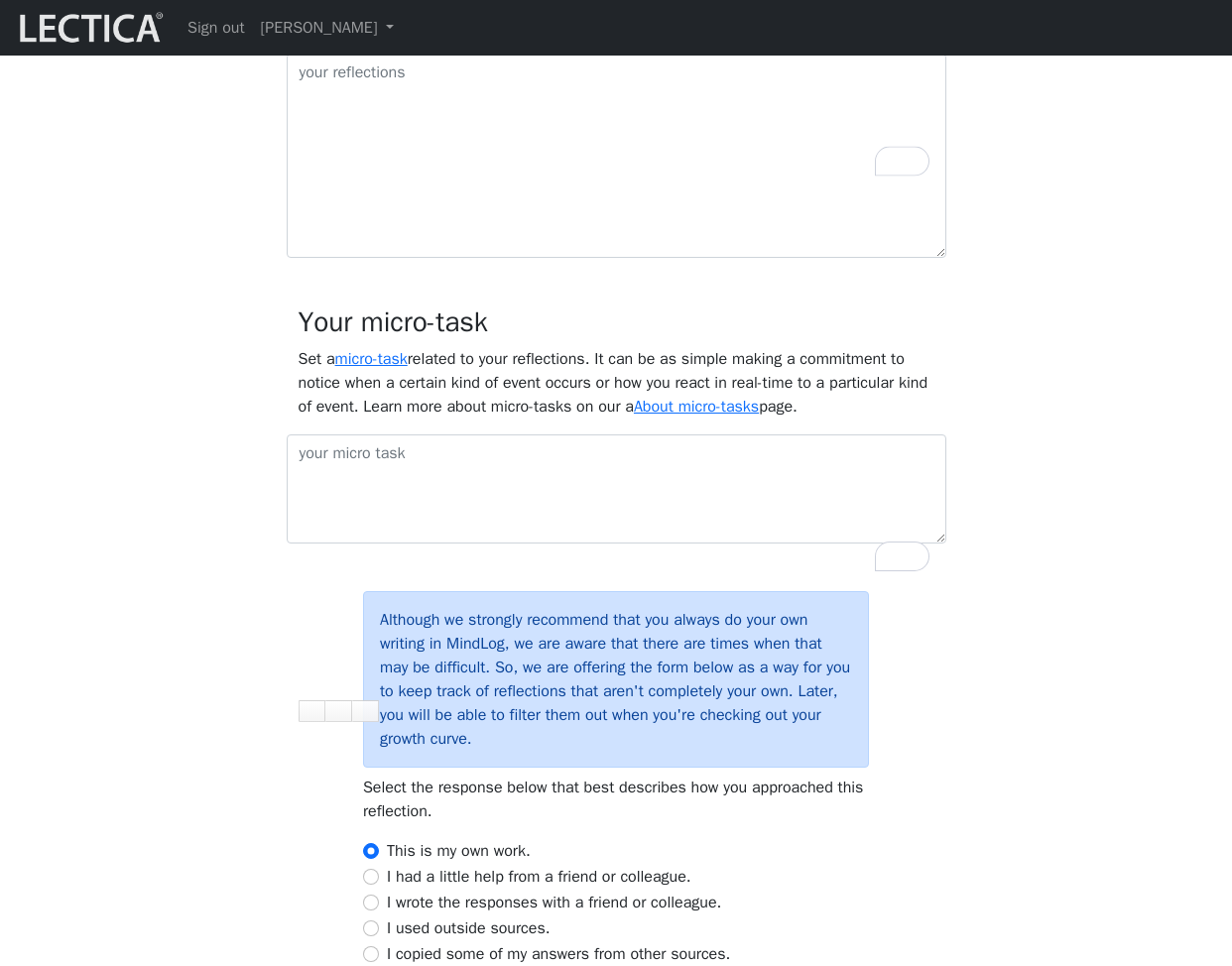 copy on "Set a
micro-task  related to your reflections. It can be as simple making a commitment to notice when a certain kind of
event occurs or how you react in real-time to a particular kind of event. Learn more about micro-tasks on
our a
About micro-tasks  page." 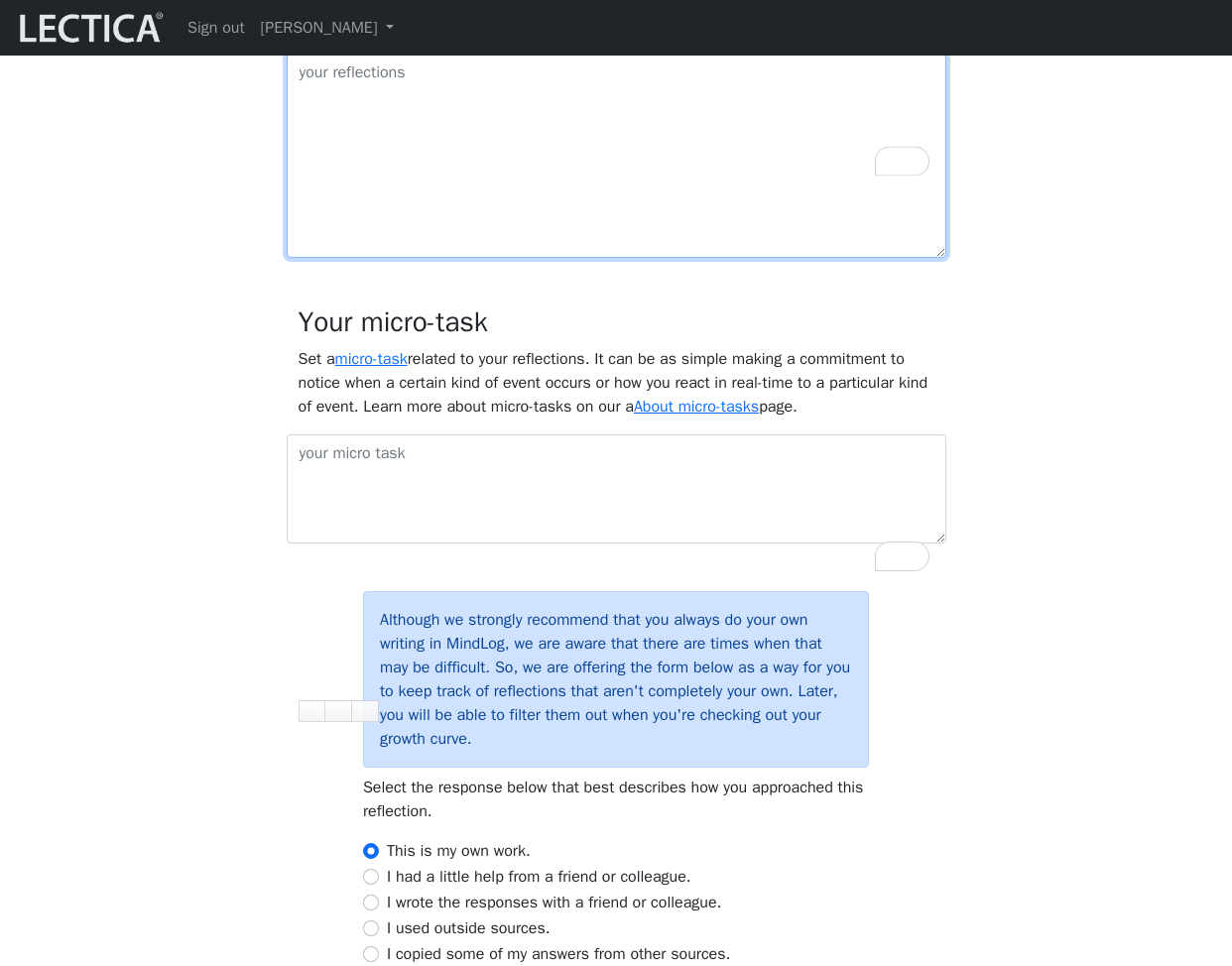 click at bounding box center (616, 156) 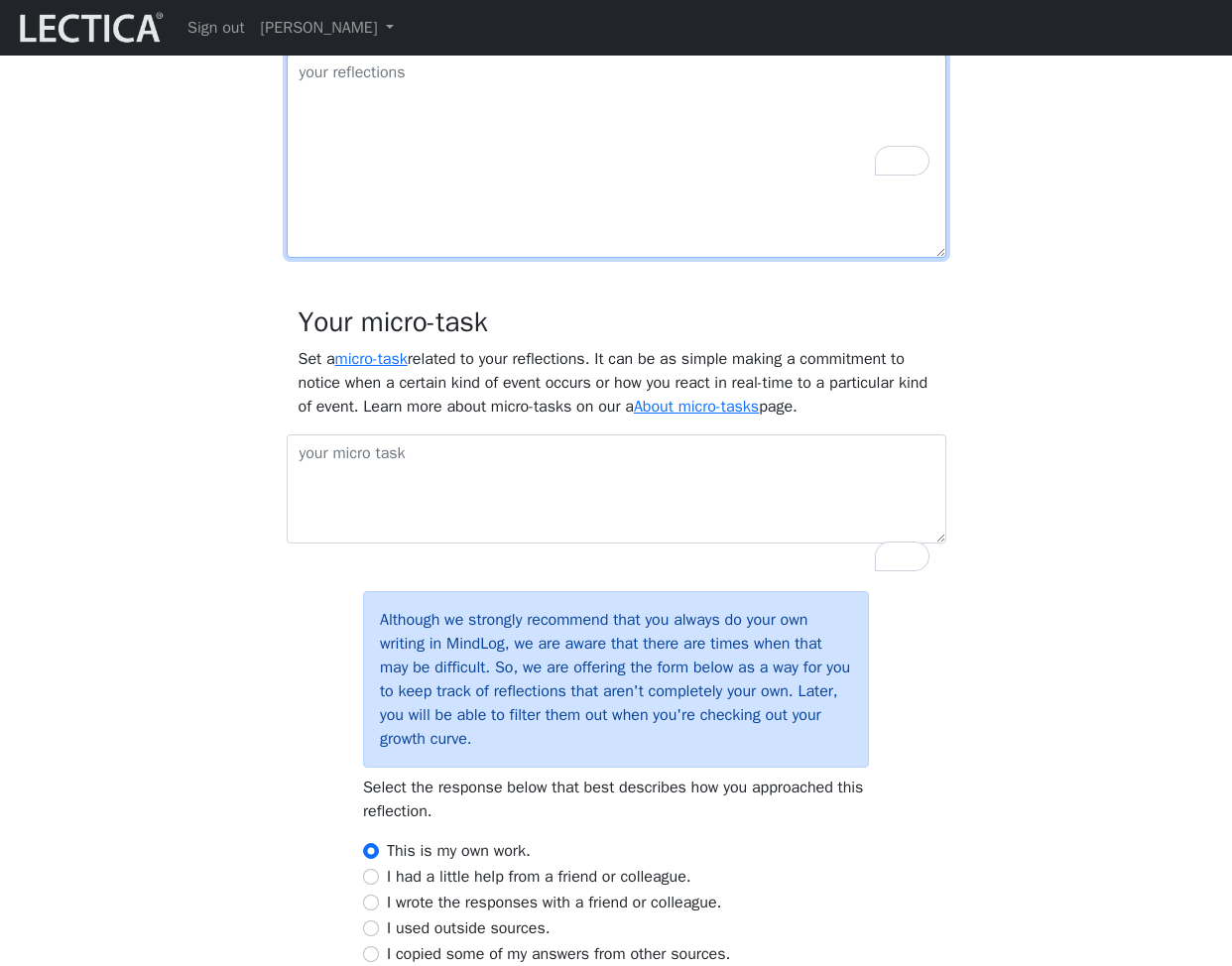 paste on "Set a micro-task related to your reflections. It can be as simple making a commitment to notice when a certain kind of event occurs or how you react in real-time to a particular kind of event. Learn more about micro-tasks on our a About micro-tasks page." 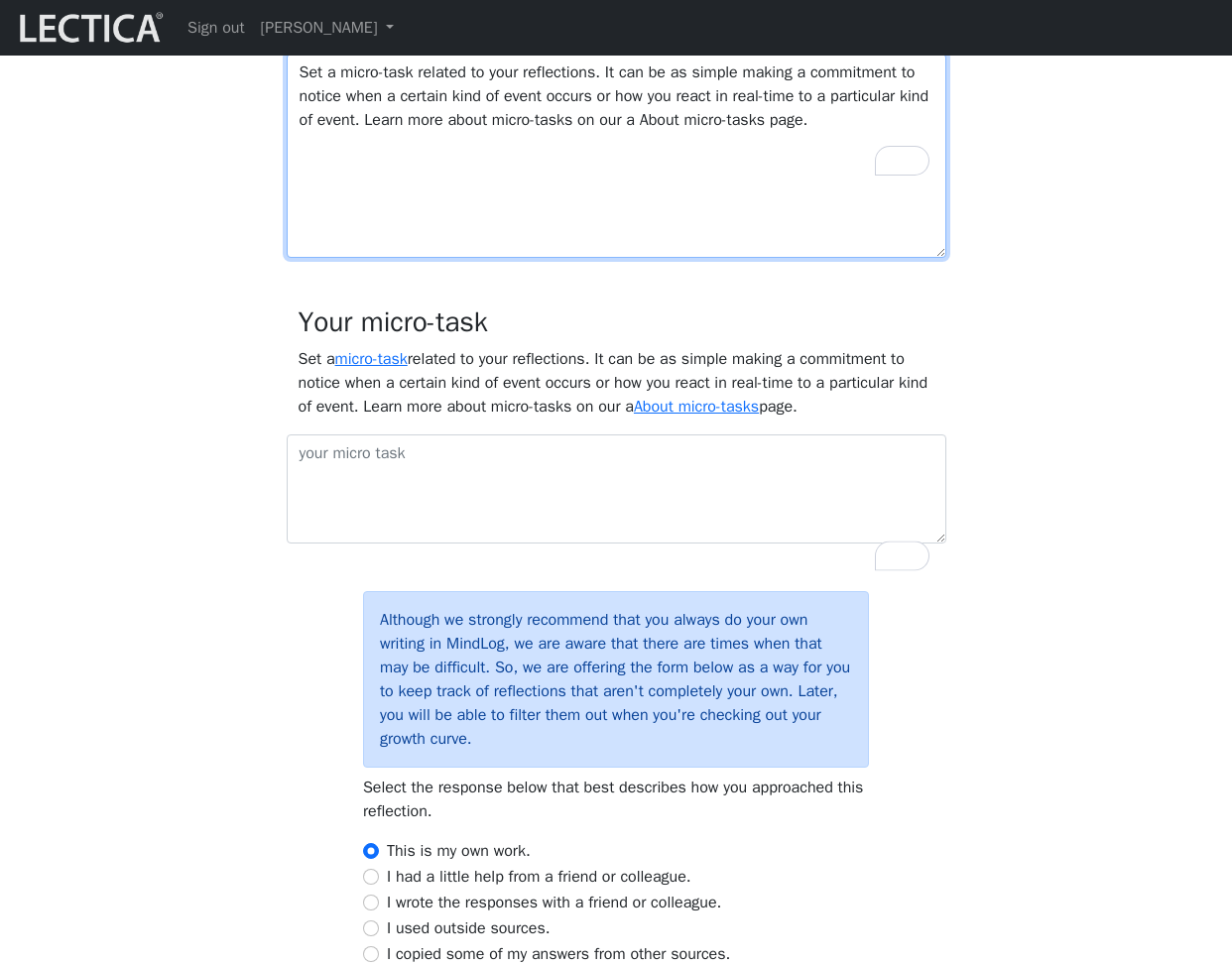 paste on "Set a micro-task related to your reflections. It can be as simple making a commitment to notice when a certain kind of event occurs or how you react in real-time to a particular kind of event. Learn more about micro-tasks on our a About micro-tasks page." 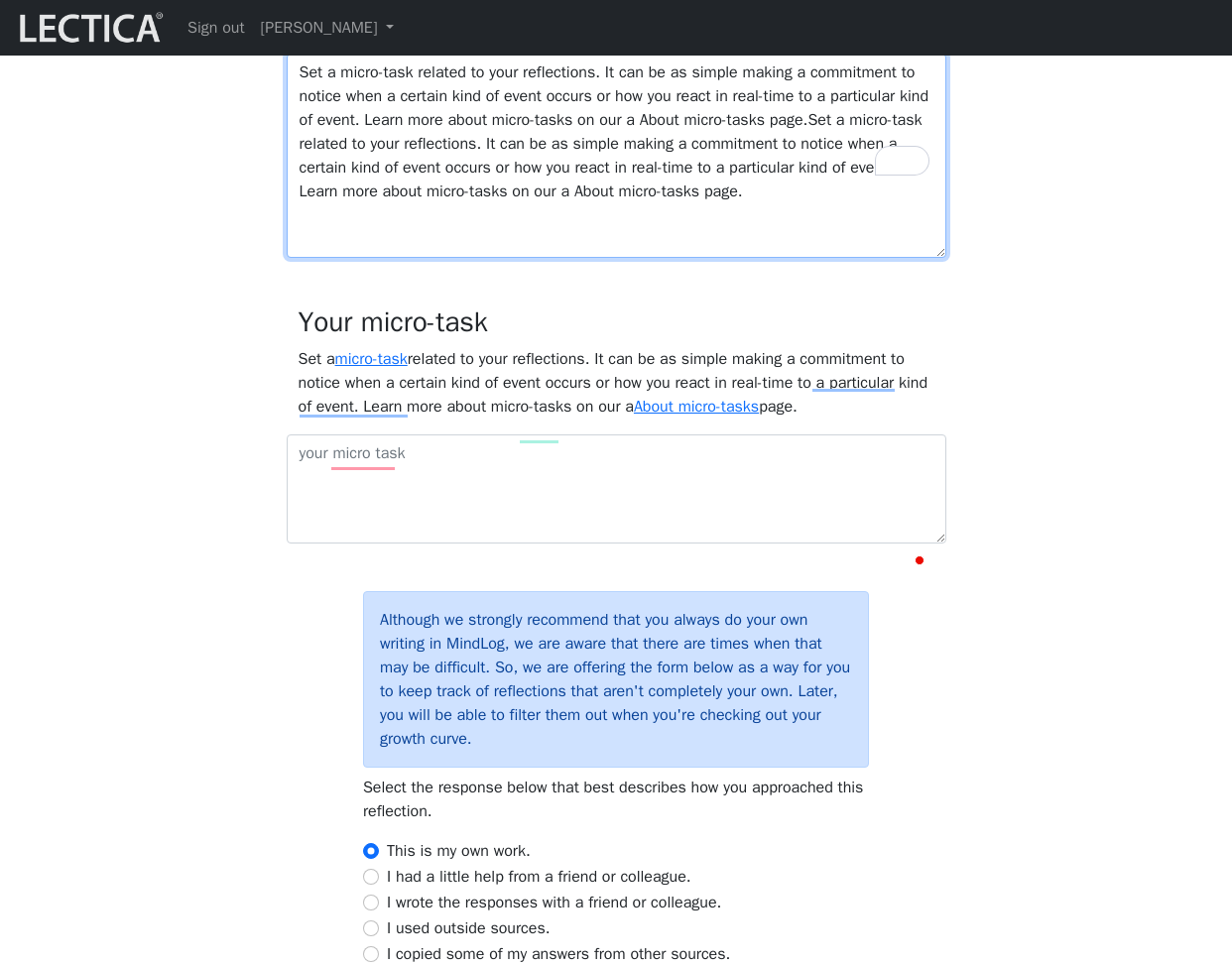 paste on "Set a micro-task related to your reflections. It can be as simple making a commitment to notice when a certain kind of event occurs or how you react in real-time to a particular kind of event. Learn more about micro-tasks on our a About micro-tasks page." 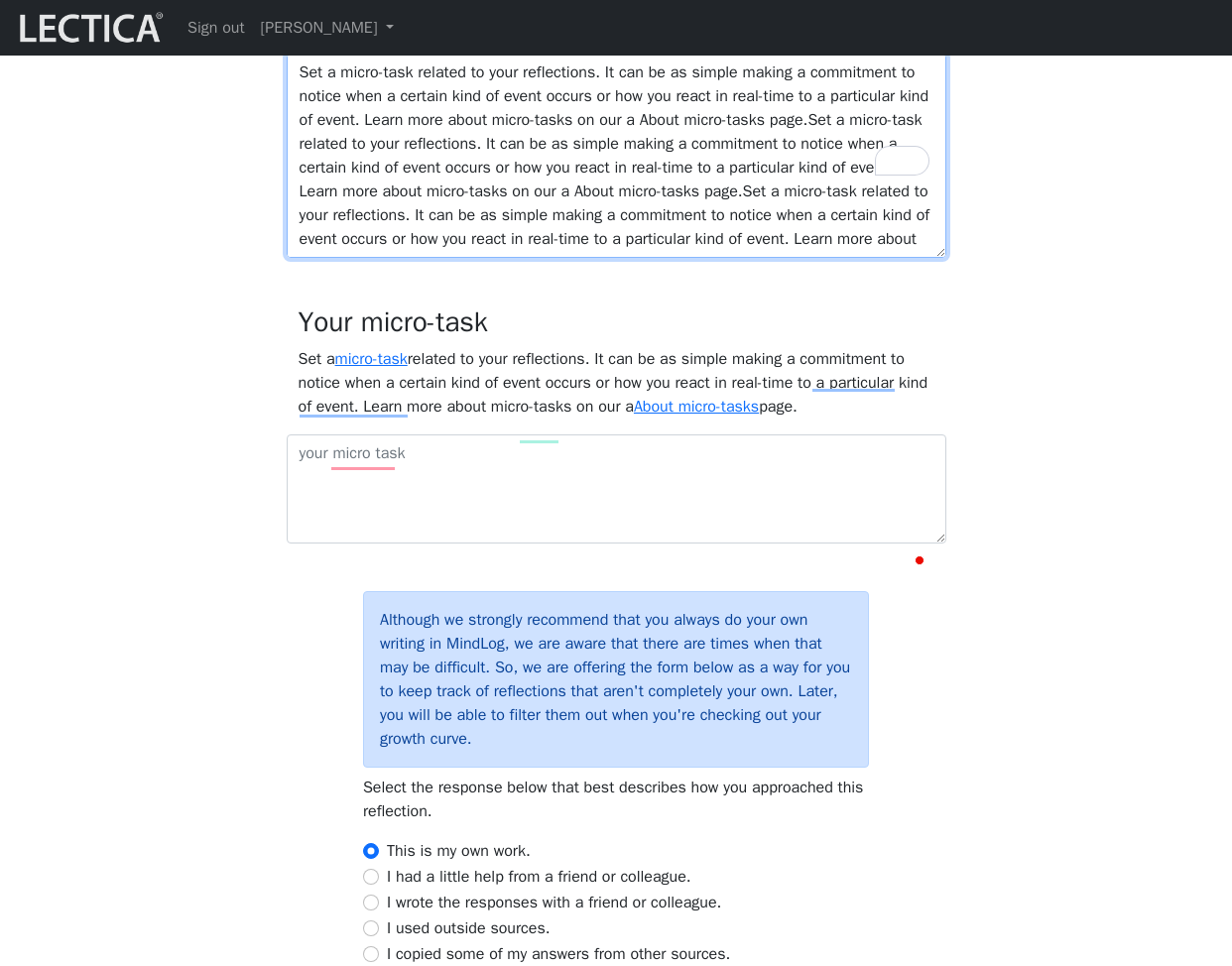 scroll, scrollTop: 70, scrollLeft: 0, axis: vertical 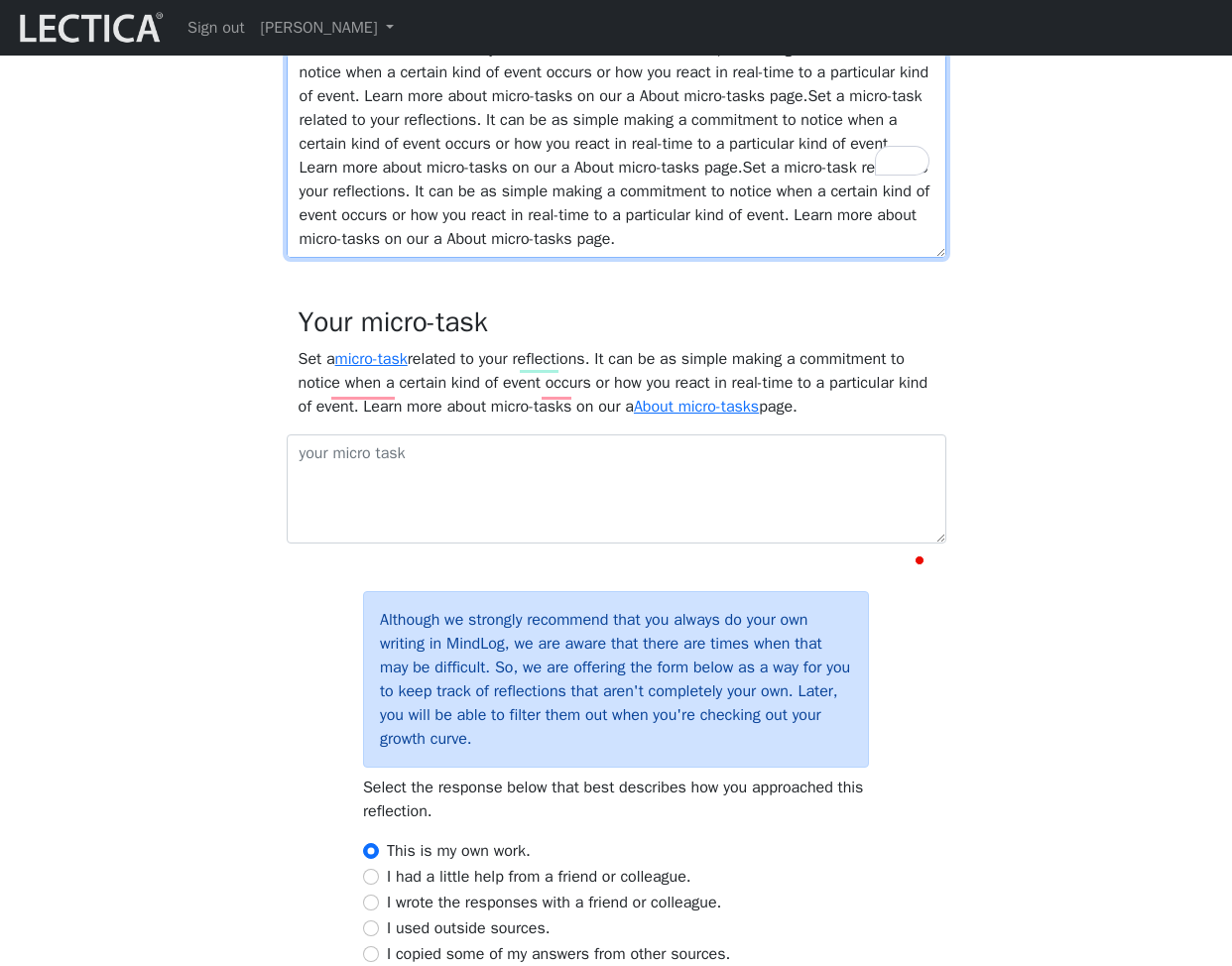 paste on "Set a micro-task related to your reflections. It can be as simple making a commitment to notice when a certain kind of event occurs or how you react in real-time to a particular kind of event. Learn more about micro-tasks on our a About micro-tasks page." 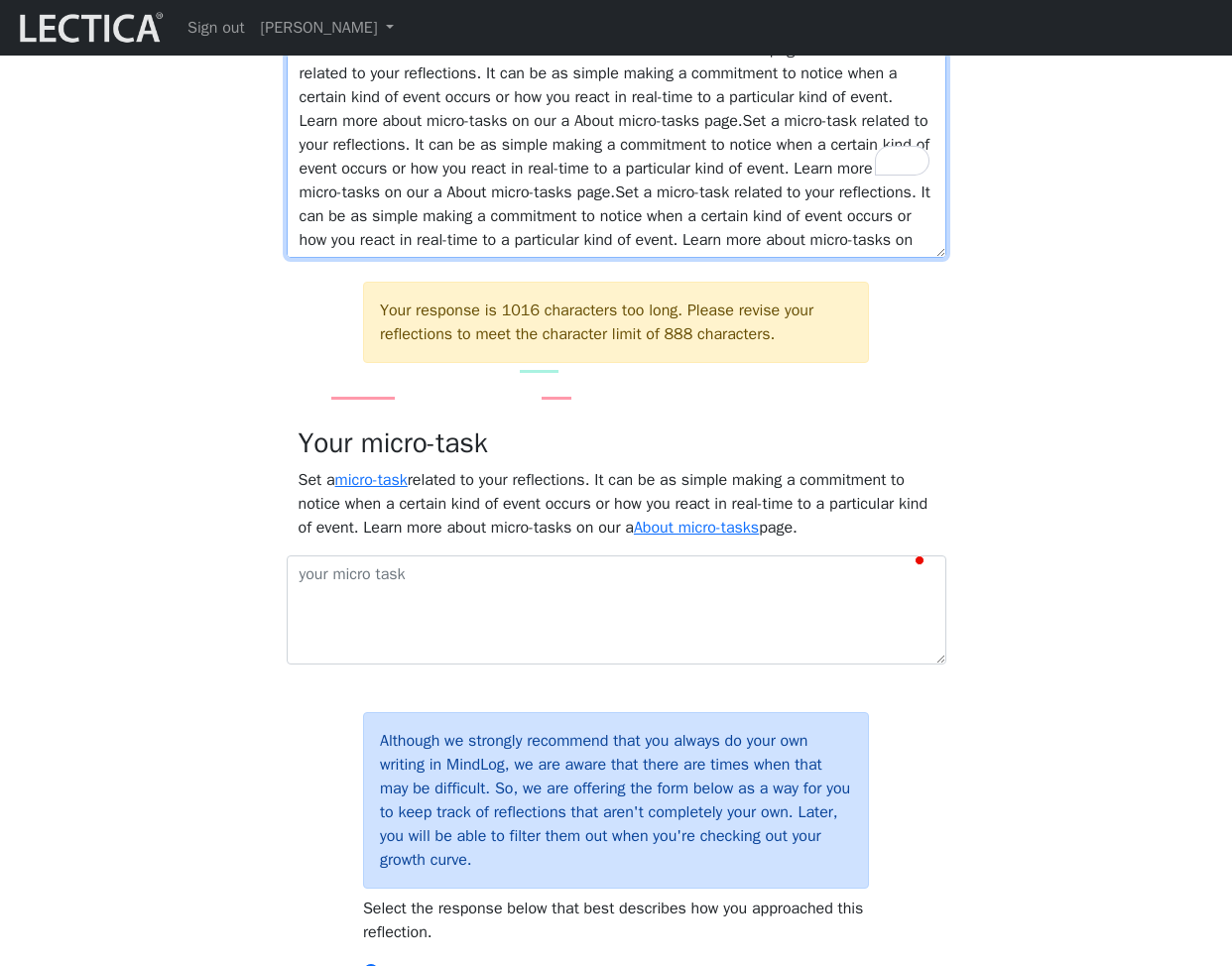scroll, scrollTop: 149, scrollLeft: 0, axis: vertical 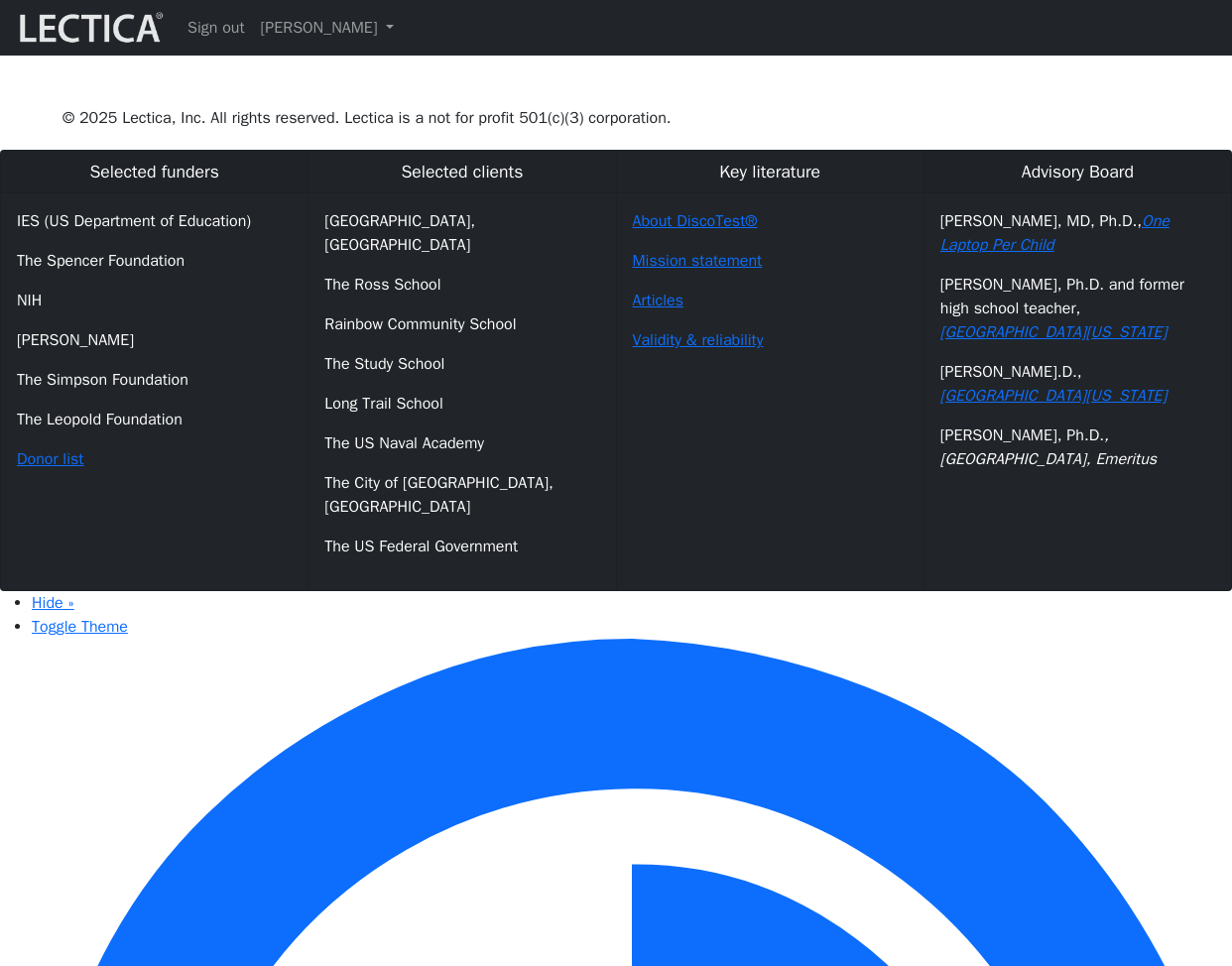 type on "Set a micro-task related to your reflections. It can be as simple making a commitment to notice when a certain kind of event occurs or how you react in real-time to a particular kind of event. Learn more about micro-tasks on our a About micro-tasks page.Set a micro-task related to your reflections. It can be as simple making a commitment to notice when a certain kind of event occurs or how you react in real-time to a particular kind of event. Learn more about micro-tasks on our a About micro-tasks page.Set a micro-task related to your reflections. It can be as simple making a commitment to notice when a certain kind of event occurs or how you react in real-time to a particular kind of event. Learn more about micro-tasks on our a About micro-tasks page.Set a micro-task related to your reflections. It can be as simple making a commitment to notice when a certain kind of event occurs or how you react in real-time to a particular kind of event. Learn more about micro-tasks on our a About micro-tasks page." 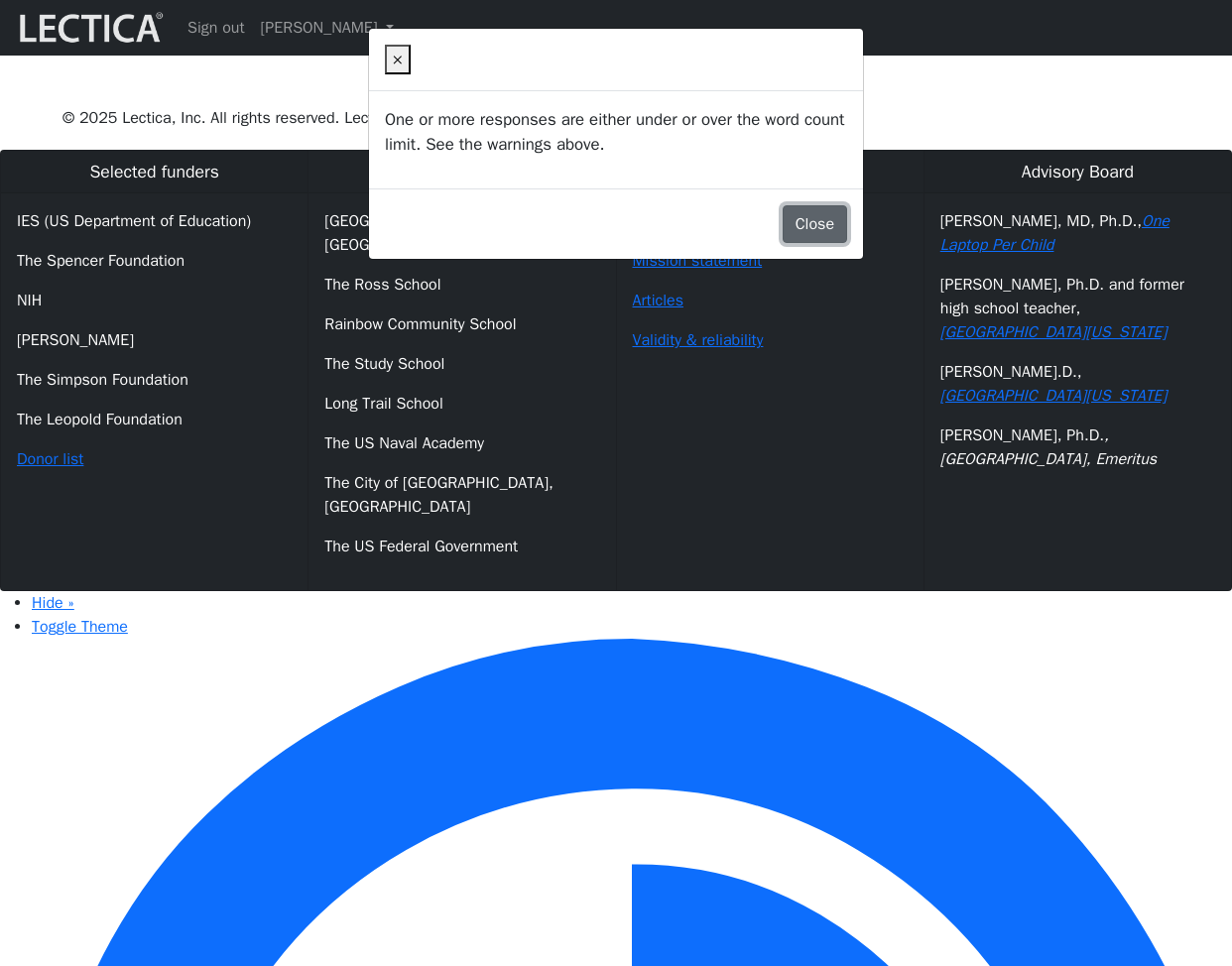 click on "Close" at bounding box center [814, 224] 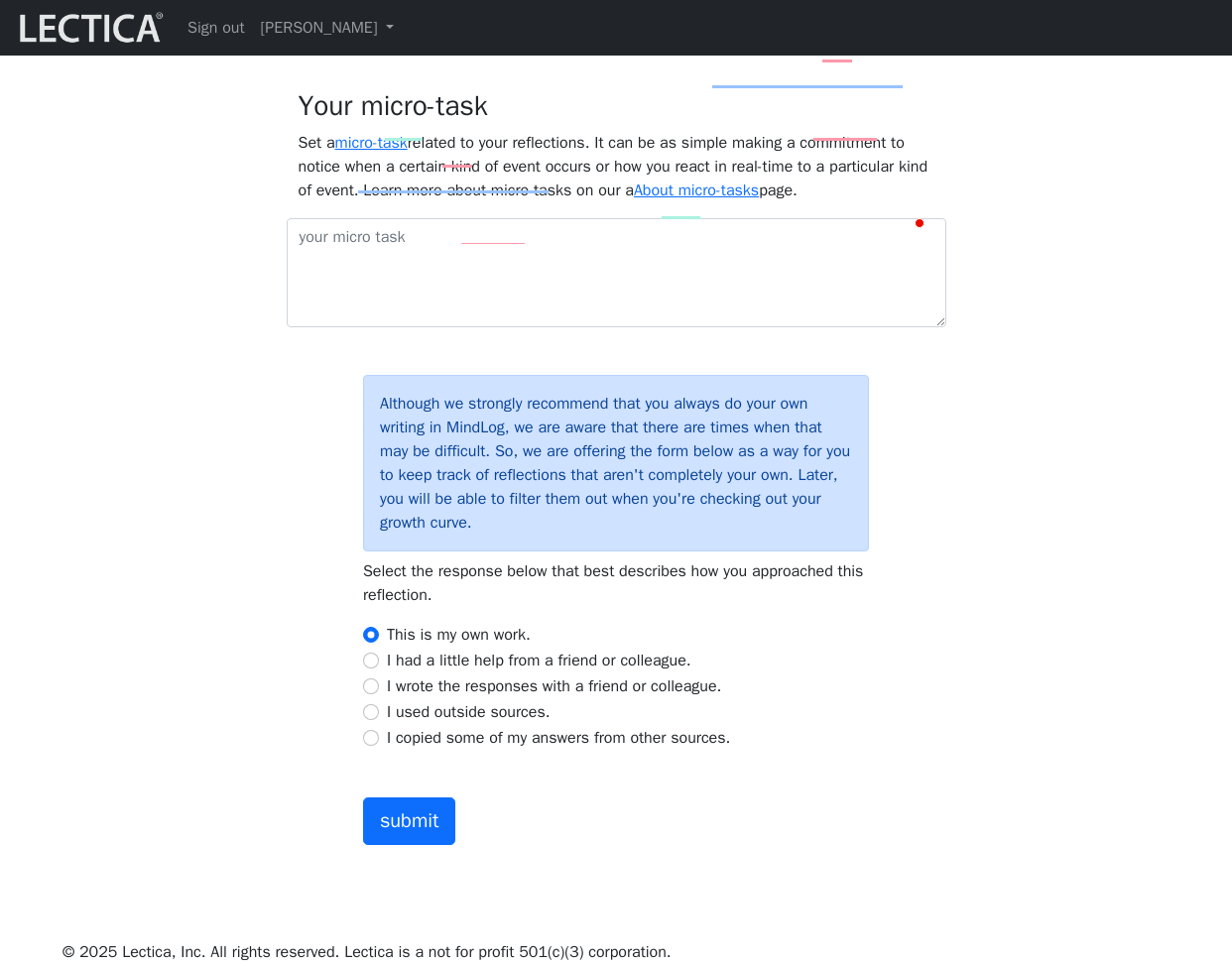 scroll, scrollTop: 1127, scrollLeft: 0, axis: vertical 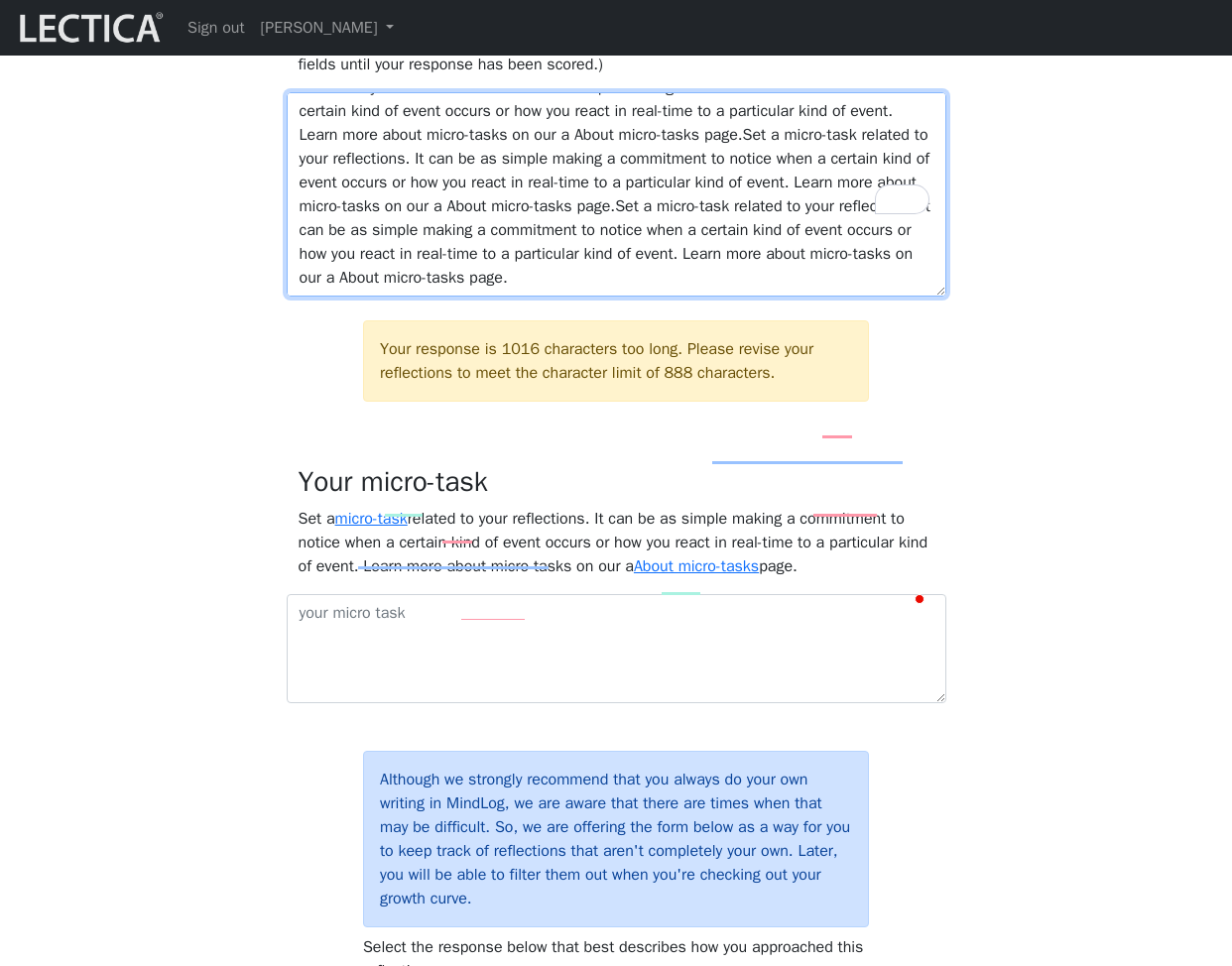 click on "Set a micro-task related to your reflections. It can be as simple making a commitment to notice when a certain kind of event occurs or how you react in real-time to a particular kind of event. Learn more about micro-tasks on our a About micro-tasks page.Set a micro-task related to your reflections. It can be as simple making a commitment to notice when a certain kind of event occurs or how you react in real-time to a particular kind of event. Learn more about micro-tasks on our a About micro-tasks page.Set a micro-task related to your reflections. It can be as simple making a commitment to notice when a certain kind of event occurs or how you react in real-time to a particular kind of event. Learn more about micro-tasks on our a About micro-tasks page.Set a micro-task related to your reflections. It can be as simple making a commitment to notice when a certain kind of event occurs or how you react in real-time to a particular kind of event. Learn more about micro-tasks on our a About micro-tasks page." at bounding box center (616, 194) 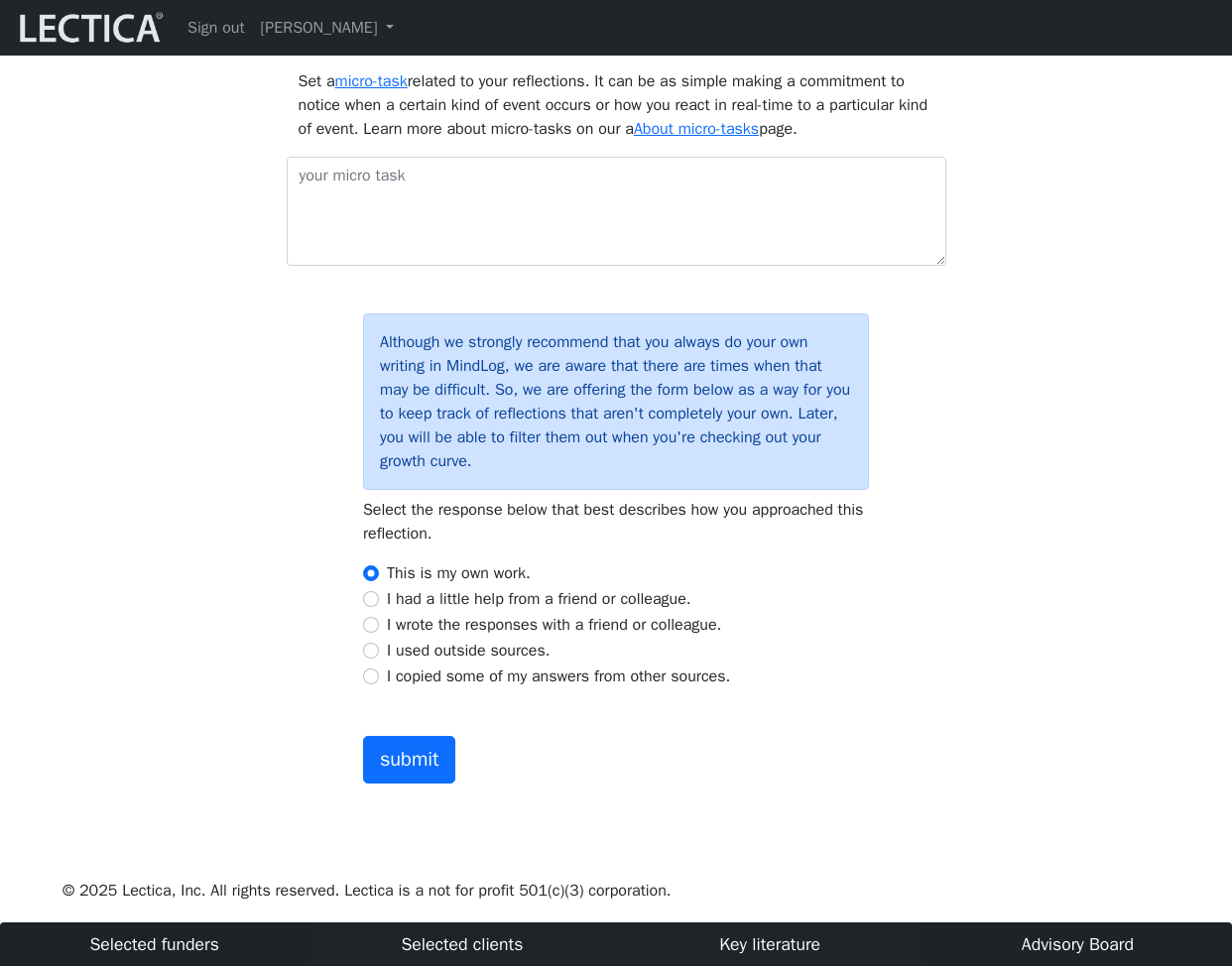 scroll, scrollTop: 1566, scrollLeft: 0, axis: vertical 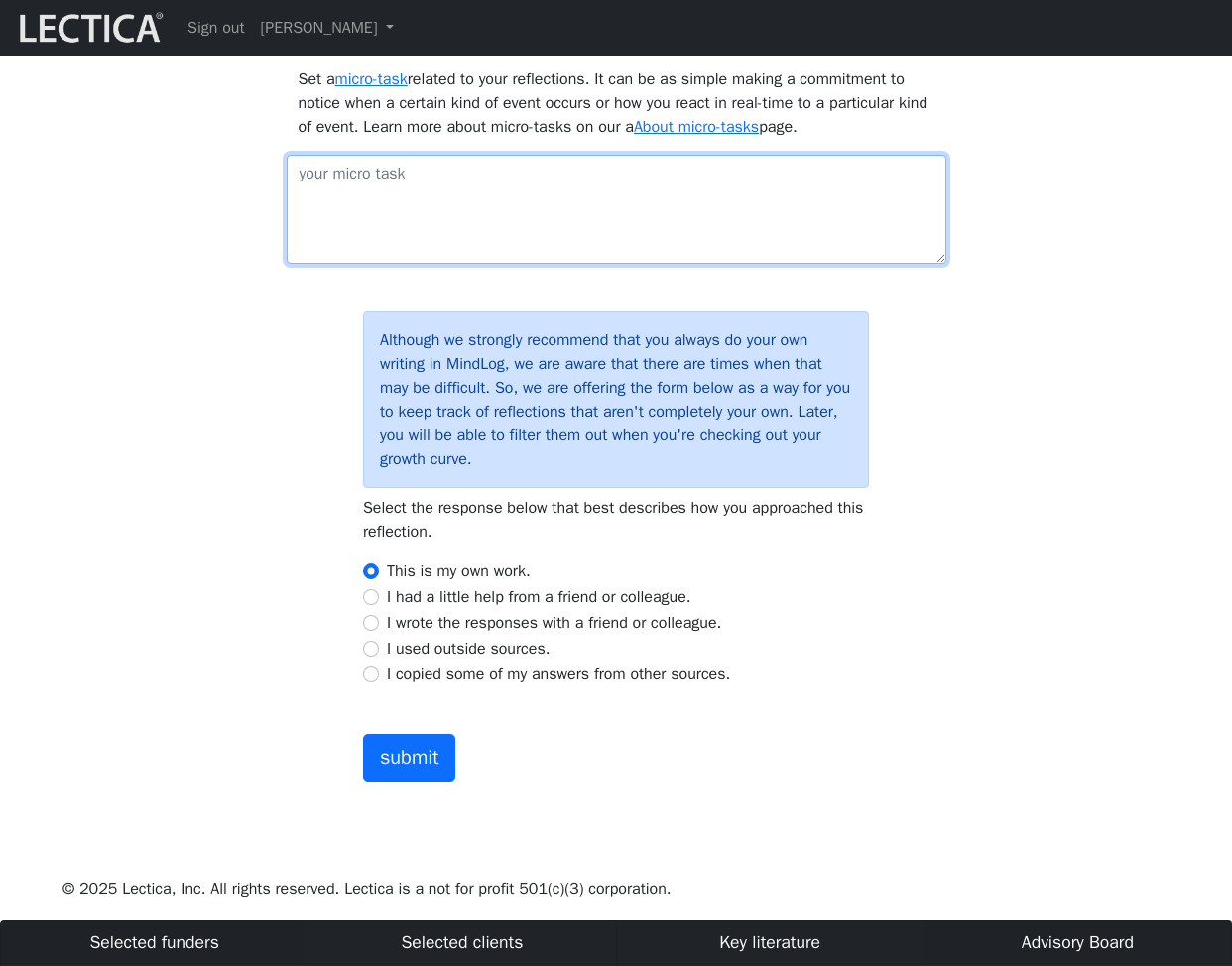 click at bounding box center (616, 209) 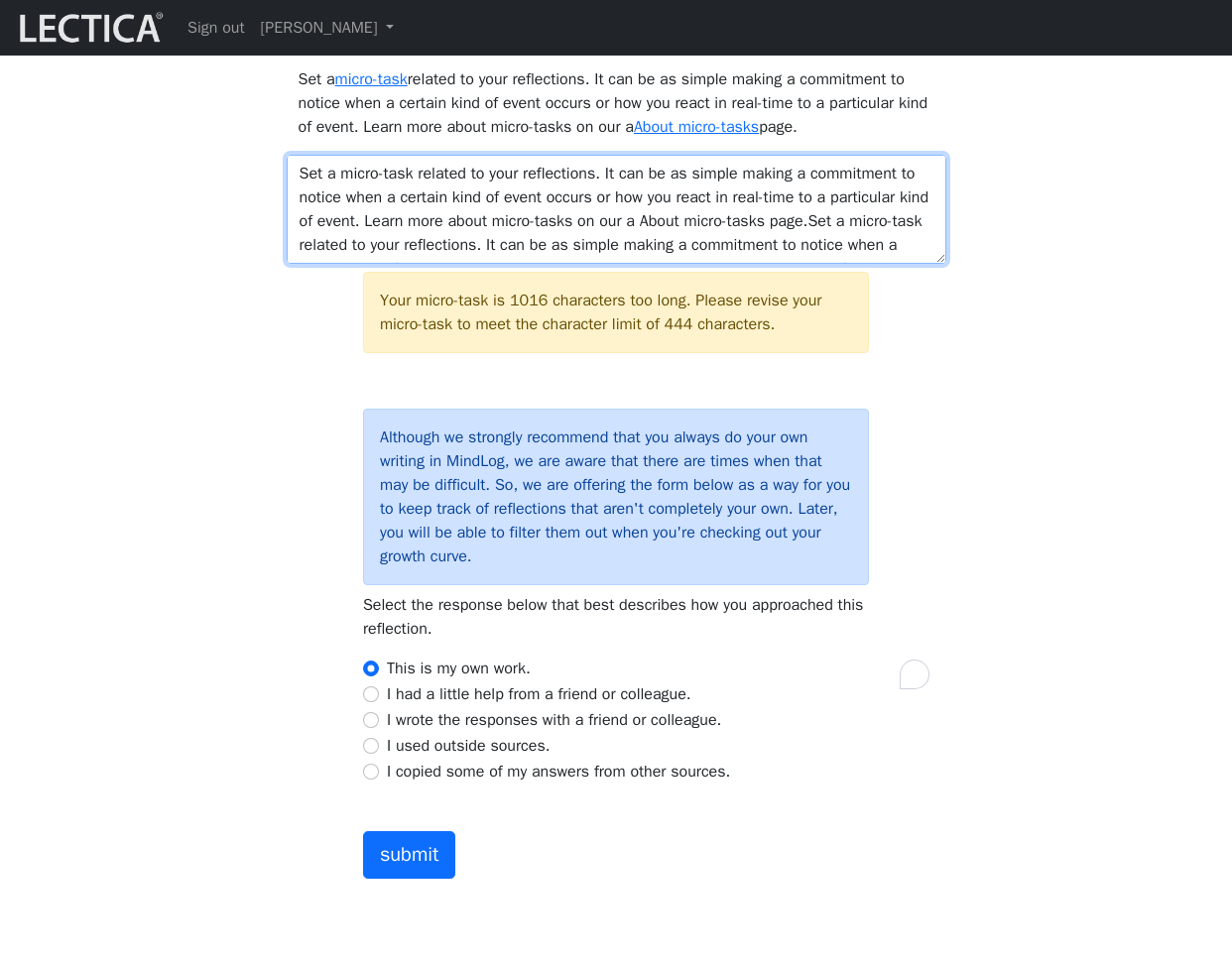 scroll, scrollTop: 254, scrollLeft: 0, axis: vertical 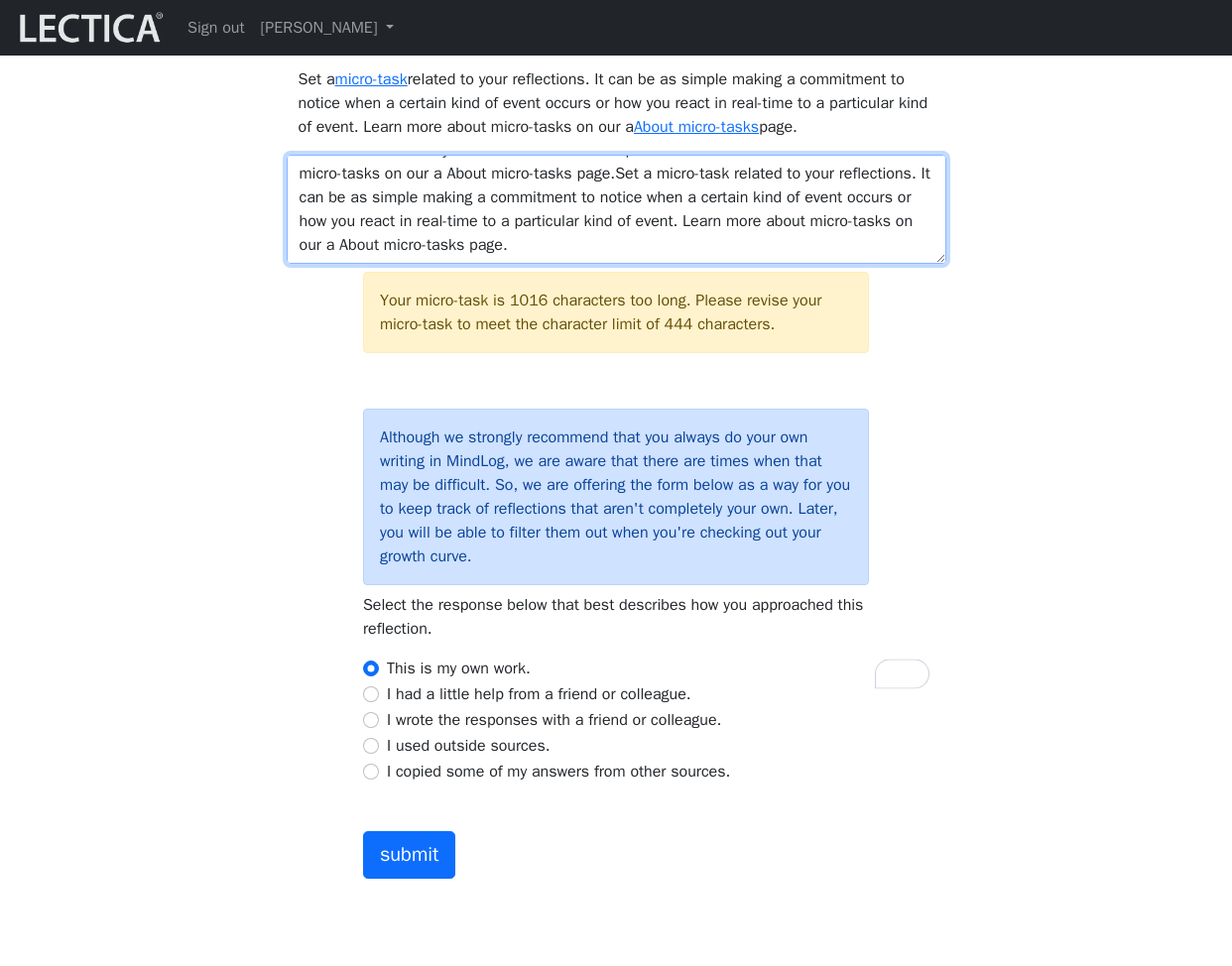 type on "Set a micro-task related to your reflections. It can be as simple making a commitment to notice when a certain kind of event occurs or how you react in real-time to a particular kind of event. Learn more about micro-tasks on our a About micro-tasks page.Set a micro-task related to your reflections. It can be as simple making a commitment to notice when a certain kind of event occurs or how you react in real-time to a particular kind of event. Learn more about micro-tasks on our a About micro-tasks page.Set a micro-task related to your reflections. It can be as simple making a commitment to notice when a certain kind of event occurs or how you react in real-time to a particular kind of event. Learn more about micro-tasks on our a About micro-tasks page.Set a micro-task related to your reflections. It can be as simple making a commitment to notice when a certain kind of event occurs or how you react in real-time to a particular kind of event. Learn more about micro-tasks on our a About micro-tasks page." 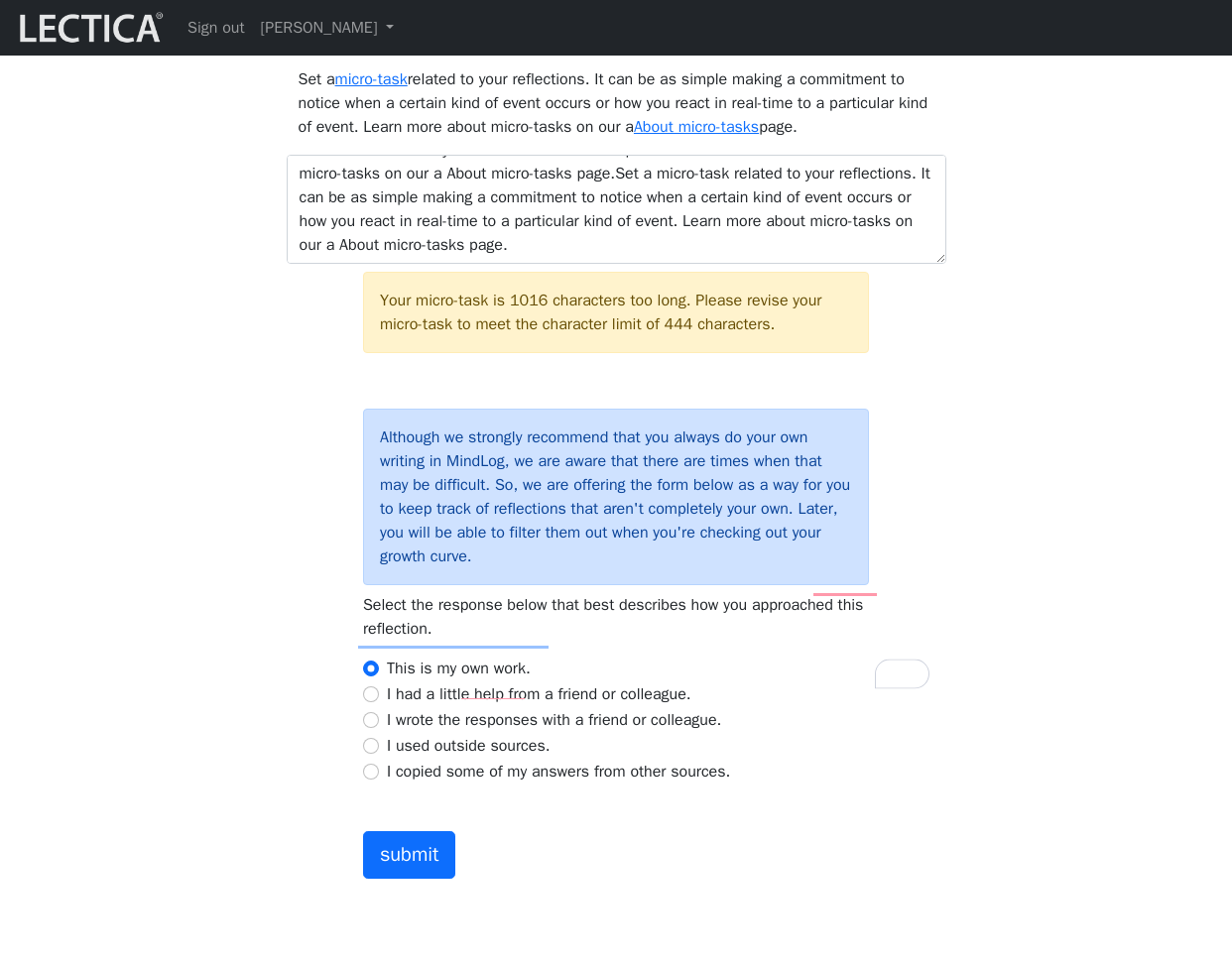drag, startPoint x: 652, startPoint y: 160, endPoint x: 669, endPoint y: 217, distance: 59.481089 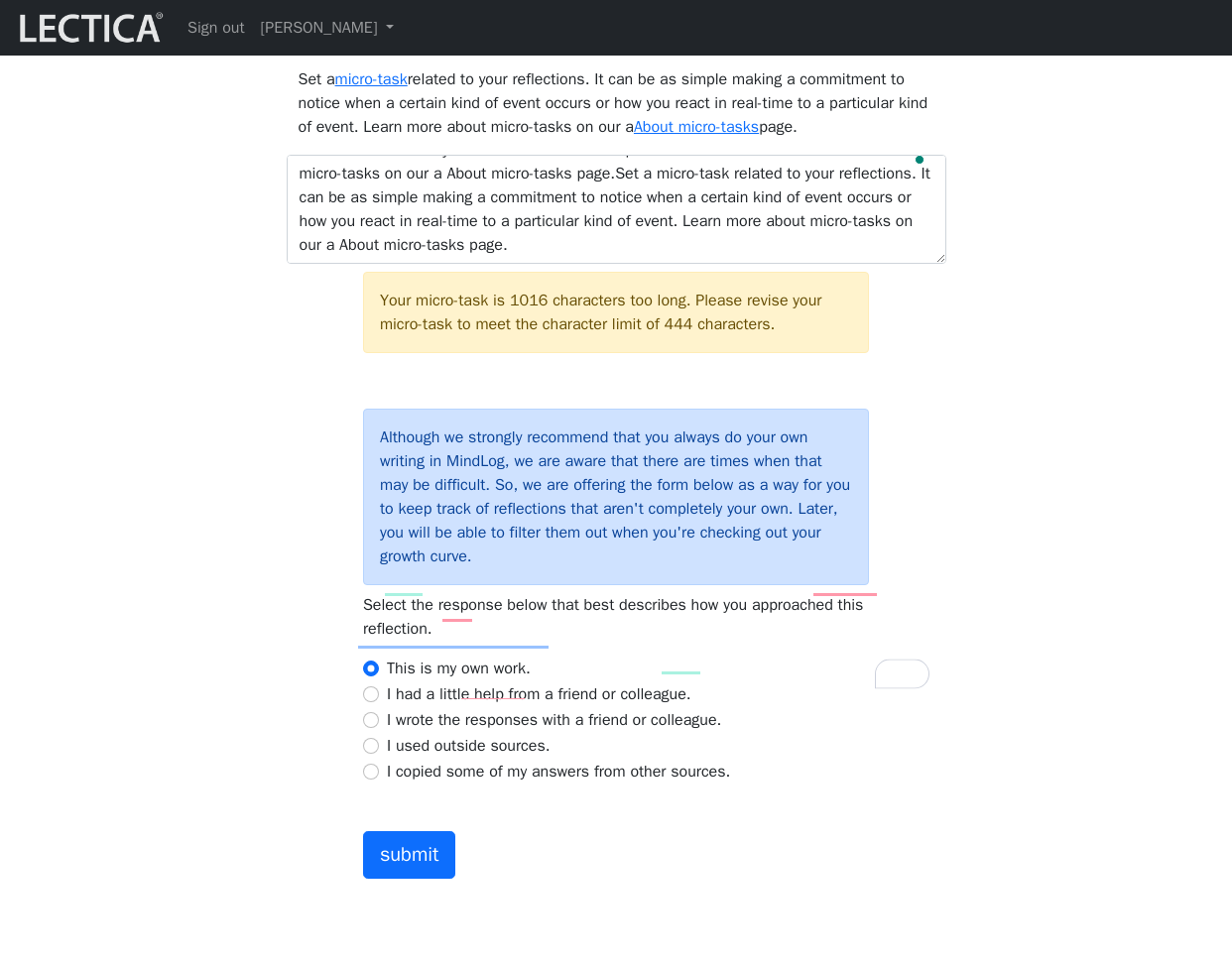 scroll, scrollTop: 157, scrollLeft: 0, axis: vertical 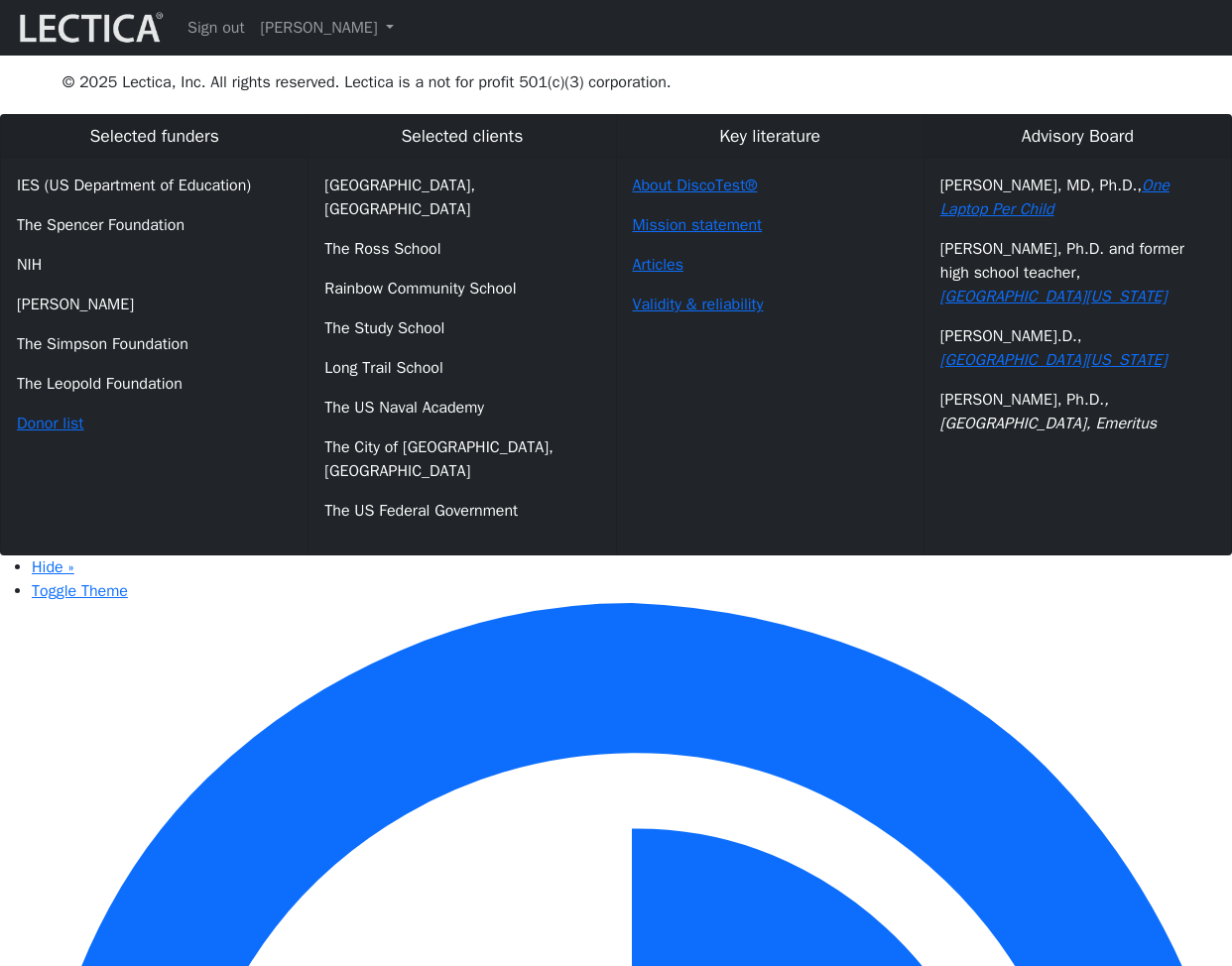 type on "Set a micro-task related to your reflections. It can be as simple making a commitment to notice when a certain kind of event occurs or how you react in real-time to a particular kind of event. Learn more about micro-tasks on our a About micro-tasks page.Set a micro-task related to your reflections. It can be as simple making a commitment to notice when a certain kind of event occurs or how you react in real-time to a particular kind of event. Learn more about micro-tasks on our a About micro-tasks page.Set a micro-task related to your reflections. It can be as" 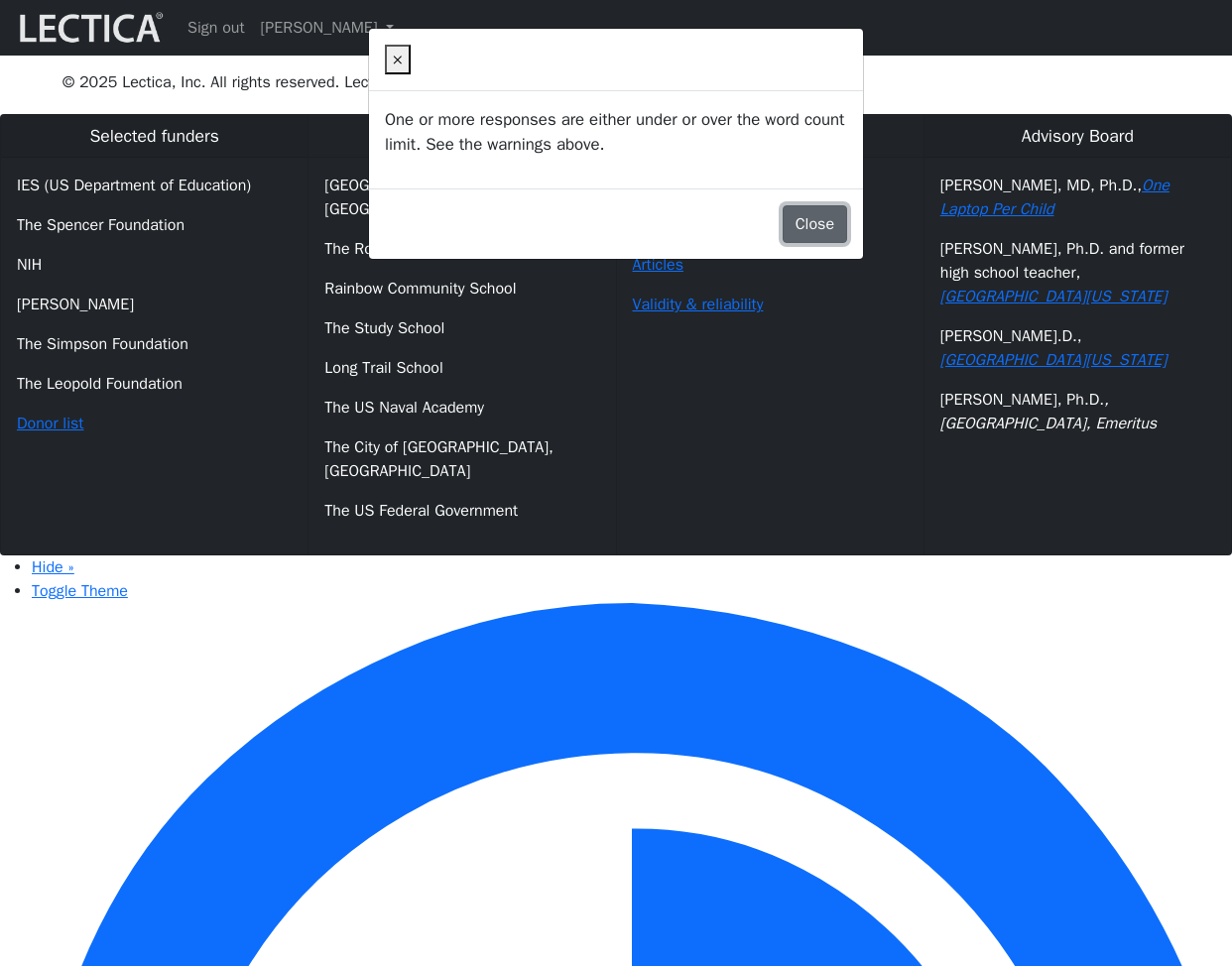 click on "Close" at bounding box center [814, 224] 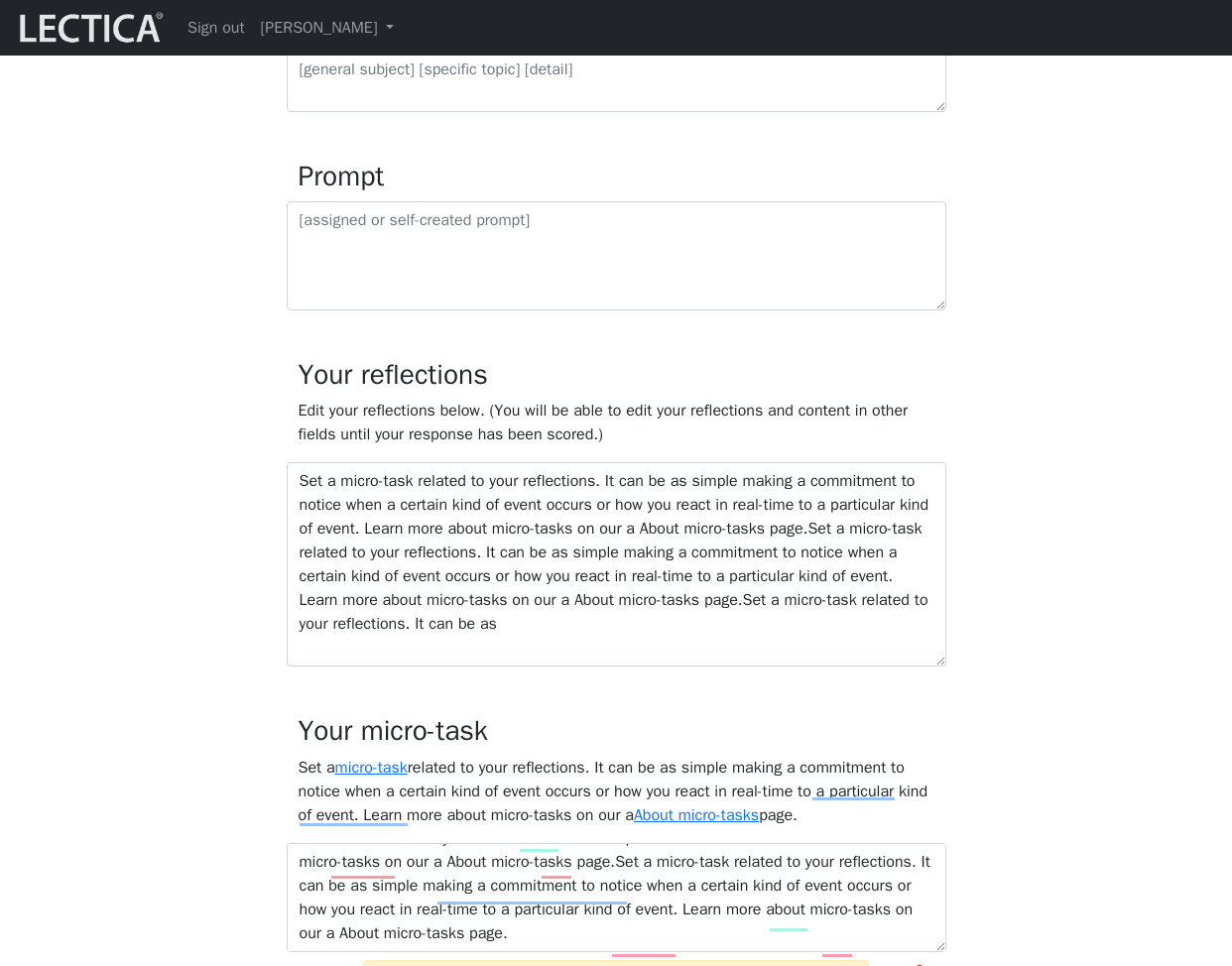 scroll, scrollTop: 755, scrollLeft: 0, axis: vertical 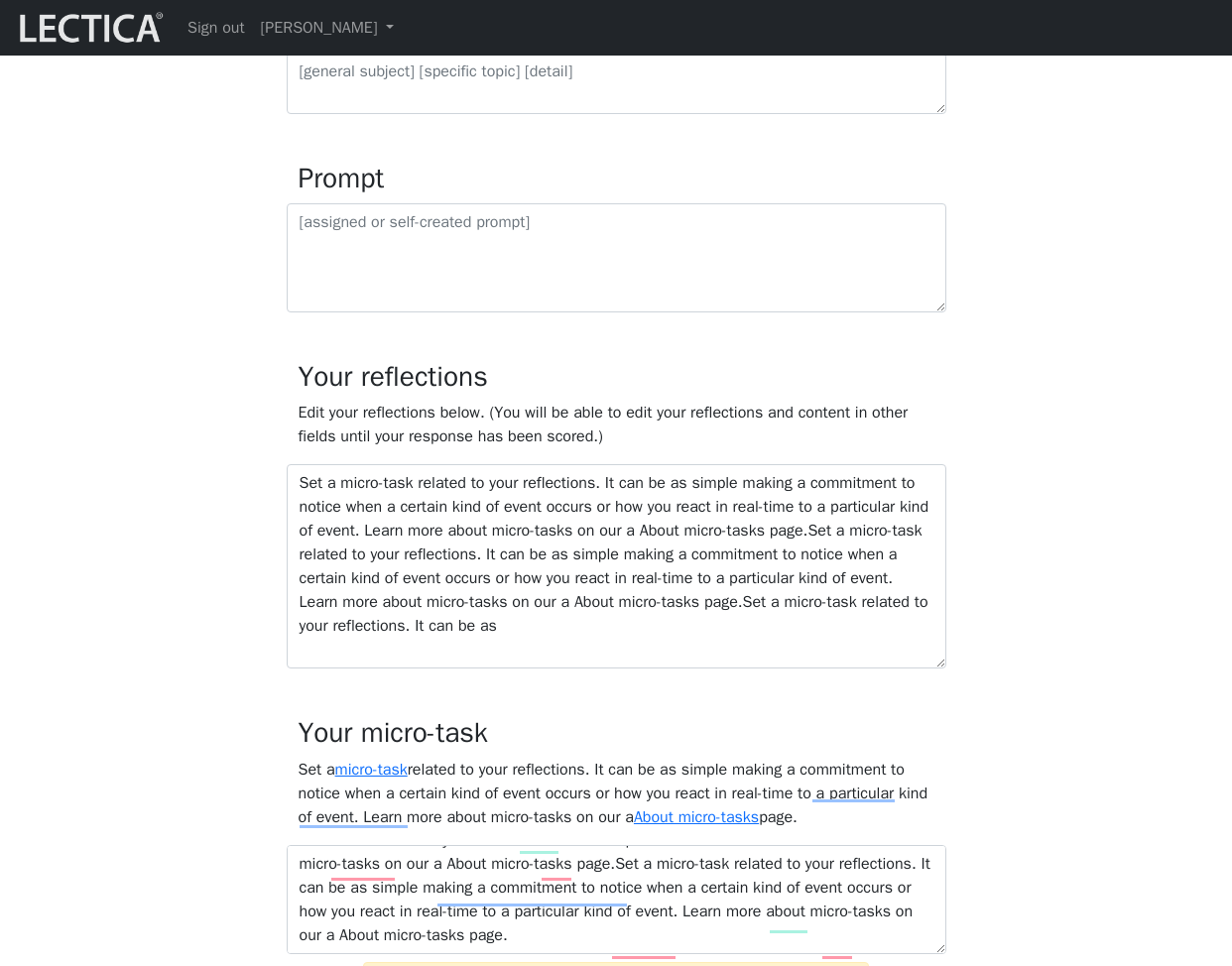 click on "MindLog is a tool for reflecting on and learning from life experience. It's designed to help you
use reflective activities to optimize learning. To get the most out of MindLog, we suggest that you
make regular entries. Reflecting regularly, setting (and practicing) relevant micro-tasks, and seeking
feedback from trusted others will help you build skills for leveraging your brain's built-in
learning mechanisms to drive and optimize your own growth.
MindLog will work best for you if you begin as you plan to go on. In other words, begin with a
level of effort that that you can maintain over time.
All text fields in MindLog have character limits. These make it possible for us to offer MindLog at
affordable rates. If you exceed a limit, you will see a warning message and the submit button will be
disabled until you revise your response to meet the character limit." at bounding box center (616, 482) 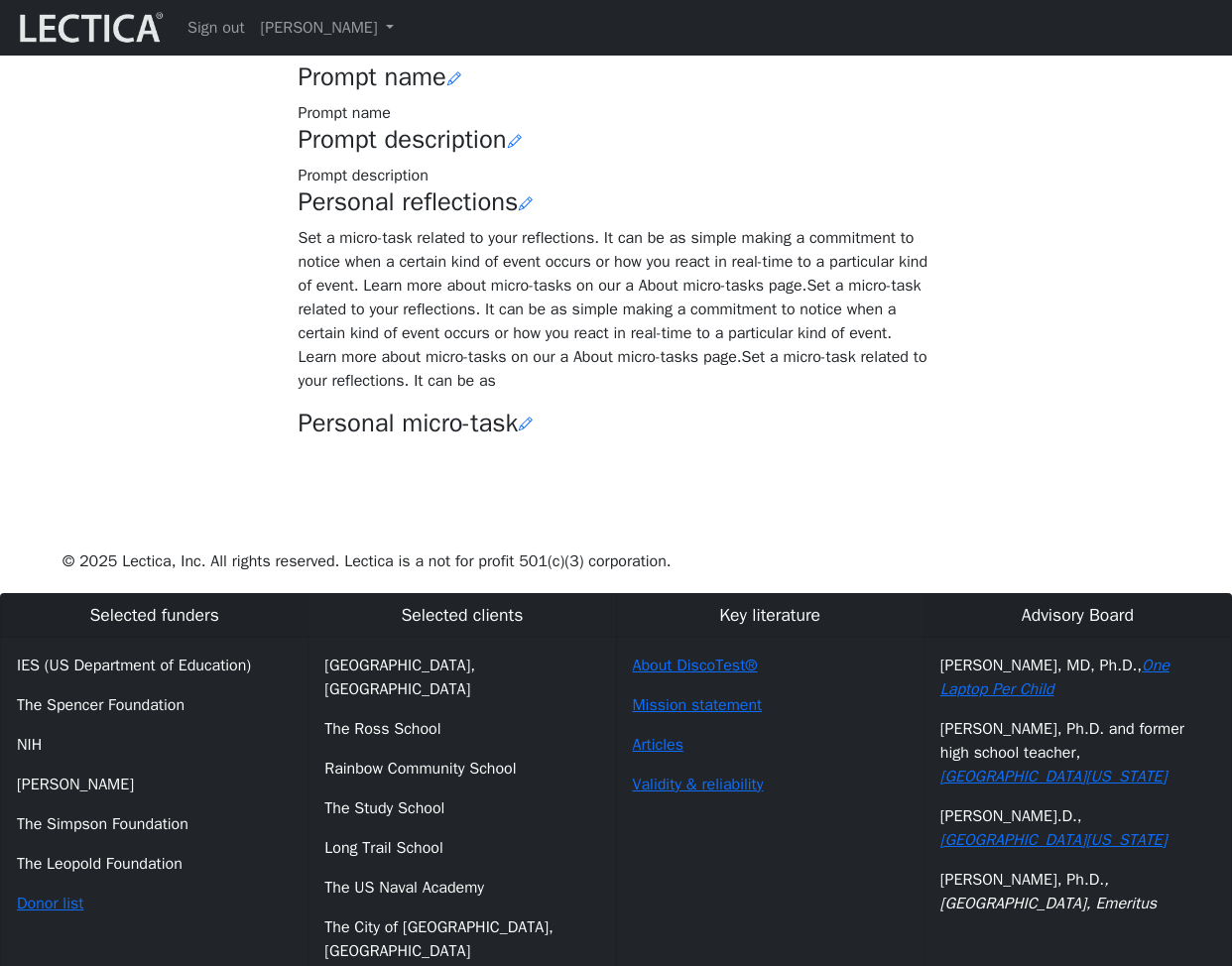scroll, scrollTop: 321, scrollLeft: 0, axis: vertical 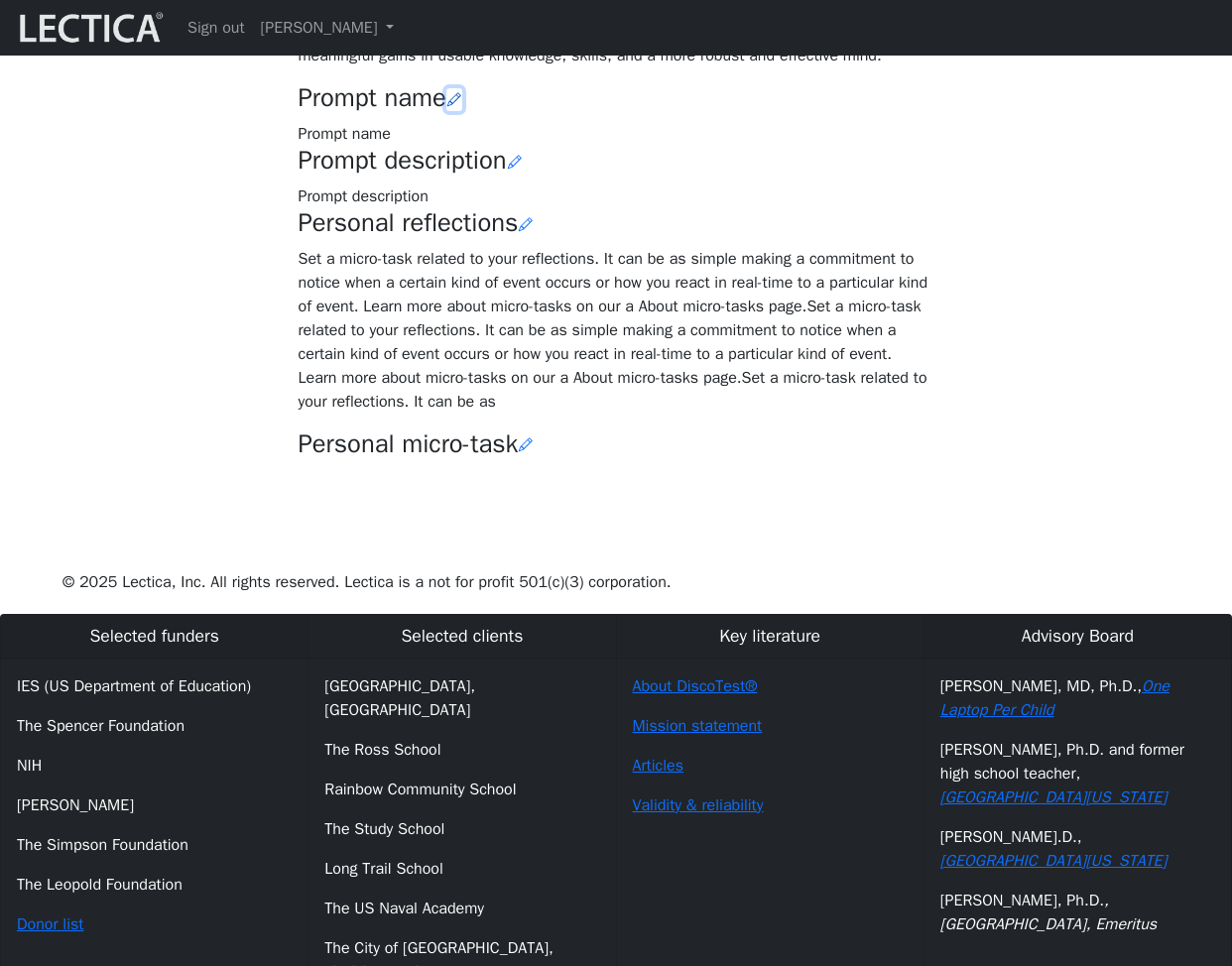 click at bounding box center [454, 99] 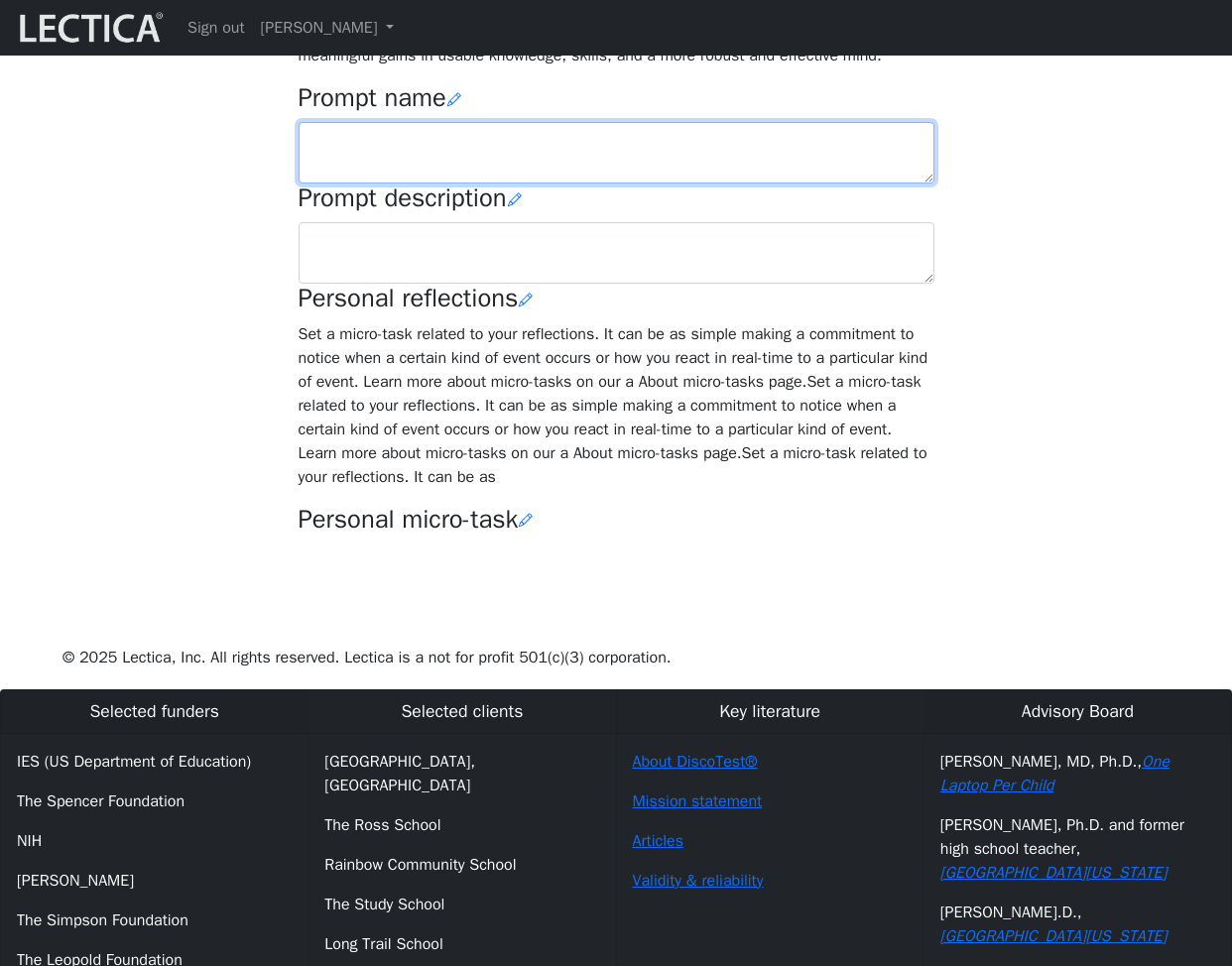 click at bounding box center [616, 153] 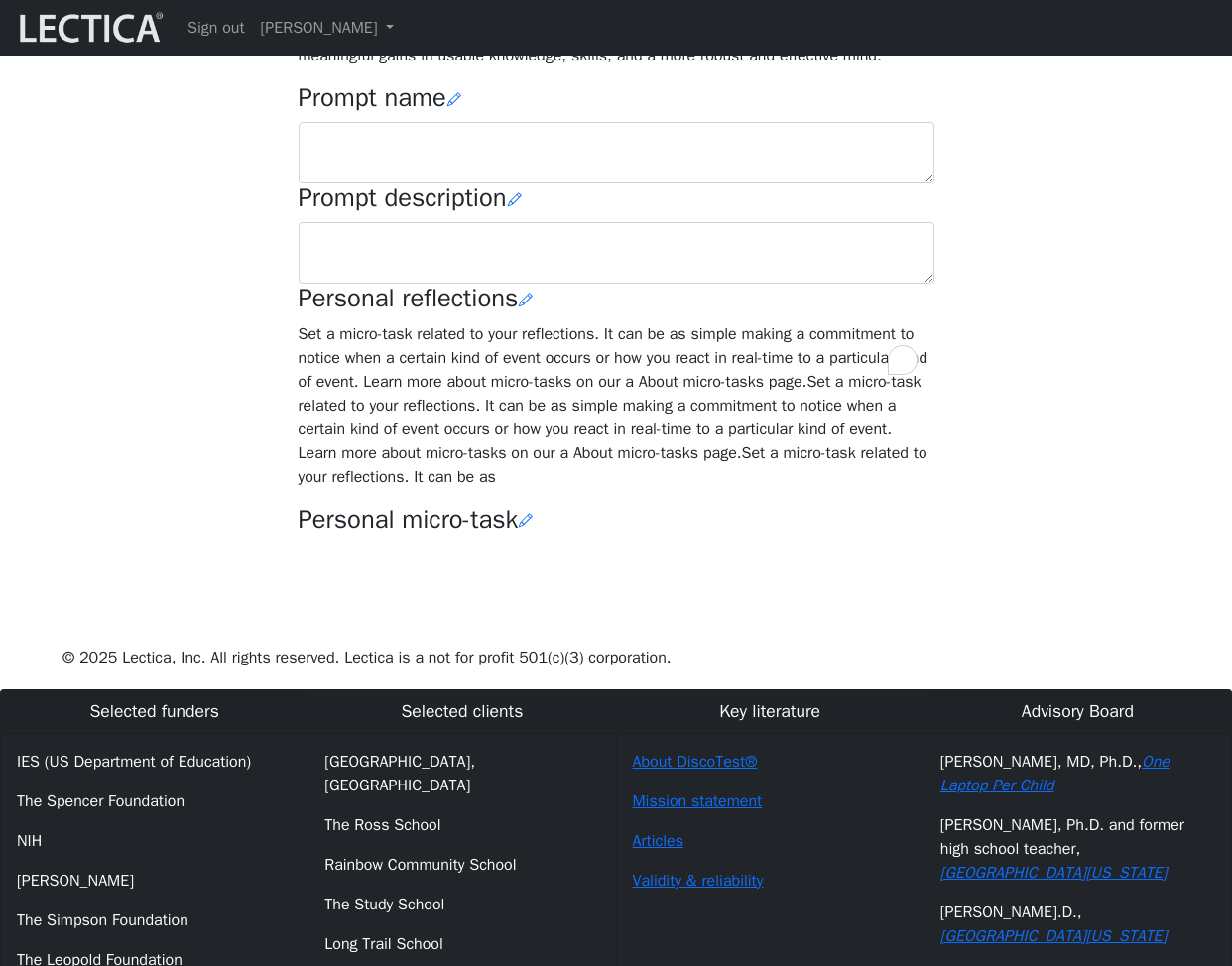 click on "Your growth chart   Once you have received two Lectical Scores (either for Mindlog or Lectical Assessments), your growth
chart will appear above. During your first year using MindLog, if you reflect regularly and build VCoLing
skills, you should begin to see evidence of a clear growth trend. This growth is likely to be slow and bumpy,
more so if your education involved a lot of rote learning and memorization. Keep in mind that all growth on
the Lectical Scale represents meaningful gains in usable knowledge, skills, and a more robust and effective
mind.
Prompt name
Prompt description
Personal reflections
Personal micro-task" at bounding box center (616, 193) 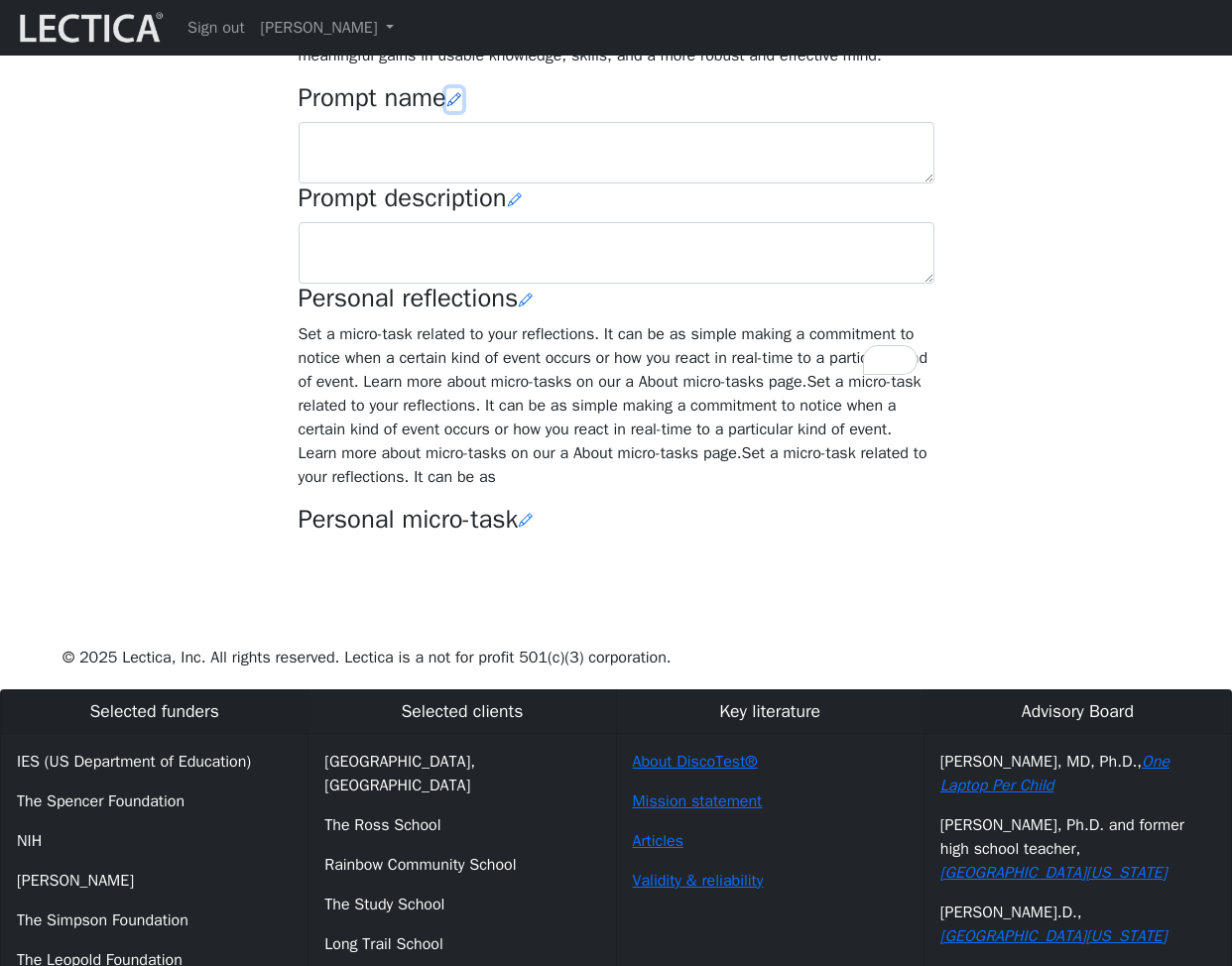 click at bounding box center [454, 99] 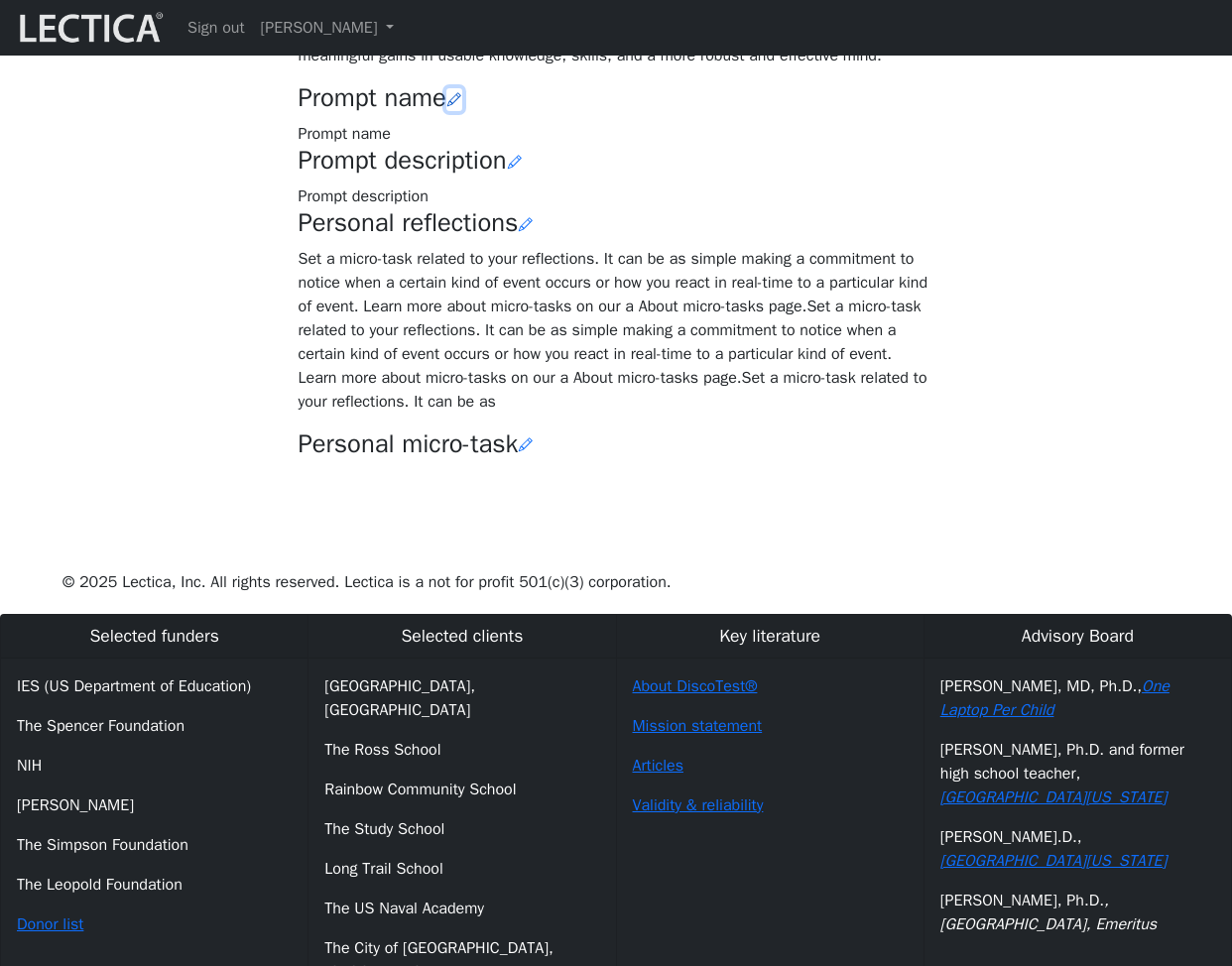 click at bounding box center (454, 99) 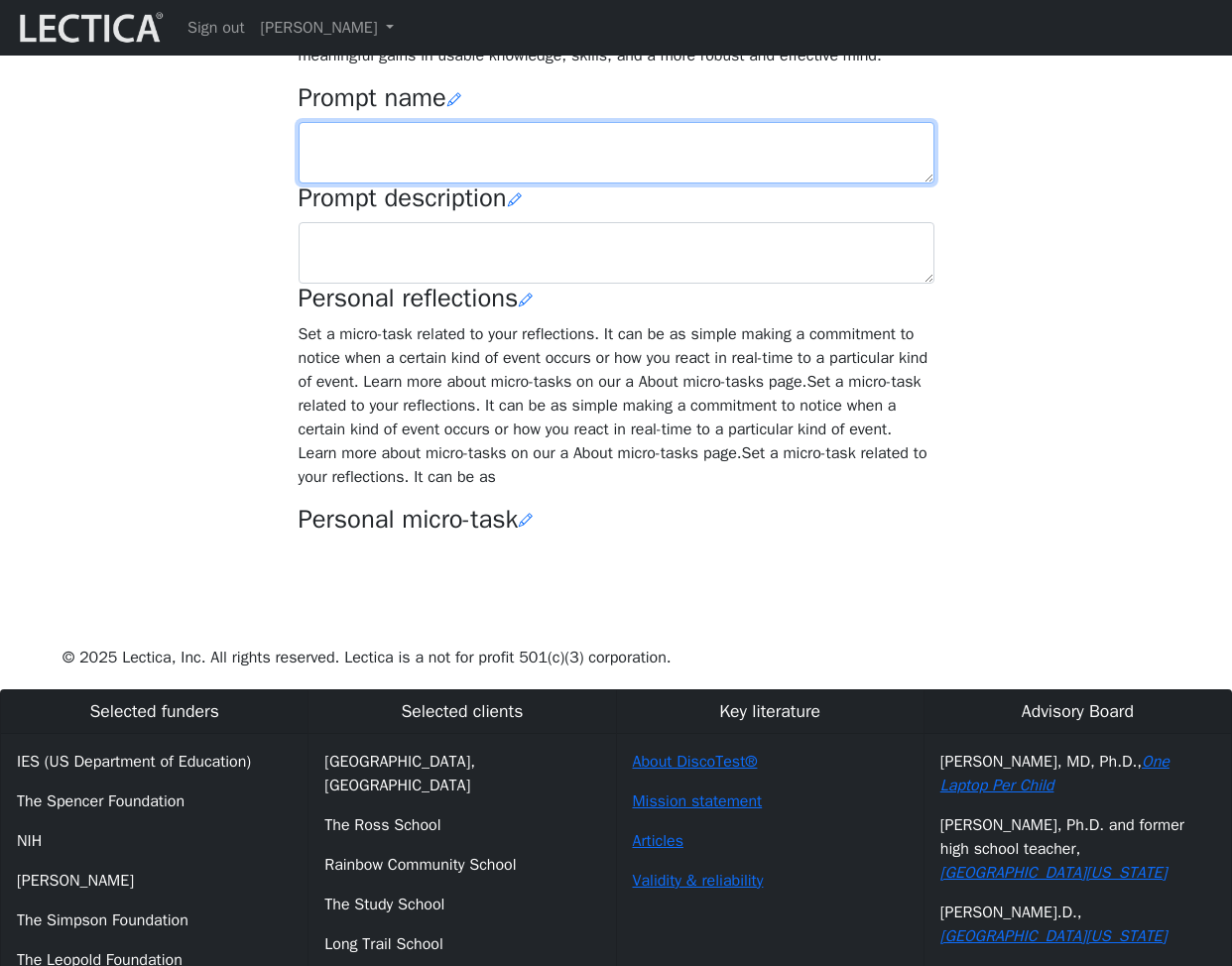 click at bounding box center (616, 153) 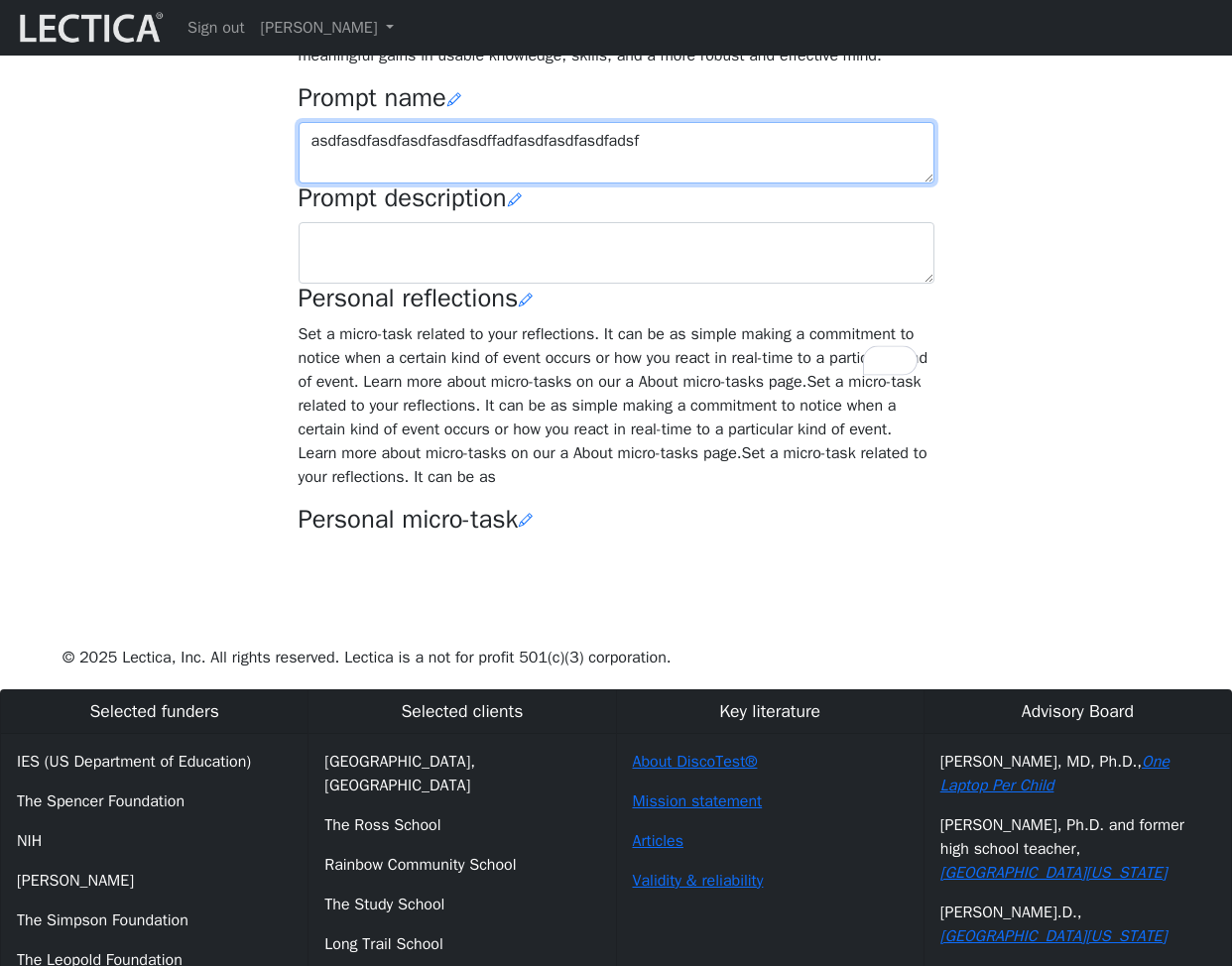 paste on "asdfasdfasdfasdfasdfasdffadfasdfasdfasdfadsf" 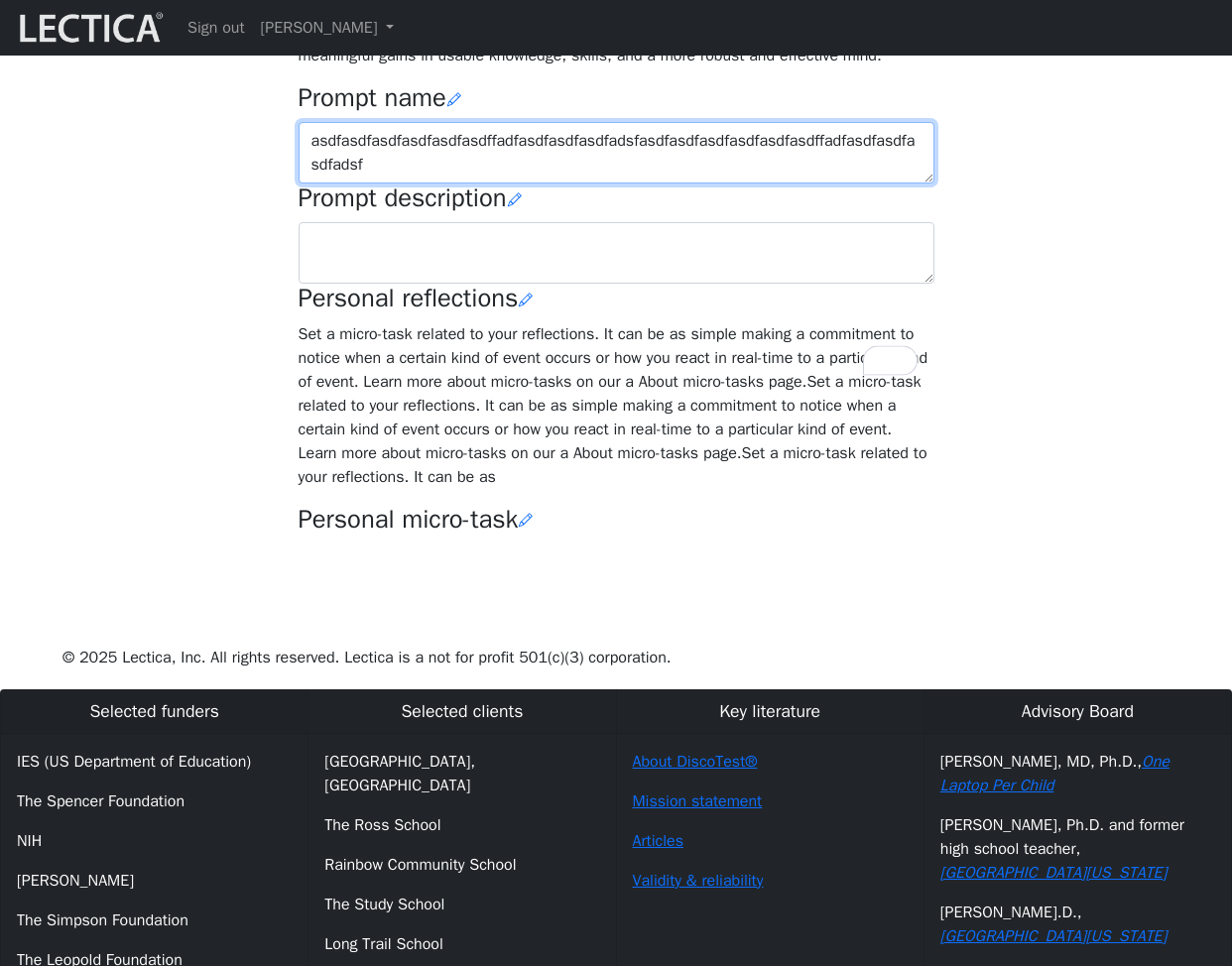 paste on "asdfasdfasdfasdfasdfasdffadfasdfasdfasdfadsf" 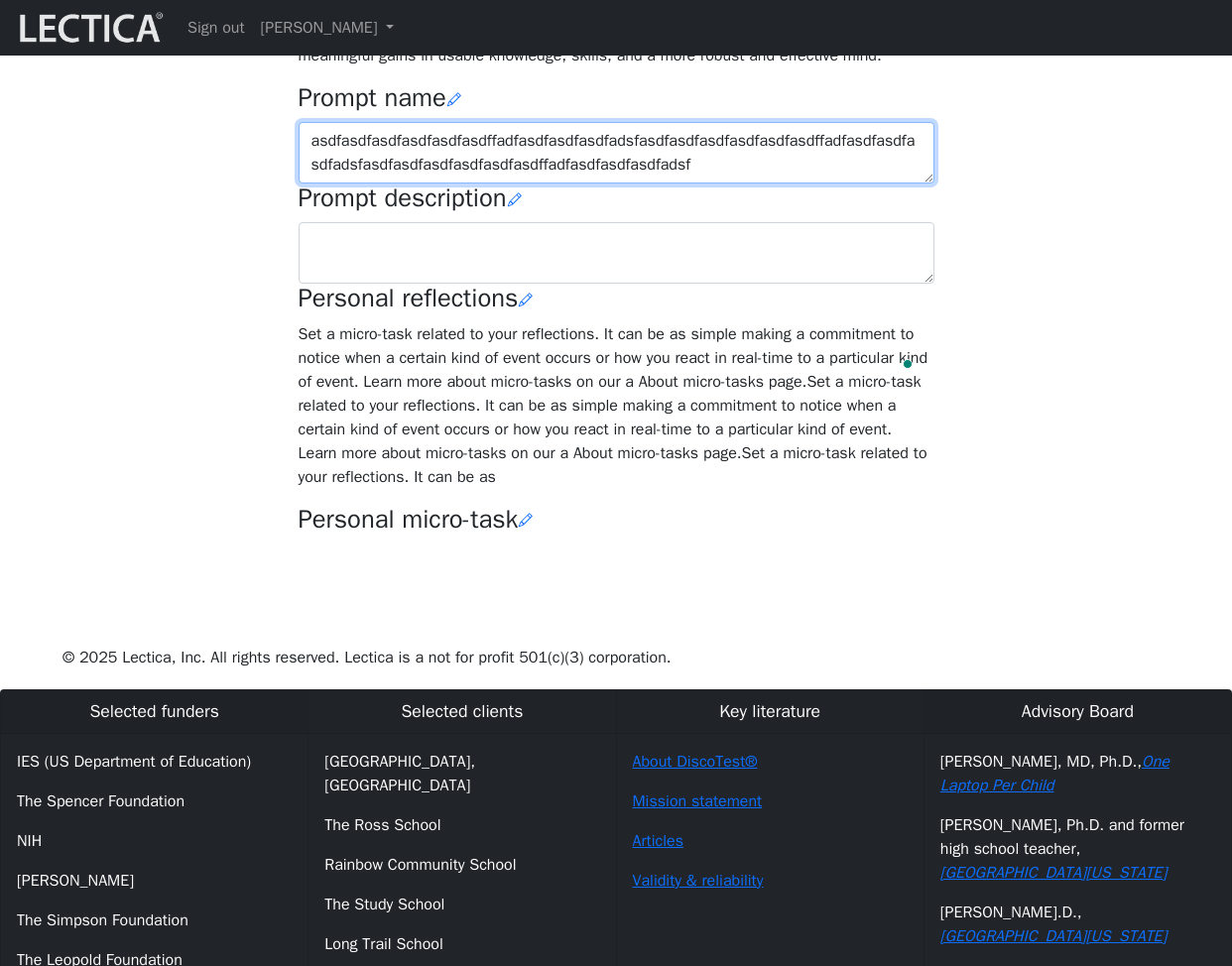 paste on "asdfasdfasdfasdfasdfasdffadfasdfasdfasdfadsf" 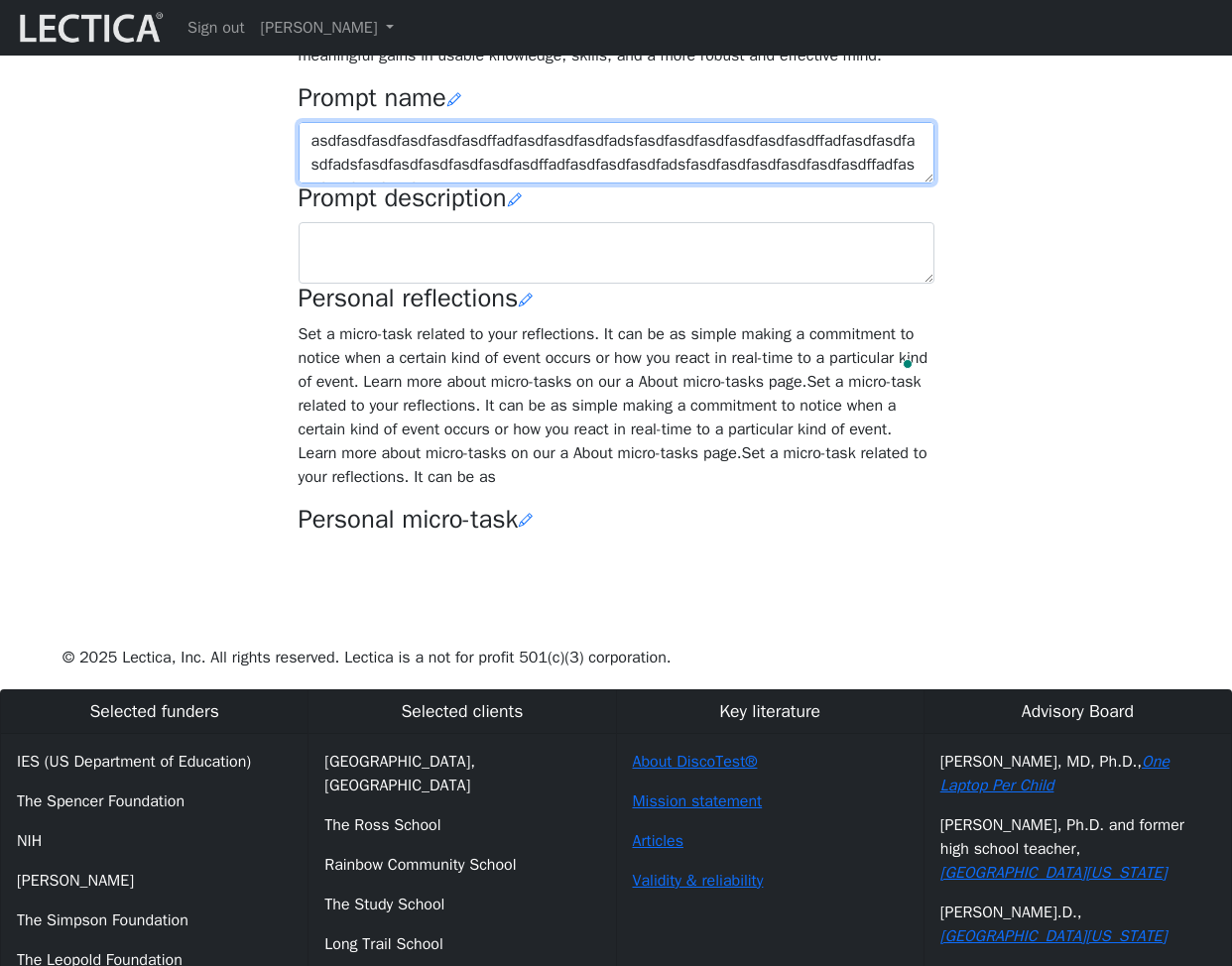 scroll, scrollTop: 18, scrollLeft: 0, axis: vertical 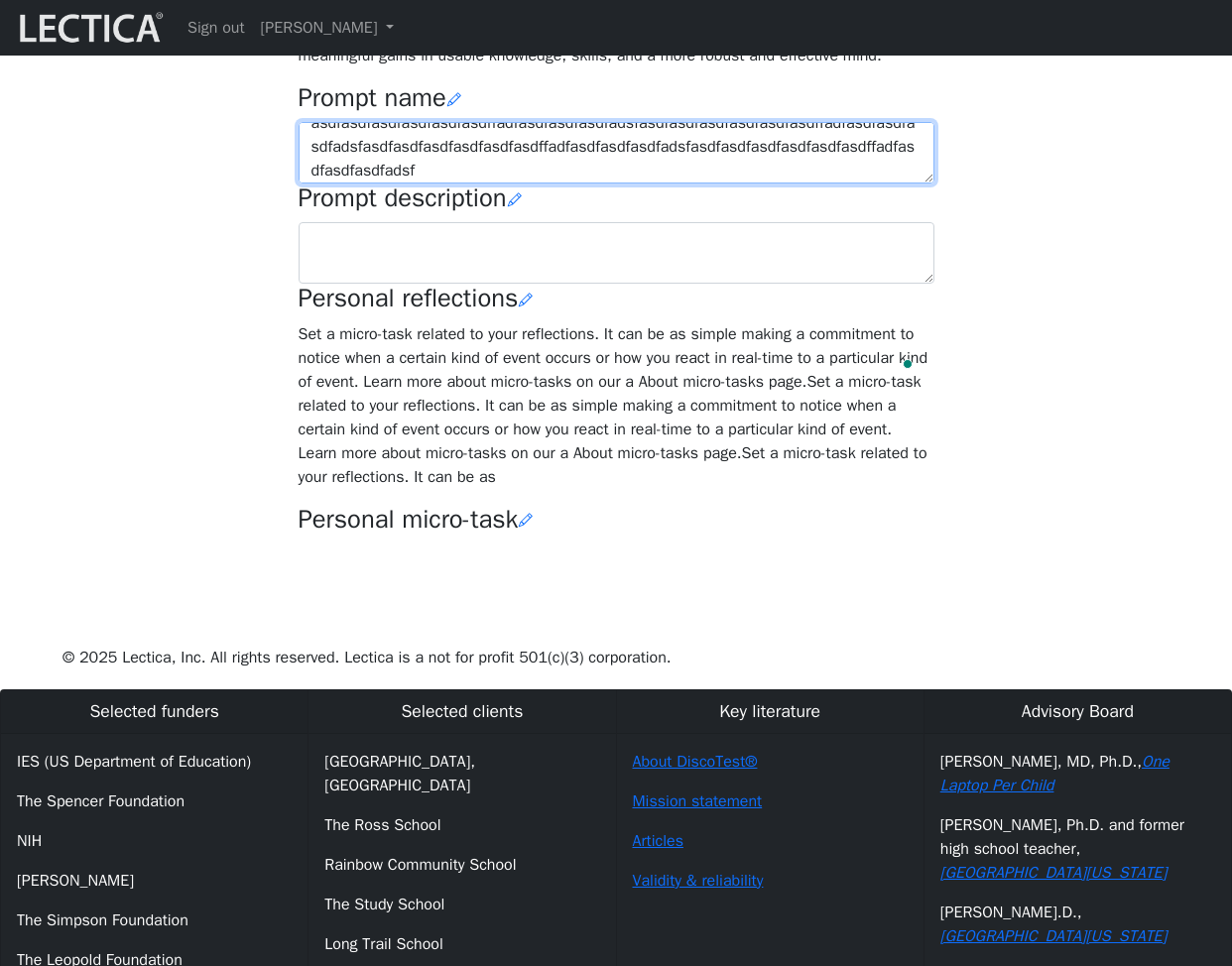 paste on "asdfasdfasdfasdfasdfasdffadfasdfasdfasdfadsf" 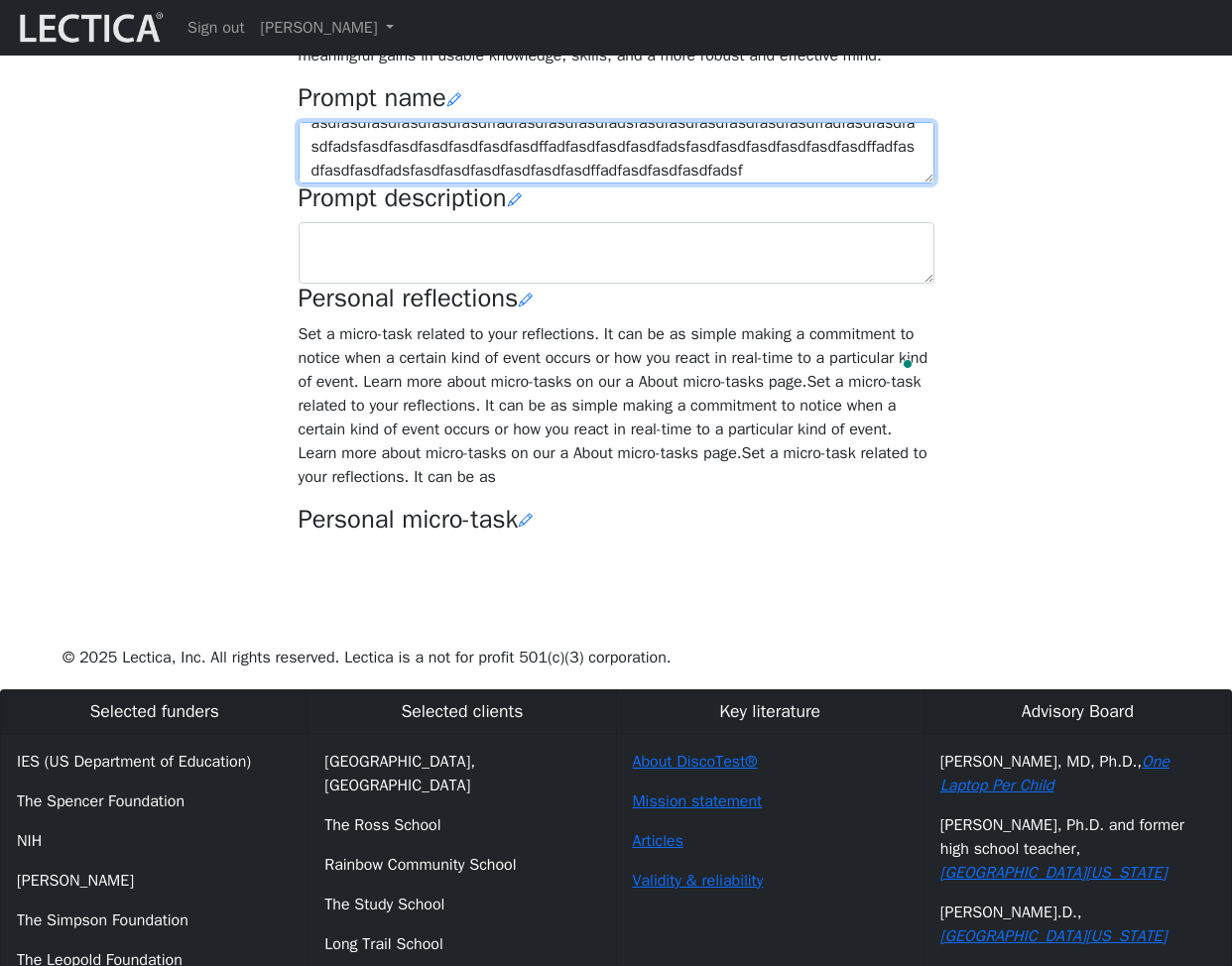 scroll, scrollTop: 44, scrollLeft: 0, axis: vertical 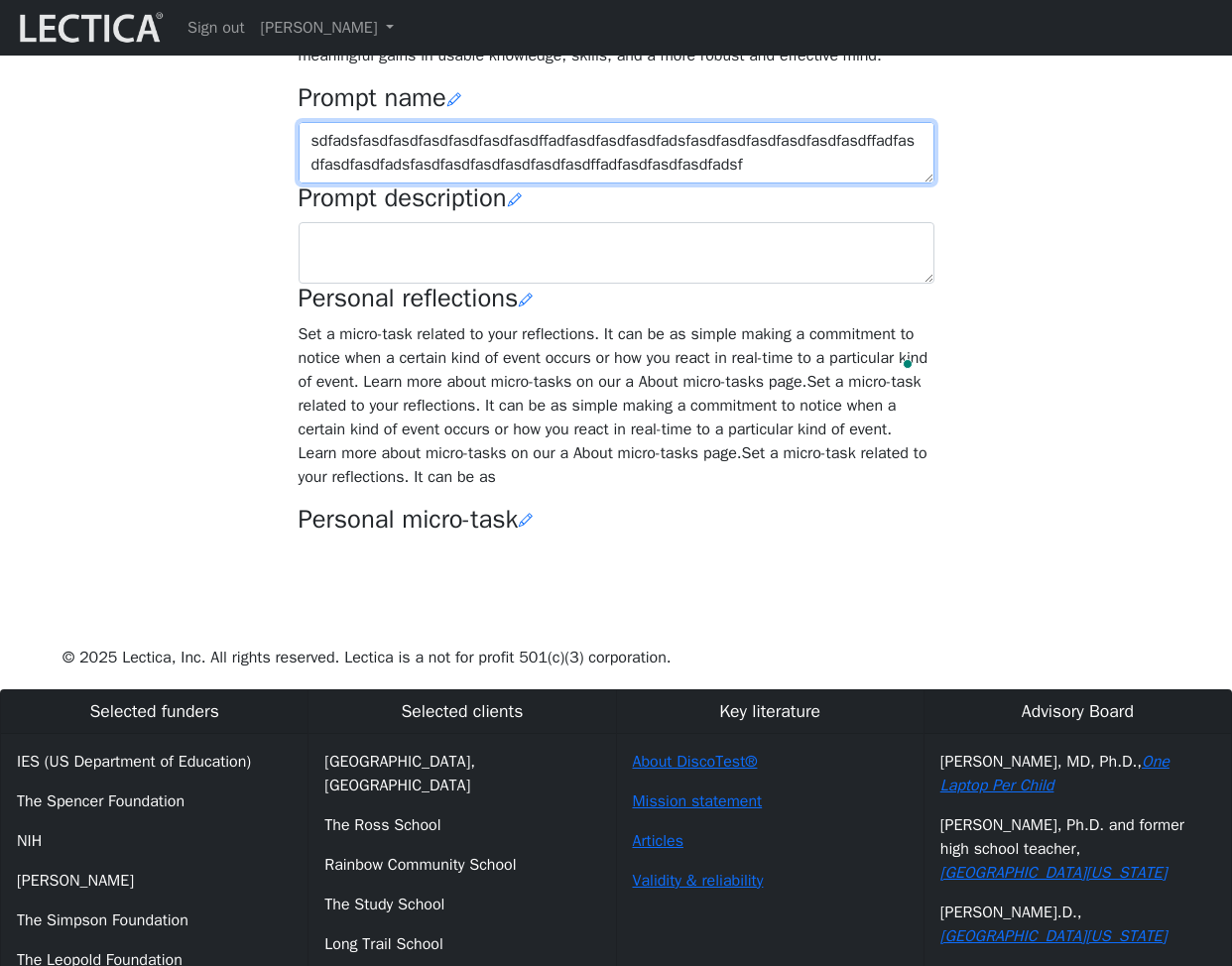 paste on "asdfasdfasdfasdfasdfasdffadfasdfasdfasdfadsf" 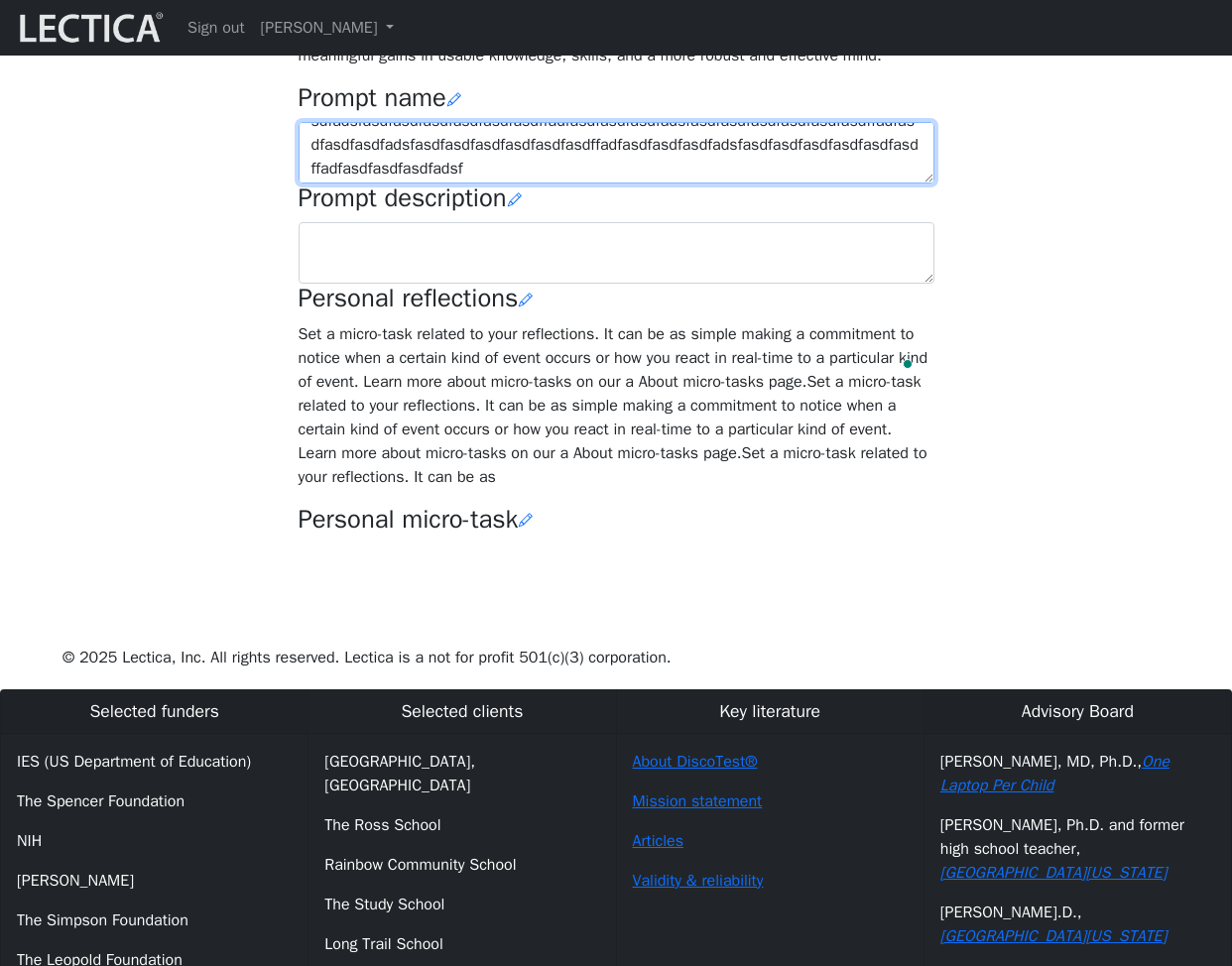 type on "asdfasdfasdfasdfasdfasdffadfasdfasdfasdfadsfasdfasdfasdfasdfasdfasdffadfasdfasdfasdfadsfasdfasdfasdfasdfasdfasdffadfasdfasdfasdfadsfasdfasdfasdfasdfasdfasdffadfasdfasdfasdfadsfasdfasdfasdfasdfasdfasdffadfasdfasdfasdfadsfasdfasdfasdfasdfasdfasdffadfasdfasdfasdfadsf" 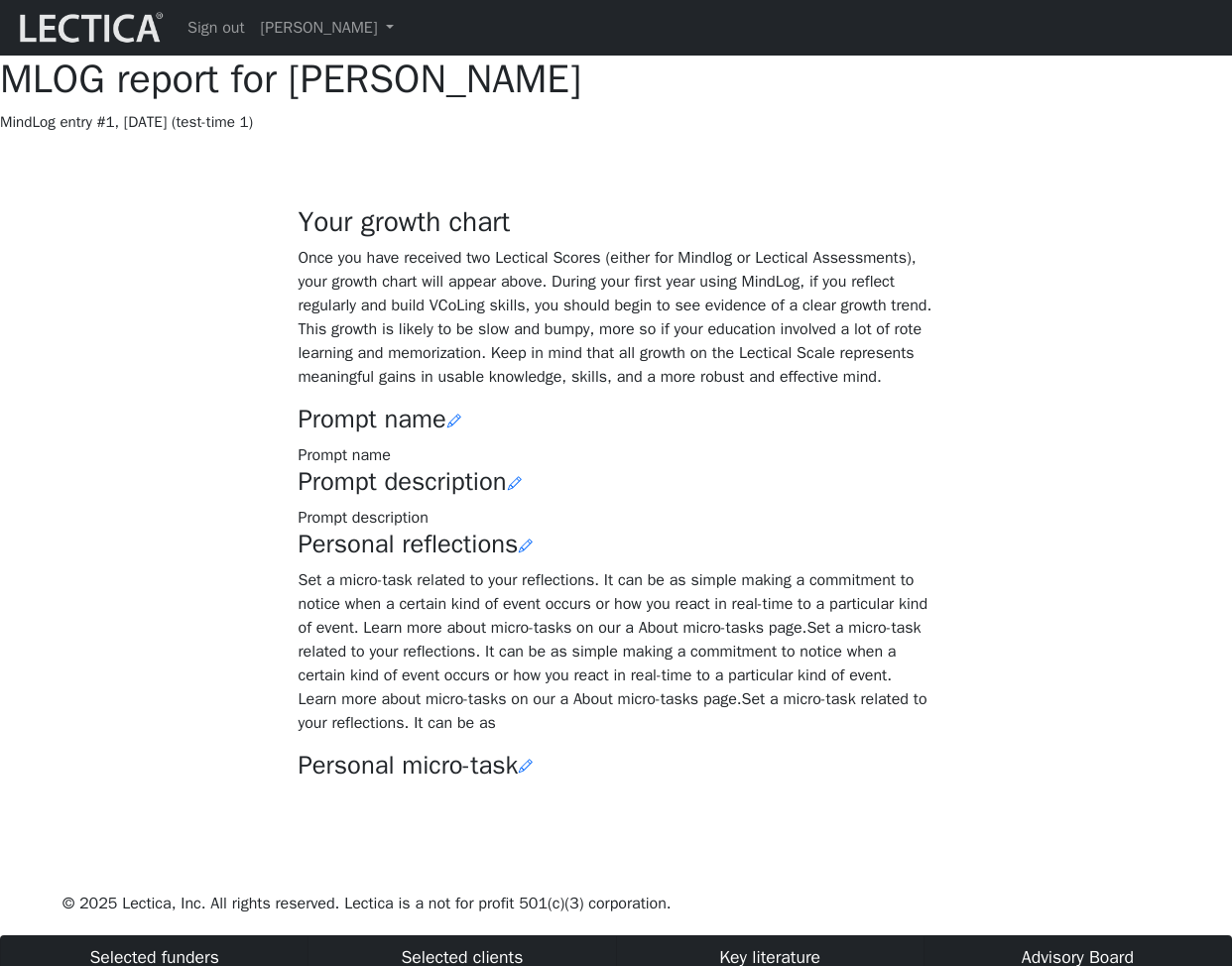 scroll, scrollTop: 321, scrollLeft: 0, axis: vertical 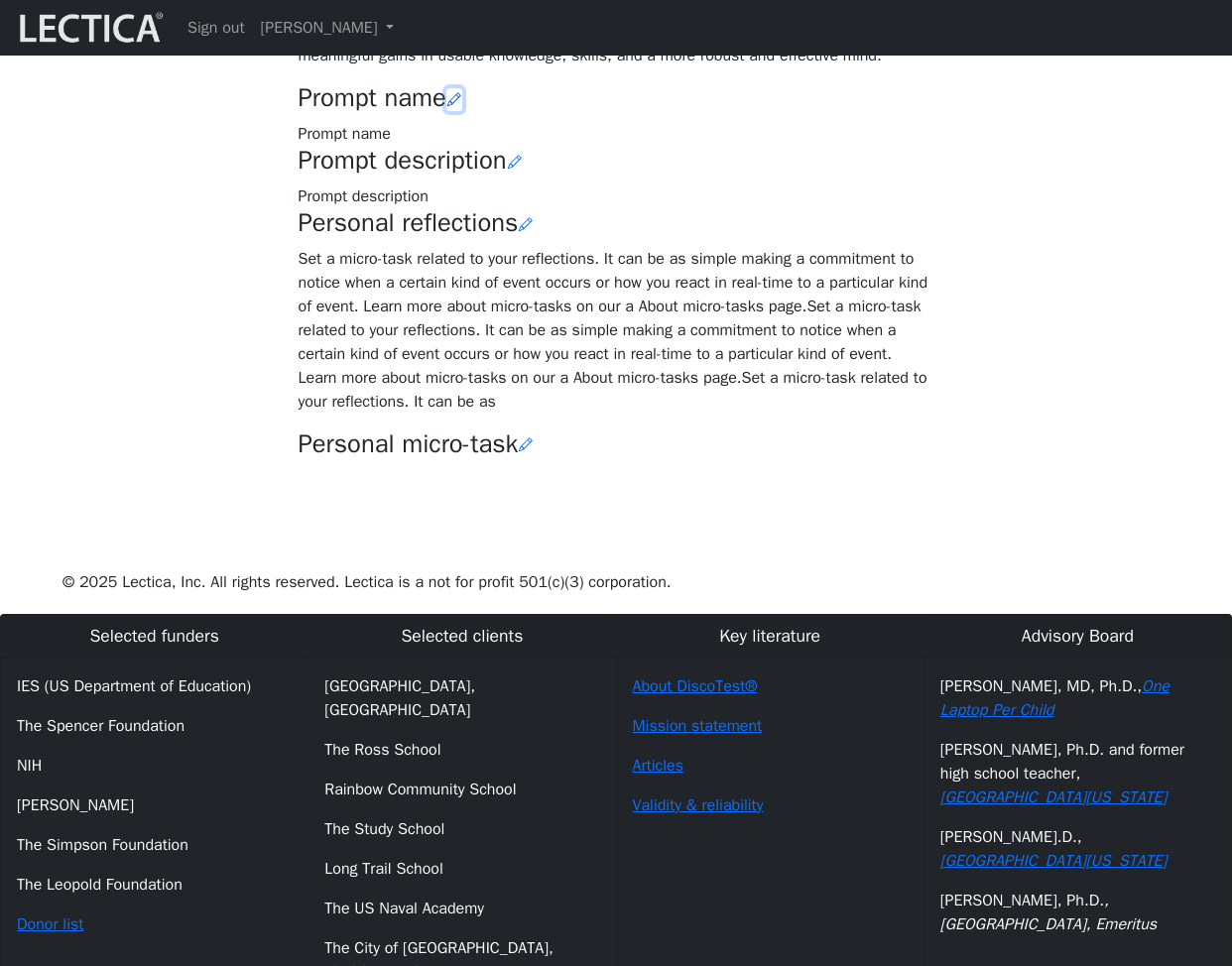click at bounding box center (454, 99) 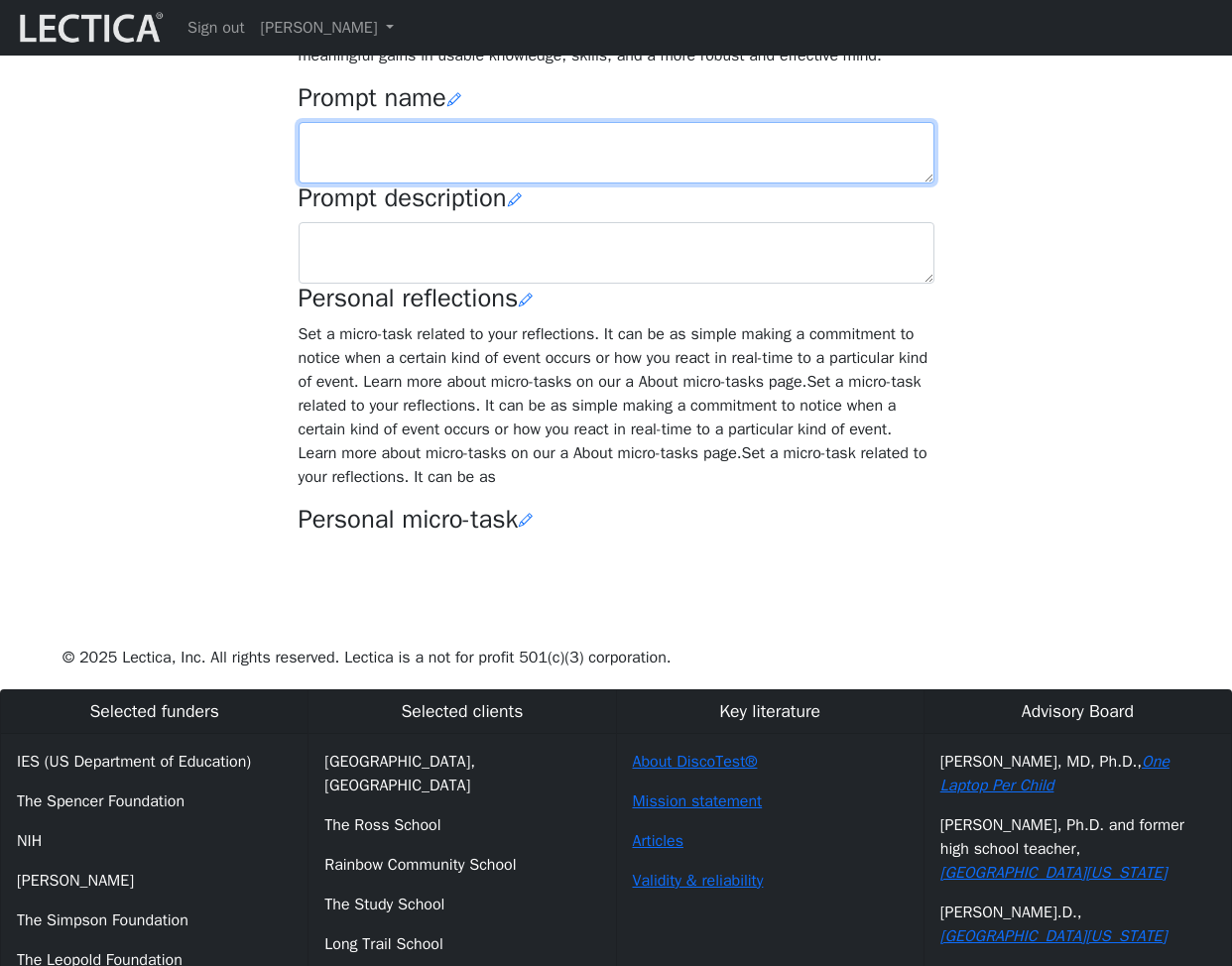 click at bounding box center [616, 153] 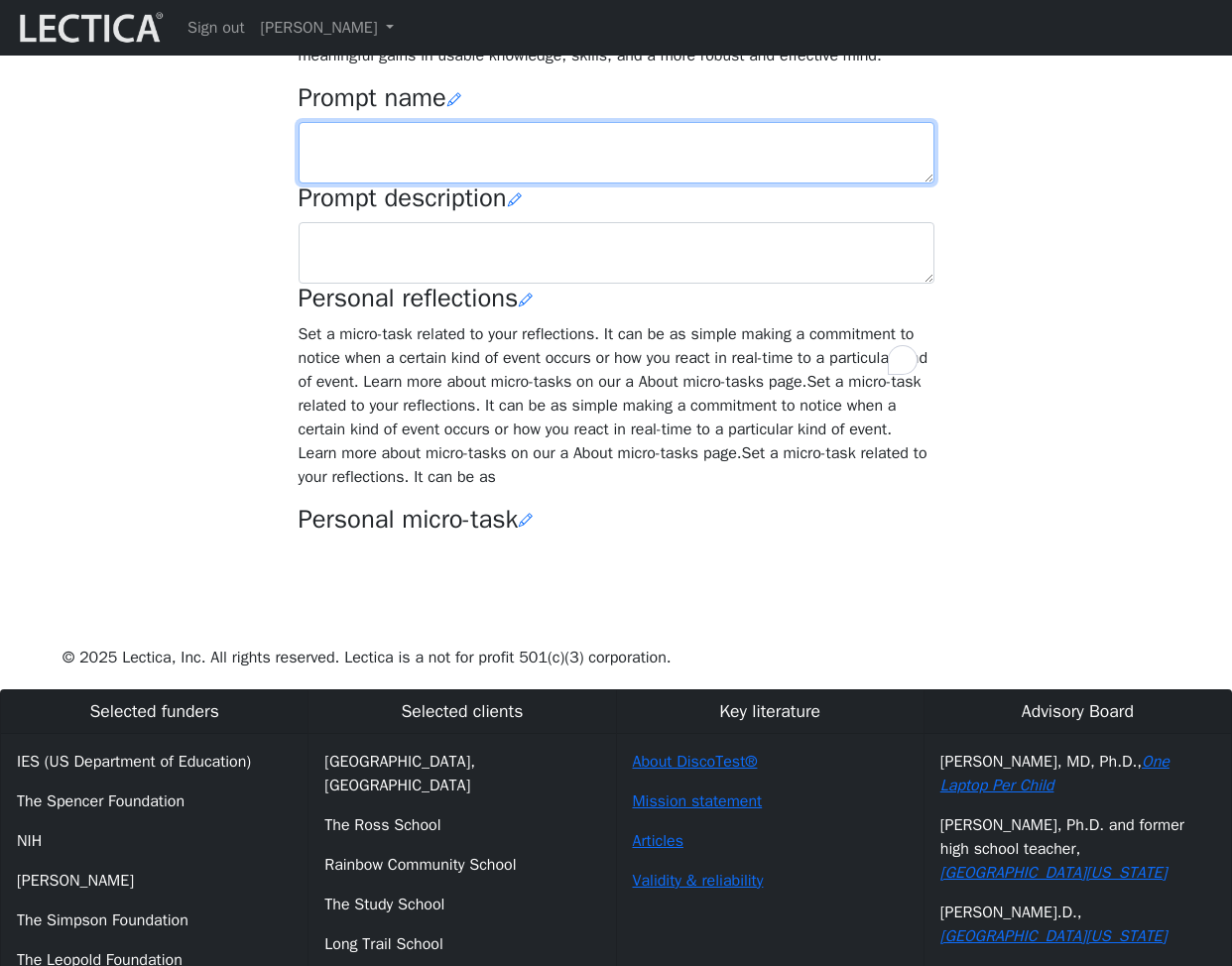 paste on "<div class="row justify-content-md-center" v-if="isOverLimit(charCounter(prompt_name), maxNumberOfCharsPromptName)">
<div class="col-md-10">
<div class="alert alert-warning mt-2 mb-2">
Your prompt is [[ charCounter(prompt_name) ]]  characters too long.
Please revise your prompt to meet the character limit of [[ maxNumberOfCharsPromptName ]] characters.
</div>
</div>
</div>" 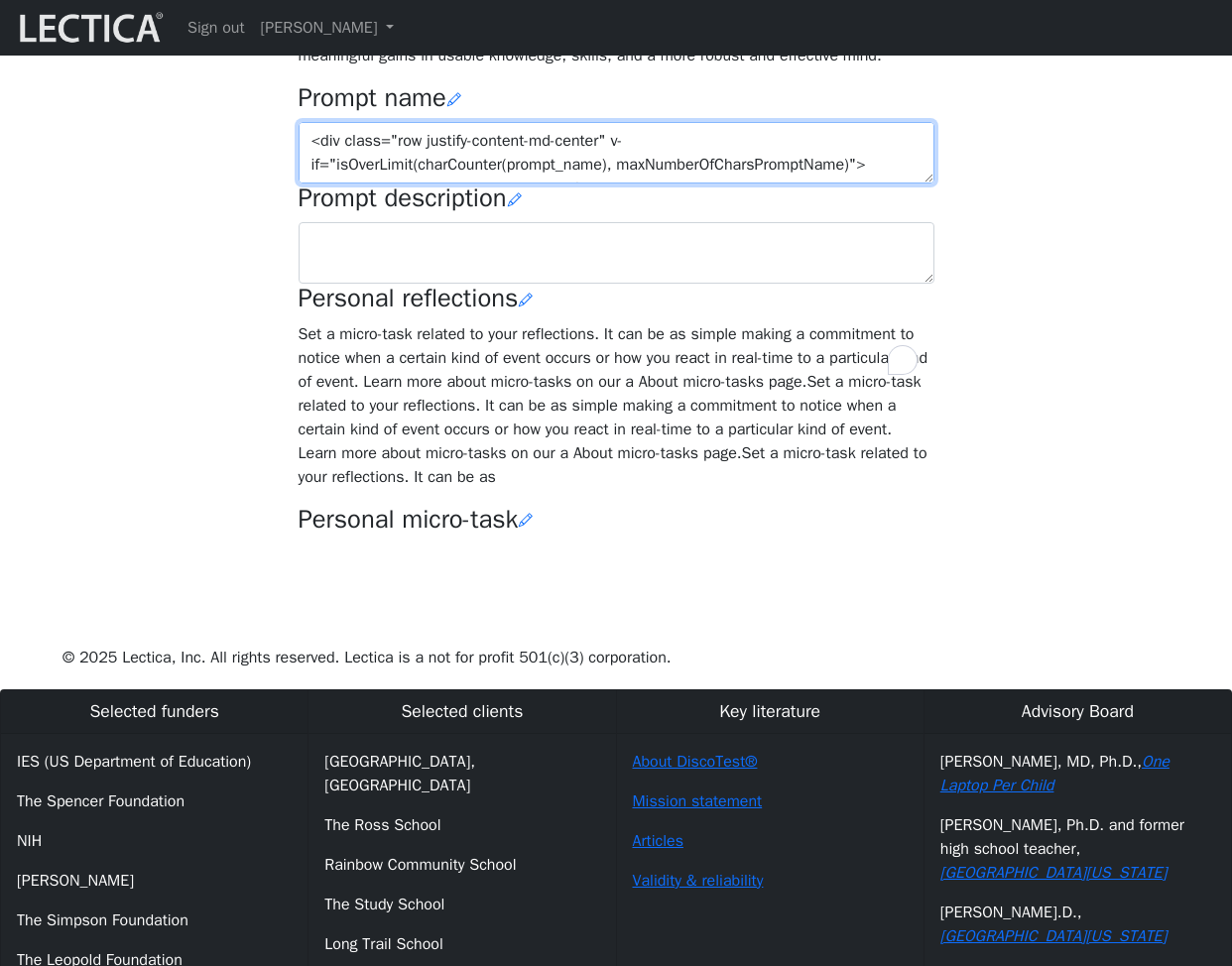 scroll, scrollTop: 280, scrollLeft: 0, axis: vertical 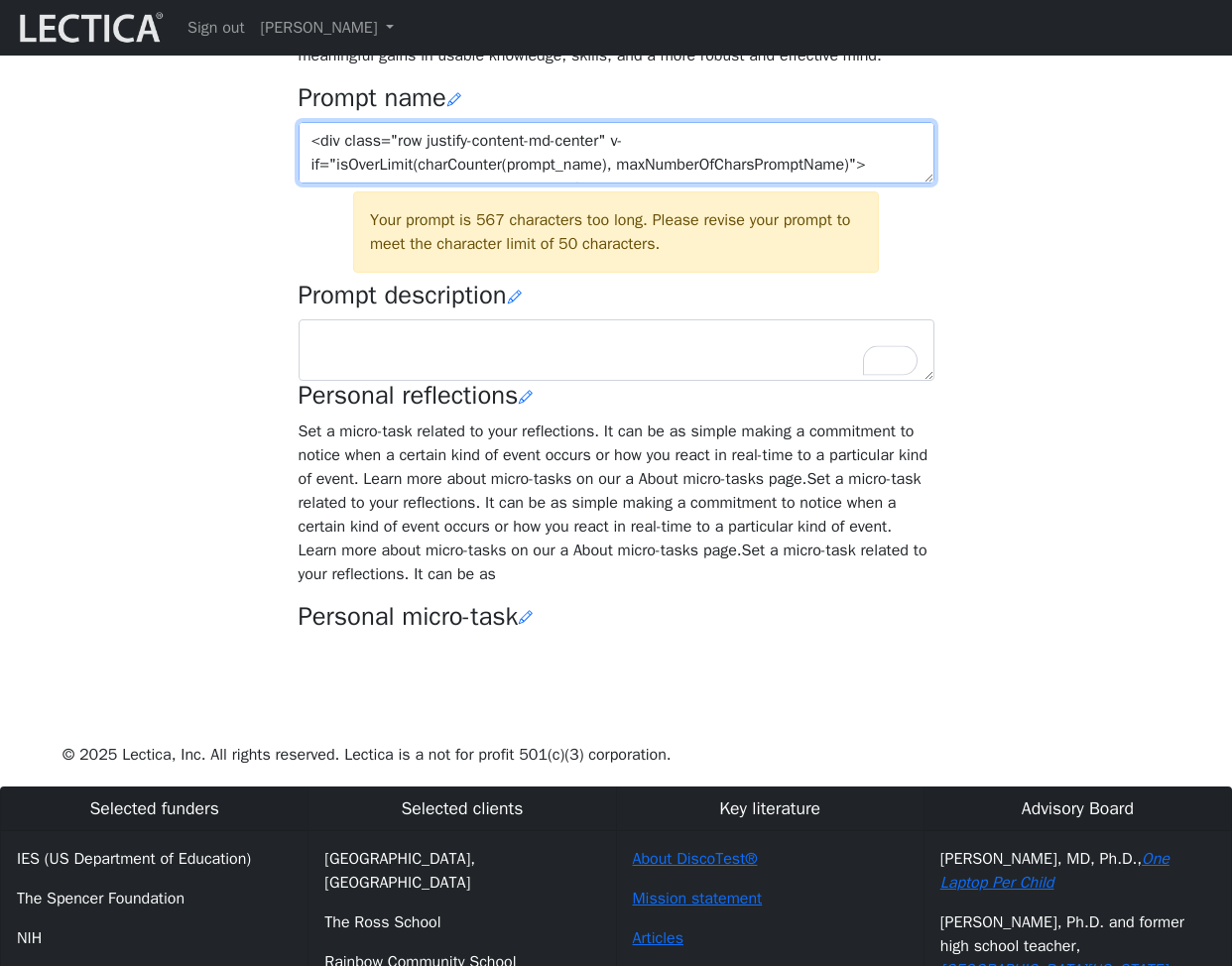 click on "<div class="row justify-content-md-center" v-if="isOverLimit(charCounter(prompt_name), maxNumberOfCharsPromptName)">
<div class="col-md-10">
<div class="alert alert-warning mt-2 mb-2">
Your prompt is [[ charCounter(prompt_name) ]]  characters too long.
Please revise your prompt to meet the character limit of [[ maxNumberOfCharsPromptName ]] characters.
</div>
</div>" at bounding box center (616, 153) 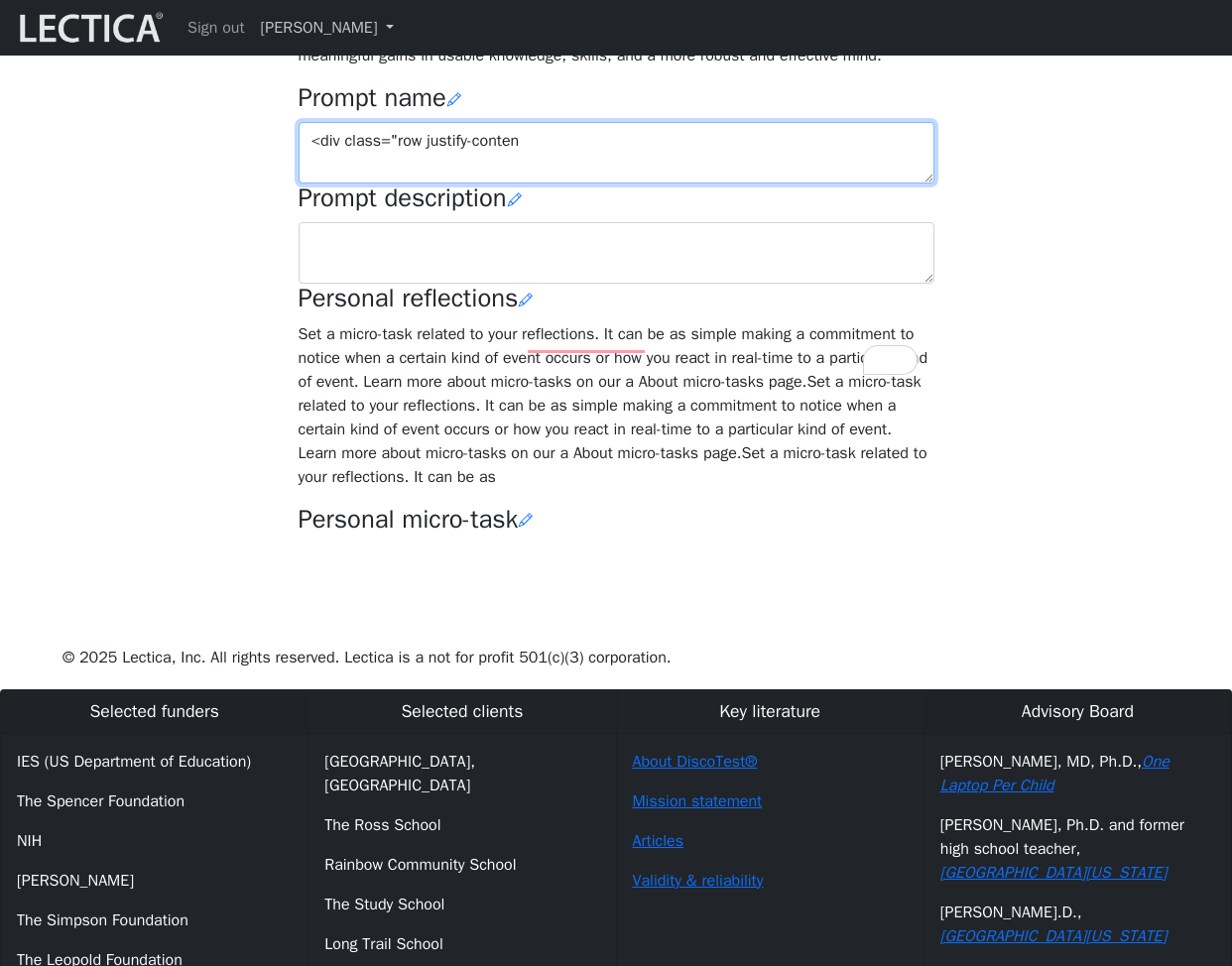 type on "<div class="row justify-conten" 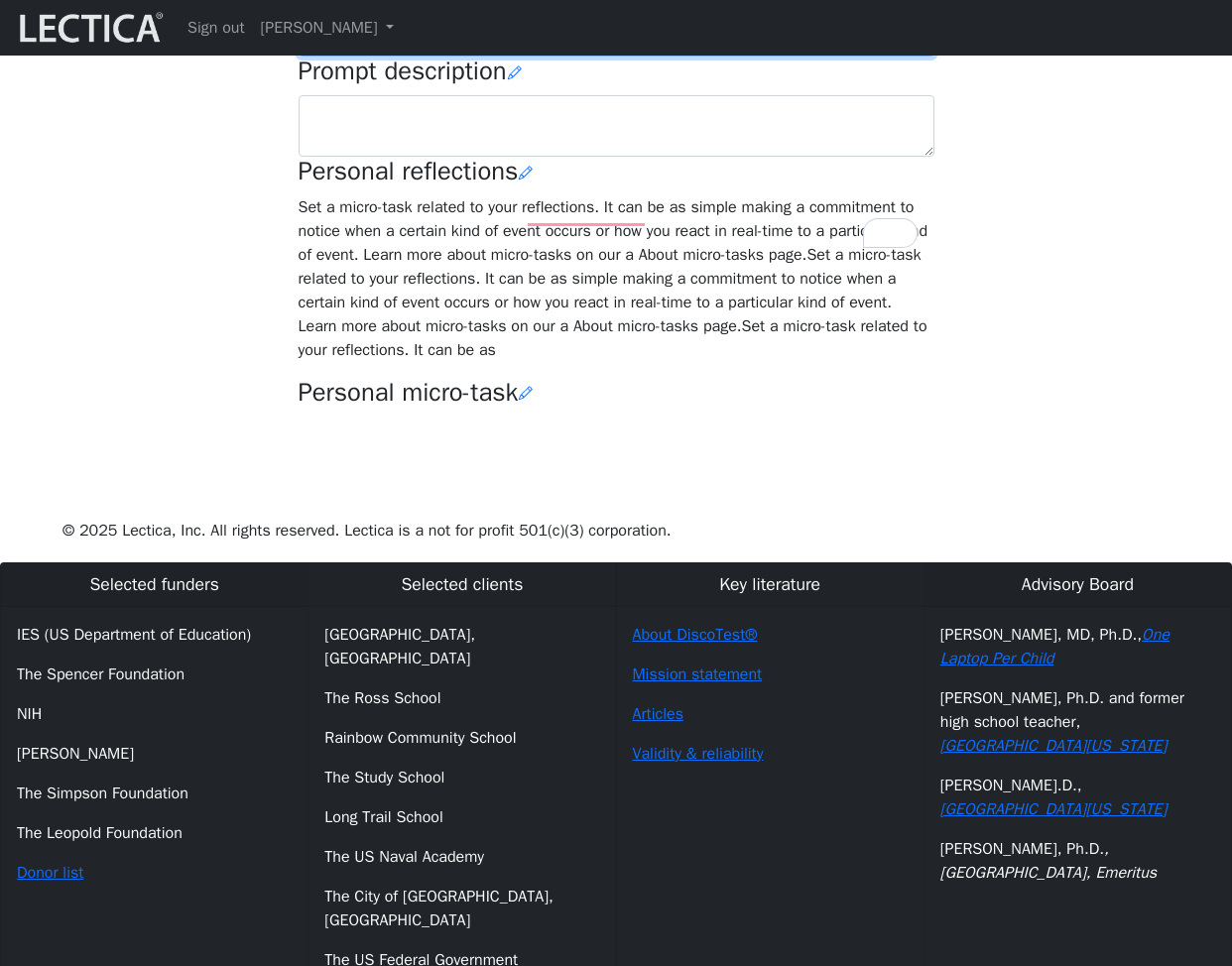 scroll, scrollTop: 342, scrollLeft: 0, axis: vertical 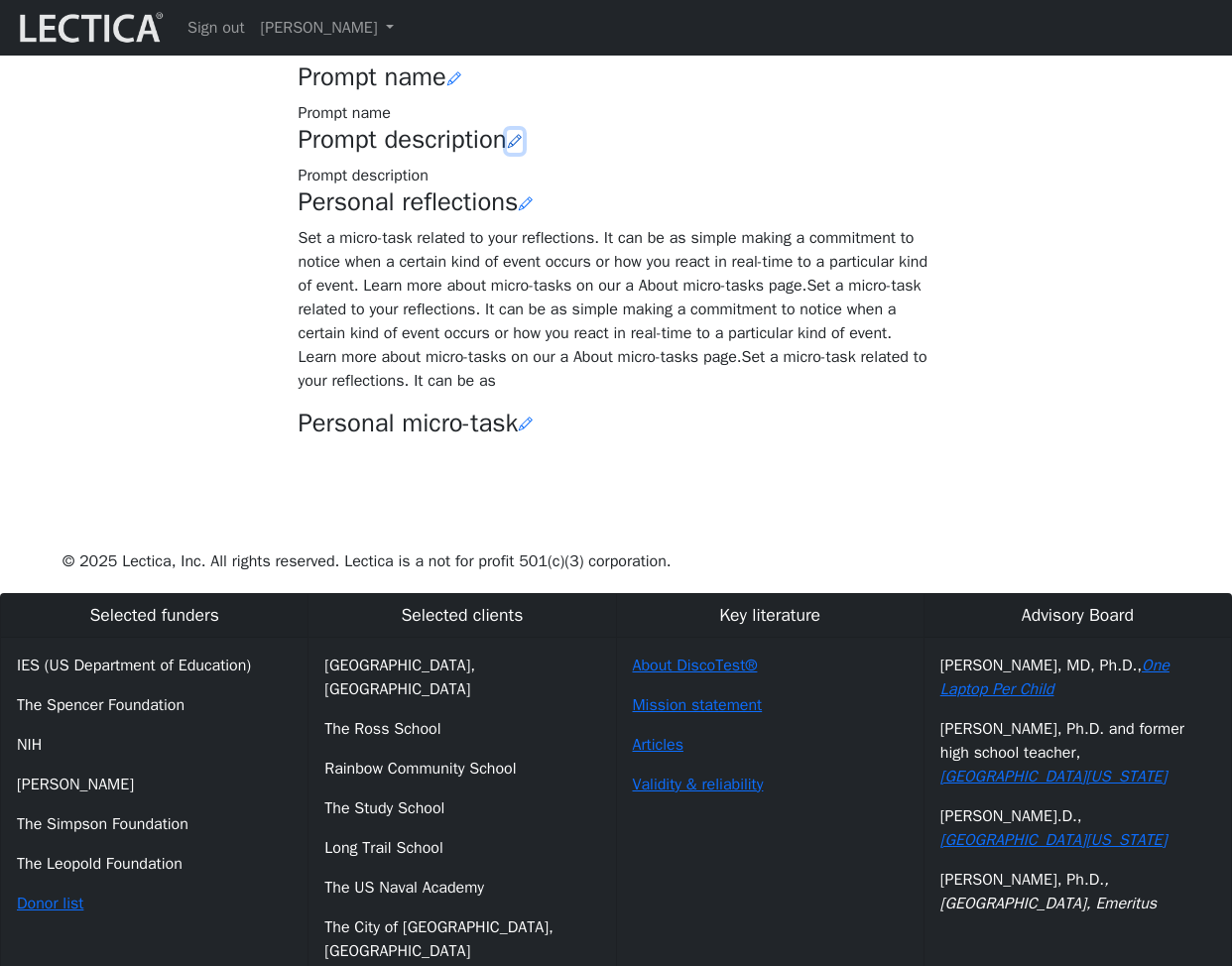 click at bounding box center (515, 141) 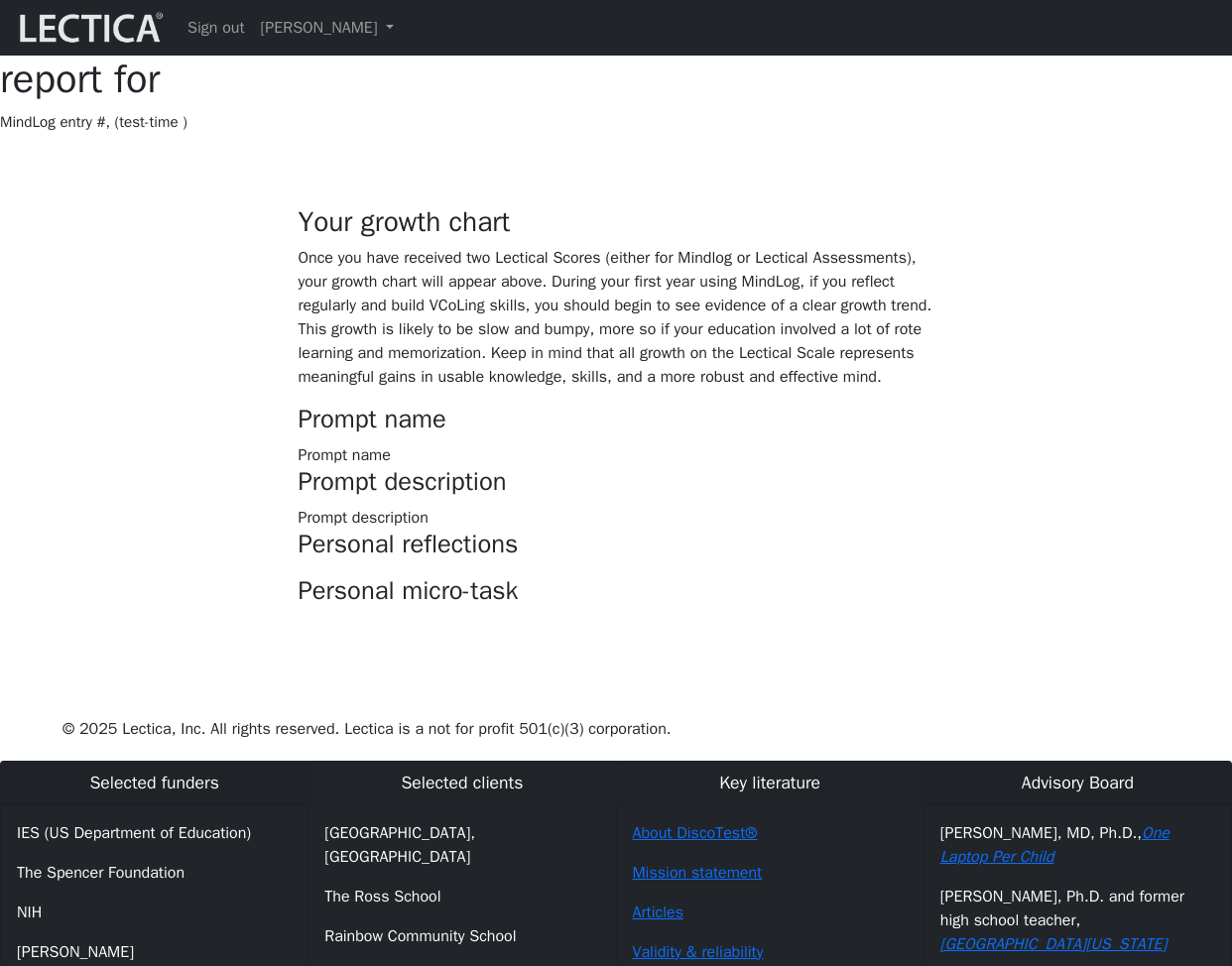 scroll, scrollTop: 342, scrollLeft: 0, axis: vertical 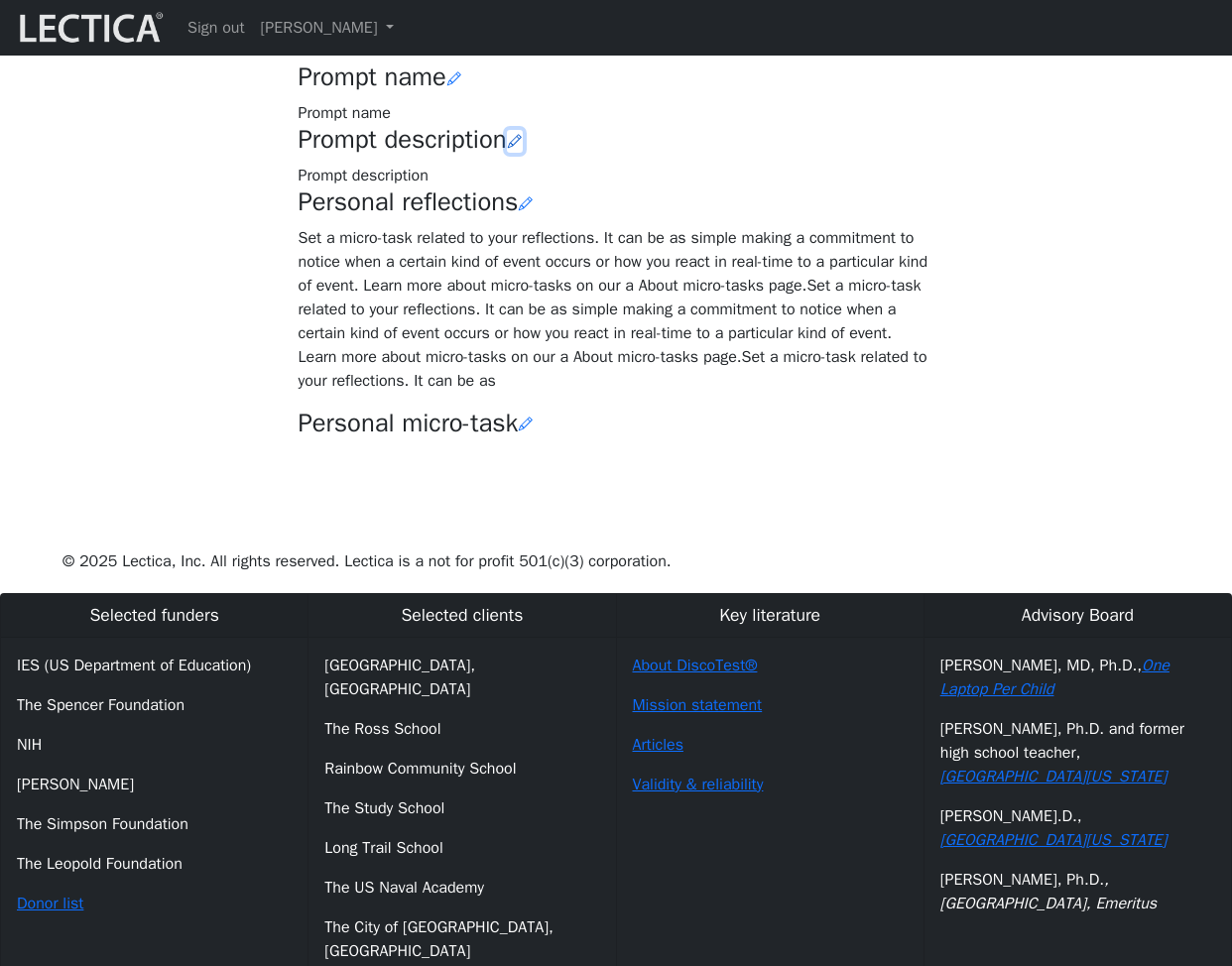 click at bounding box center (515, 141) 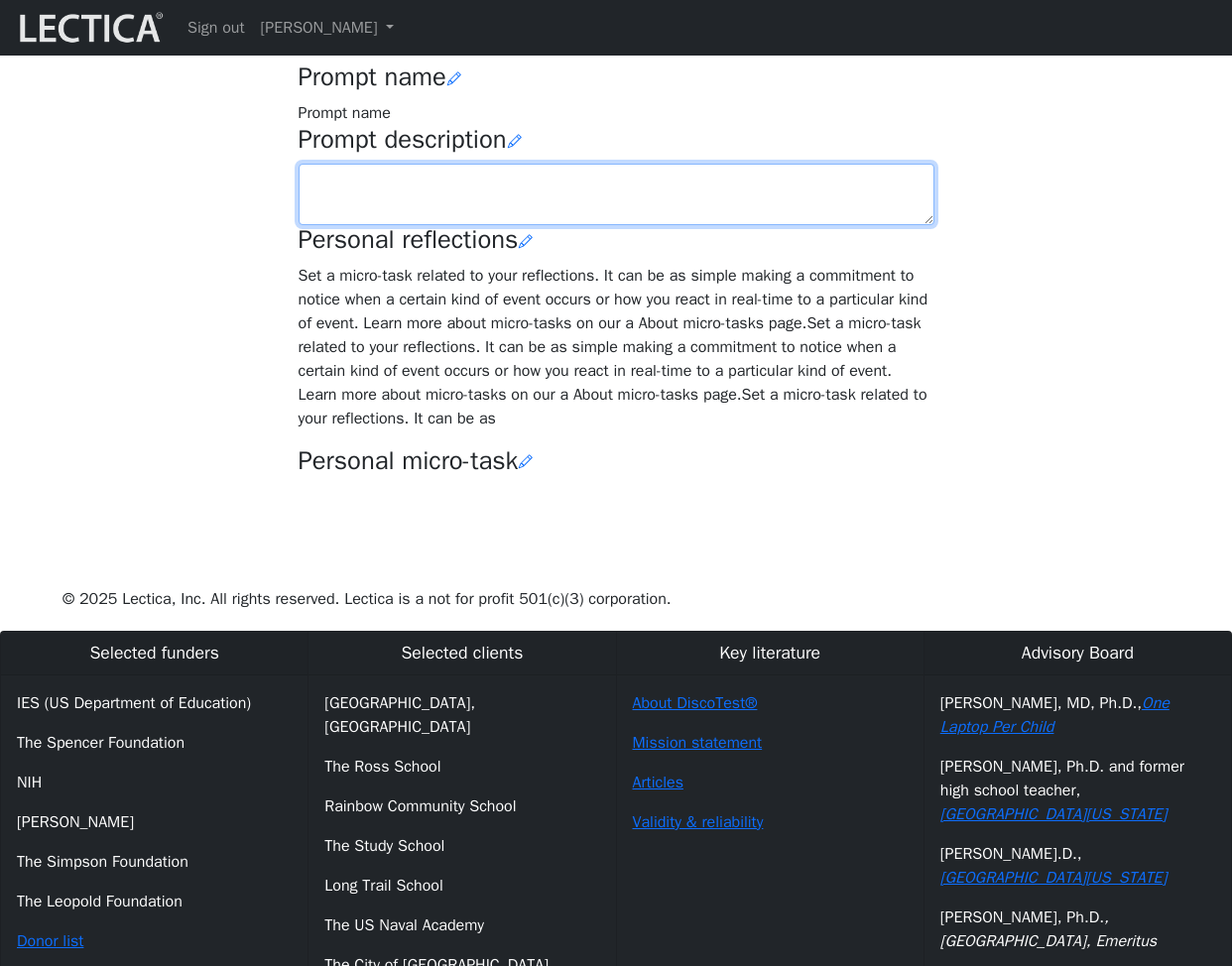 click at bounding box center (616, 194) 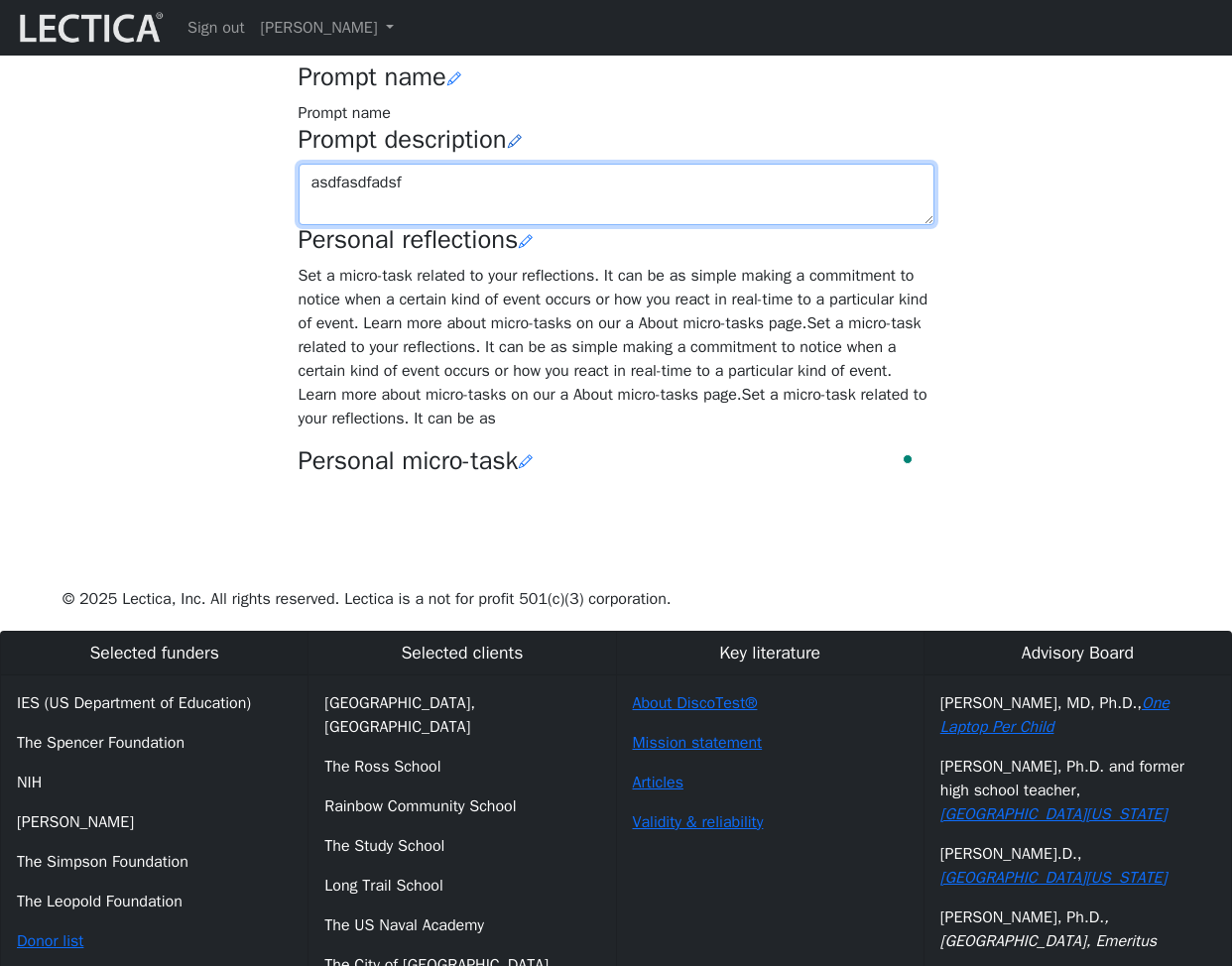 type on "asdfasdfadsf" 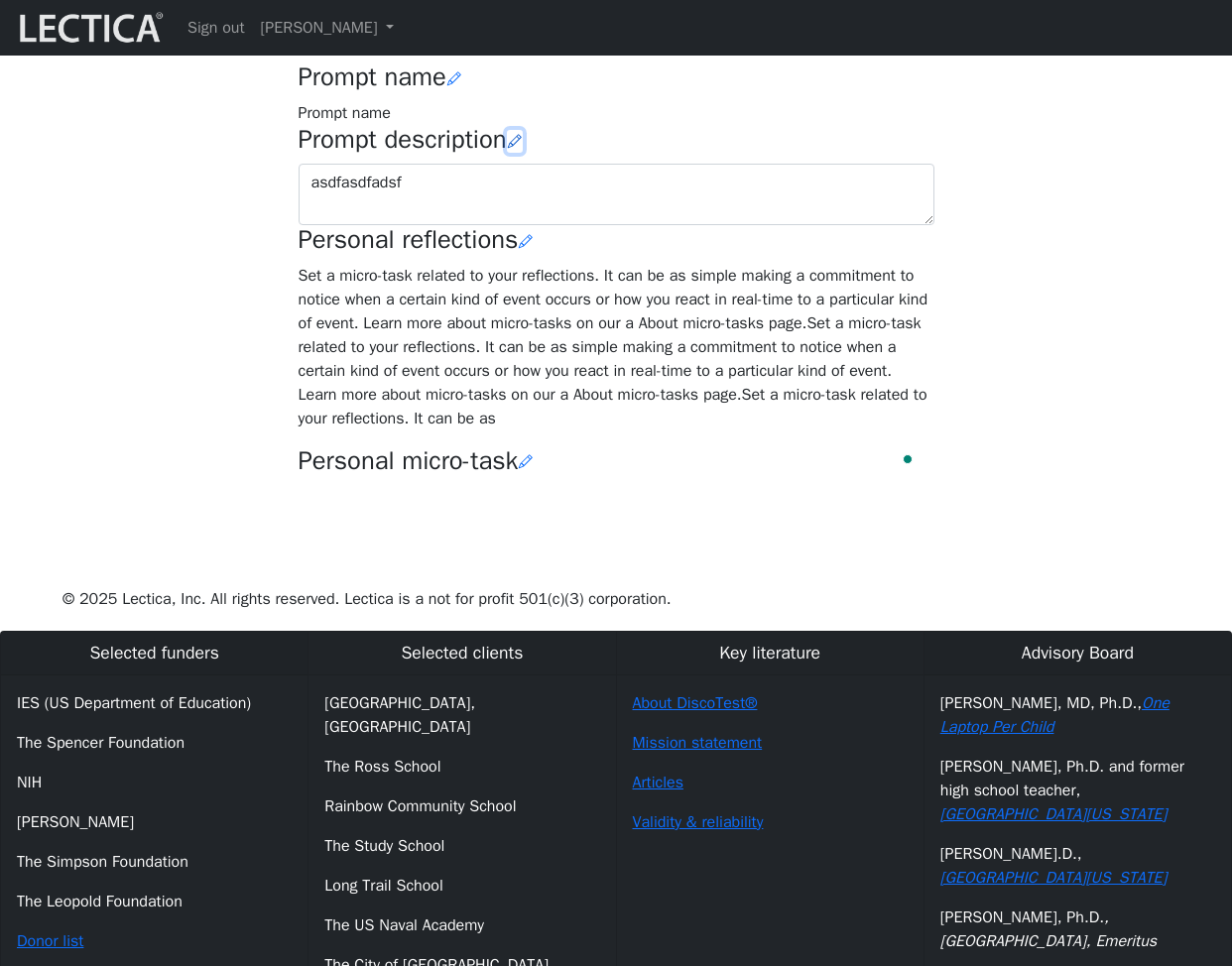 click at bounding box center [515, 141] 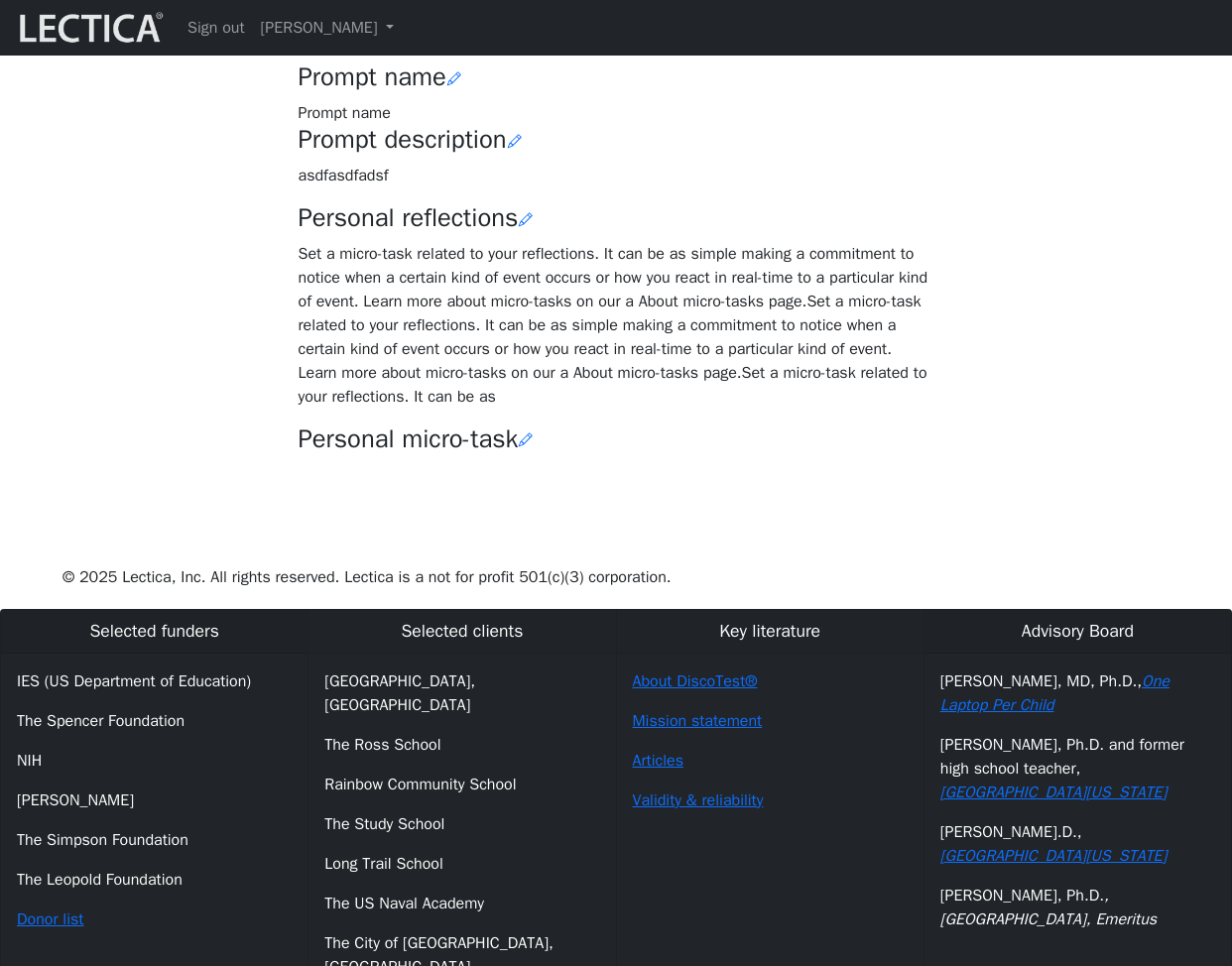 click on "Your growth chart   Once you have received two Lectical Scores (either for Mindlog or Lectical Assessments), your growth
chart will appear above. During your first year using MindLog, if you reflect regularly and build VCoLing
skills, you should begin to see evidence of a clear growth trend. This growth is likely to be slow and bumpy,
more so if your education involved a lot of rote learning and memorization. Keep in mind that all growth on
the Lectical Scale represents meaningful gains in usable knowledge, skills, and a more robust and effective
mind.
Prompt name
Prompt name     Prompt description
asdfasdfadsf   Personal reflections
Personal micro-task" at bounding box center (616, 143) 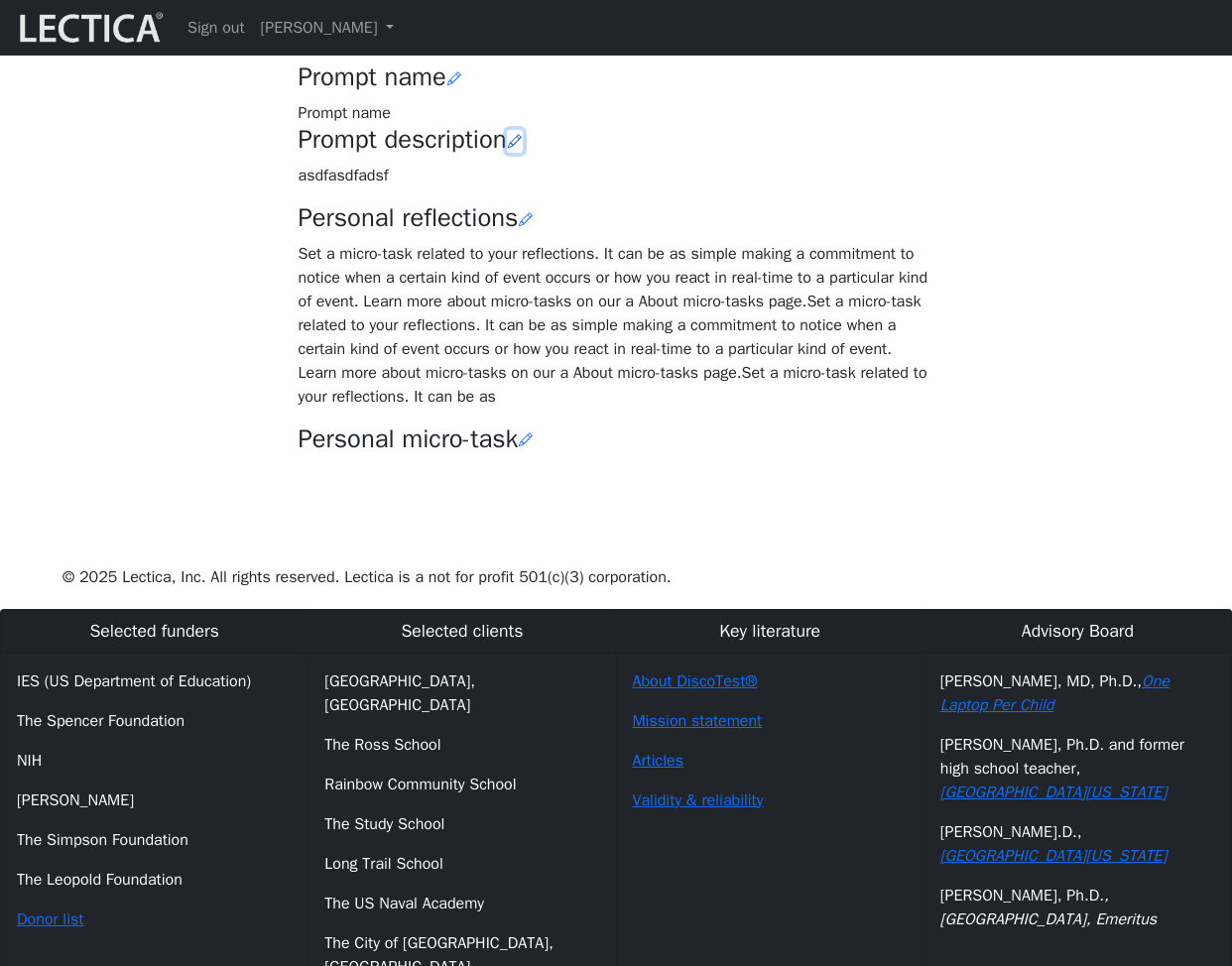 click at bounding box center (515, 141) 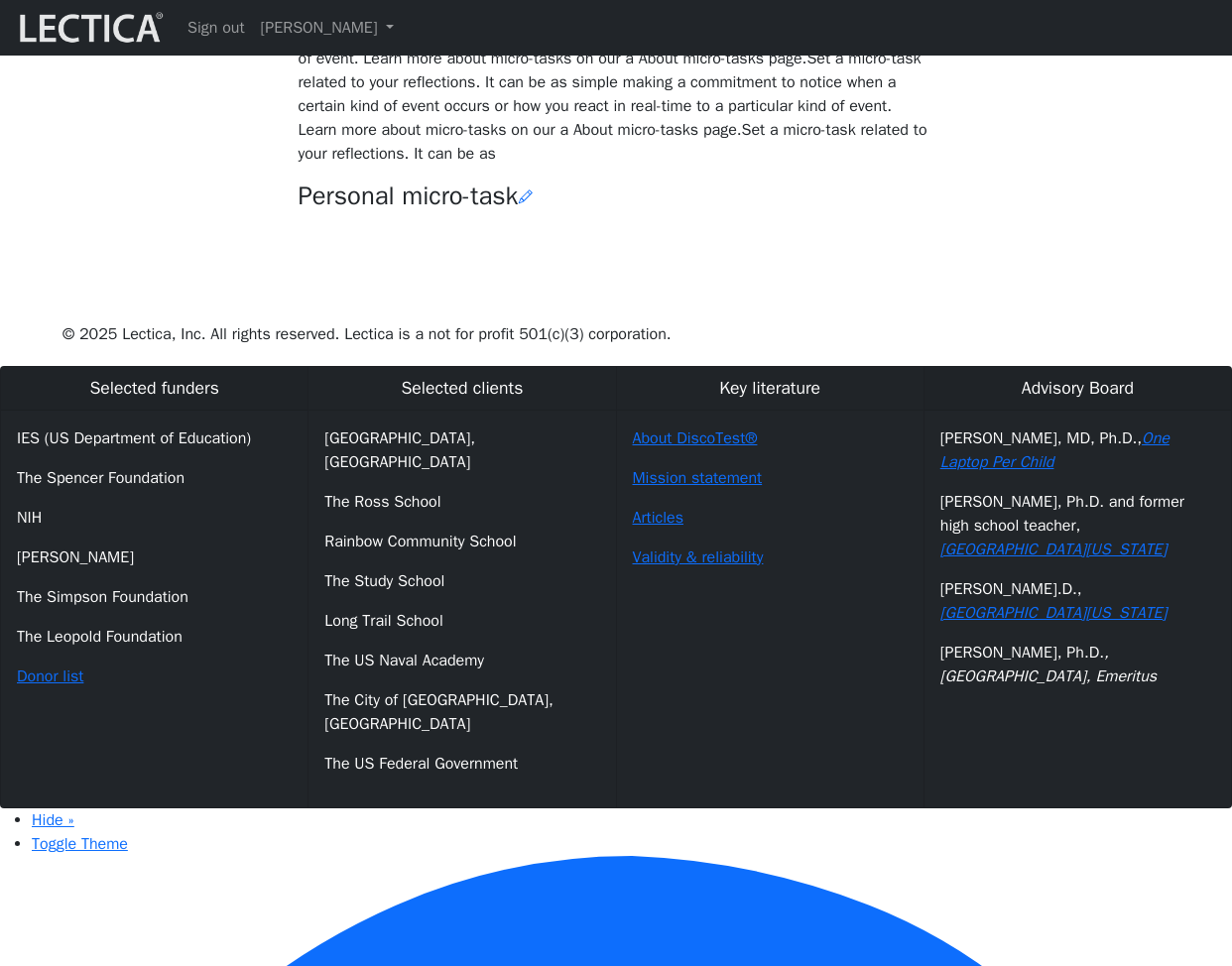 scroll, scrollTop: 586, scrollLeft: 0, axis: vertical 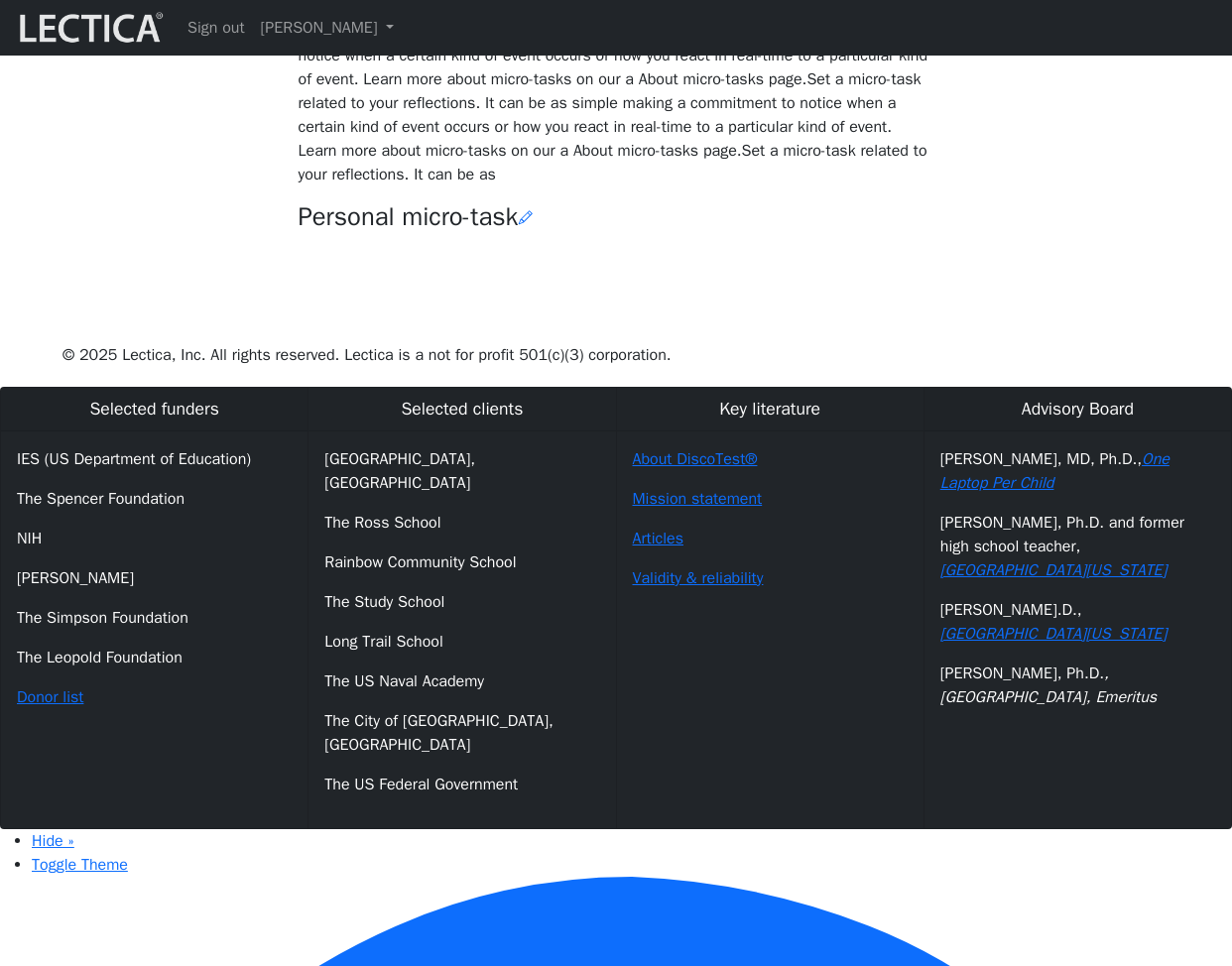 click on "Your growth chart   Once you have received two Lectical Scores (either for Mindlog or Lectical Assessments), your growth
chart will appear above. During your first year using MindLog, if you reflect regularly and build VCoLing
skills, you should begin to see evidence of a clear growth trend. This growth is likely to be slow and bumpy,
more so if your education involved a lot of rote learning and memorization. Keep in mind that all growth on
the Lectical Scale represents meaningful gains in usable knowledge, skills, and a more robust and effective
mind.
Prompt name
Prompt name     Prompt description
asdfasdfadsf   Personal reflections
Personal micro-task" at bounding box center (616, -90) 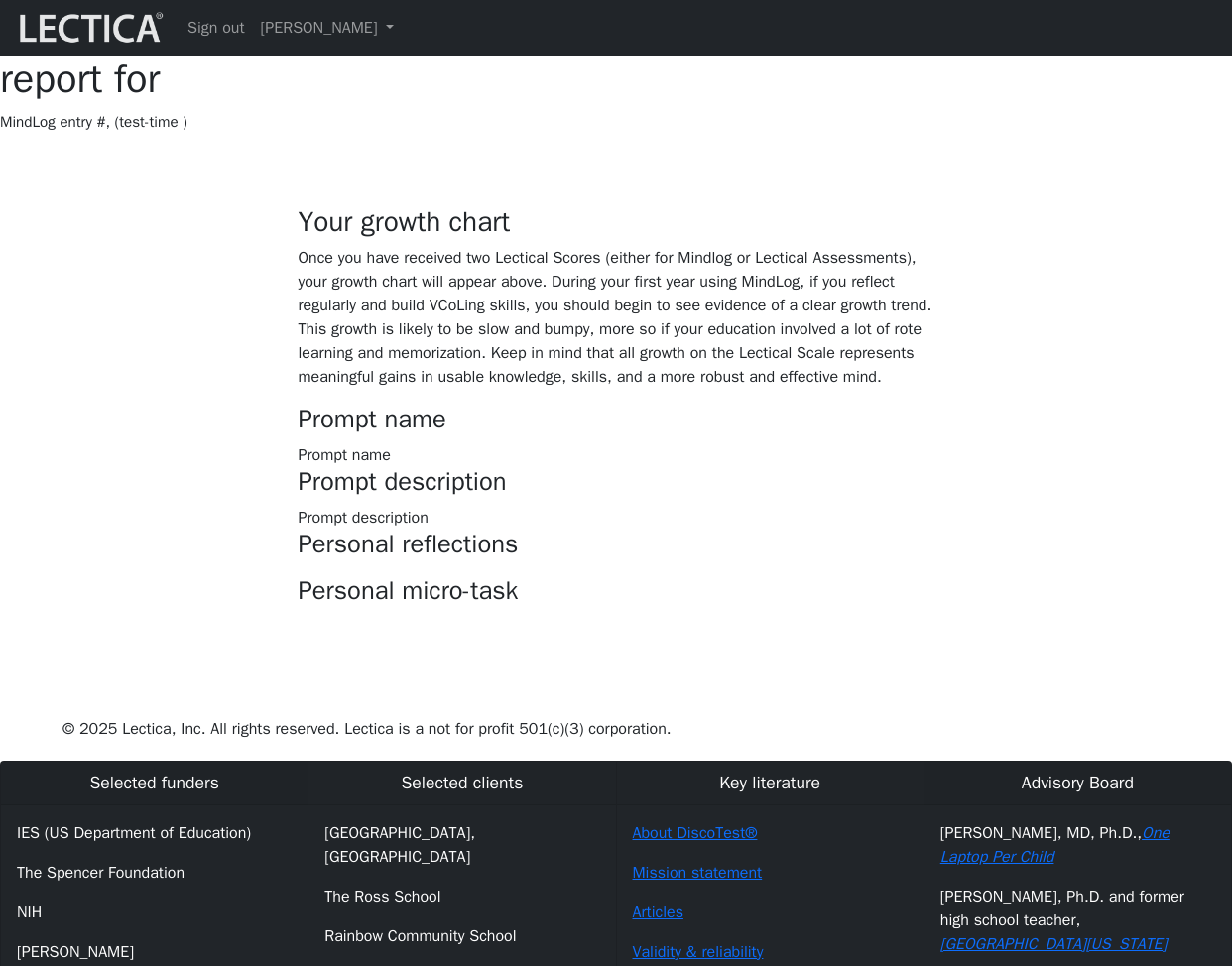 scroll, scrollTop: 261, scrollLeft: 0, axis: vertical 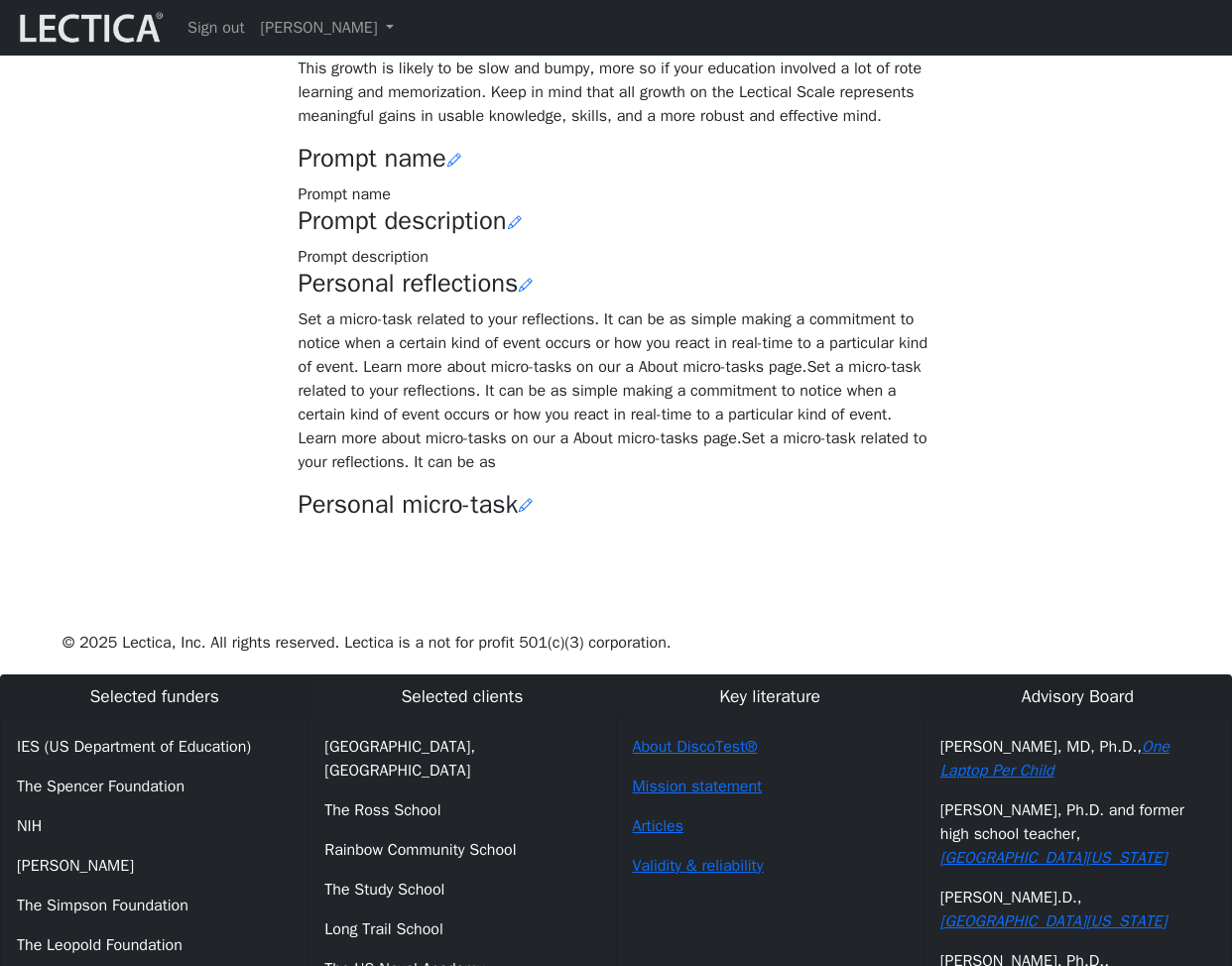 click on "Prompt description" at bounding box center [616, 221] 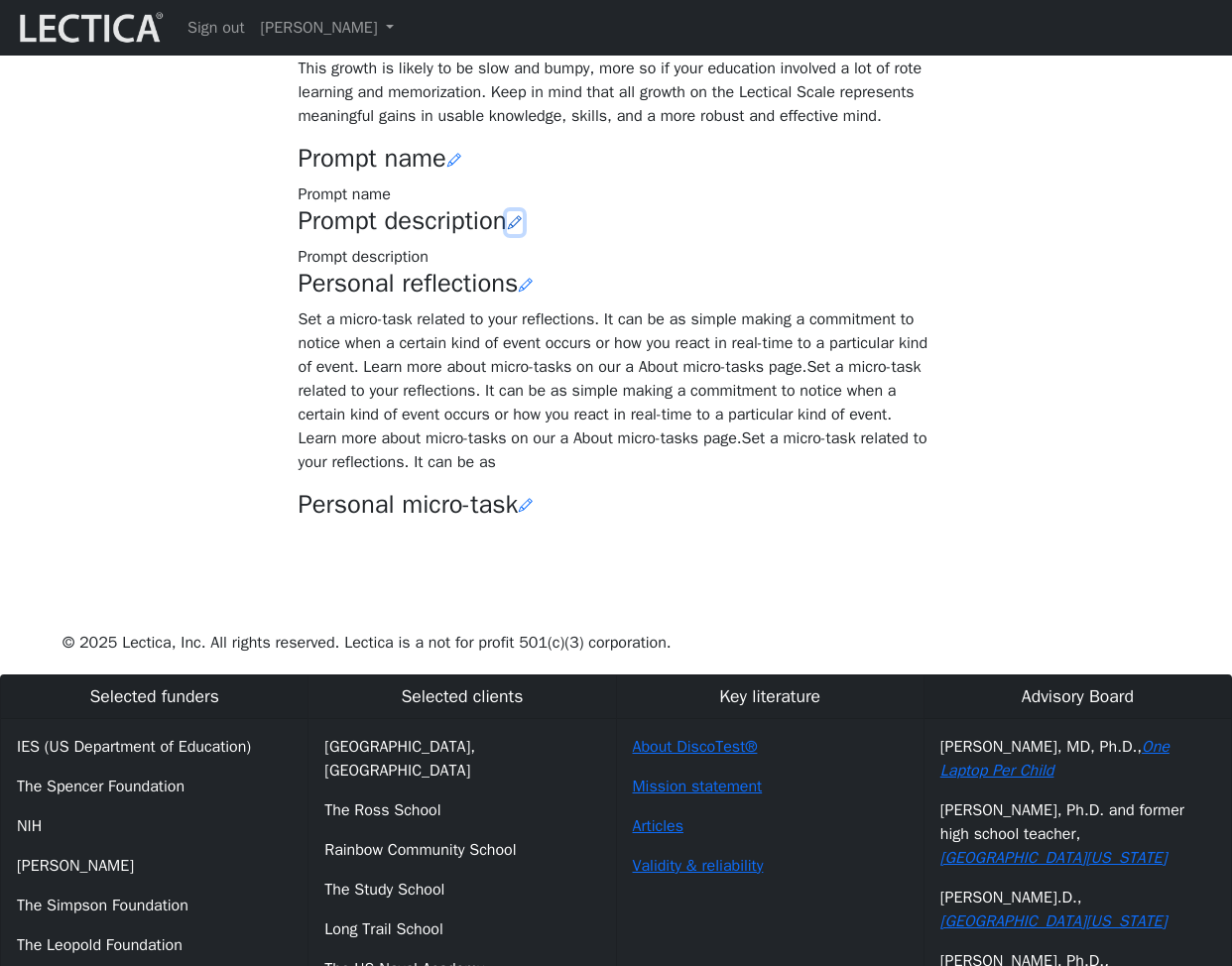 click at bounding box center [515, 222] 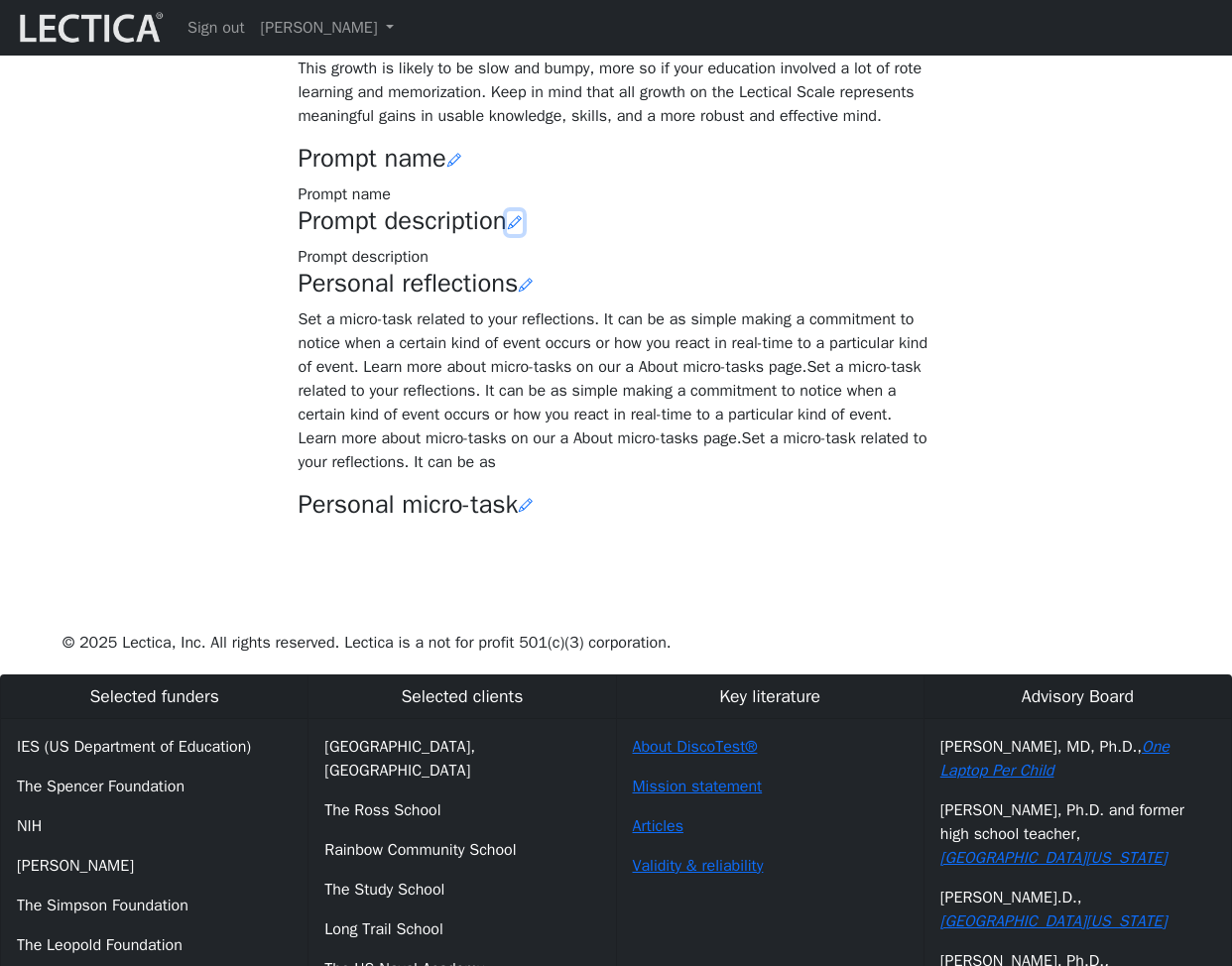 type 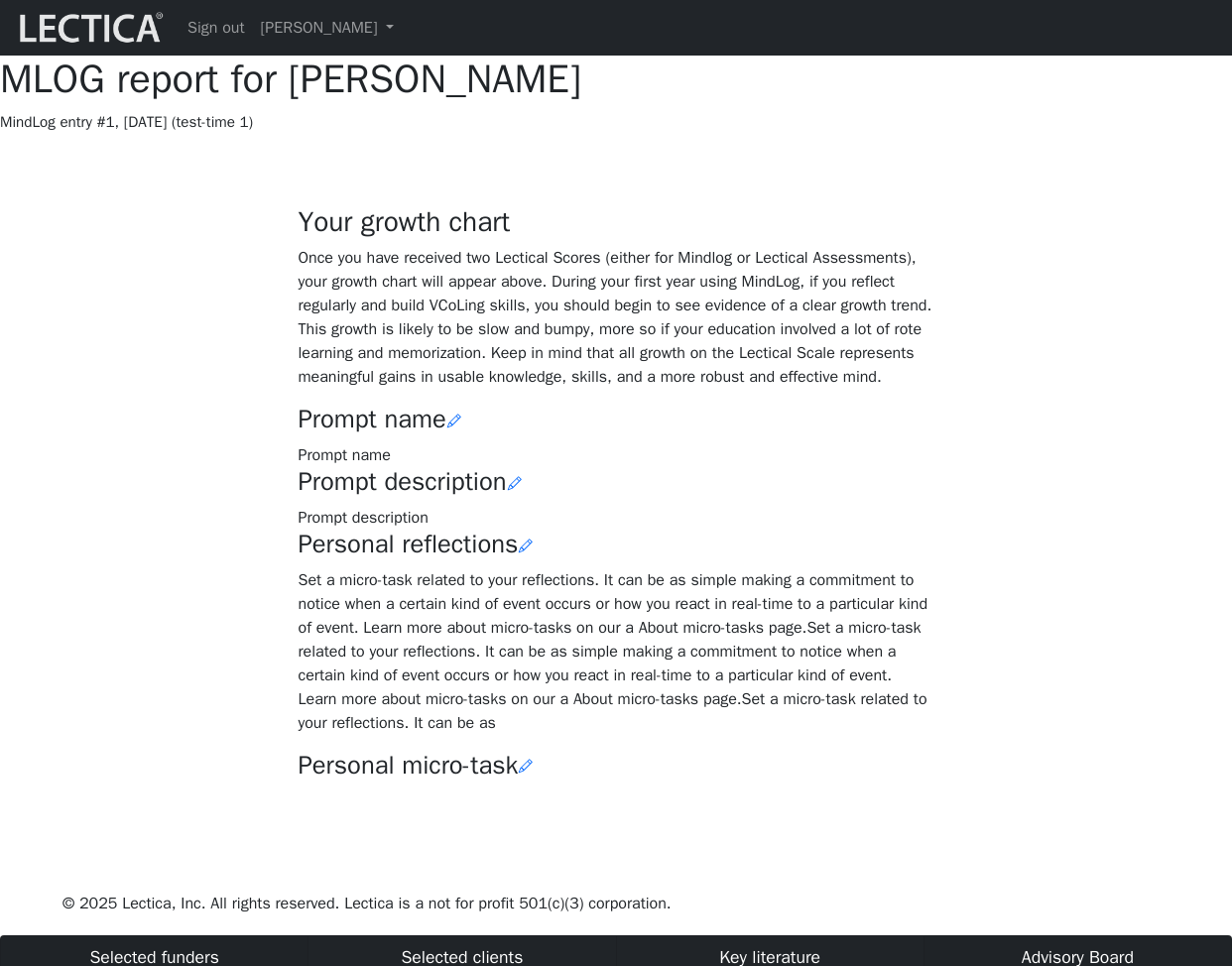 scroll, scrollTop: 261, scrollLeft: 0, axis: vertical 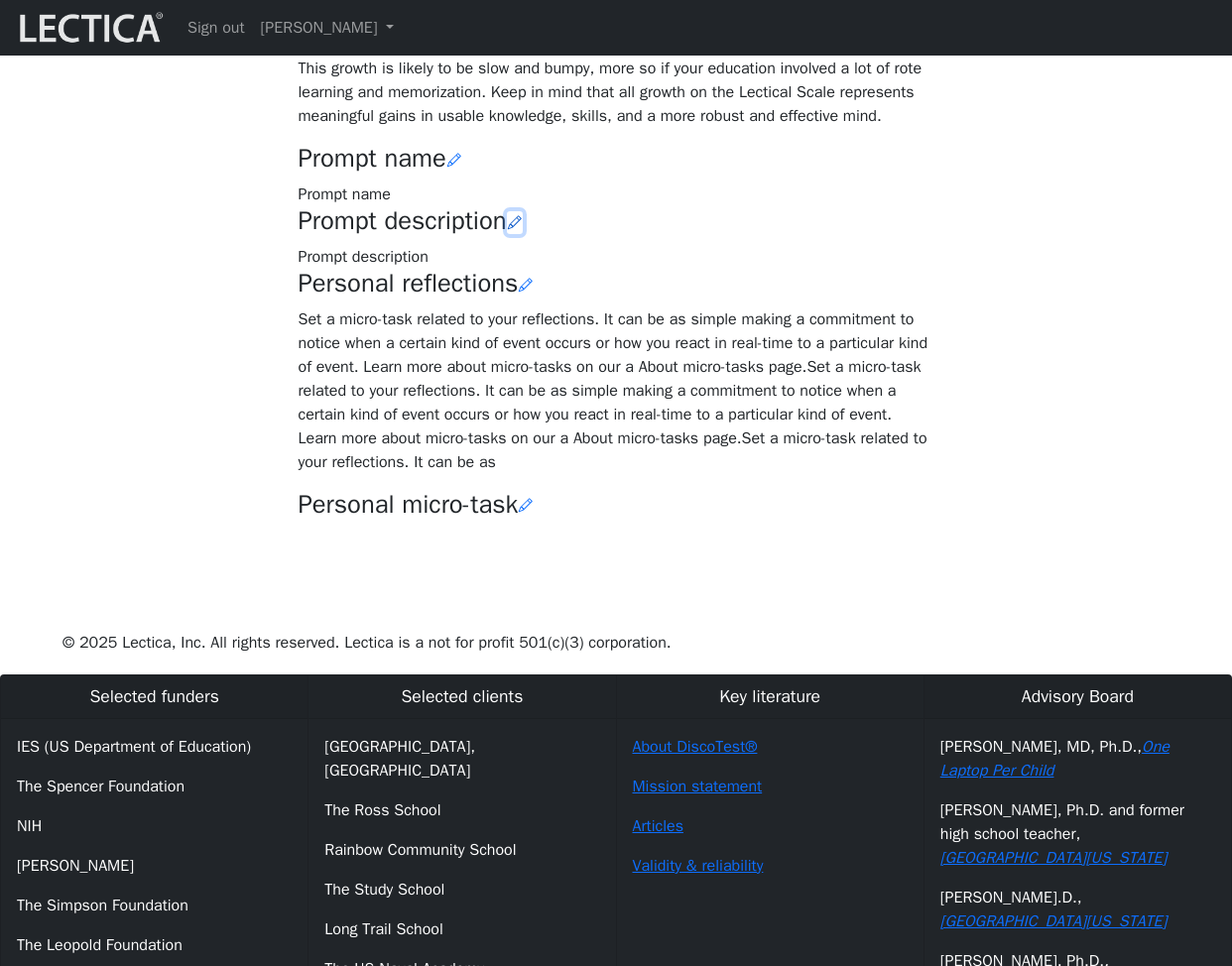 click at bounding box center [515, 222] 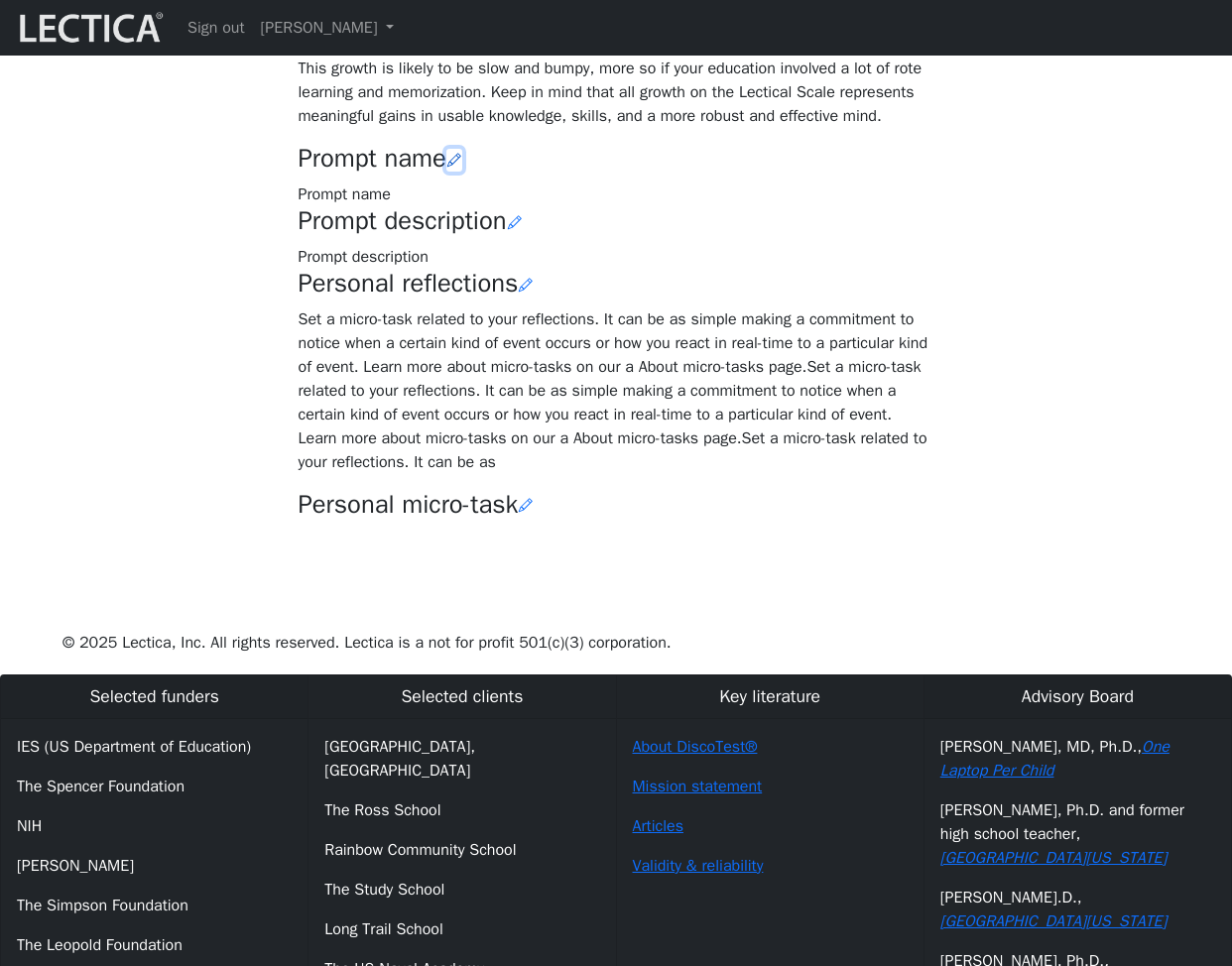 click at bounding box center [454, 160] 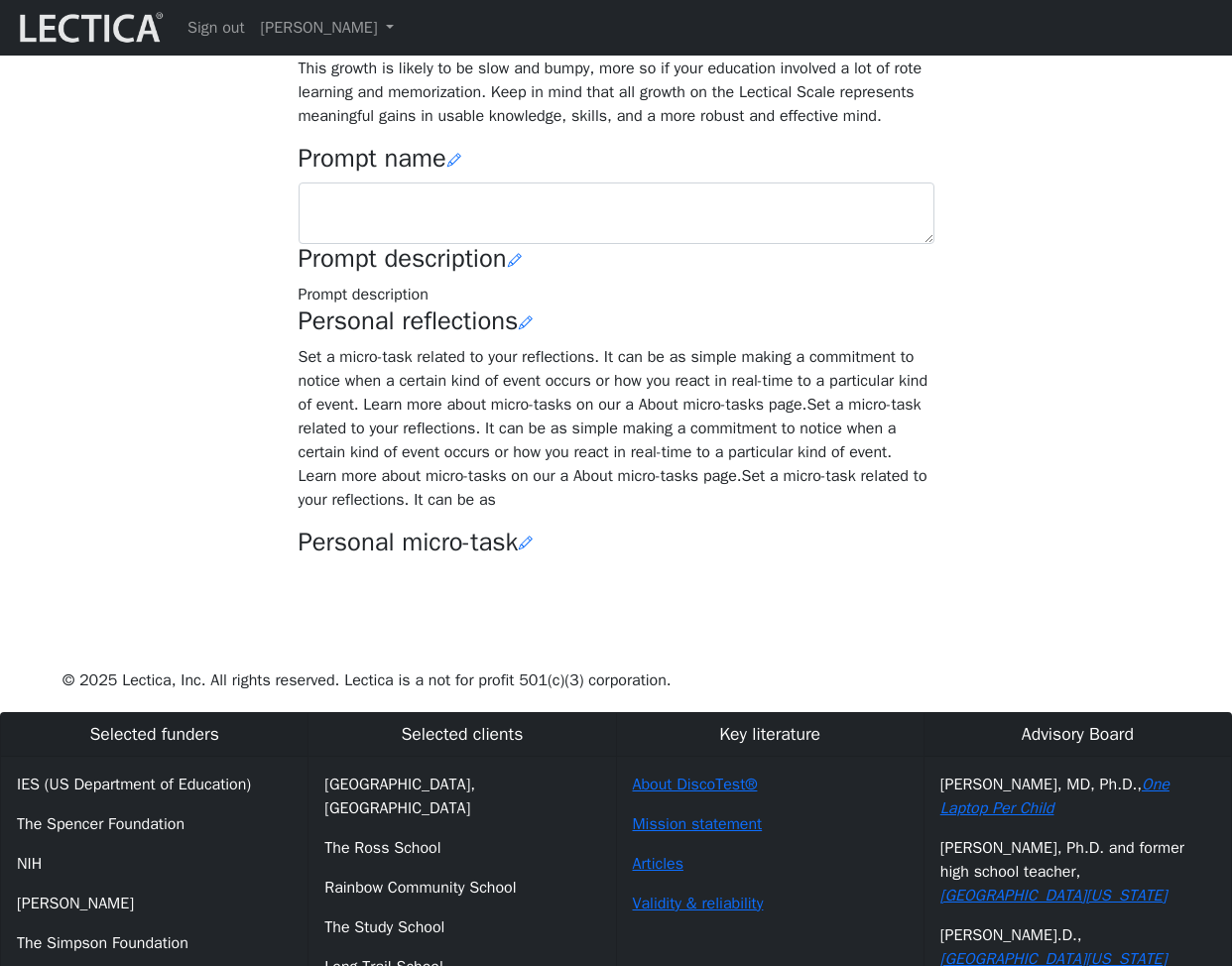 click on "Your growth chart   Once you have received two Lectical Scores (either for Mindlog or Lectical Assessments), your growth
chart will appear above. During your first year using MindLog, if you reflect regularly and build VCoLing
skills, you should begin to see evidence of a clear growth trend. This growth is likely to be slow and bumpy,
more so if your education involved a lot of rote learning and memorization. Keep in mind that all growth on
the Lectical Scale represents meaningful gains in usable knowledge, skills, and a more robust and effective
mind.
Prompt name
Prompt description
Prompt description   Personal reflections
Personal micro-task" at bounding box center (616, 235) 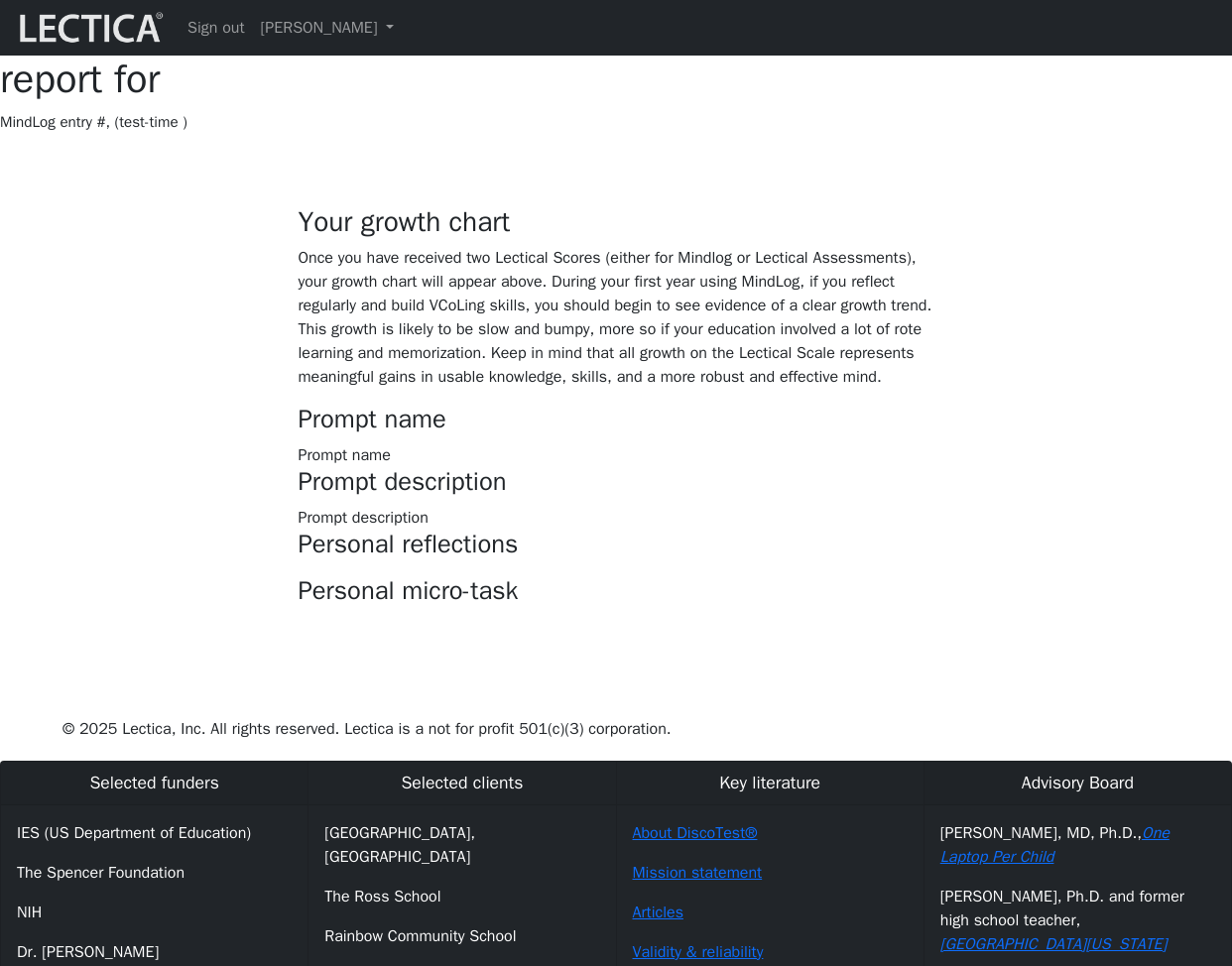 scroll, scrollTop: 261, scrollLeft: 0, axis: vertical 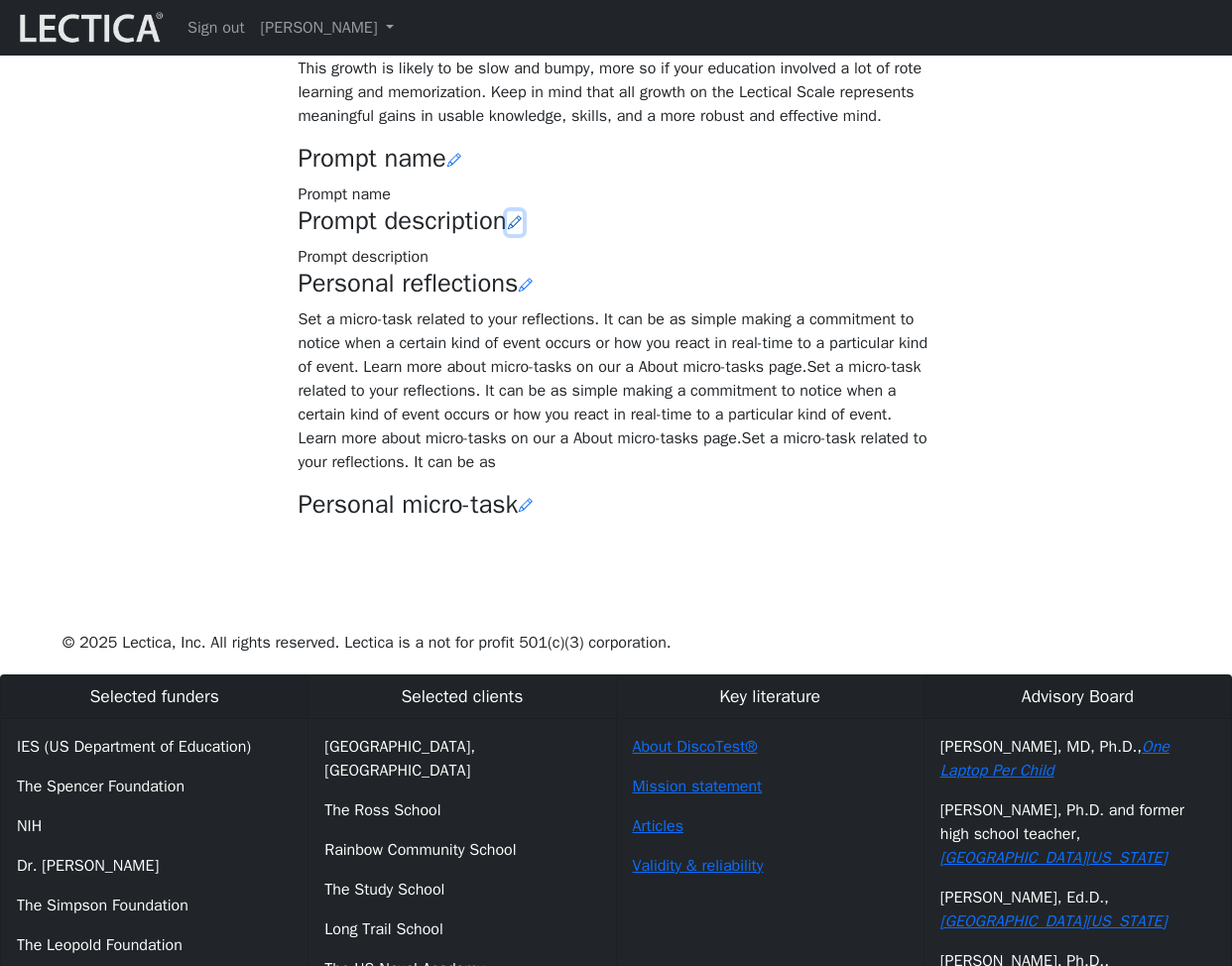 click at bounding box center (515, 222) 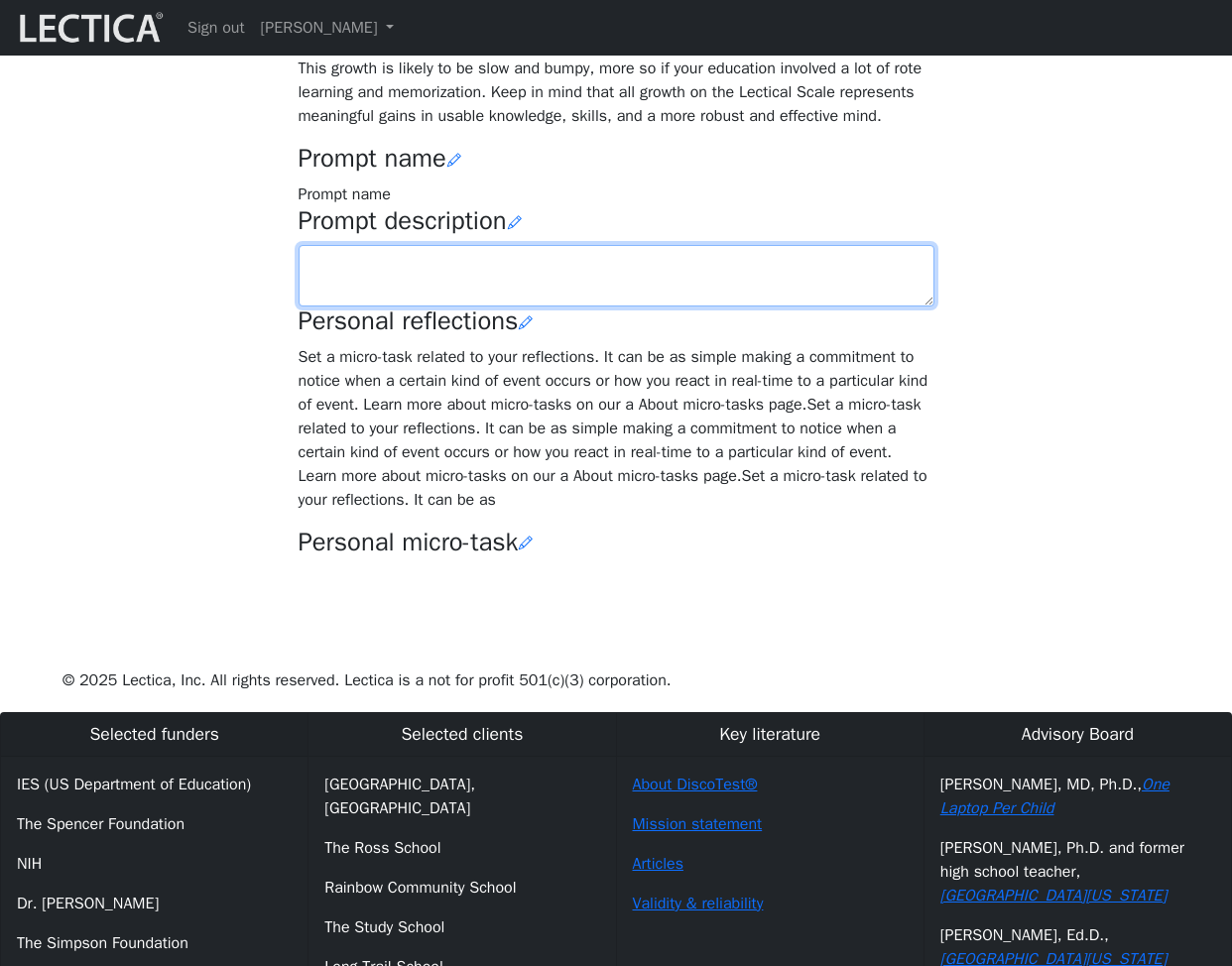 click at bounding box center [616, 276] 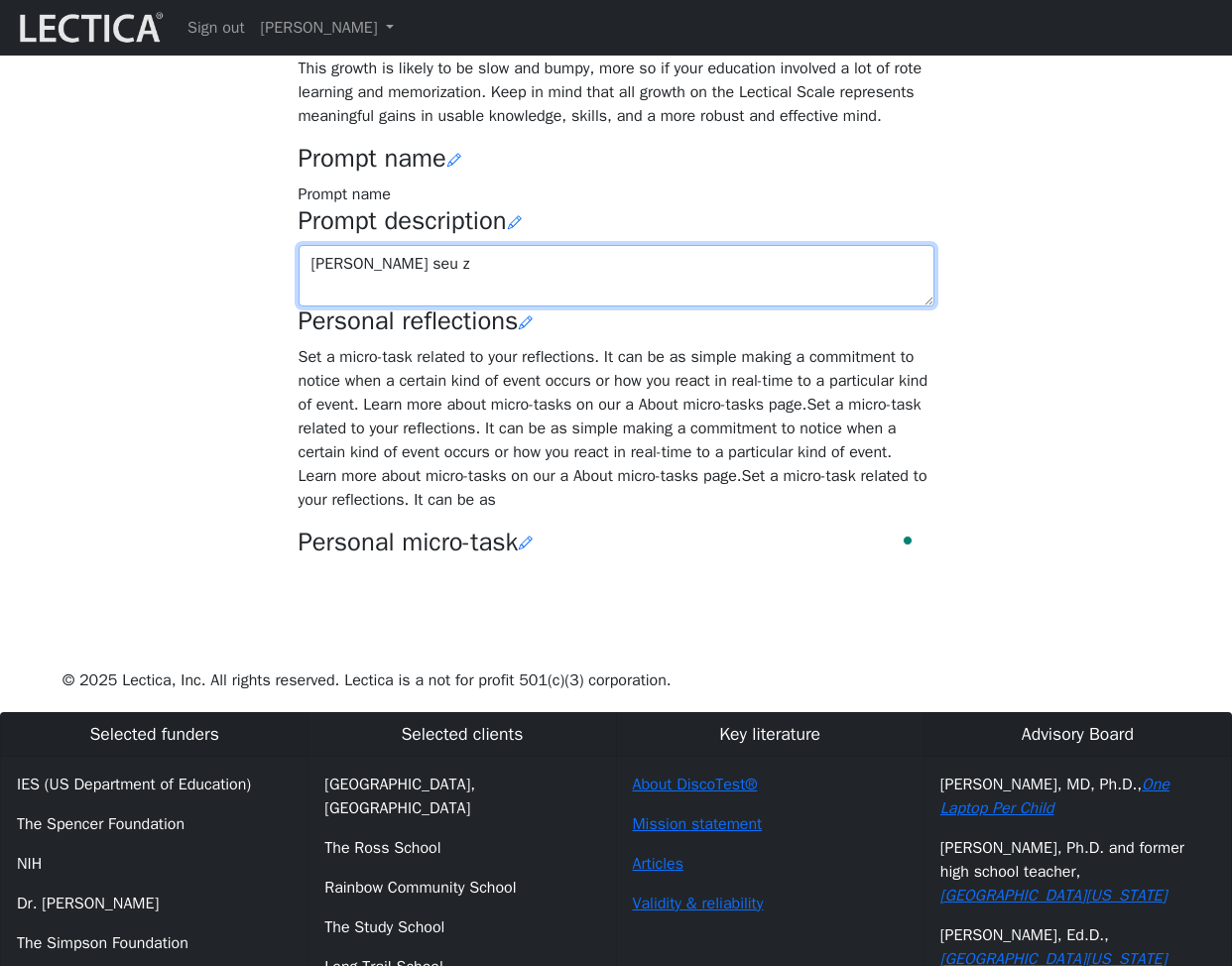 type on "[PERSON_NAME] [PERSON_NAME] seu ze" 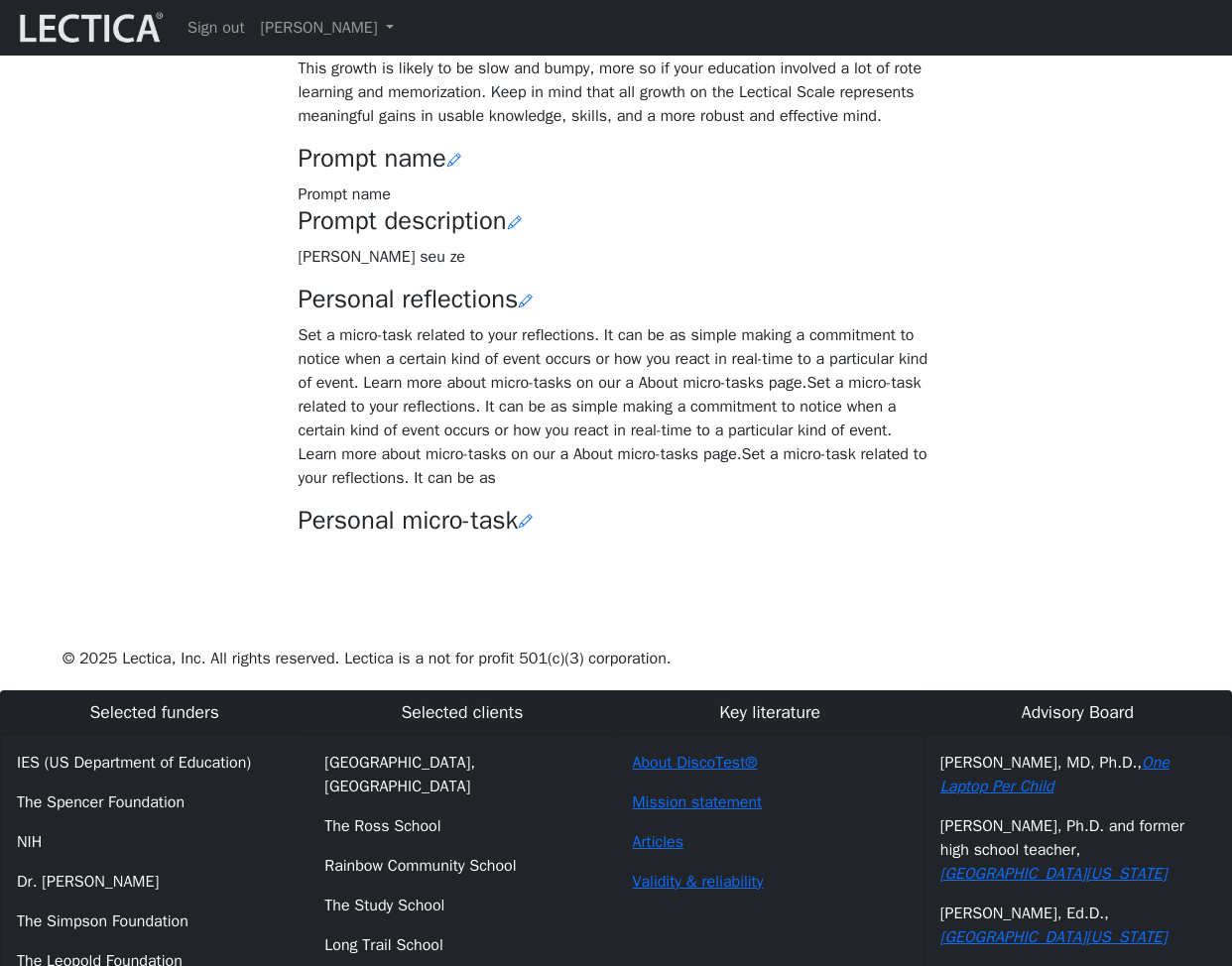 click on "Your growth chart   Once you have received two Lectical Scores (either for Mindlog or Lectical Assessments), your growth
chart will appear above. During your first year using MindLog, if you reflect regularly and build VCoLing
skills, you should begin to see evidence of a clear growth trend. This growth is likely to be slow and bumpy,
more so if your education involved a lot of rote learning and memorization. Keep in mind that all growth on
the Lectical Scale represents meaningful gains in usable knowledge, skills, and a more robust and effective
mind.
Prompt name
Prompt name     Prompt description
maria jose seu ze   Personal reflections
Personal micro-task" at bounding box center [616, 224] 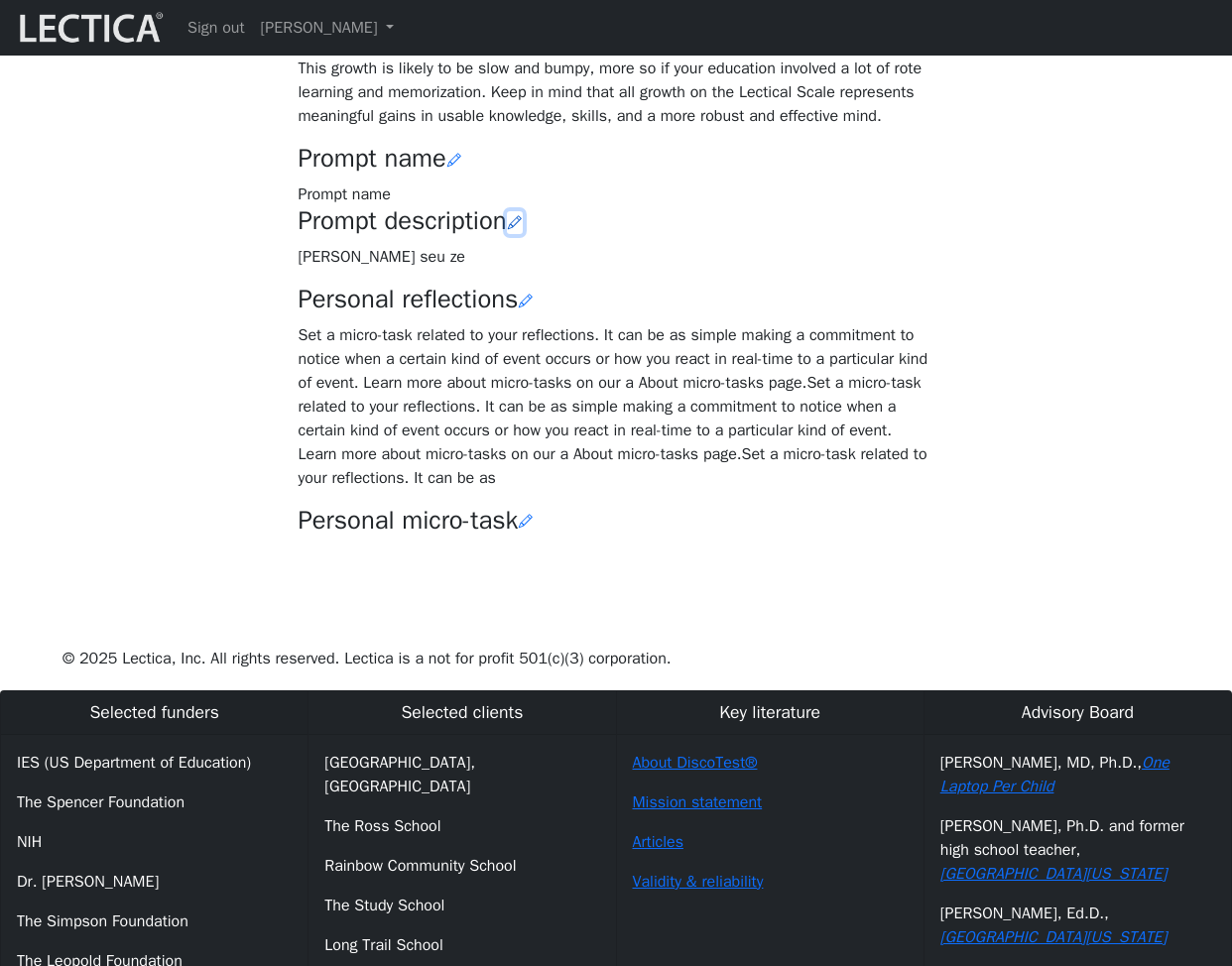 click at bounding box center [515, 222] 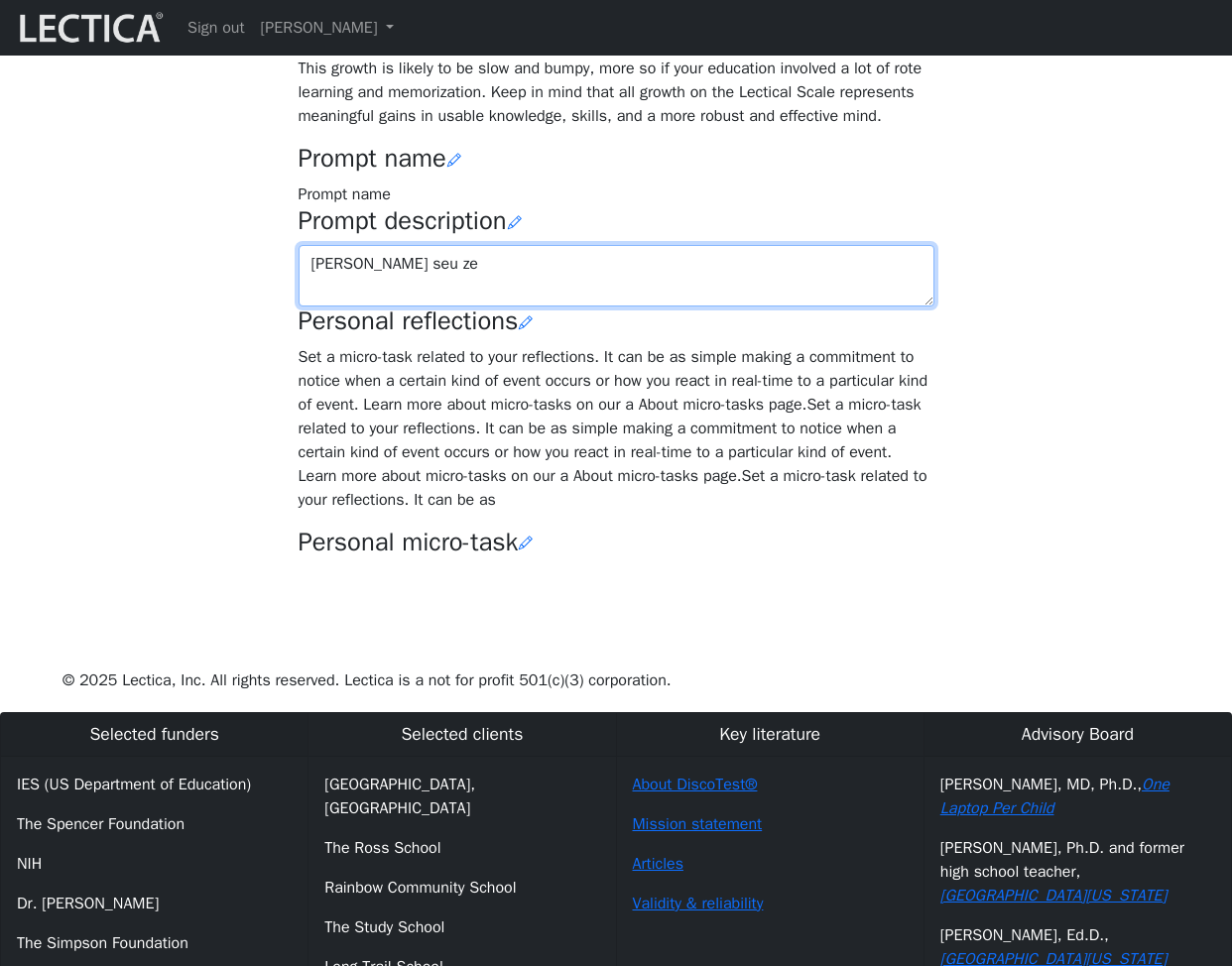 click on "maria jose seu ze" at bounding box center (616, 276) 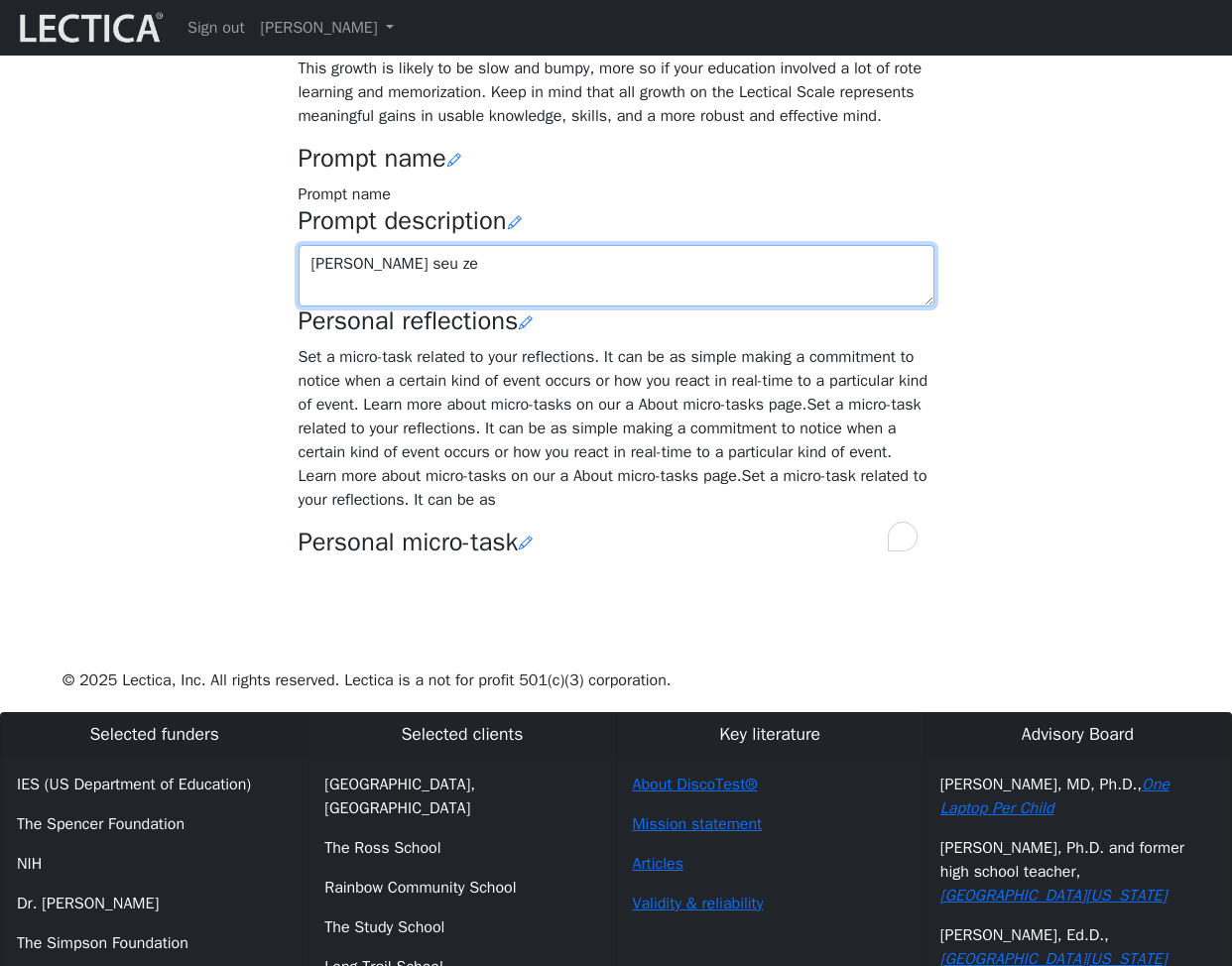 click on "maria jose seu ze" at bounding box center (616, 276) 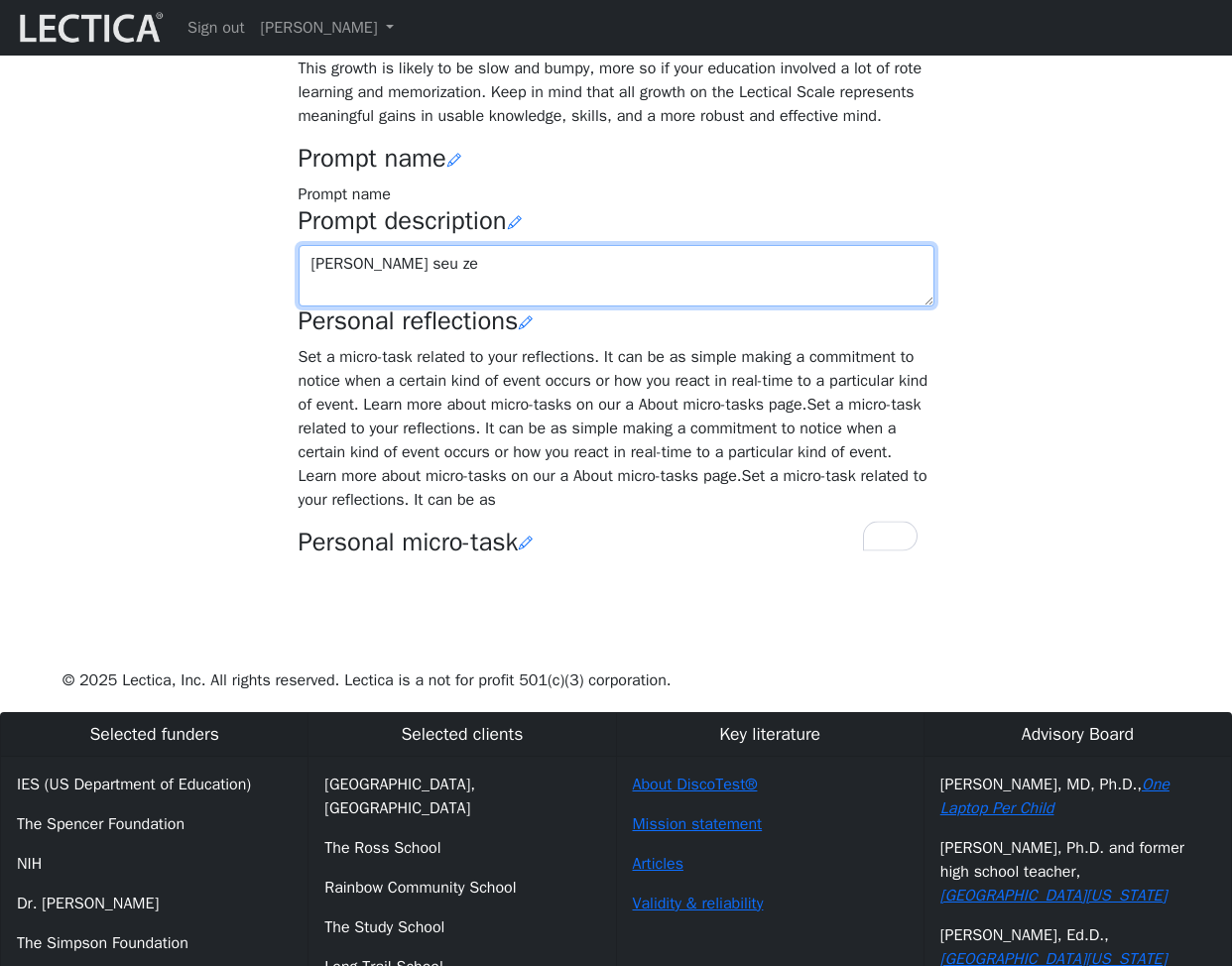 click on "maria jose seu ze" at bounding box center (616, 276) 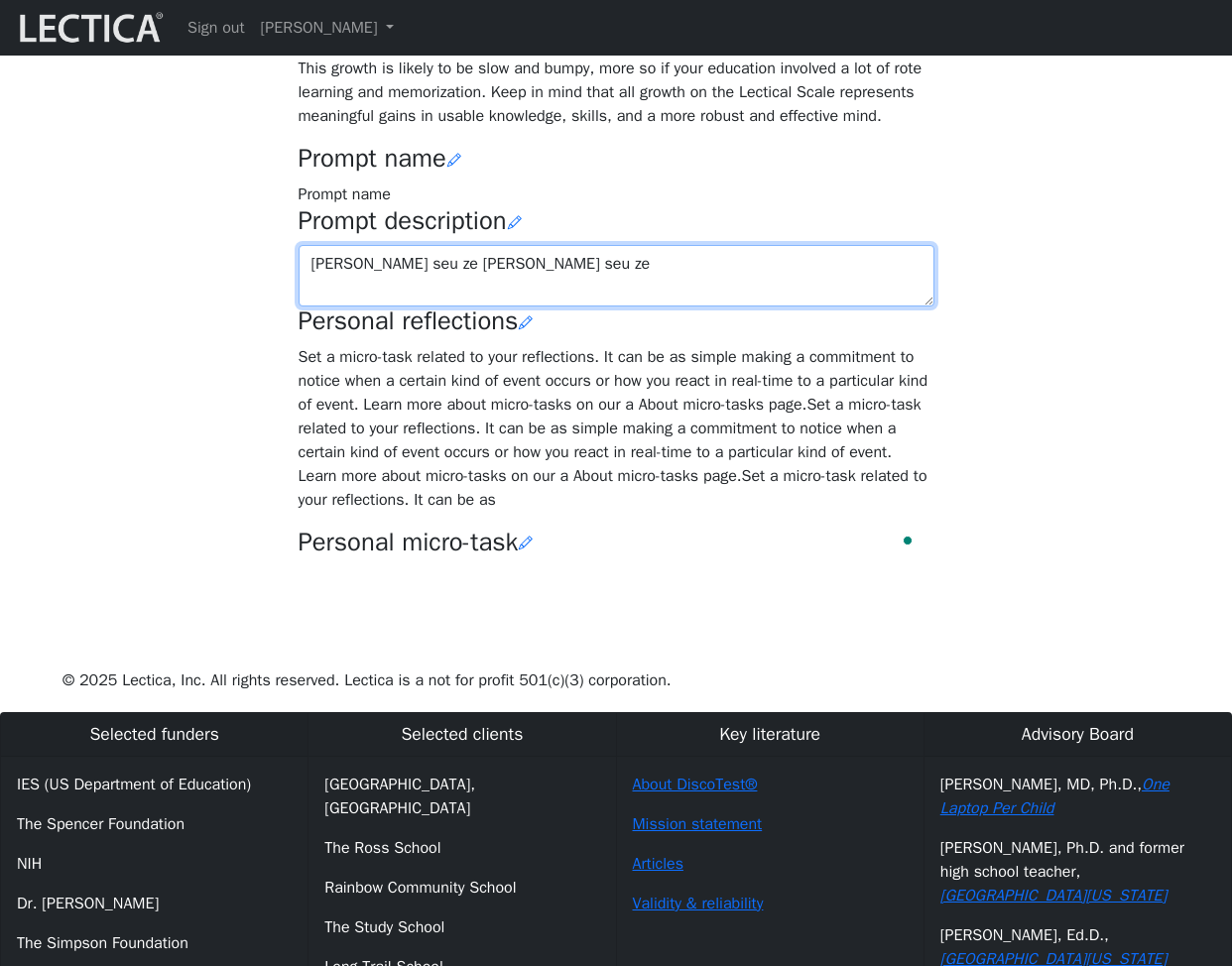 paste on "maria jose seu ze" 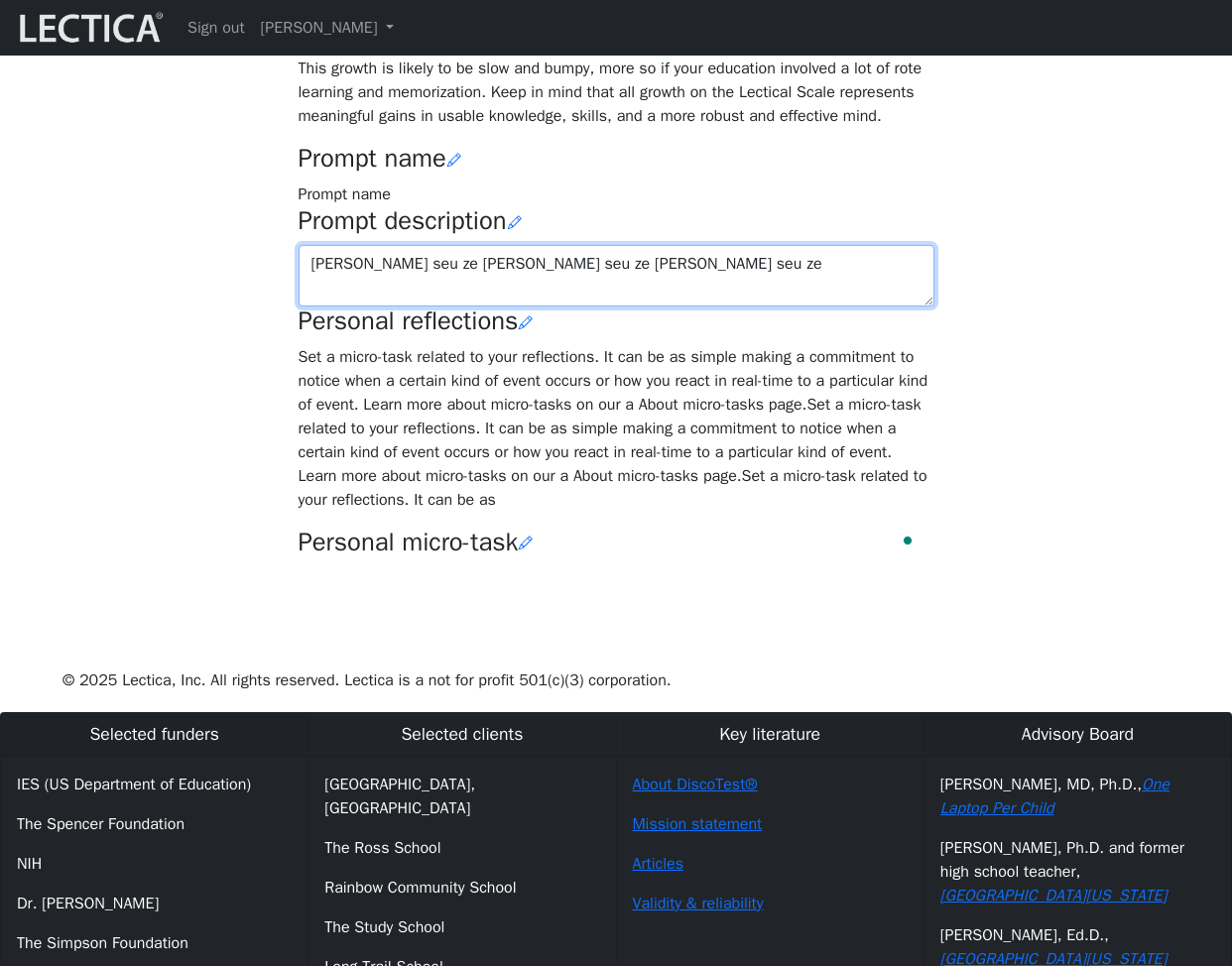 paste on "maria jose seu ze" 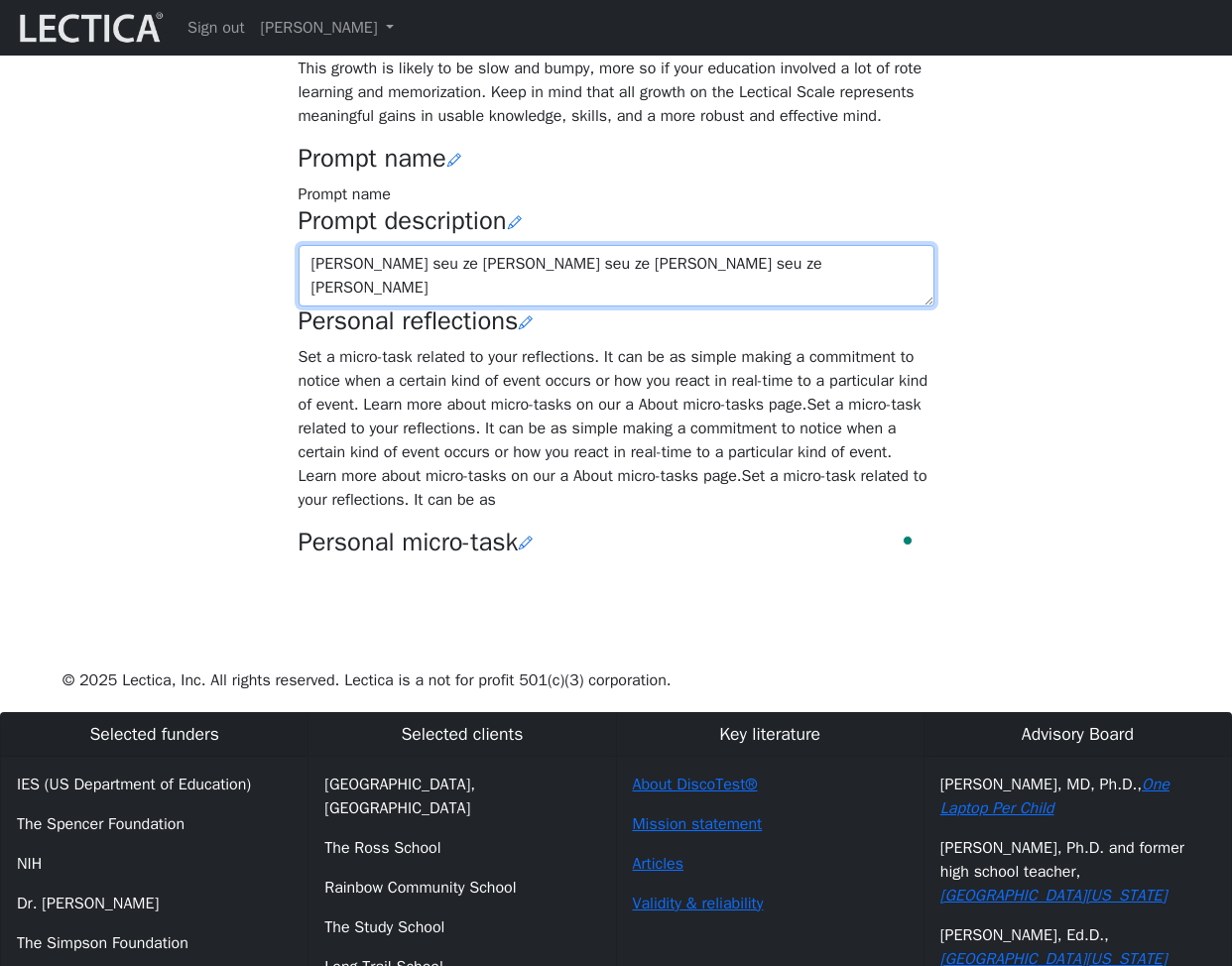 paste on "maria jose seu ze" 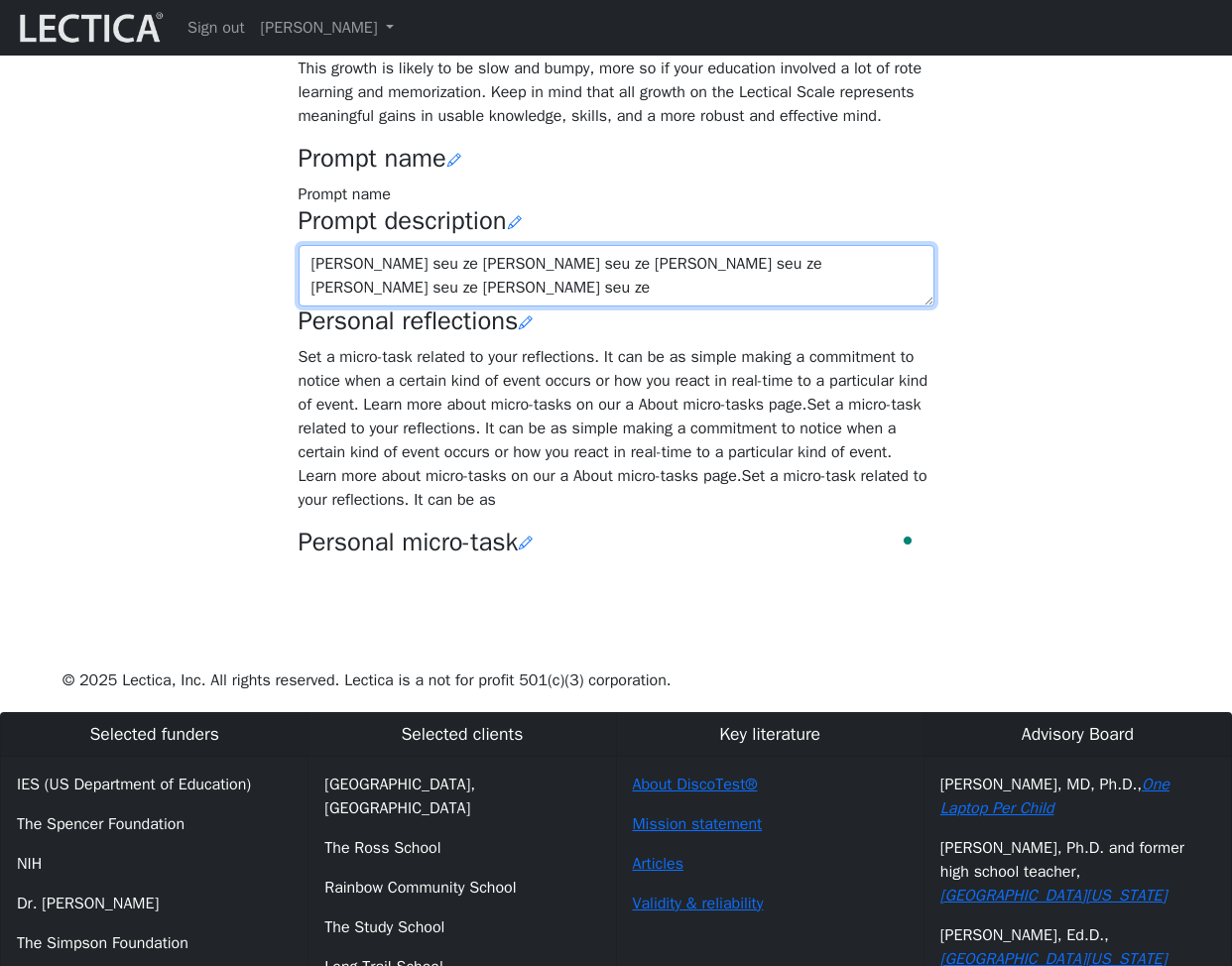 paste on "maria jose seu ze" 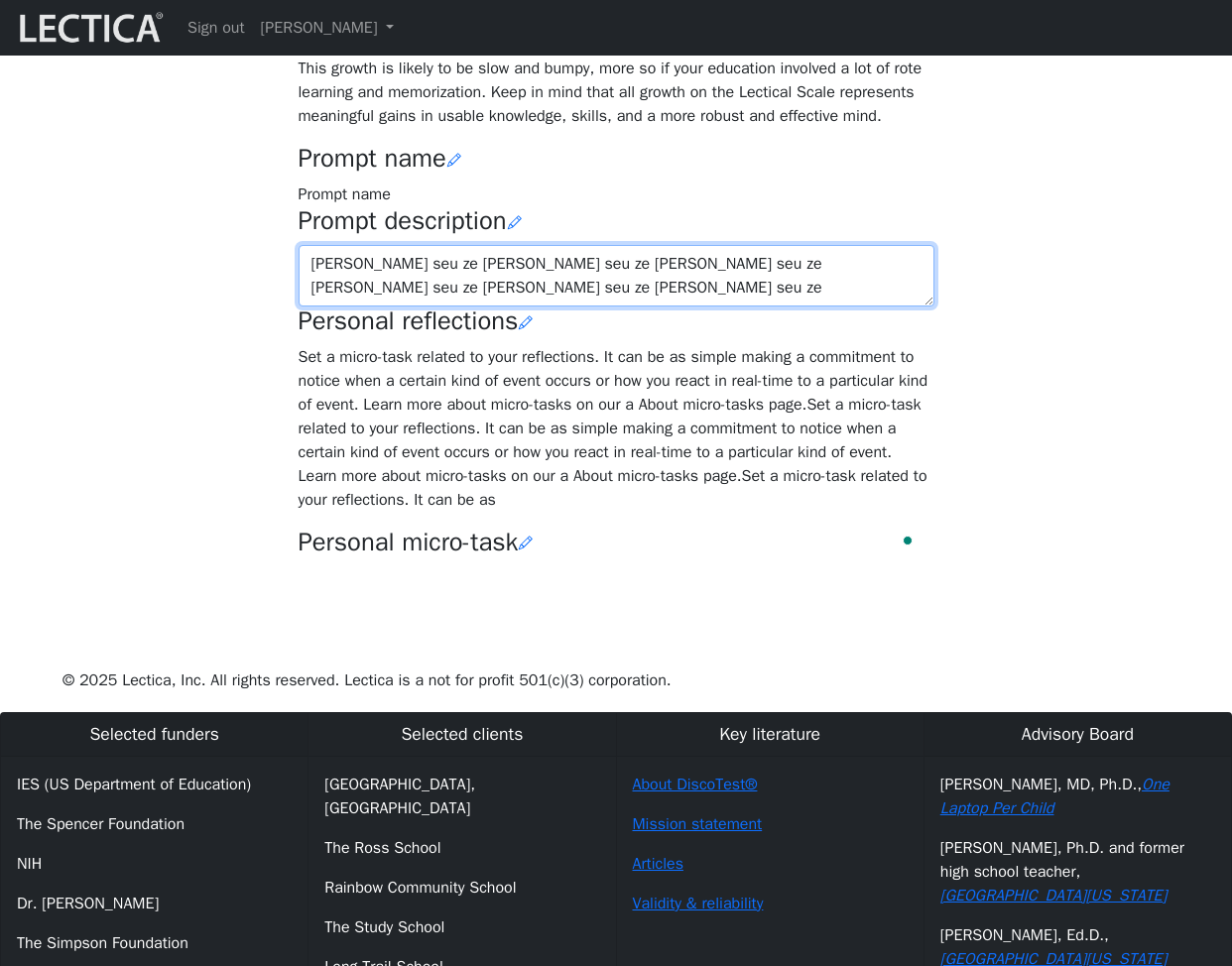 paste on "maria jose seu ze" 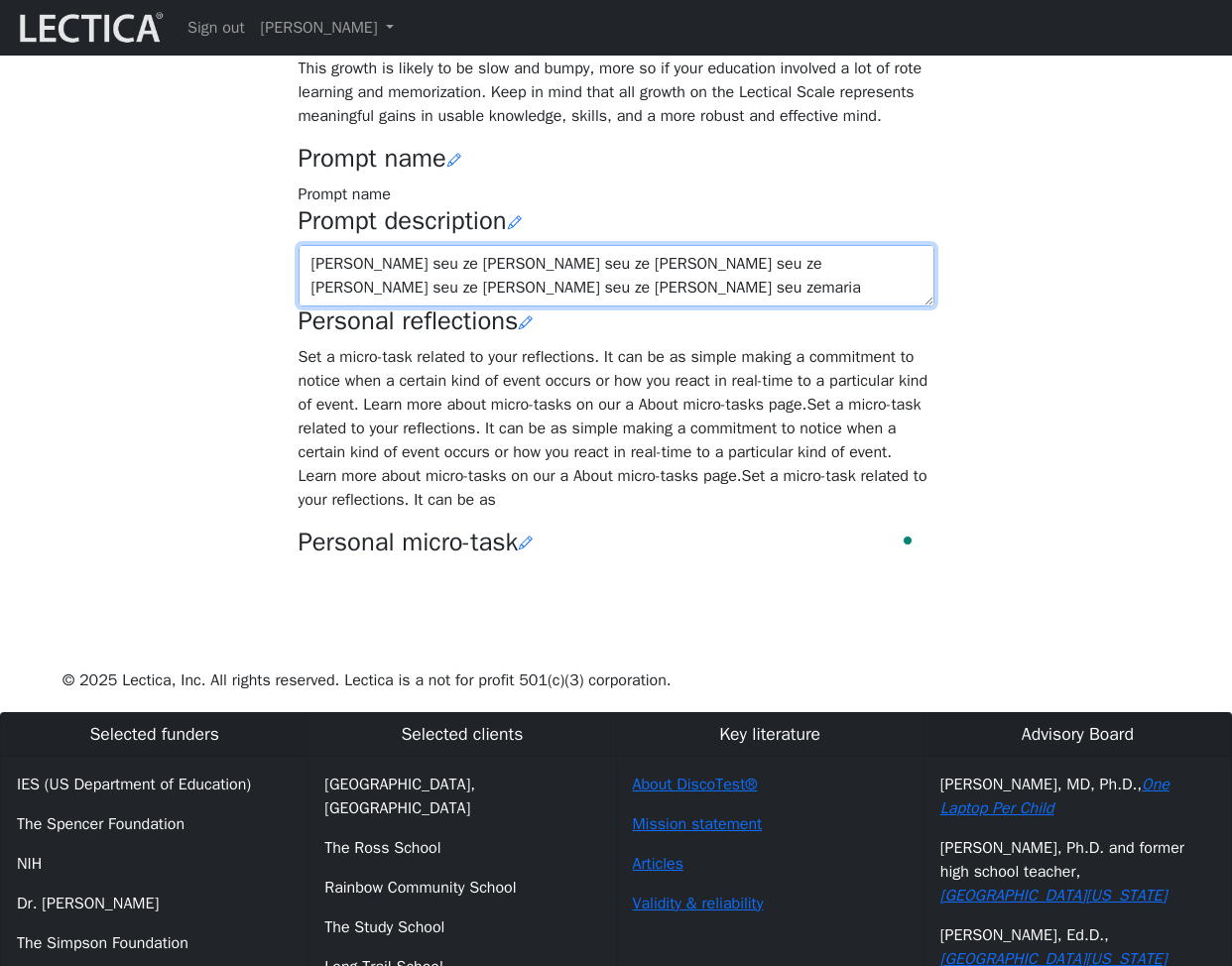 paste on "maria jose seu ze" 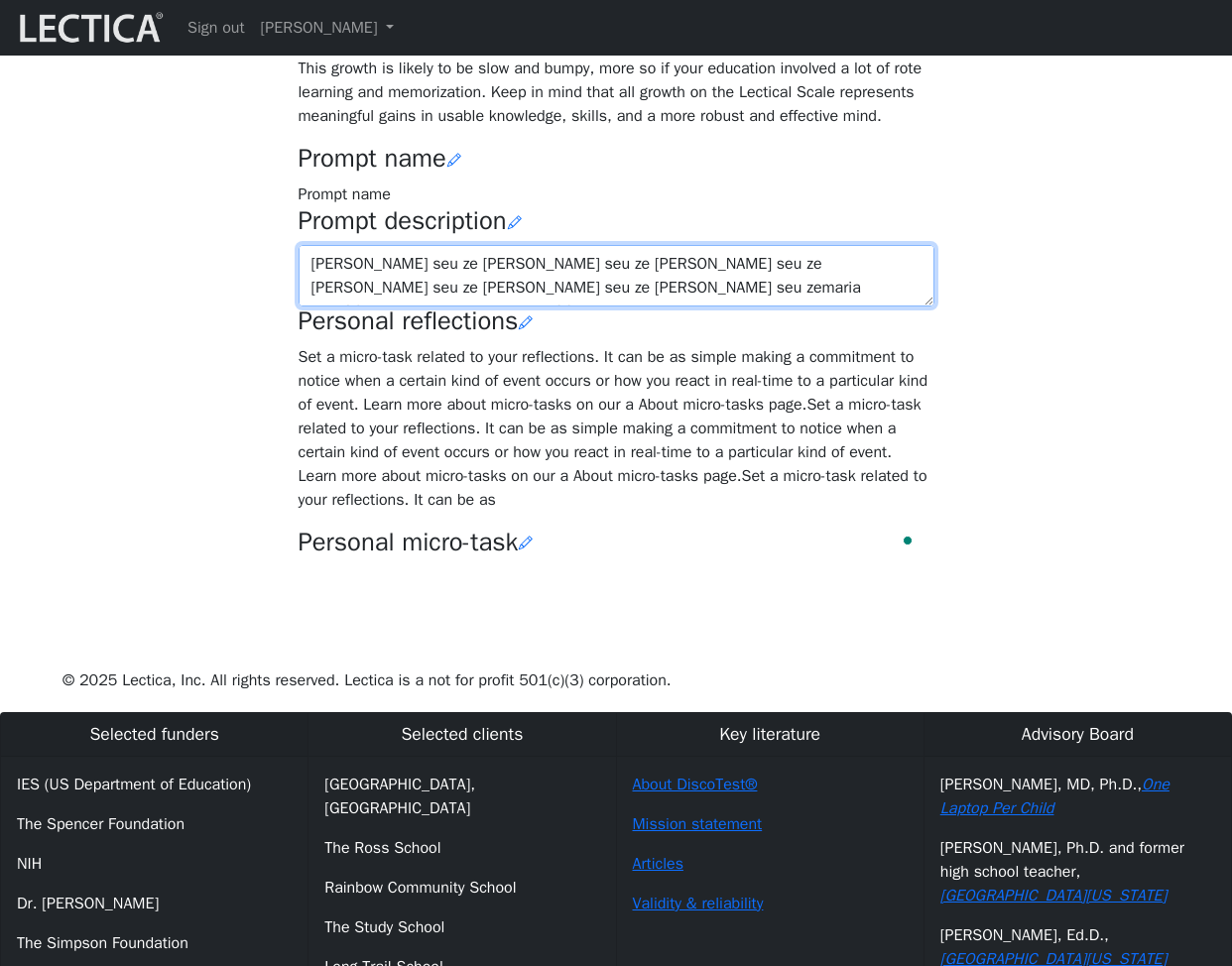 paste on "maria jose seu ze" 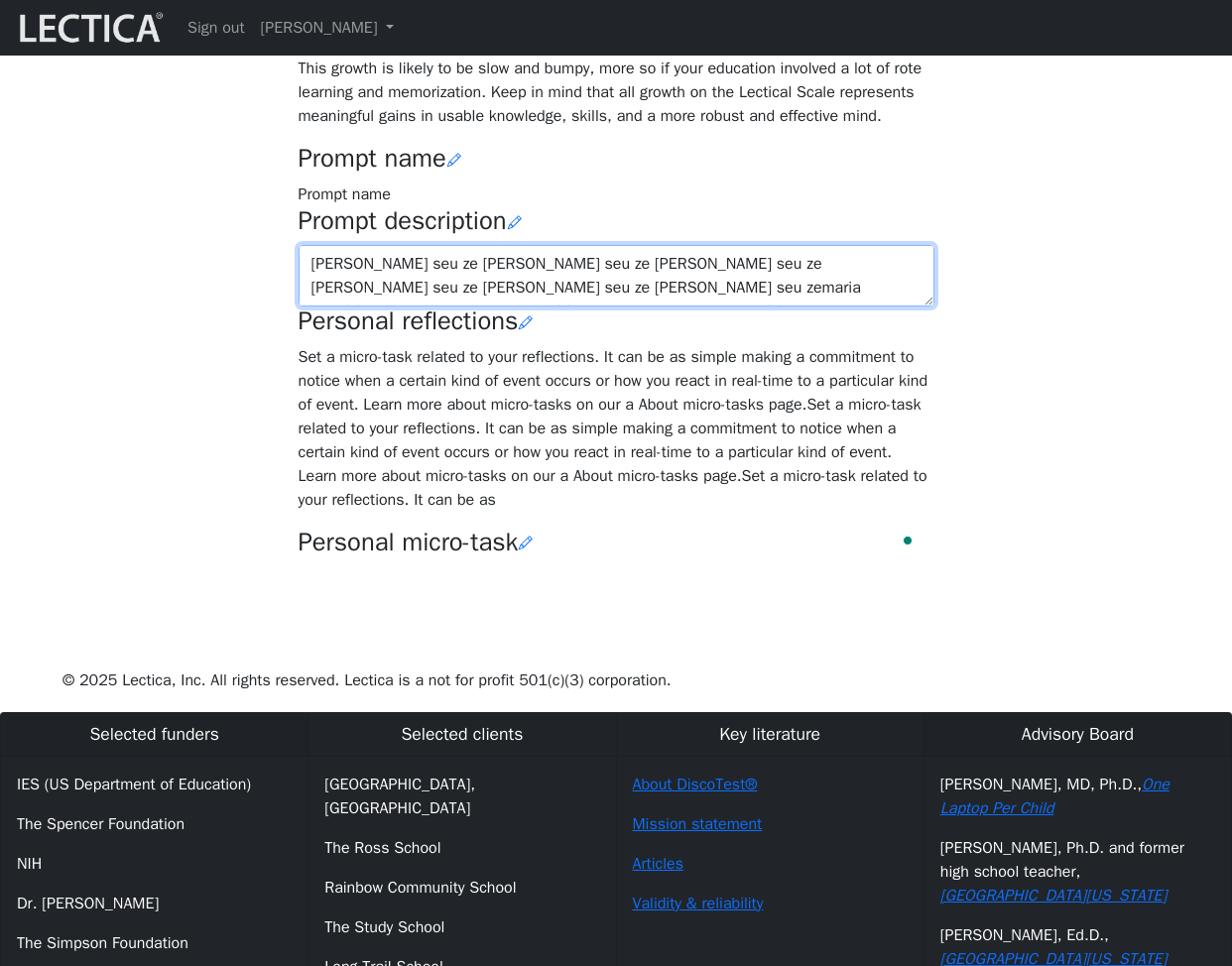scroll, scrollTop: 18, scrollLeft: 0, axis: vertical 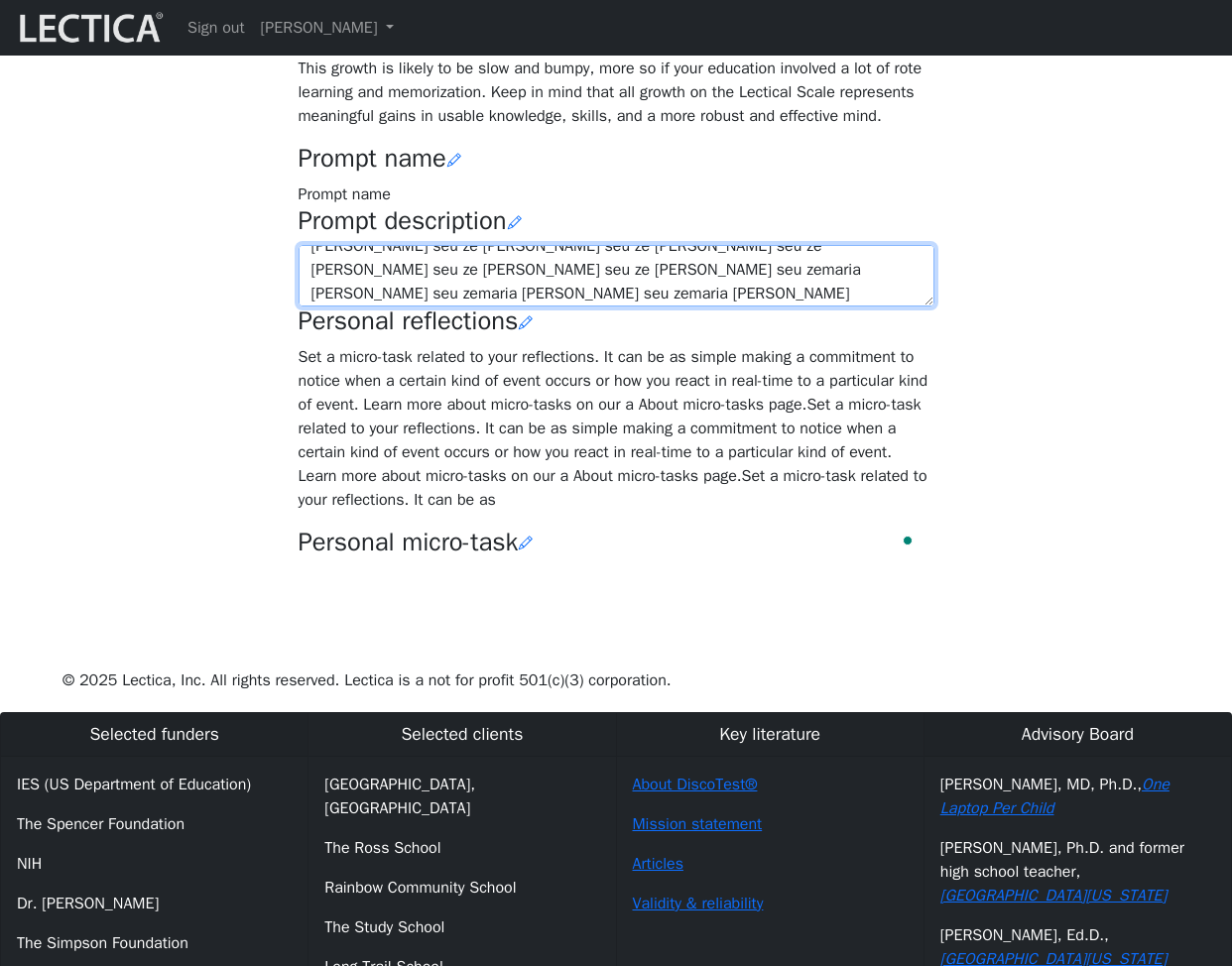 paste on "maria jose seu ze" 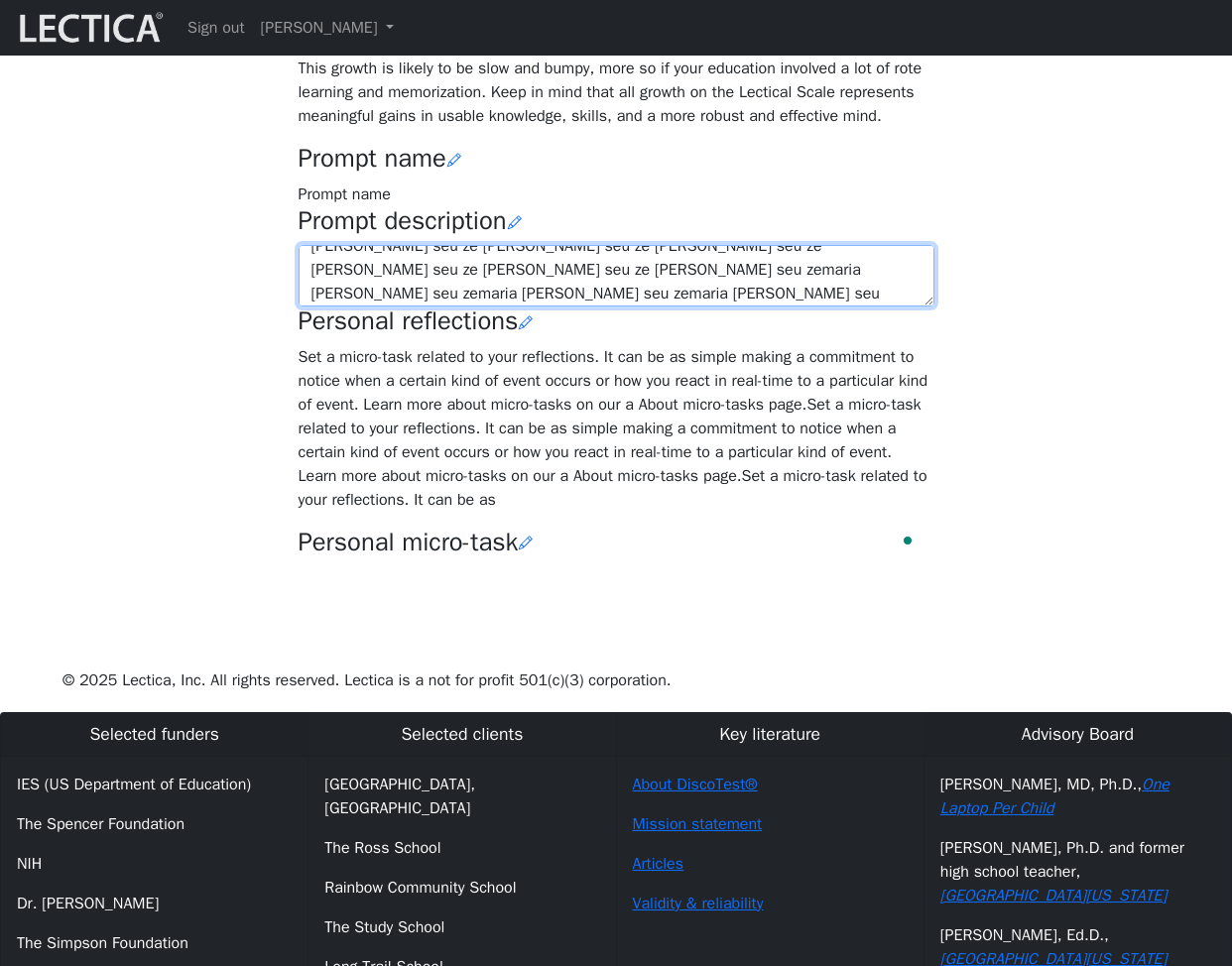 paste on "maria jose seu ze" 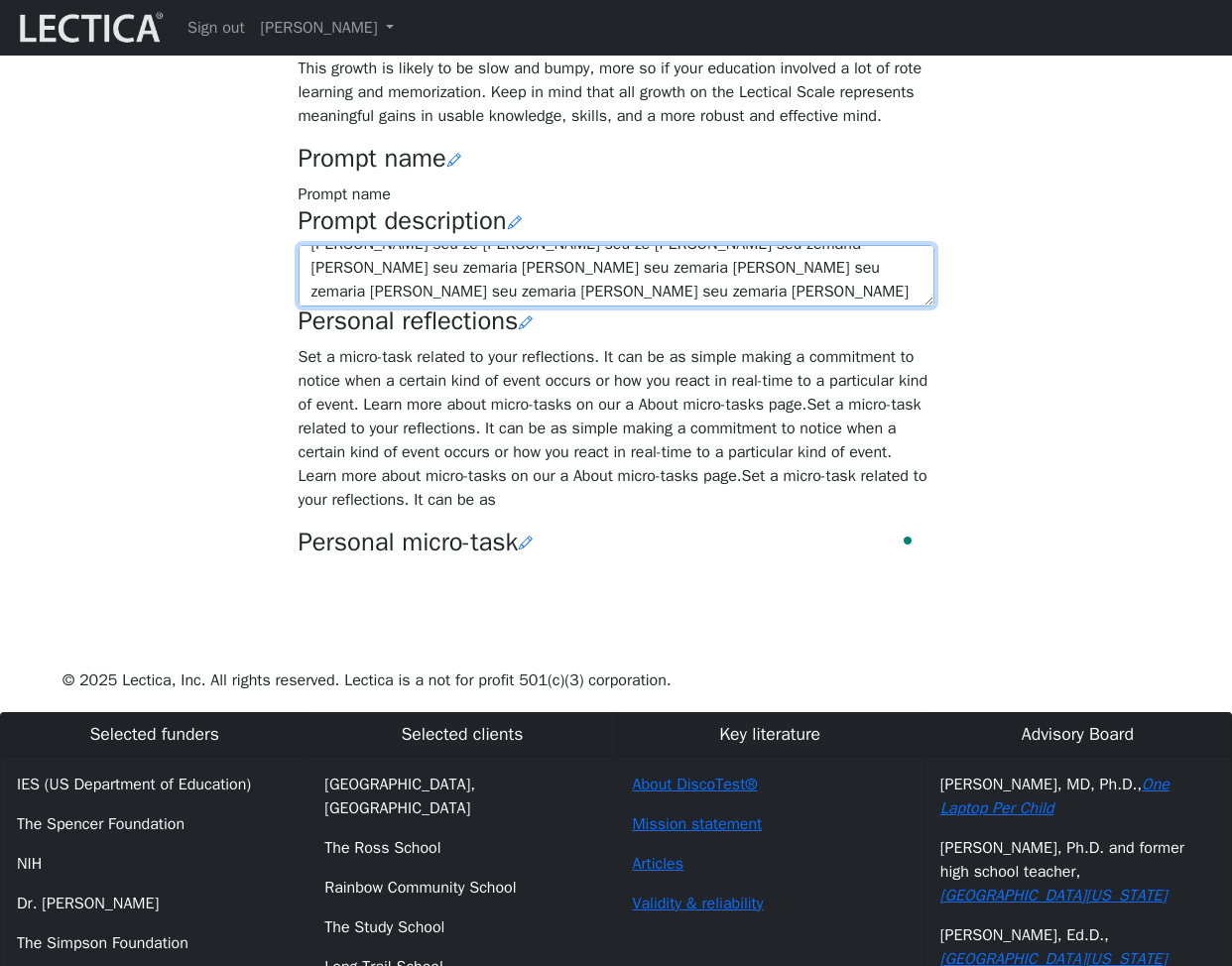 paste on "maria jose seu ze" 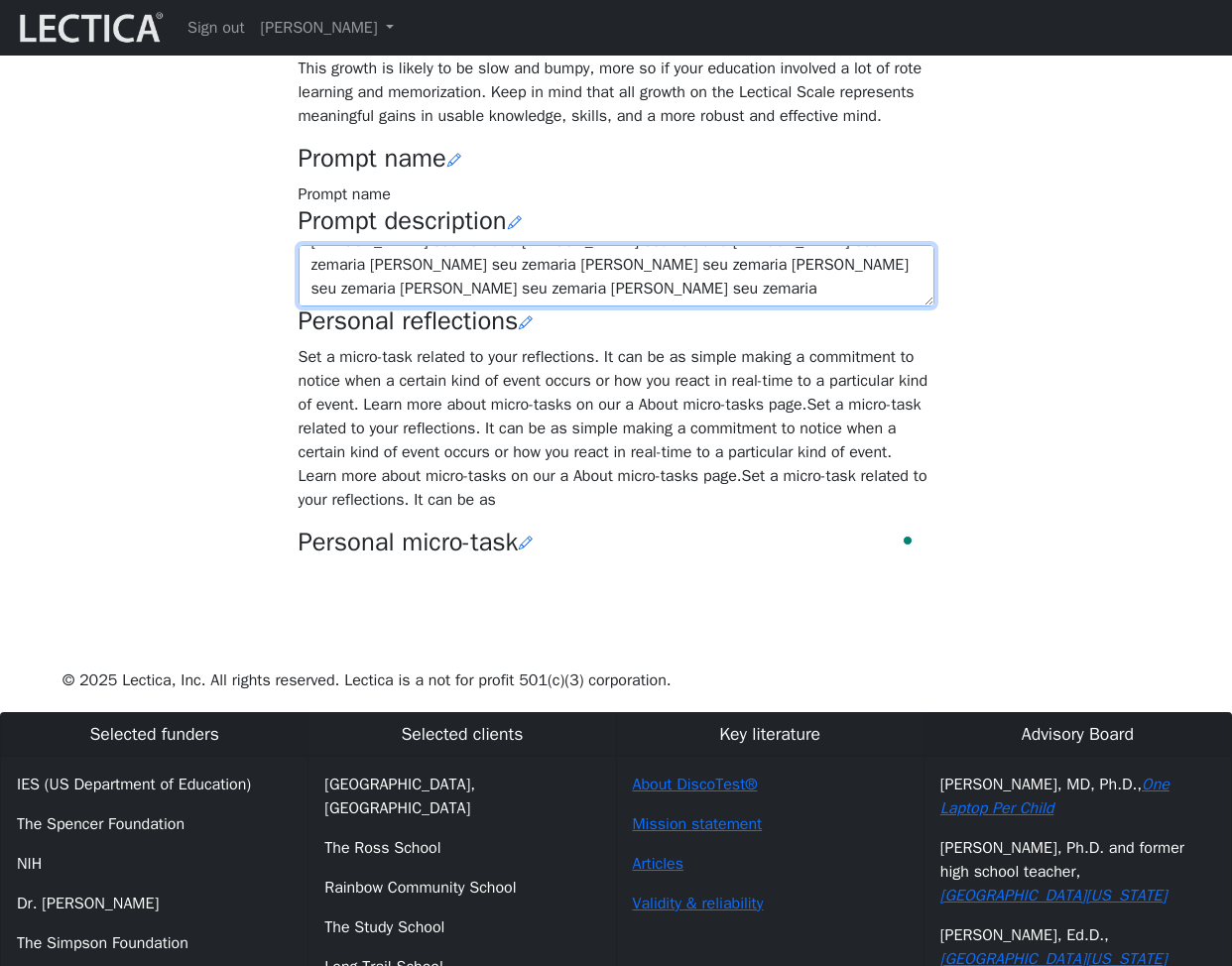 scroll, scrollTop: 70, scrollLeft: 0, axis: vertical 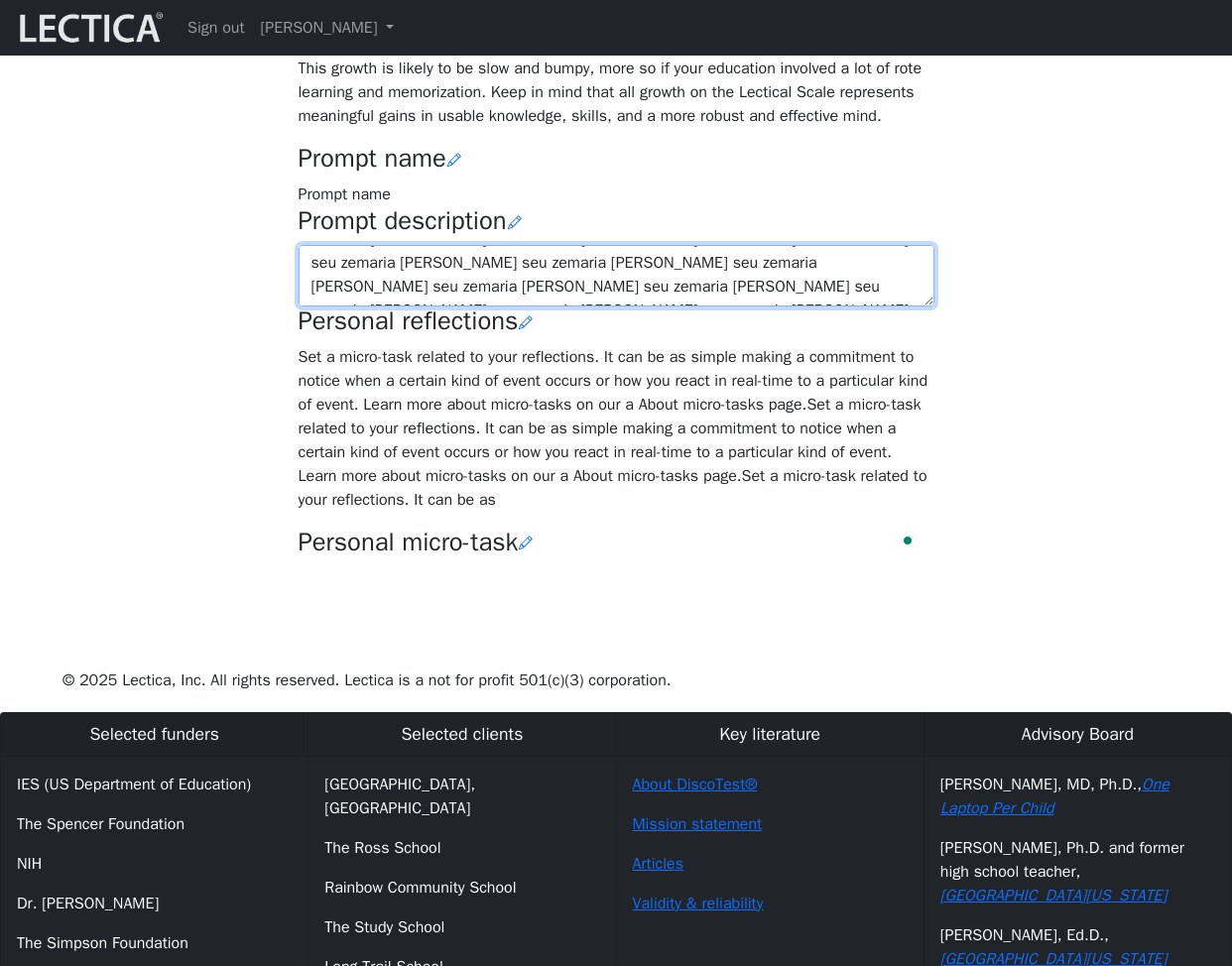 paste on "maria jose seu ze maria jose seu ze maria jose seu ze maria jose seu ze maria jose seu ze maria jose seu zemaria jose seu zemaria jose seu zemaria jose seu zemaria jose seu zemaria jose seu zemaria jose seu zemaria jose seu zemaria jose seu zemaria jose seu zemaria jose seu zemaria jose seu zemaria jose seu zemaria jose seu zemaria jose seu zemaria jose seu ze" 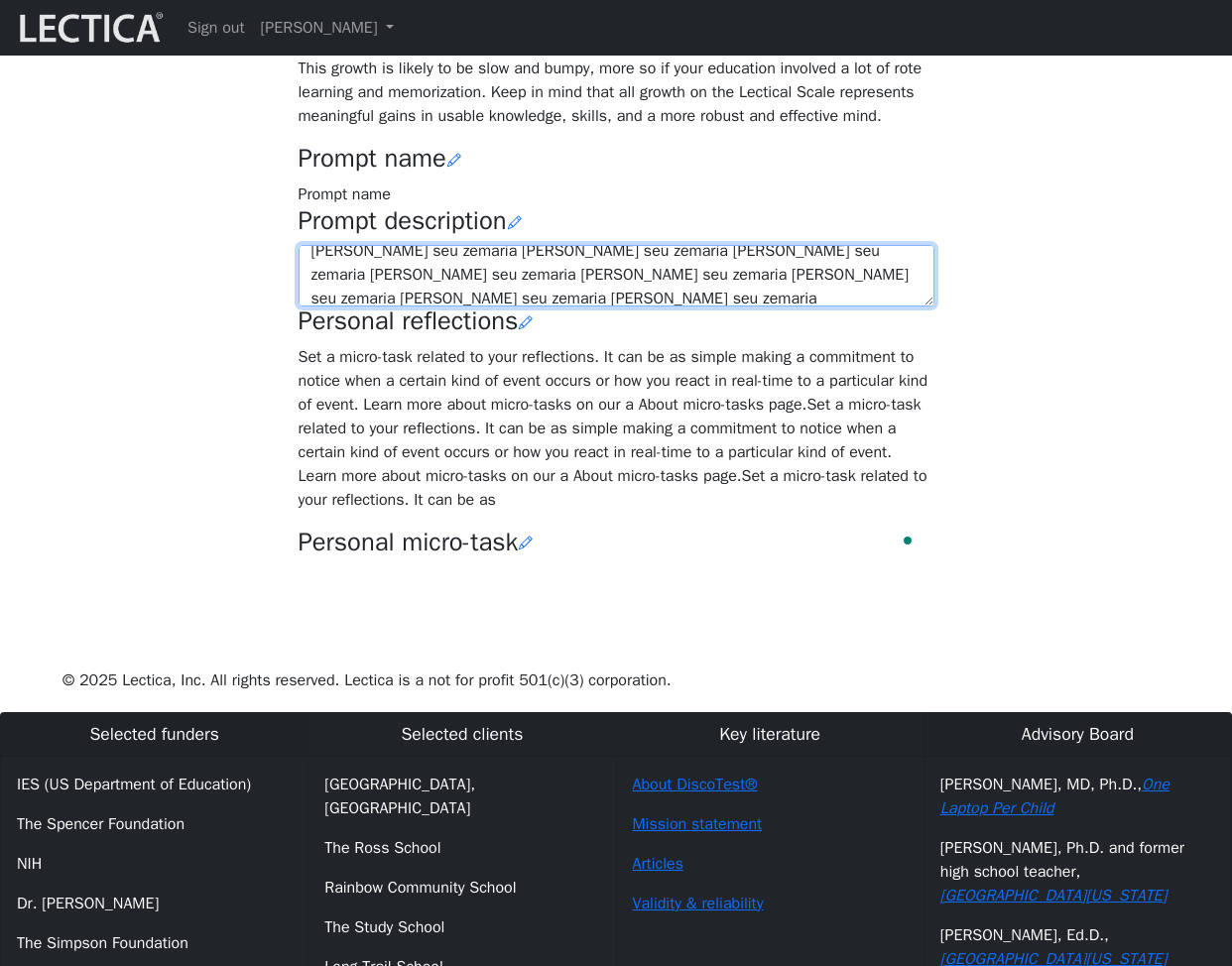 paste on "maria jose seu ze maria jose seu ze maria jose seu ze maria jose seu ze maria jose seu ze maria jose seu zemaria jose seu zemaria jose seu zemaria jose seu zemaria jose seu zemaria jose seu zemaria jose seu zemaria jose seu zemaria jose seu zemaria jose seu zemaria jose seu zemaria jose seu zemaria jose seu zemaria jose seu zemaria jose seu zemaria jose seu ze" 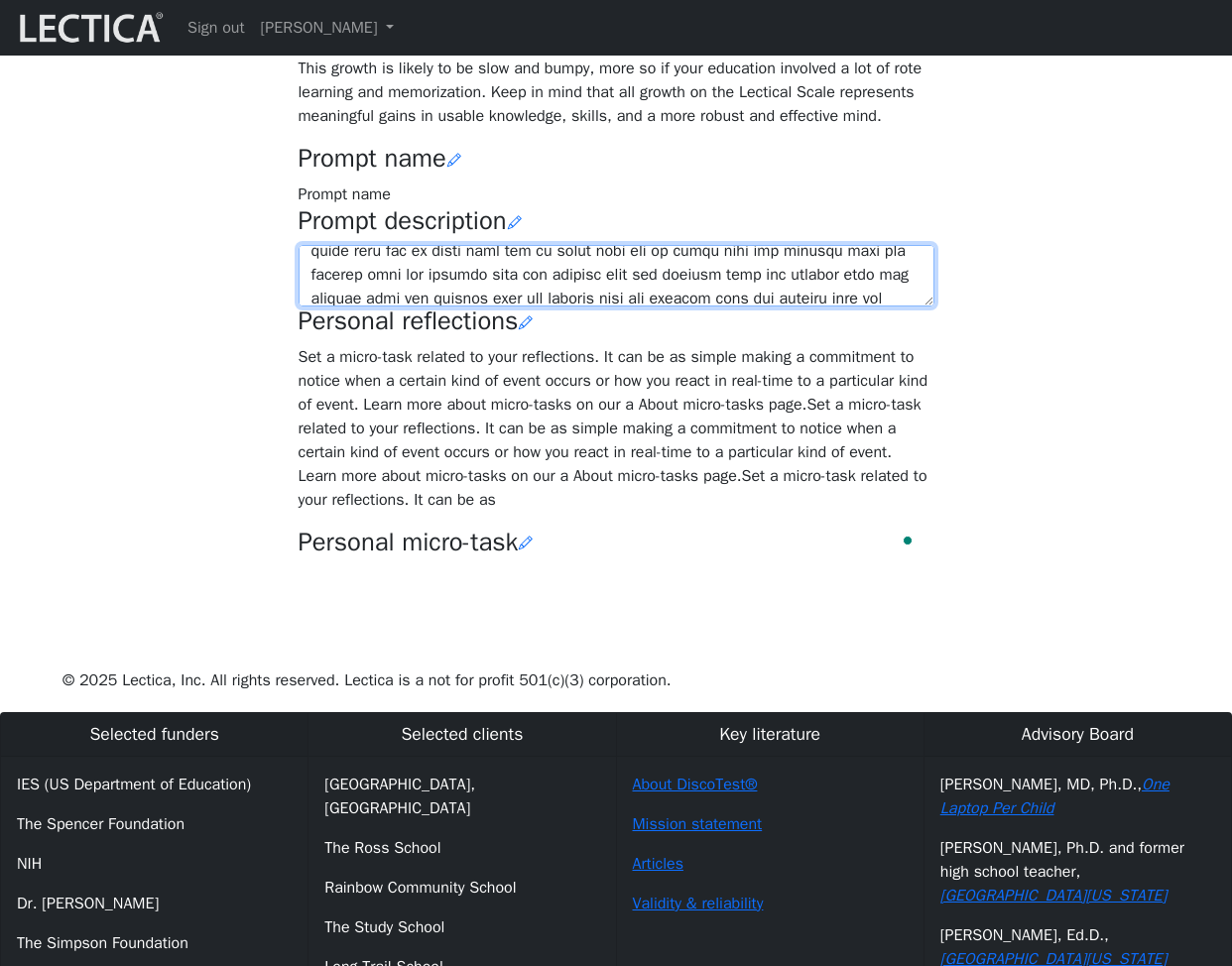 scroll, scrollTop: 358, scrollLeft: 0, axis: vertical 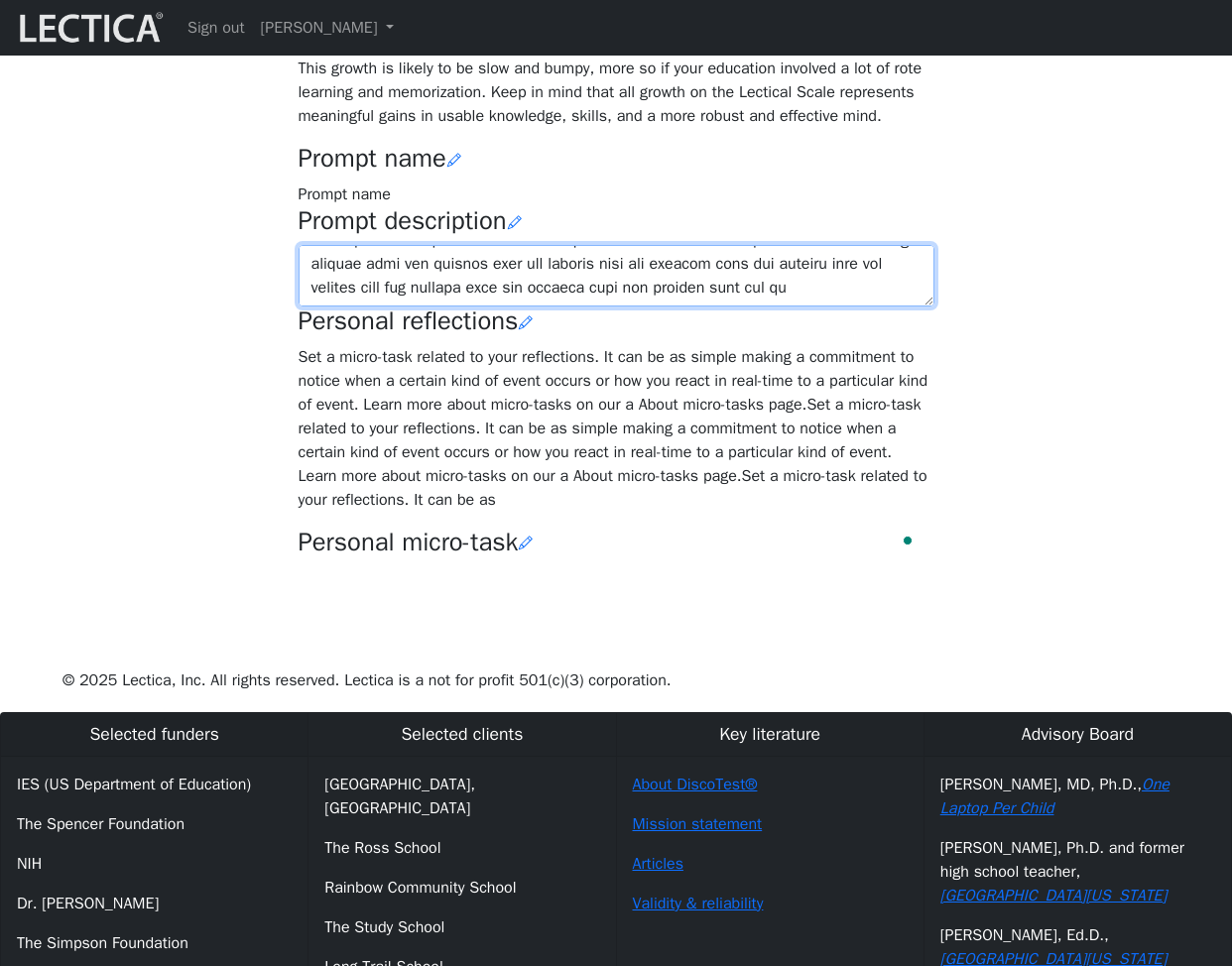 paste on "maria jose seu ze maria jose seu ze maria jose seu ze maria jose seu ze maria jose seu ze maria jose seu zemaria jose seu zemaria jose seu zemaria jose seu zemaria jose seu zemaria jose seu zemaria jose seu zemaria jose seu zemaria jose seu zemaria jose seu zemaria jose seu zemaria jose seu zemaria jose seu zemaria jose seu zemaria jose seu zemaria jose seu ze" 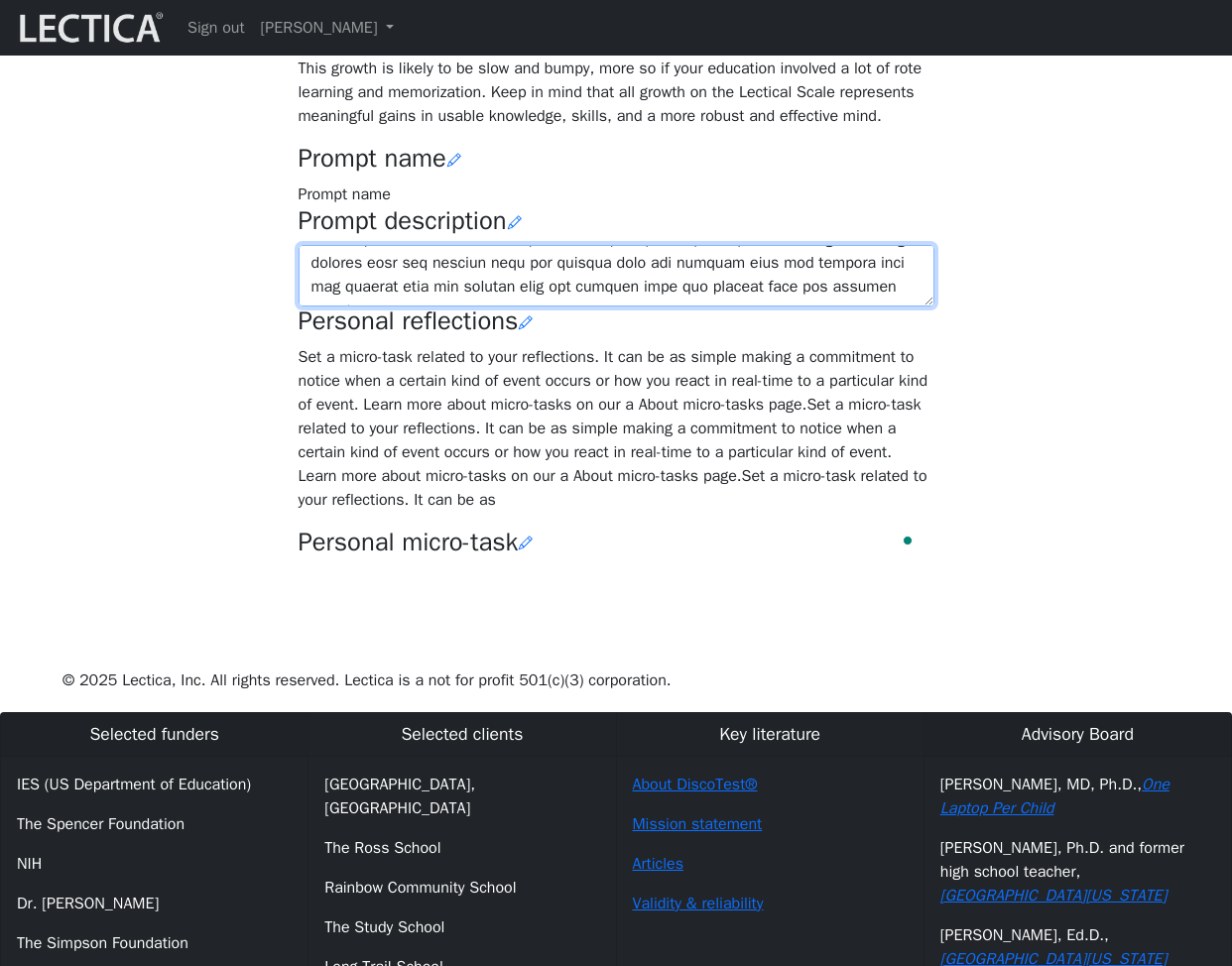 scroll, scrollTop: 489, scrollLeft: 0, axis: vertical 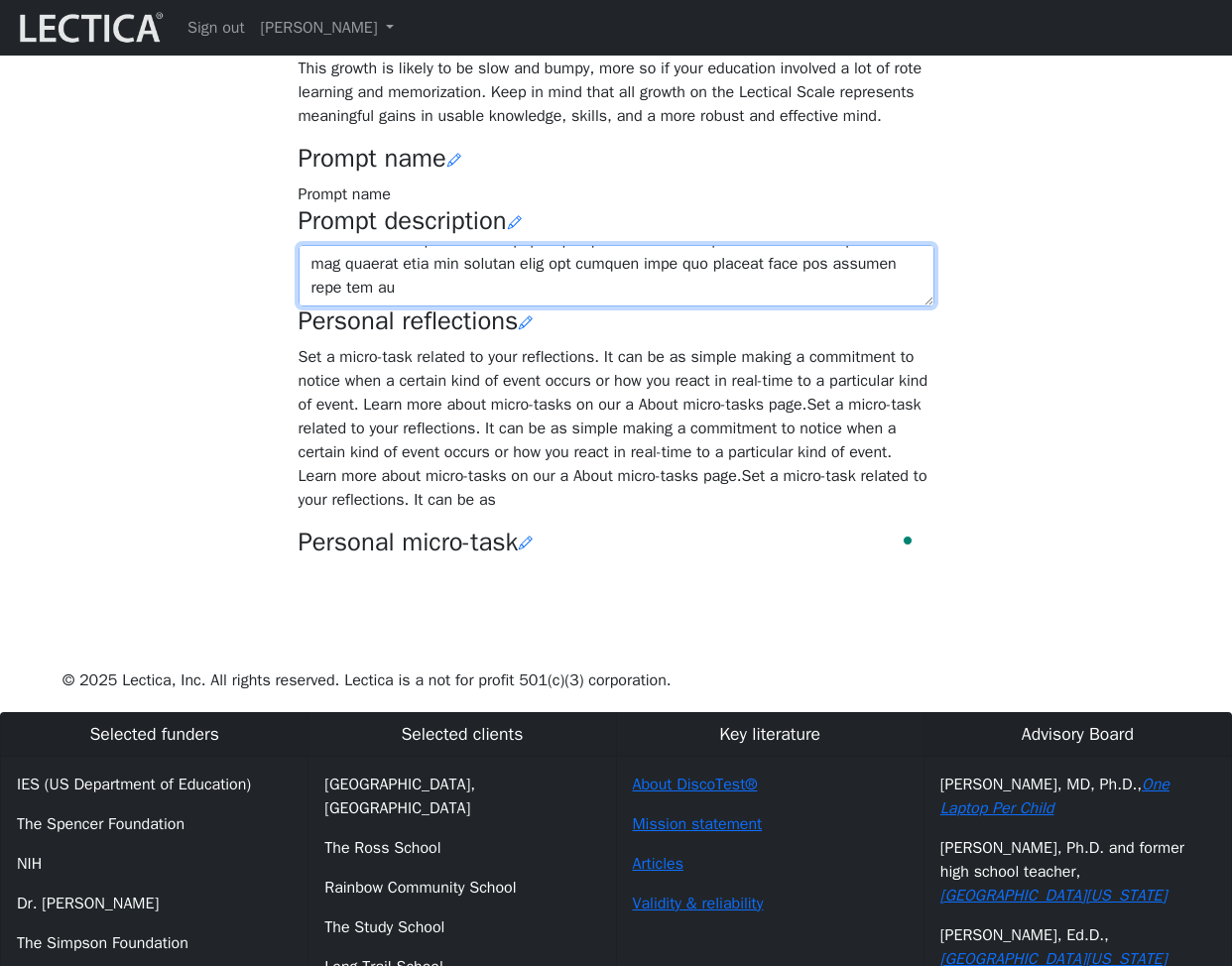paste on "maria jose seu ze maria jose seu ze maria jose seu ze maria jose seu ze maria jose seu ze maria jose seu zemaria jose seu zemaria jose seu zemaria jose seu zemaria jose seu zemaria jose seu zemaria jose seu zemaria jose seu zemaria jose seu zemaria jose seu zemaria jose seu zemaria jose seu zemaria jose seu zemaria jose seu zemaria jose seu zemaria jose seu ze" 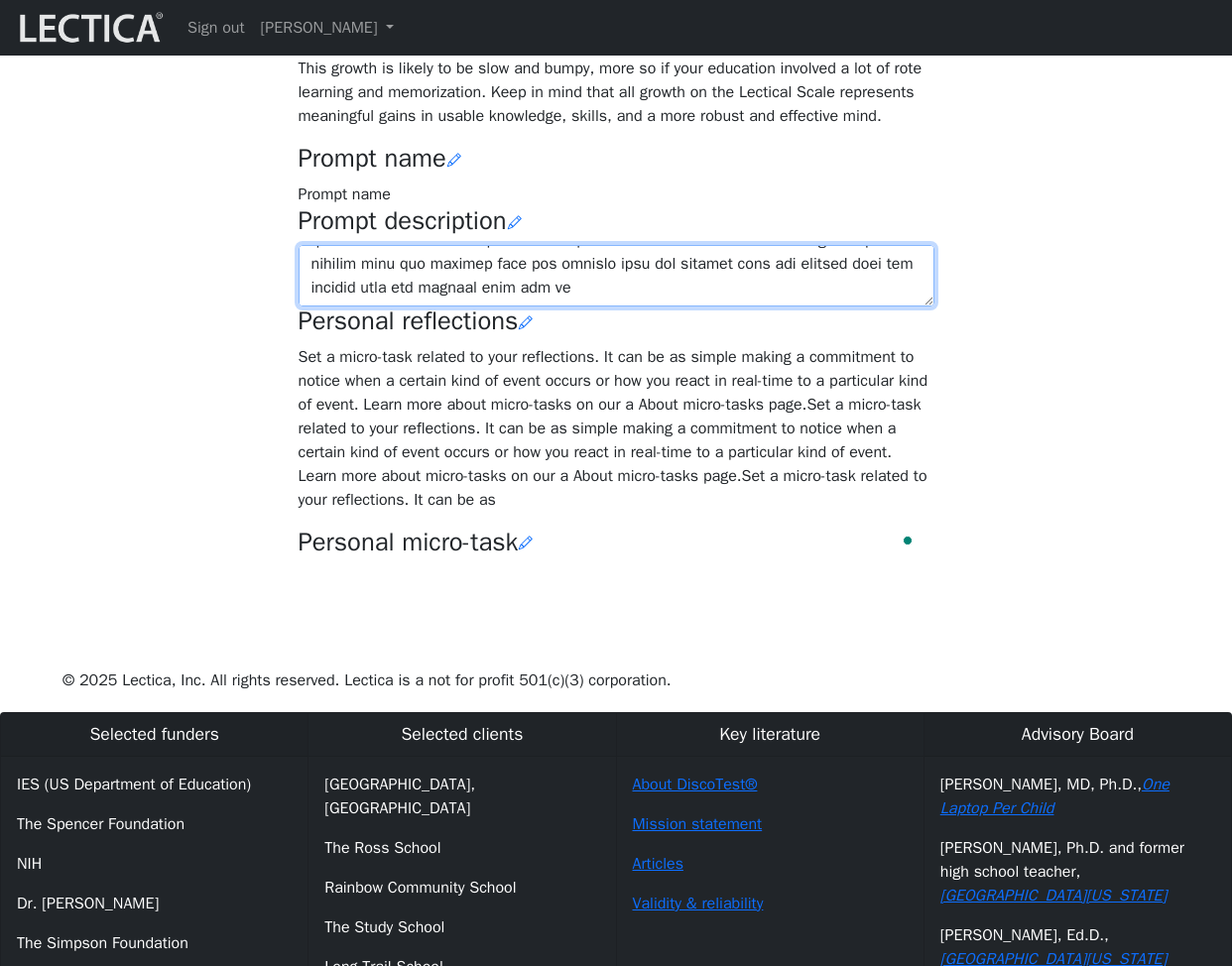 paste on "maria jose seu ze maria jose seu ze maria jose seu ze maria jose seu ze maria jose seu ze maria jose seu zemaria jose seu zemaria jose seu zemaria jose seu zemaria jose seu zemaria jose seu zemaria jose seu zemaria jose seu zemaria jose seu zemaria jose seu zemaria jose seu zemaria jose seu zemaria jose seu zemaria jose seu zemaria jose seu zemaria jose seu ze" 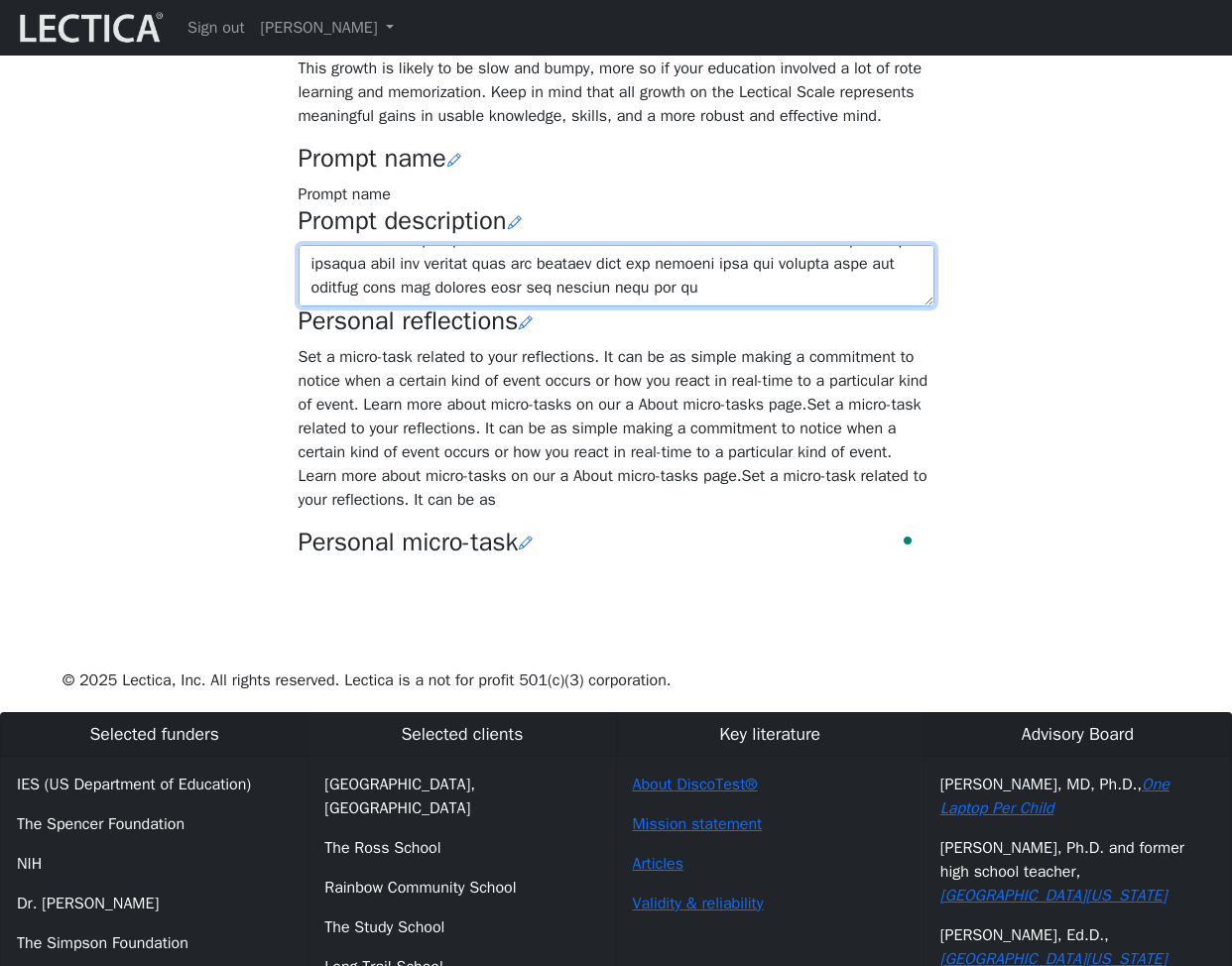 paste on "maria jose seu ze maria jose seu ze maria jose seu ze maria jose seu ze maria jose seu ze maria jose seu zemaria jose seu zemaria jose seu zemaria jose seu zemaria jose seu zemaria jose seu zemaria jose seu zemaria jose seu zemaria jose seu zemaria jose seu zemaria jose seu zemaria jose seu zemaria jose seu zemaria jose seu zemaria jose seu zemaria jose seu ze" 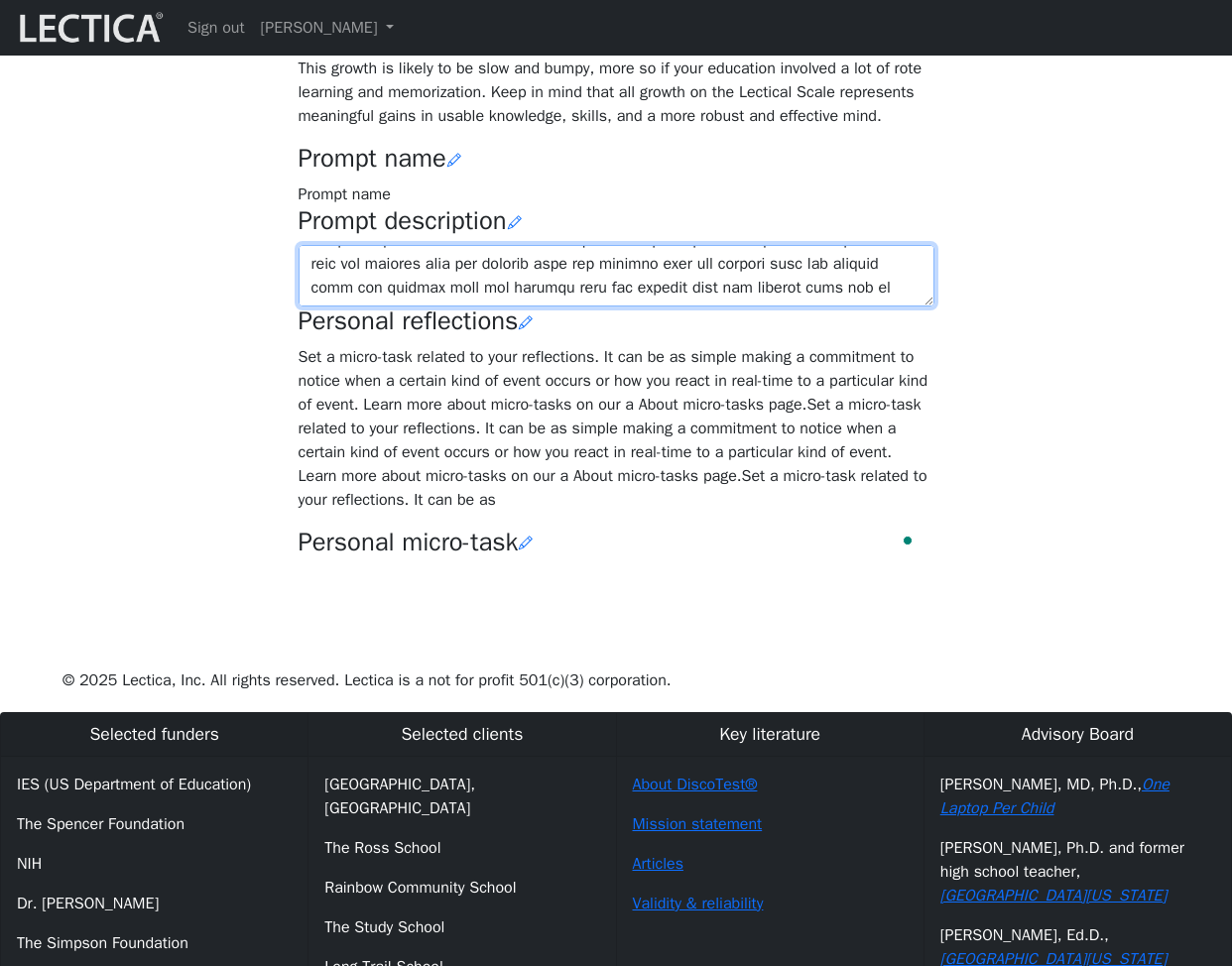 paste on "maria jose seu ze maria jose seu ze maria jose seu ze maria jose seu ze maria jose seu ze maria jose seu zemaria jose seu zemaria jose seu zemaria jose seu zemaria jose seu zemaria jose seu zemaria jose seu zemaria jose seu zemaria jose seu zemaria jose seu zemaria jose seu zemaria jose seu zemaria jose seu zemaria jose seu zemaria jose seu zemaria jose seu ze" 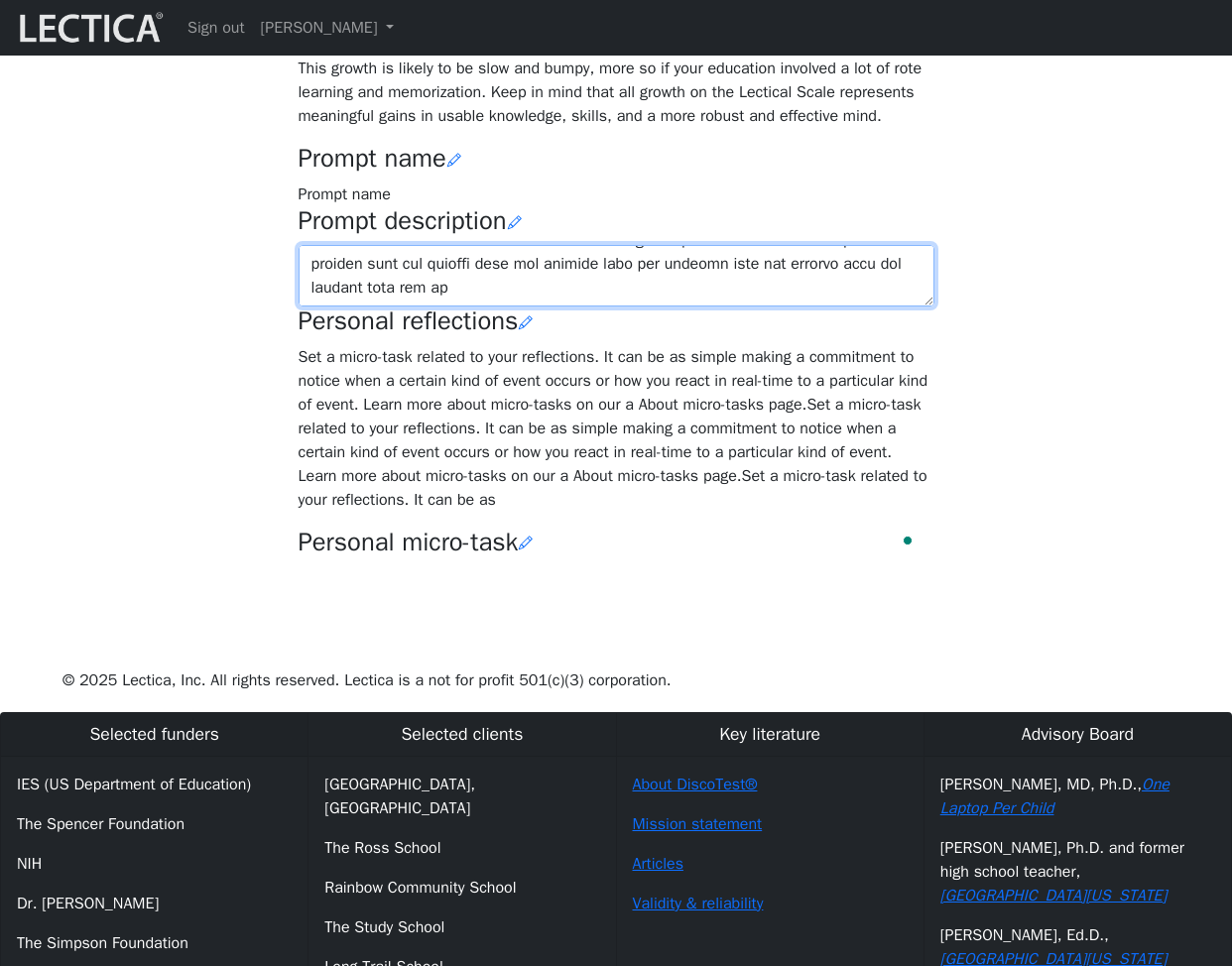 paste on "maria jose seu ze maria jose seu ze maria jose seu ze maria jose seu ze maria jose seu ze maria jose seu zemaria jose seu zemaria jose seu zemaria jose seu zemaria jose seu zemaria jose seu zemaria jose seu zemaria jose seu zemaria jose seu zemaria jose seu zemaria jose seu zemaria jose seu zemaria jose seu zemaria jose seu zemaria jose seu zemaria jose seu ze" 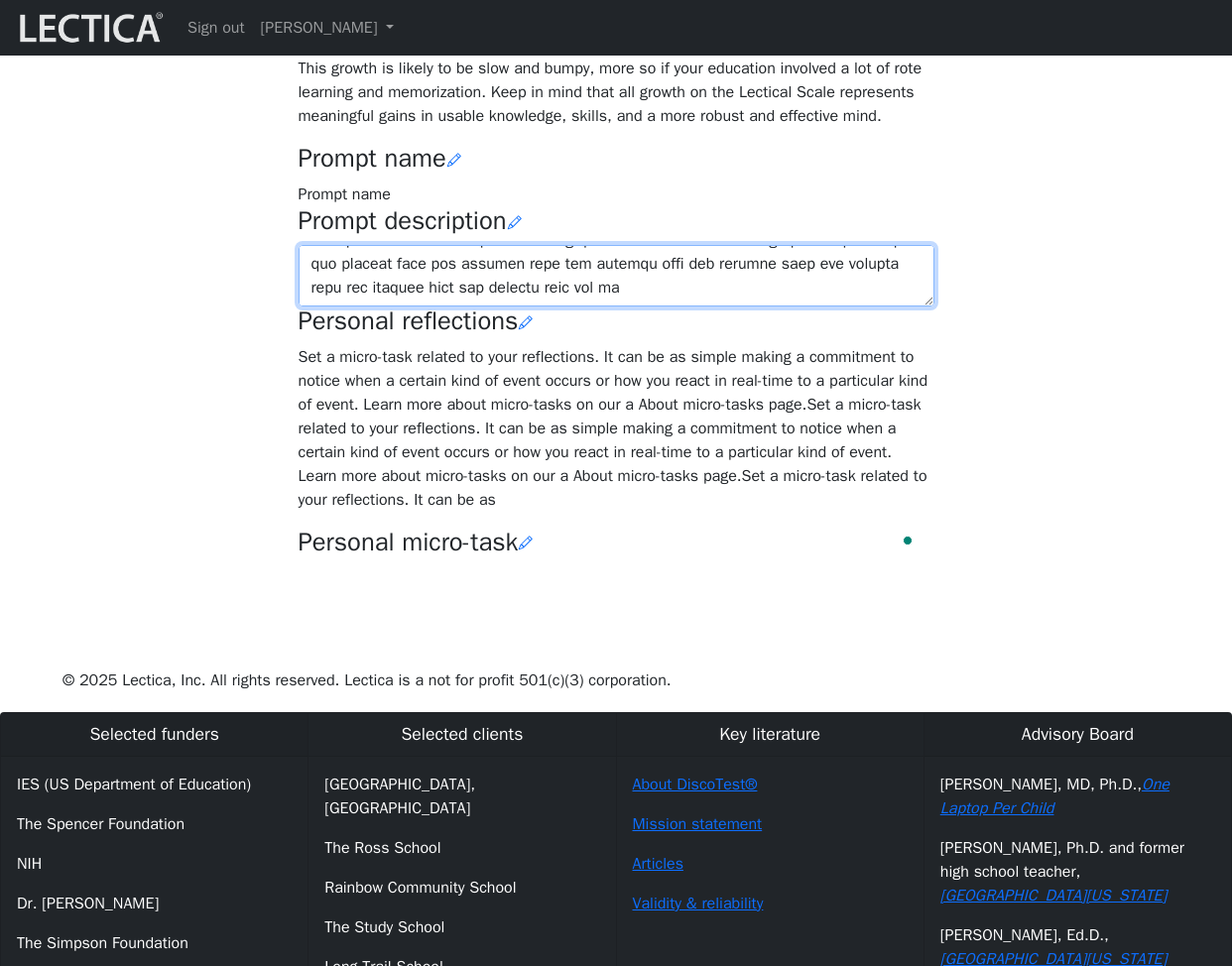 paste on "maria jose seu ze maria jose seu ze maria jose seu ze maria jose seu ze maria jose seu ze maria jose seu zemaria jose seu zemaria jose seu zemaria jose seu zemaria jose seu zemaria jose seu zemaria jose seu zemaria jose seu zemaria jose seu zemaria jose seu zemaria jose seu zemaria jose seu zemaria jose seu zemaria jose seu zemaria jose seu zemaria jose seu ze" 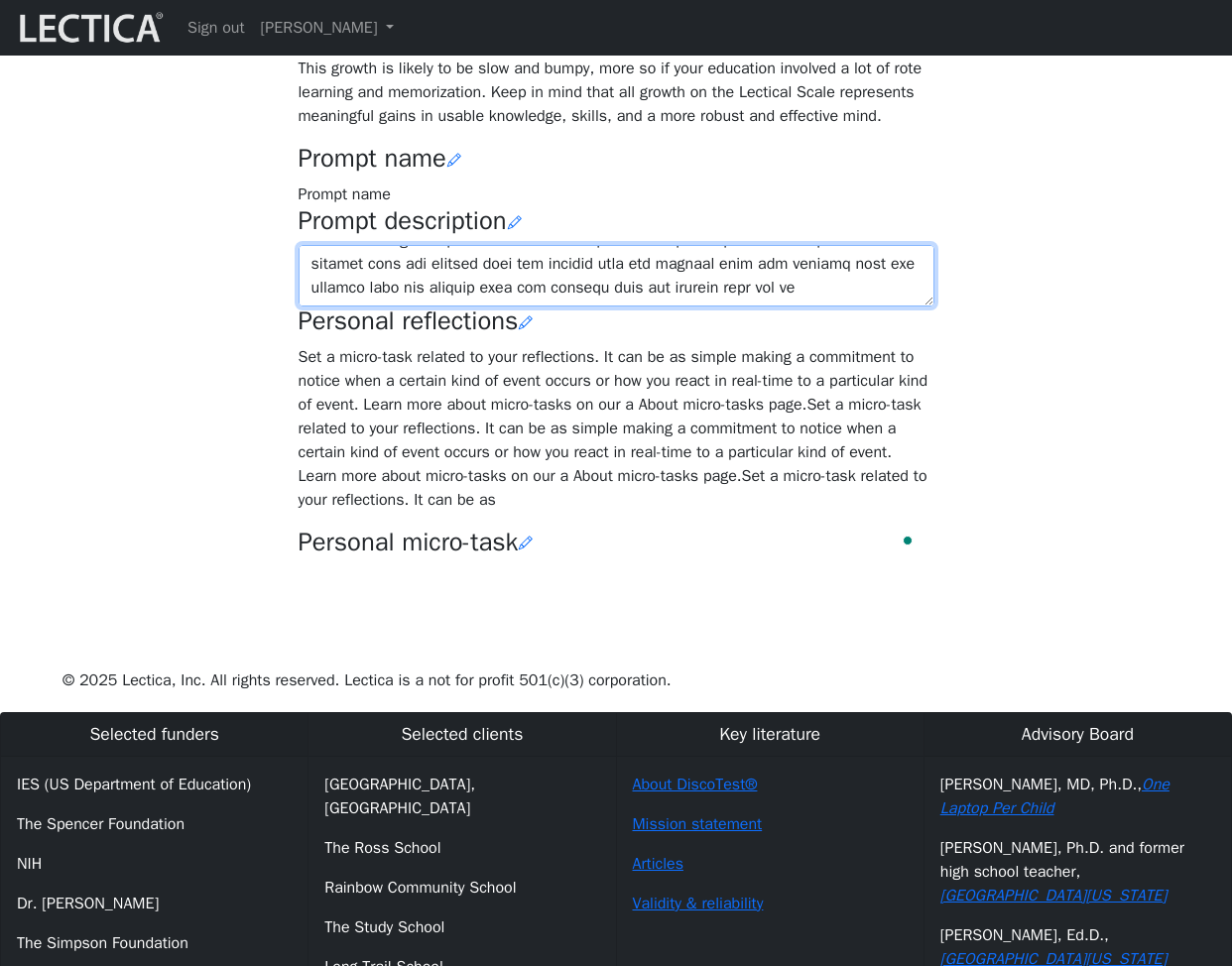 paste on "maria jose seu ze maria jose seu ze maria jose seu ze maria jose seu ze maria jose seu ze maria jose seu zemaria jose seu zemaria jose seu zemaria jose seu zemaria jose seu zemaria jose seu zemaria jose seu zemaria jose seu zemaria jose seu zemaria jose seu zemaria jose seu zemaria jose seu zemaria jose seu zemaria jose seu zemaria jose seu zemaria jose seu ze" 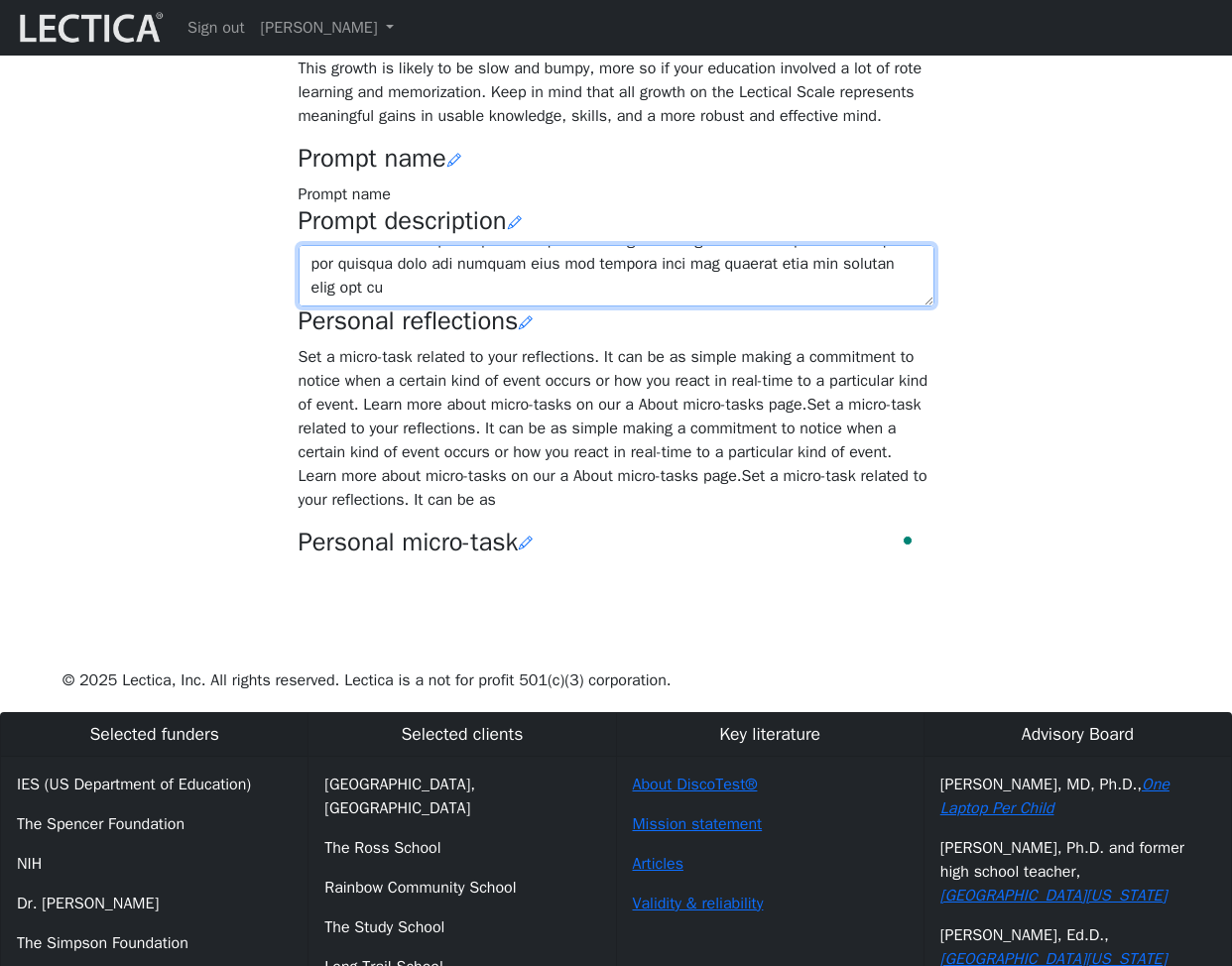 paste 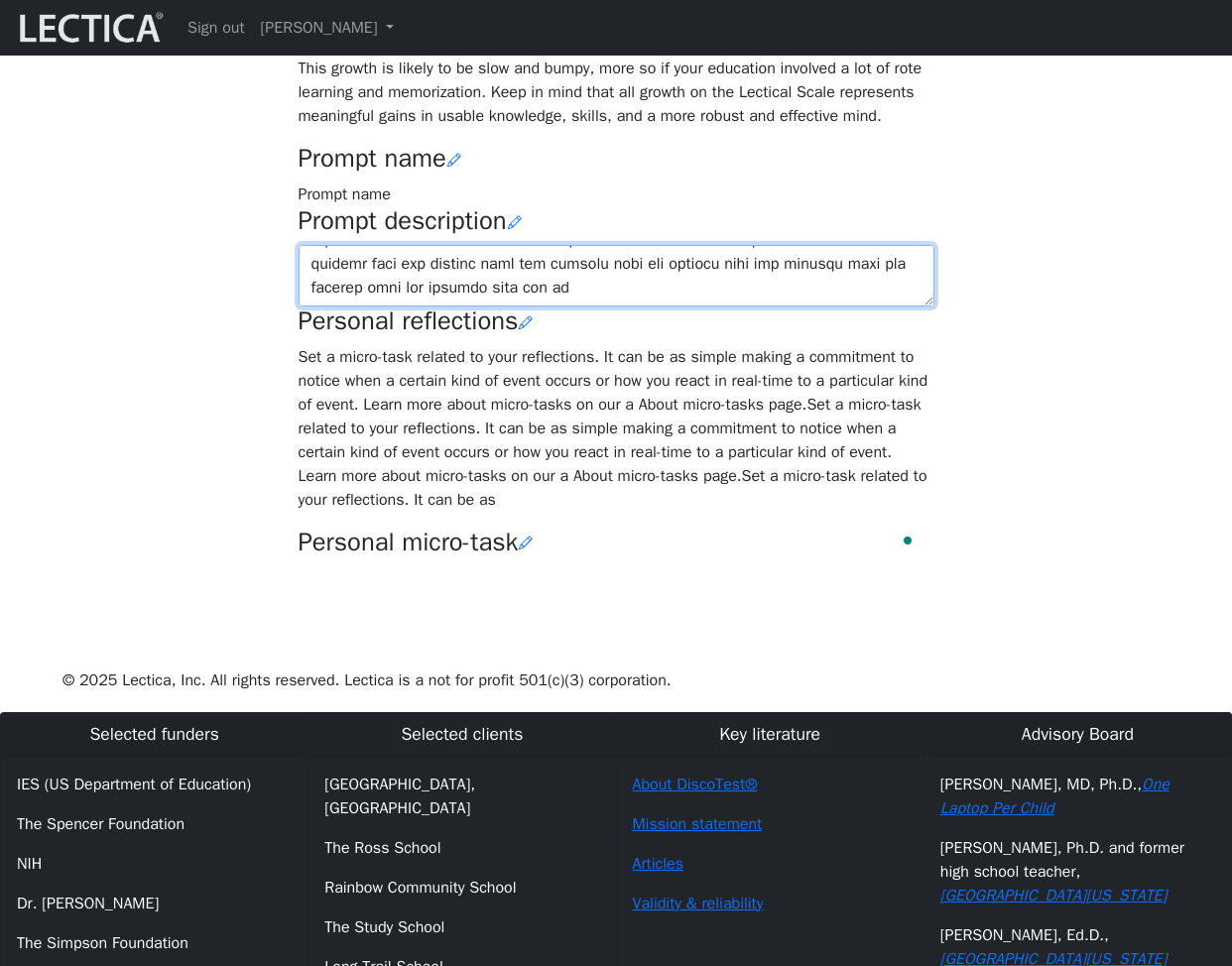 type on "maria jose seu ze maria jose seu ze maria jose seu ze maria jose seu ze maria jose seu ze maria jose seu zemaria jose seu zemaria jose seu zemaria jose seu zemaria jose seu zemaria jose seu zemaria jose seu zemaria jose seu zemaria jose seu zemaria jose seu zemaria jose seu zemaria jose seu zemaria jose seu zemaria jose seu zemaria jose seu zemaria jose seu zemaria jose seu ze maria jose seu ze maria jose seu ze maria jose seu ze maria jose seu ze maria jose seu zemaria jose seu zemaria jose seu zemaria jose seu zemaria jose seu zemaria jose seu zemaria jose seu zemaria jose seu zemaria jose seu zemaria jose seu zemaria jose seu zemaria jose seu zemaria jose seu zemaria jose seu zemaria jose seu zemaria jose seu zemaria jose seu ze maria jose seu ze maria jose seu ze maria jose seu ze maria jose seu ze maria jose seu zemaria jose seu zemaria jose seu zemaria jose seu zemaria jose seu zemaria jose seu zemaria jose seu zemaria jose seu zemaria jose seu zemaria jose seu zemaria jose seu zemaria jose seu zemar..." 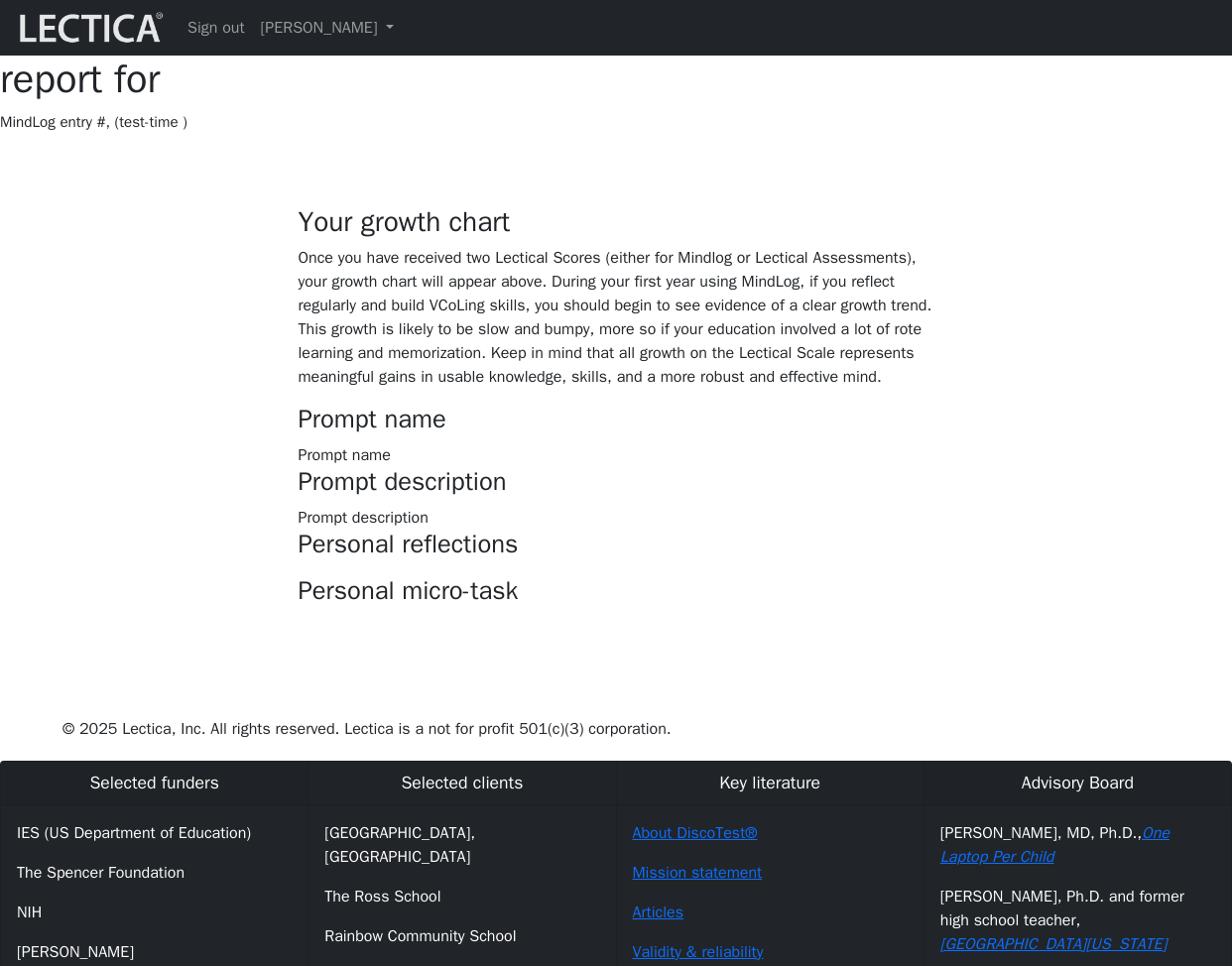 scroll, scrollTop: 261, scrollLeft: 0, axis: vertical 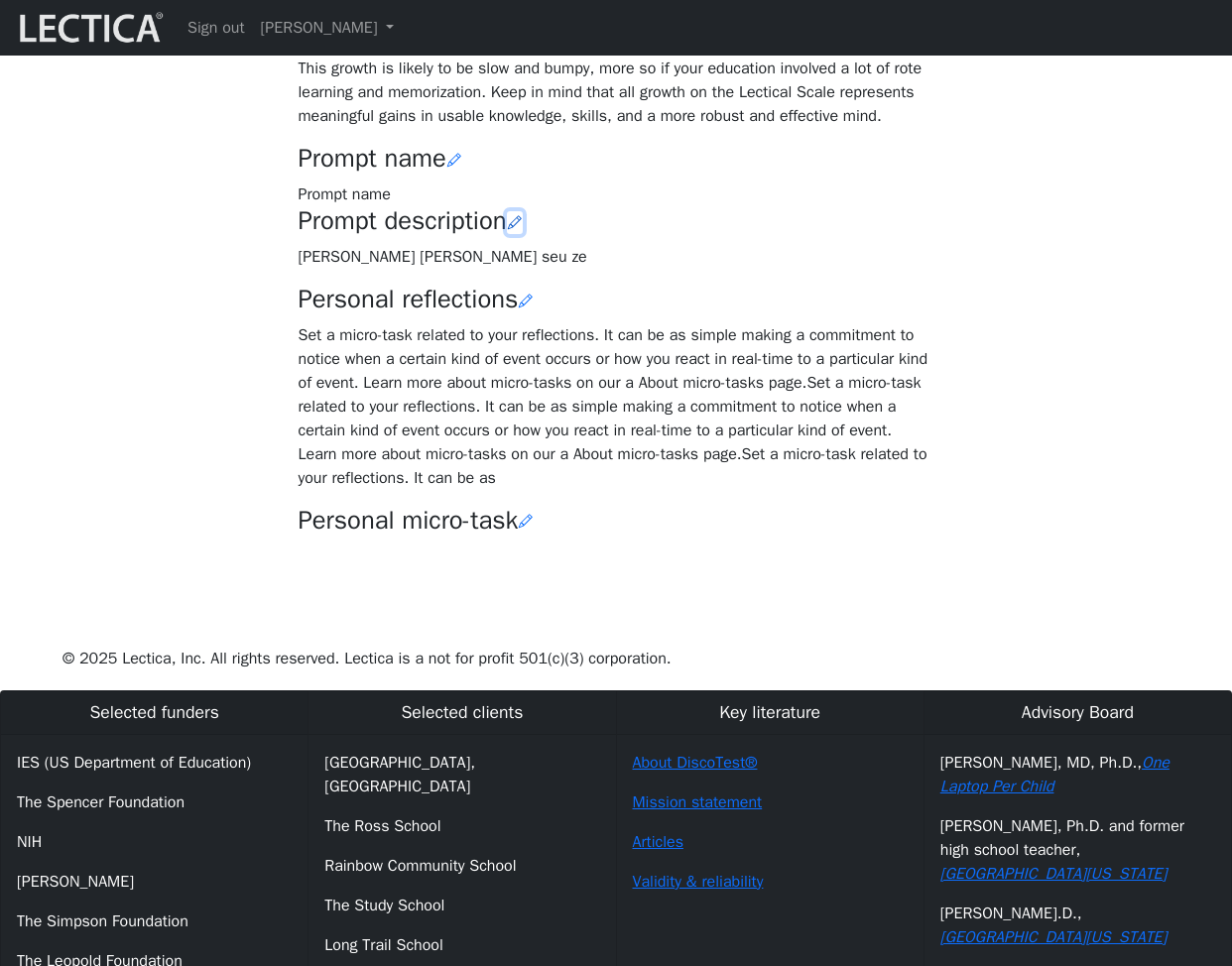 click at bounding box center [515, 222] 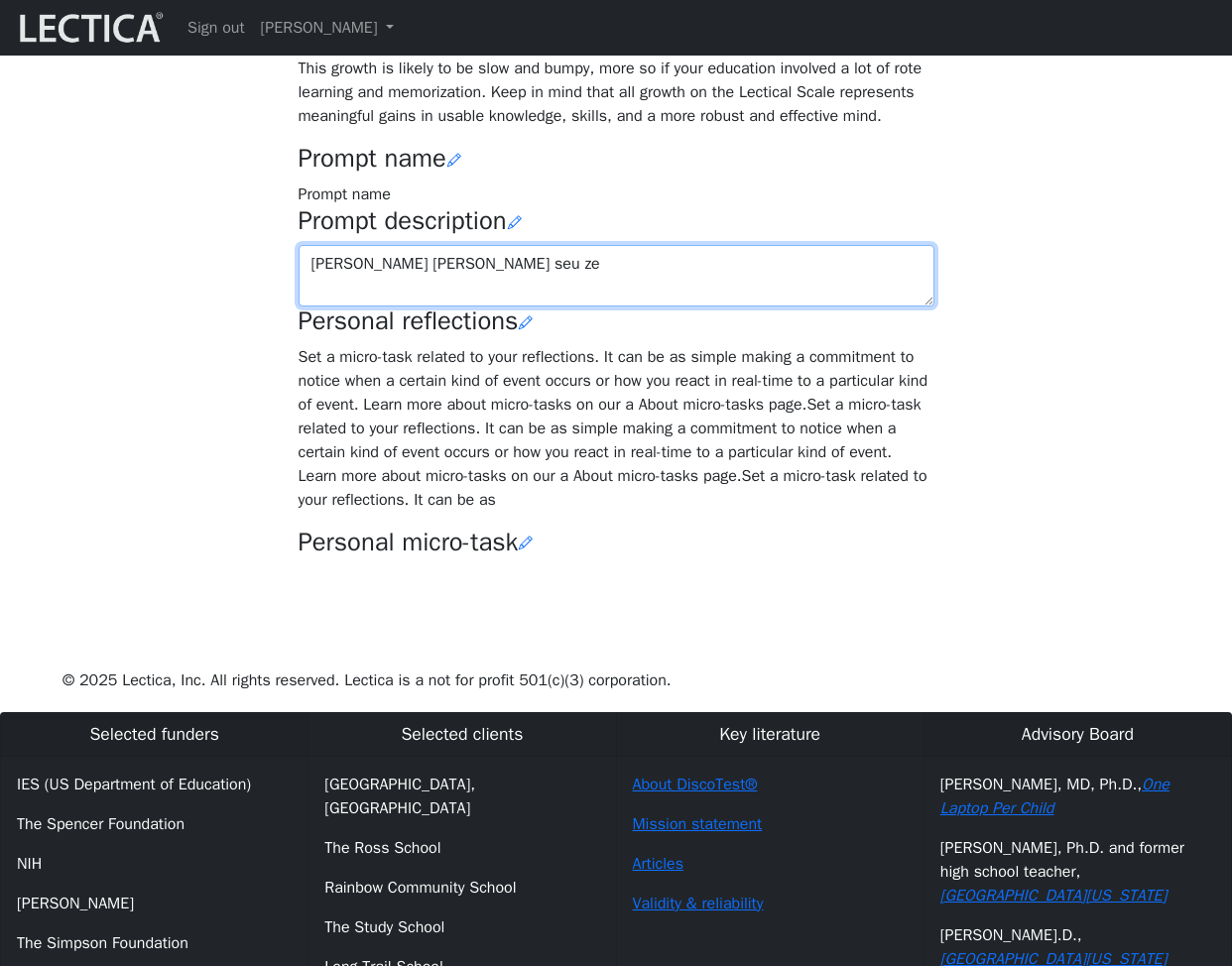 click on "[PERSON_NAME] [PERSON_NAME] seu ze" at bounding box center (616, 276) 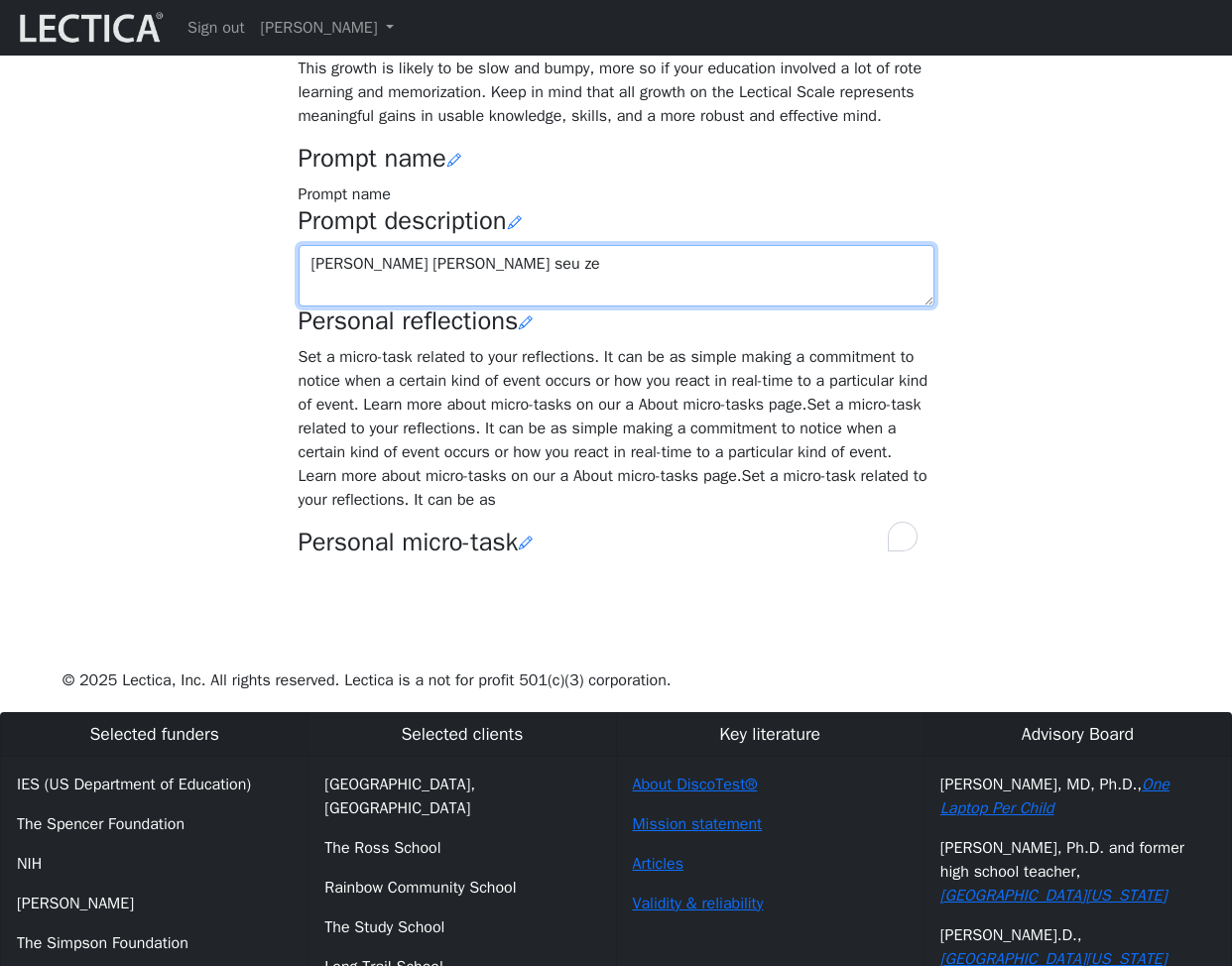 click on "maria jose seu ze" at bounding box center (616, 276) 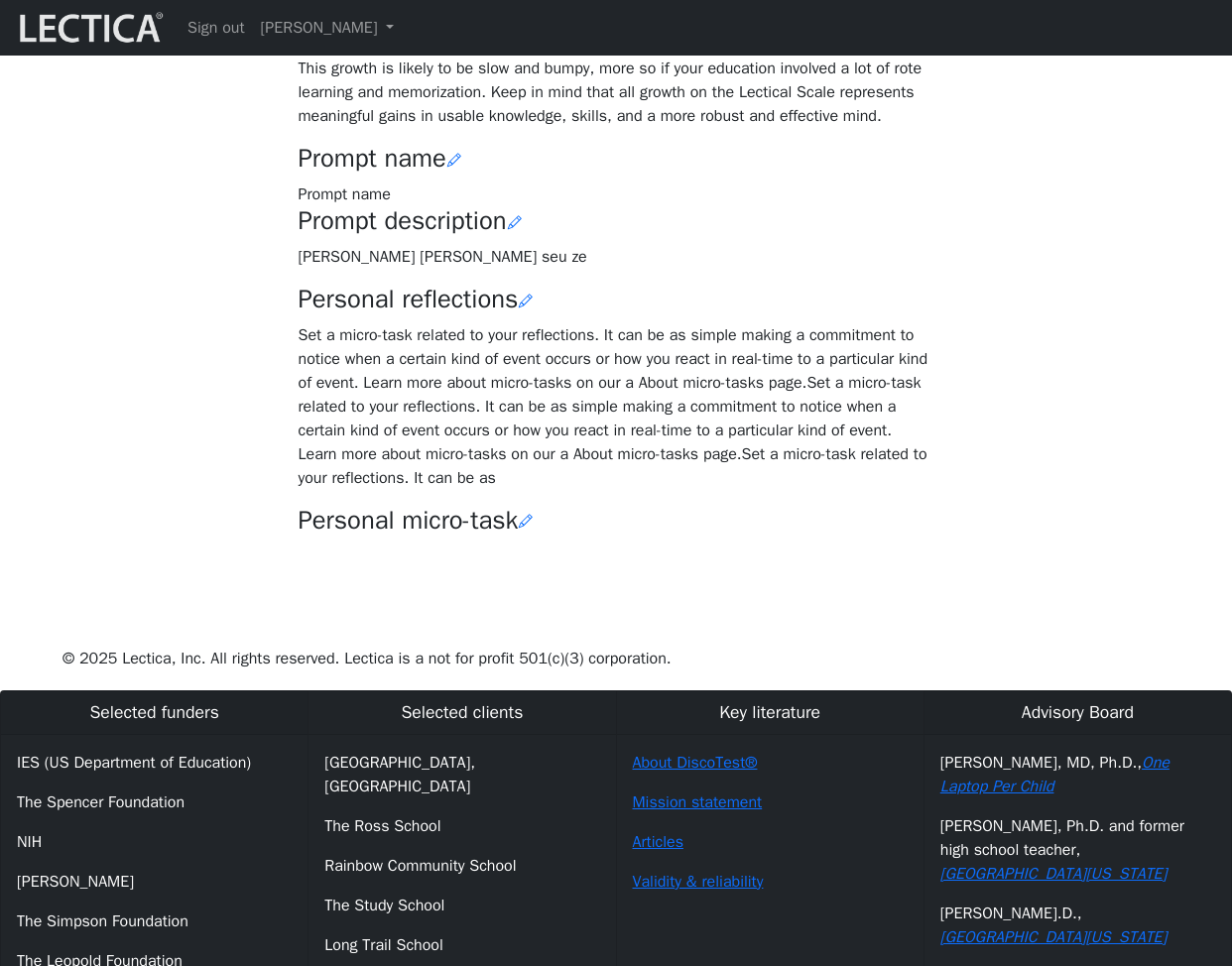 drag, startPoint x: 432, startPoint y: 726, endPoint x: 471, endPoint y: 817, distance: 99.00505 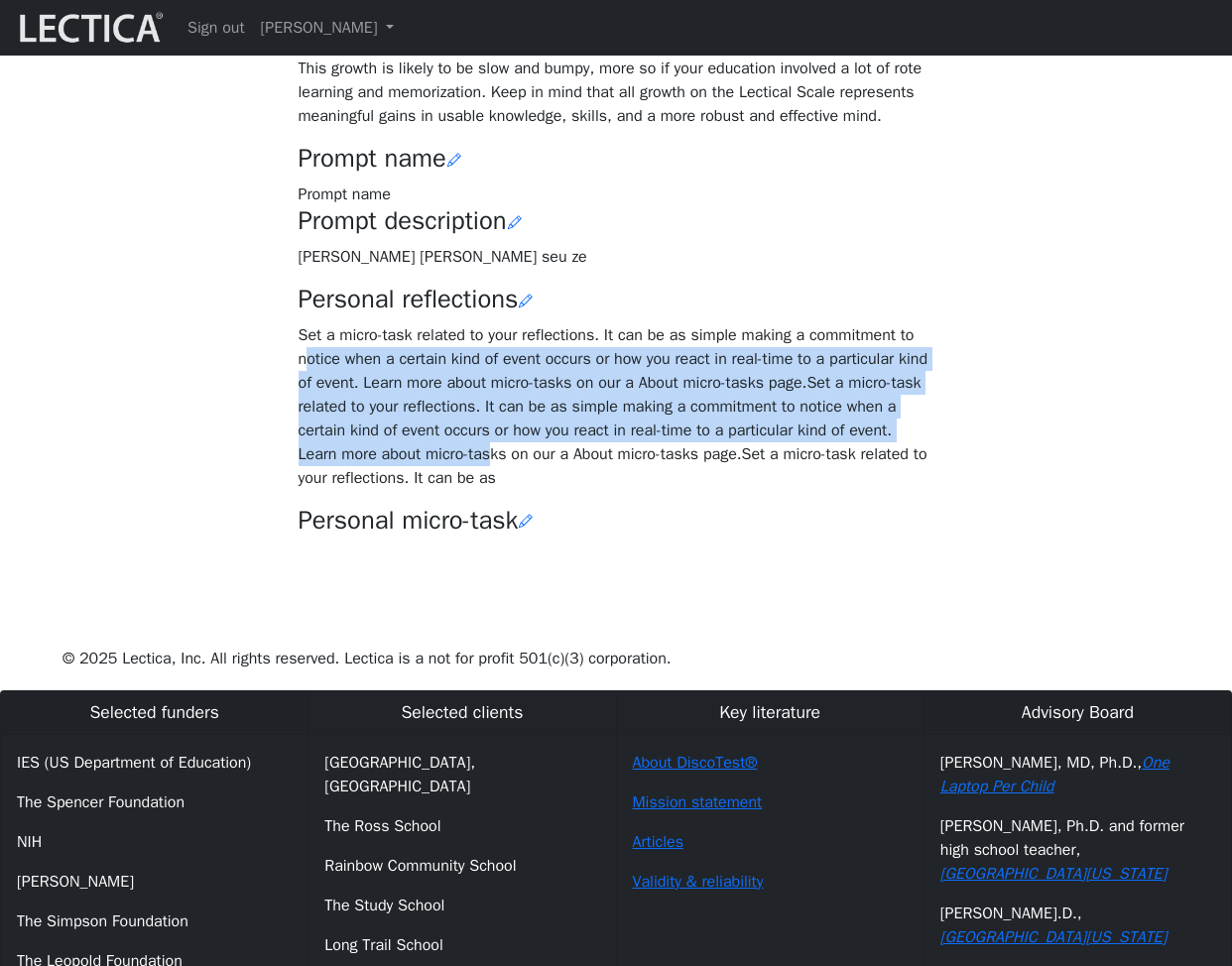 drag, startPoint x: 475, startPoint y: 803, endPoint x: 447, endPoint y: 661, distance: 144.73424 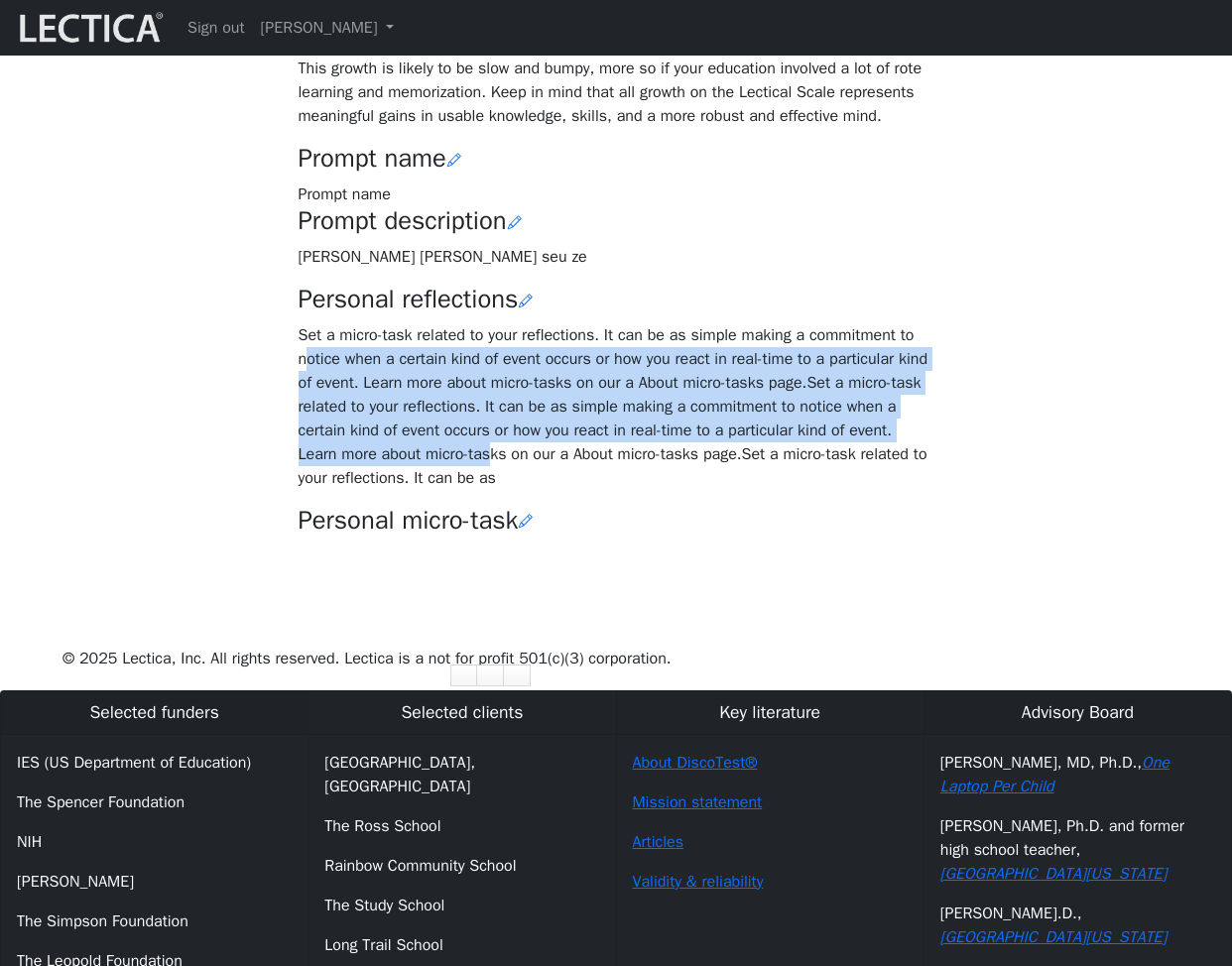 copy on "otice when a certain kind of event occurs or how you react in real-time to a particular kind of event. Learn more about micro-tasks on our a About micro-tasks page.Set a micro-task related to your reflections. It can be as simple making a commitment to notice when a certain kind of event occurs or how you react in real-time to a particular kind of event. Learn more about micro-tas" 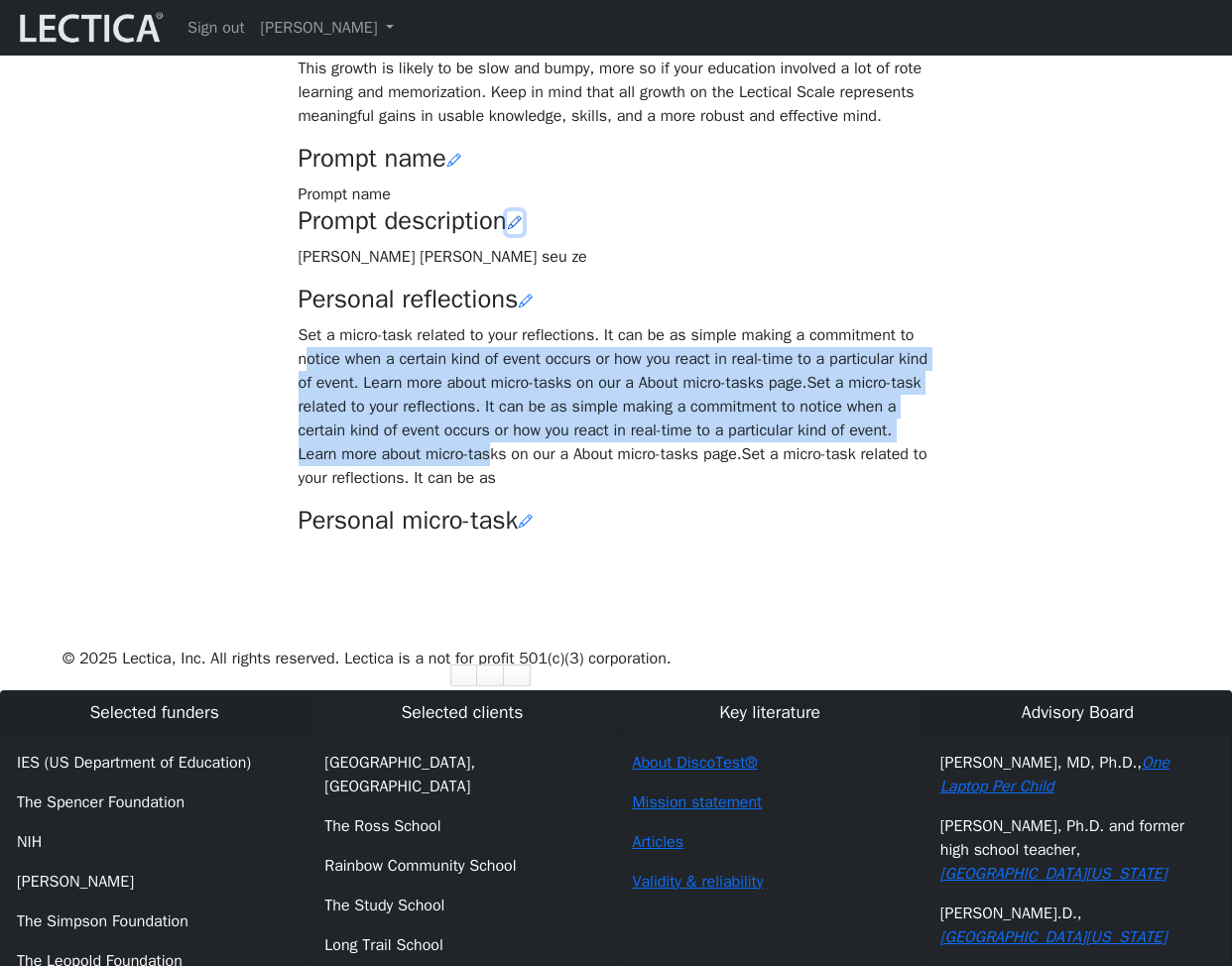 click at bounding box center (515, 222) 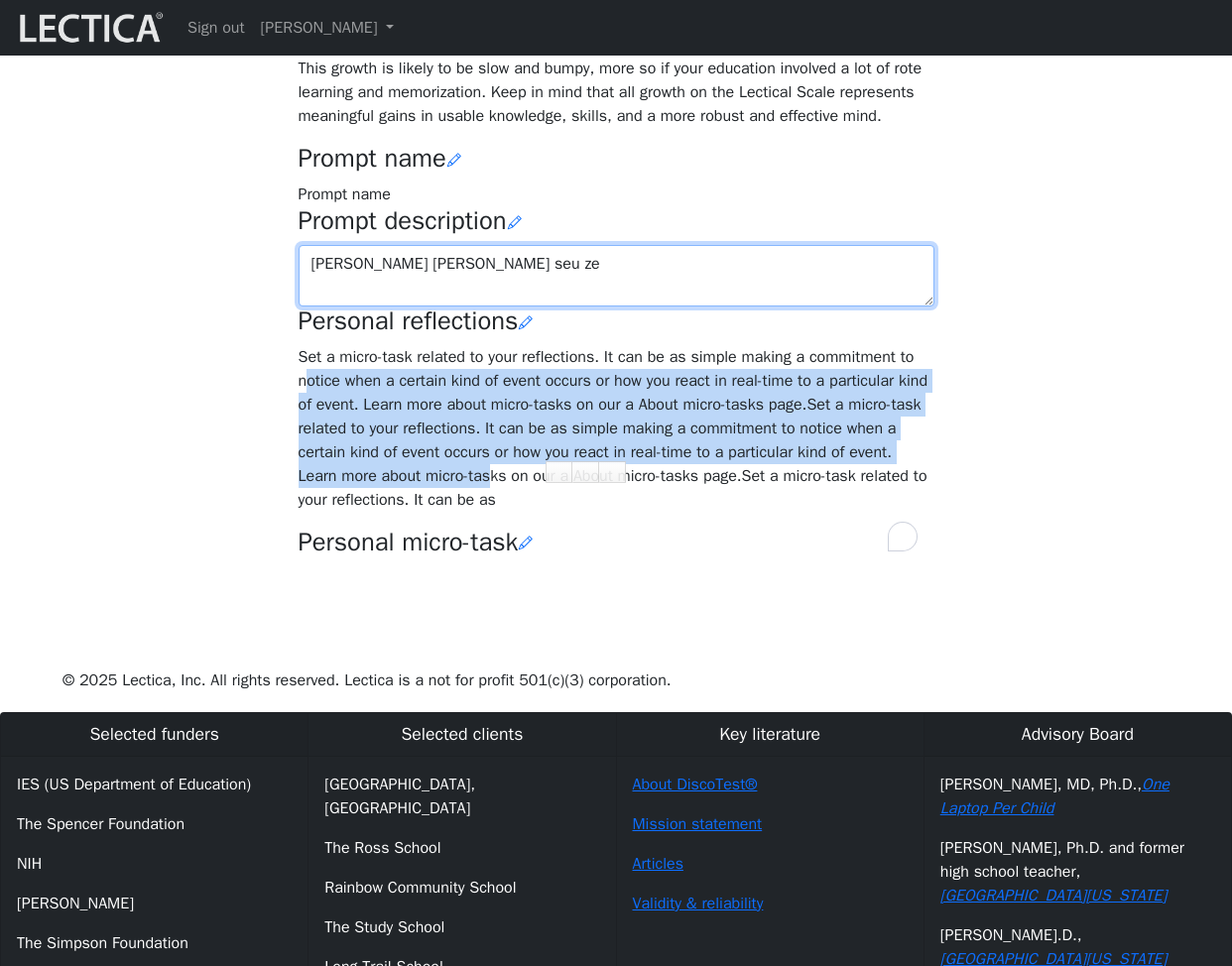 click on "maria jose seu ze" at bounding box center [616, 276] 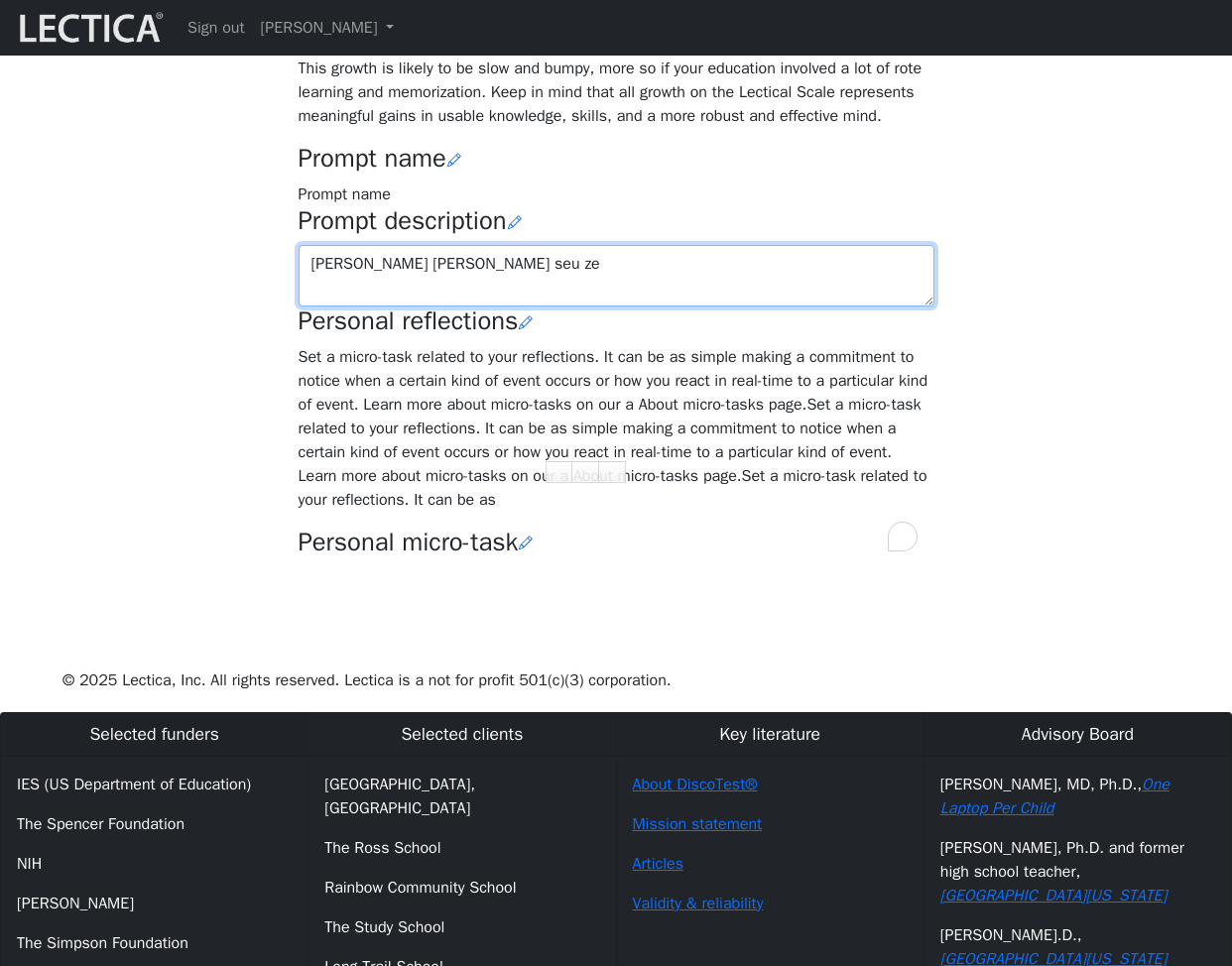paste on "otice when a certain kind of event occurs or how you react in real-time to a particular kind of event. Learn more about micro-tasks on our a About micro-tasks page.Set a micro-task related to your reflections. It can be as simple making a commitment to notice when a certain kind of event occurs or how you react in real-time to a particular kind of event. Learn more about micro-tas" 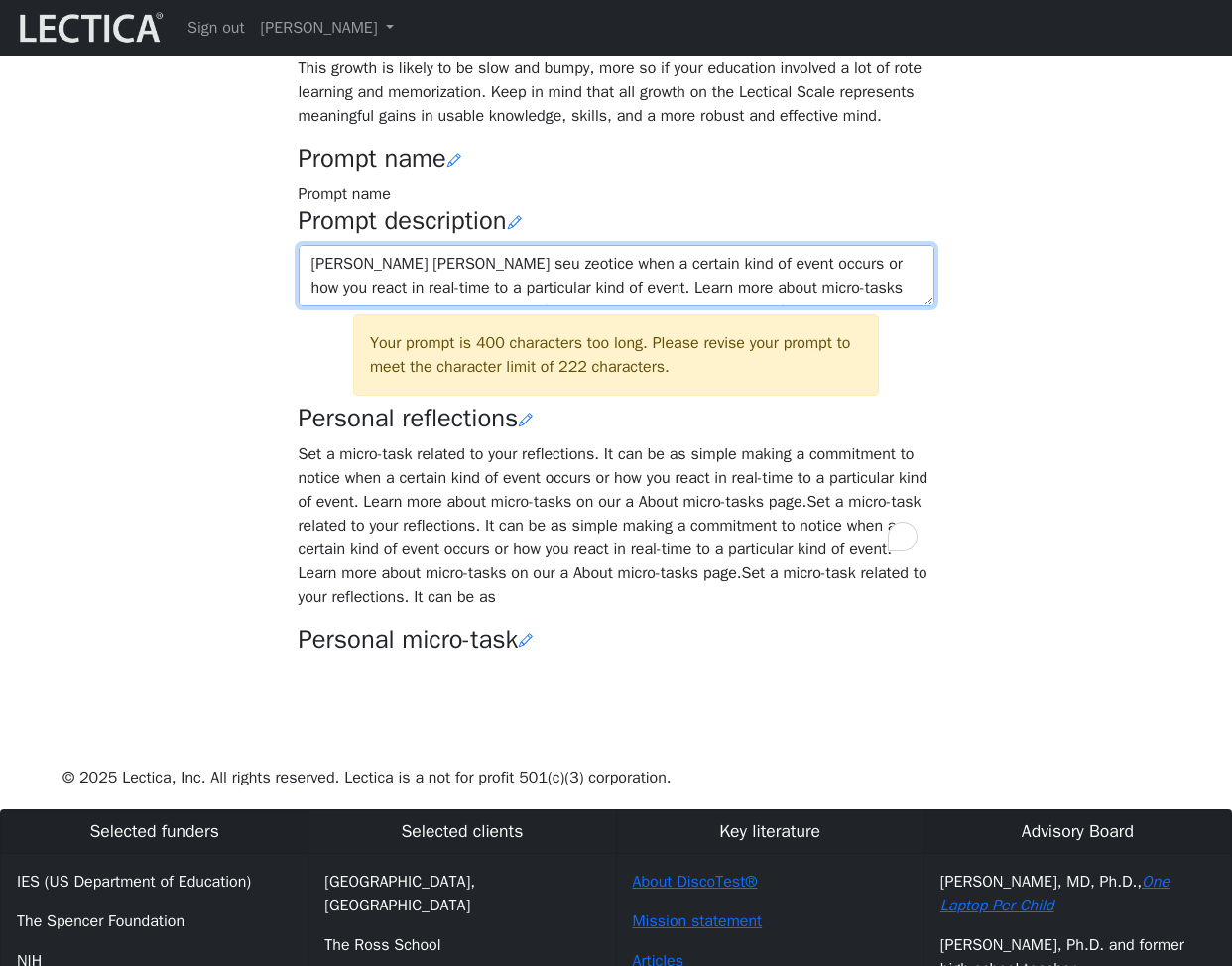 scroll, scrollTop: 96, scrollLeft: 0, axis: vertical 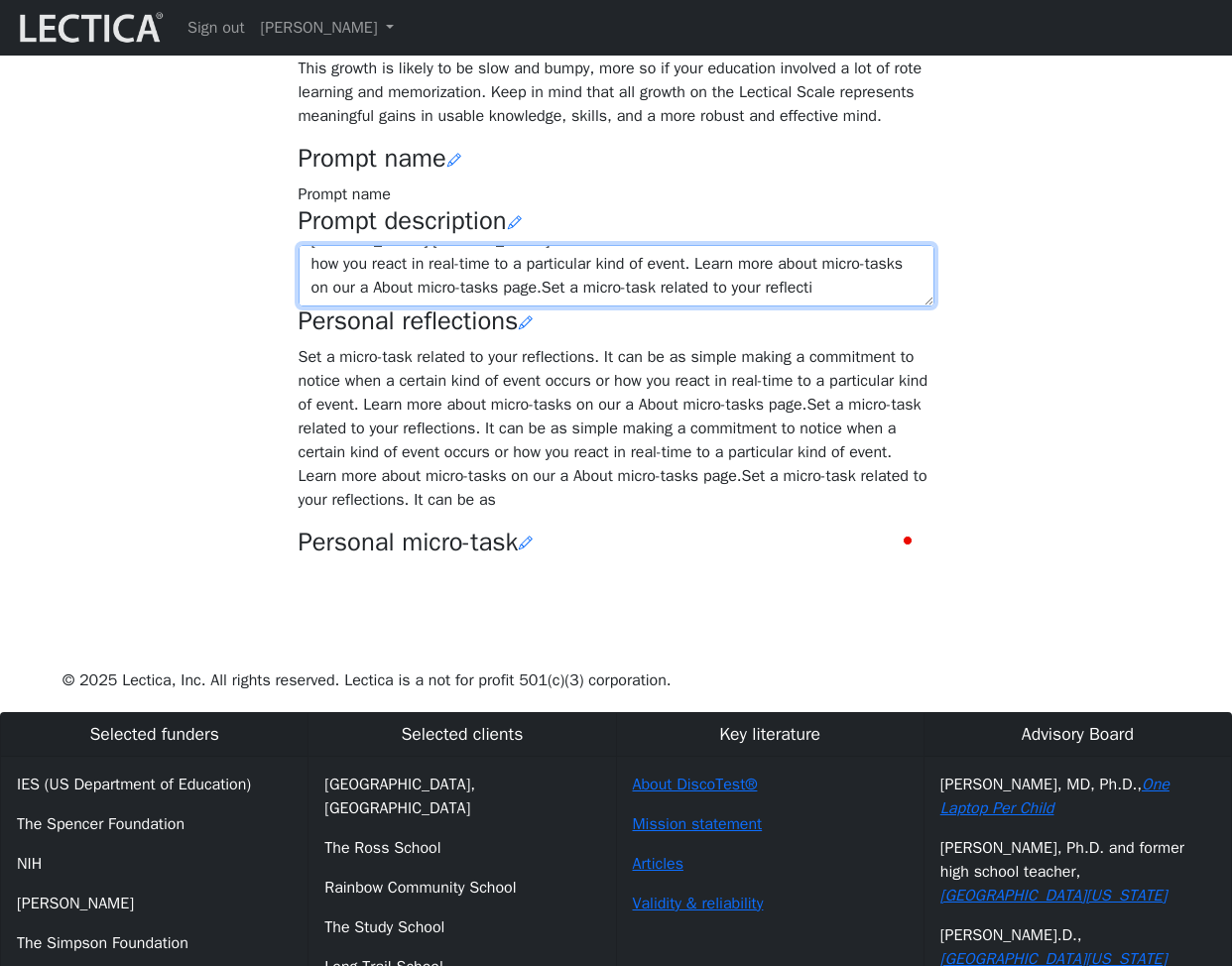 type on "[PERSON_NAME] [PERSON_NAME] seu zeotice when a certain kind of event occurs or how you react in real-time to a particular kind of event. Learn more about micro-tasks on our a About micro-tasks page.Set a micro-task related to your reflect" 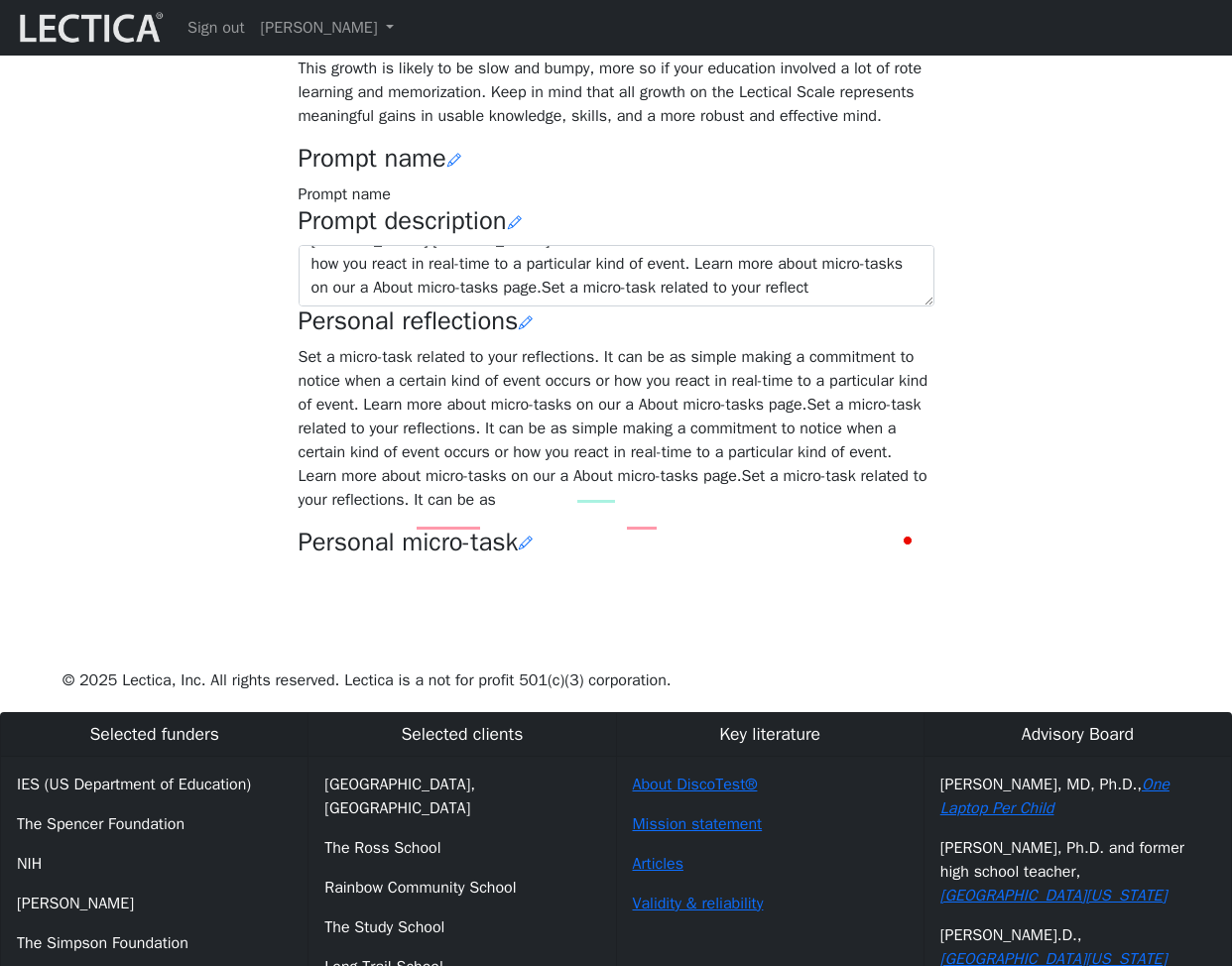 click on "Your growth chart   Once you have received two Lectical Scores (either for Mindlog or Lectical Assessments), your growth
chart will appear above. During your first year using MindLog, if you reflect regularly and build VCoLing
skills, you should begin to see evidence of a clear growth trend. This growth is likely to be slow and bumpy,
more so if your education involved a lot of rote learning and memorization. Keep in mind that all growth on
the Lectical Scale represents meaningful gains in usable knowledge, skills, and a more robust and effective
mind.
Prompt name
Prompt name     Prompt description
maria jose seu zeotice when a certain kind of event occurs or how you react in real-time to a particular kind of event. Learn more about micro-tasks on our a About micro-tasks page.Set a micro-task related to your reflect     Personal reflections" at bounding box center [616, 235] 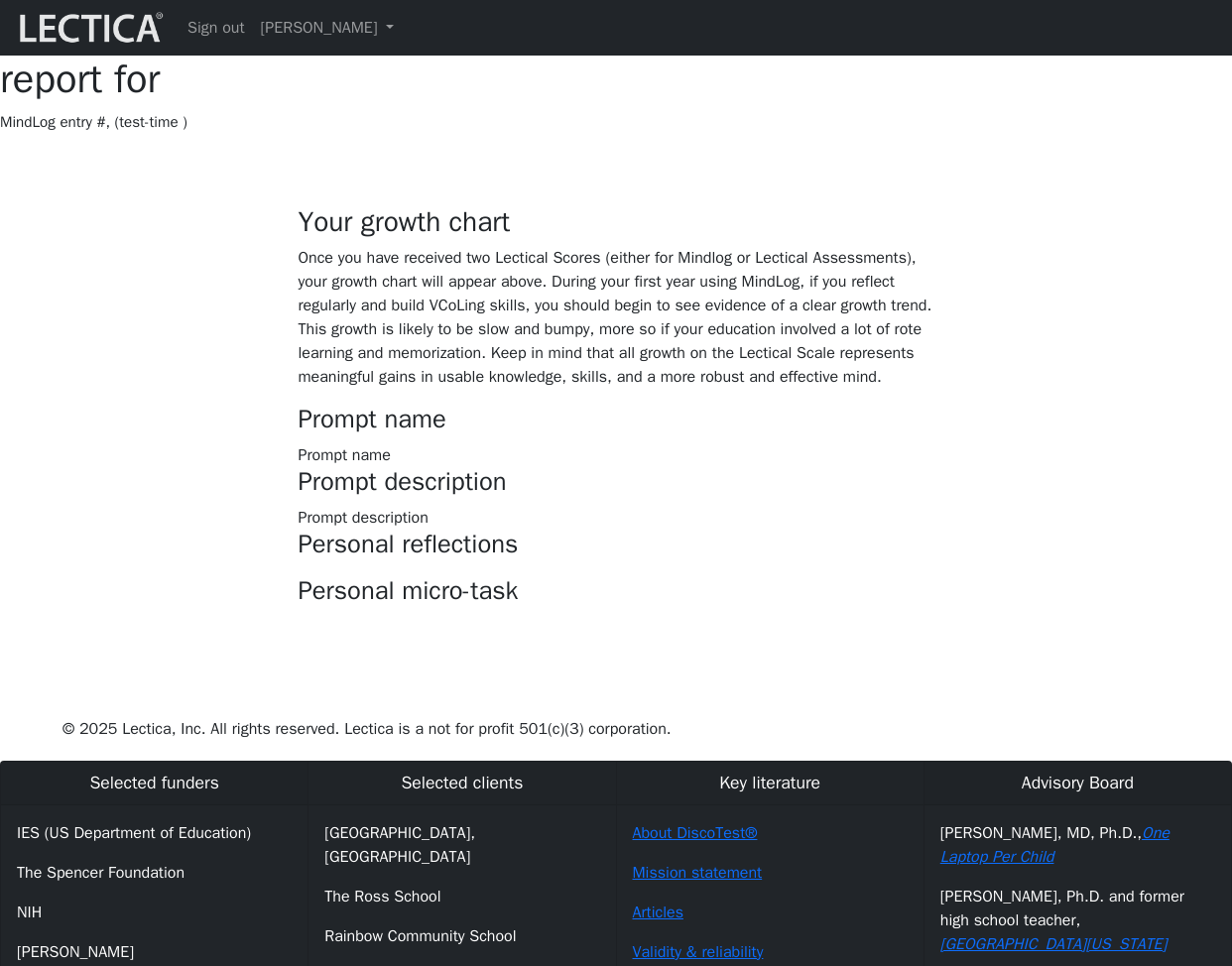 scroll, scrollTop: 261, scrollLeft: 0, axis: vertical 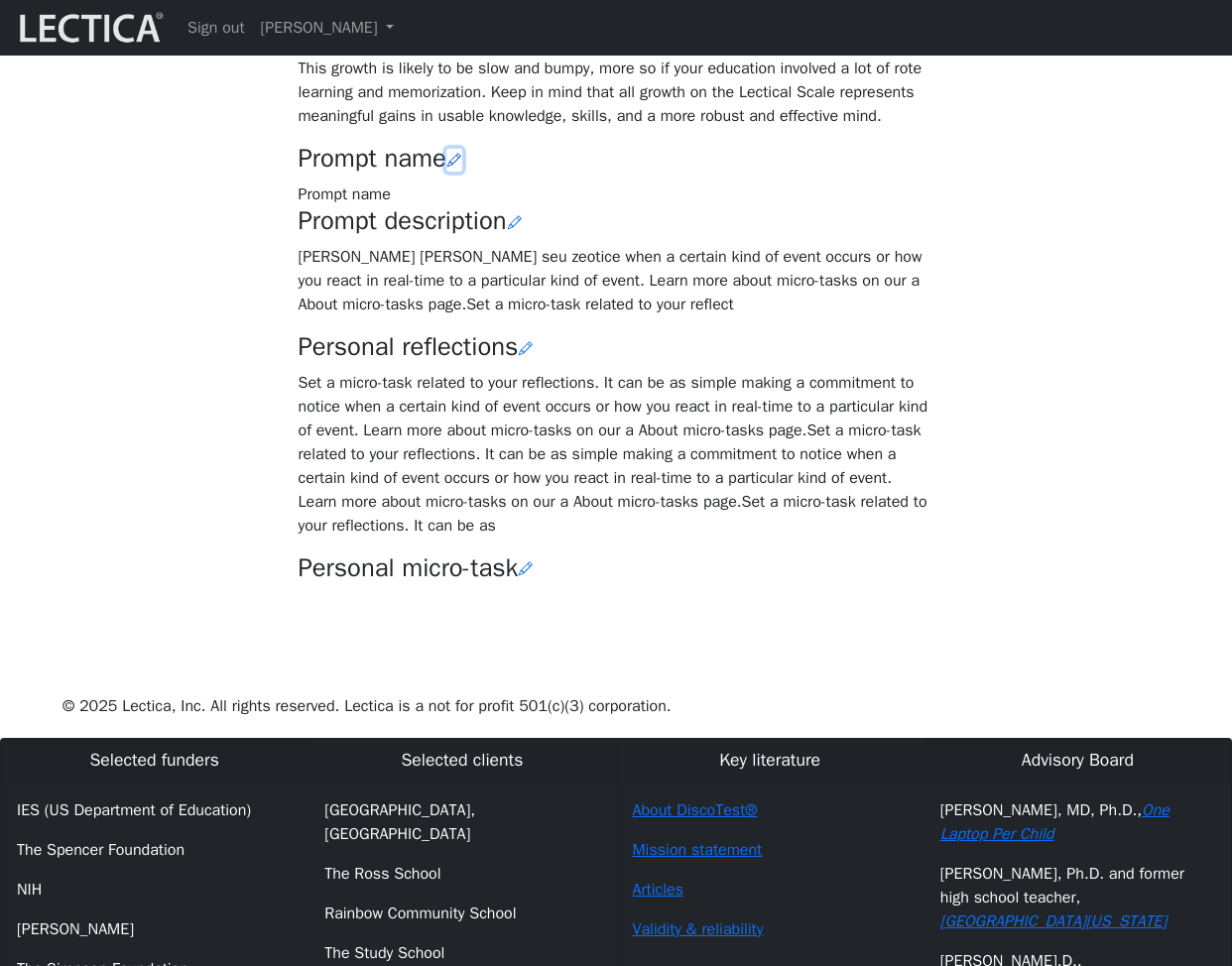 click at bounding box center (454, 160) 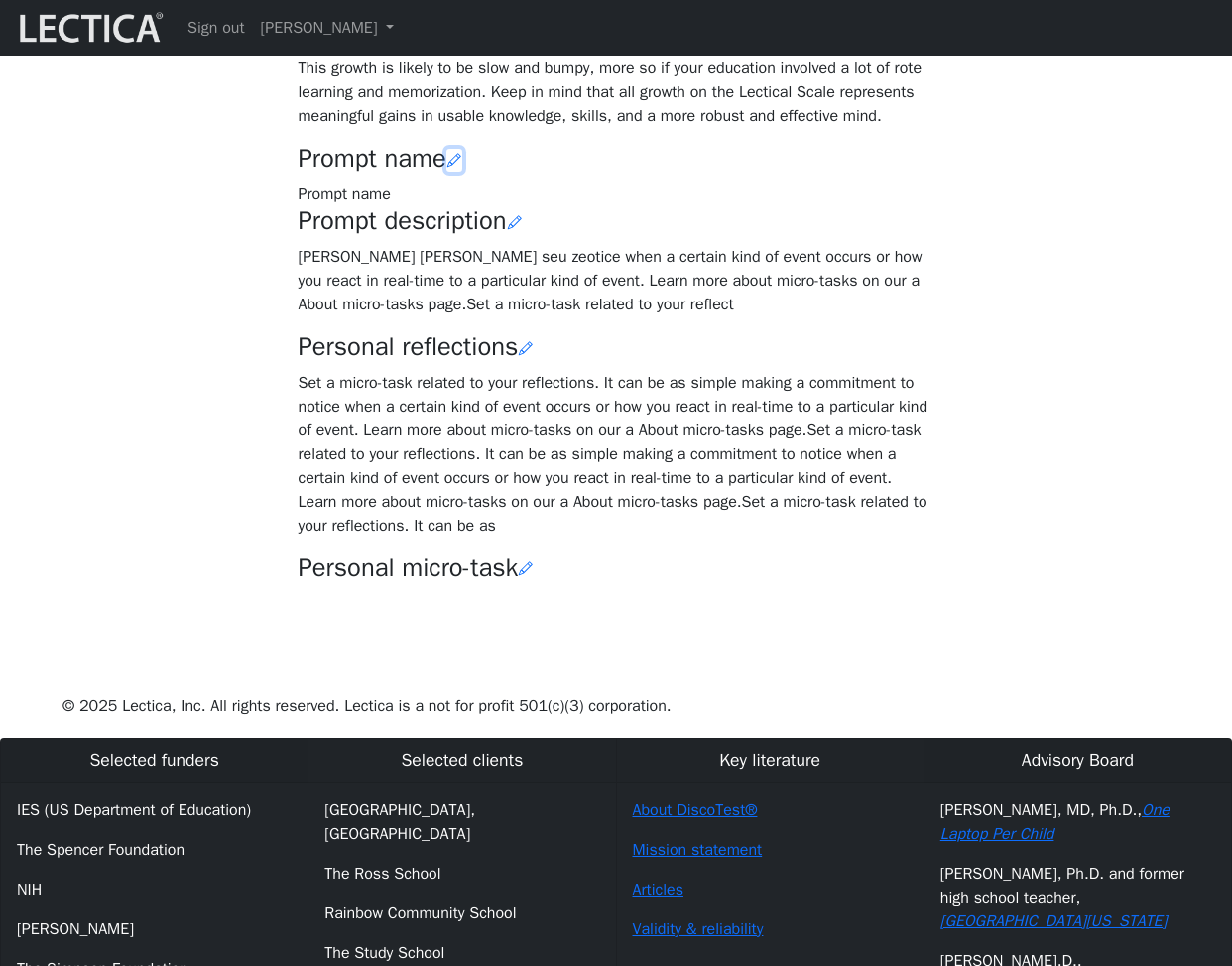 type 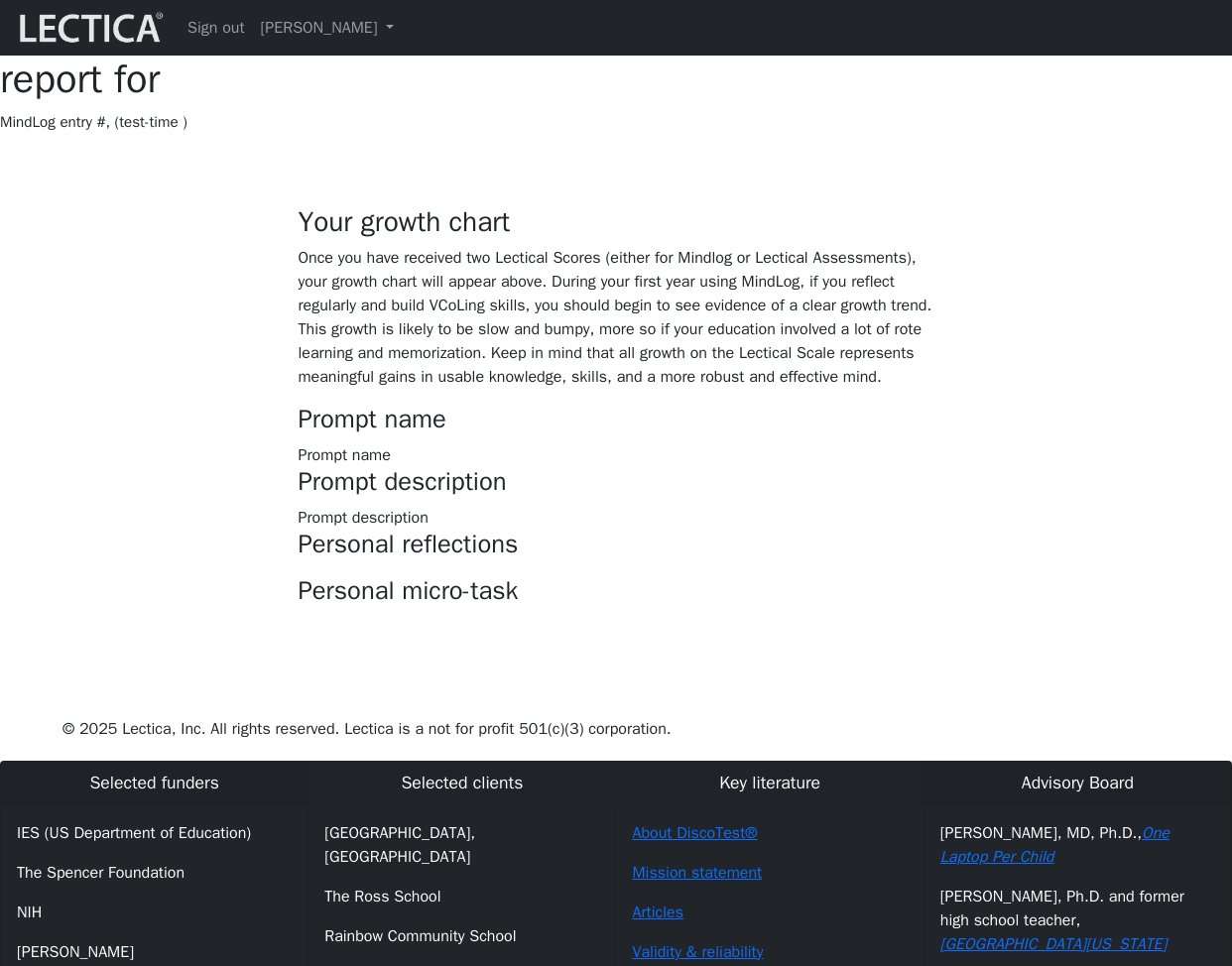 scroll, scrollTop: 261, scrollLeft: 0, axis: vertical 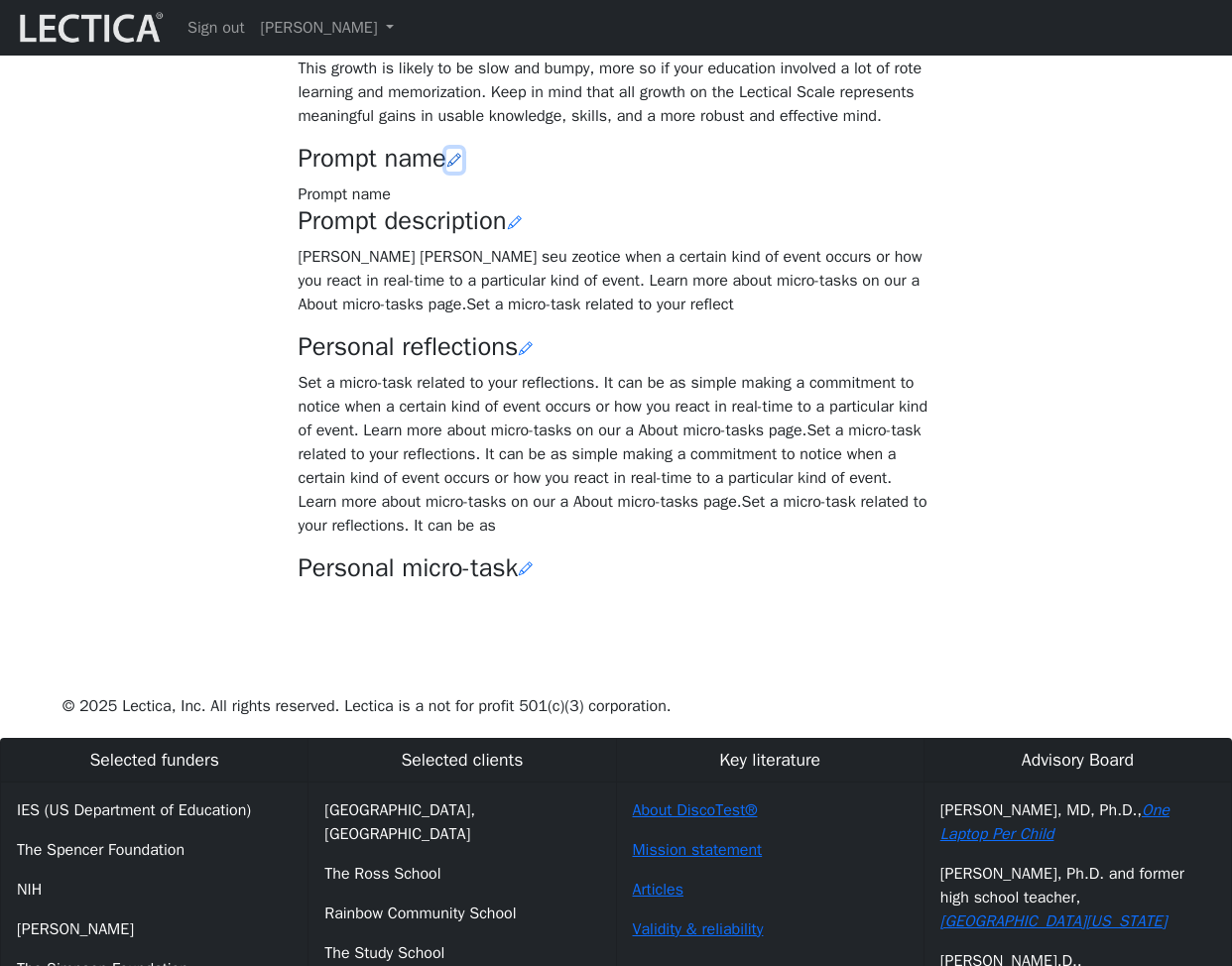 click at bounding box center (454, 160) 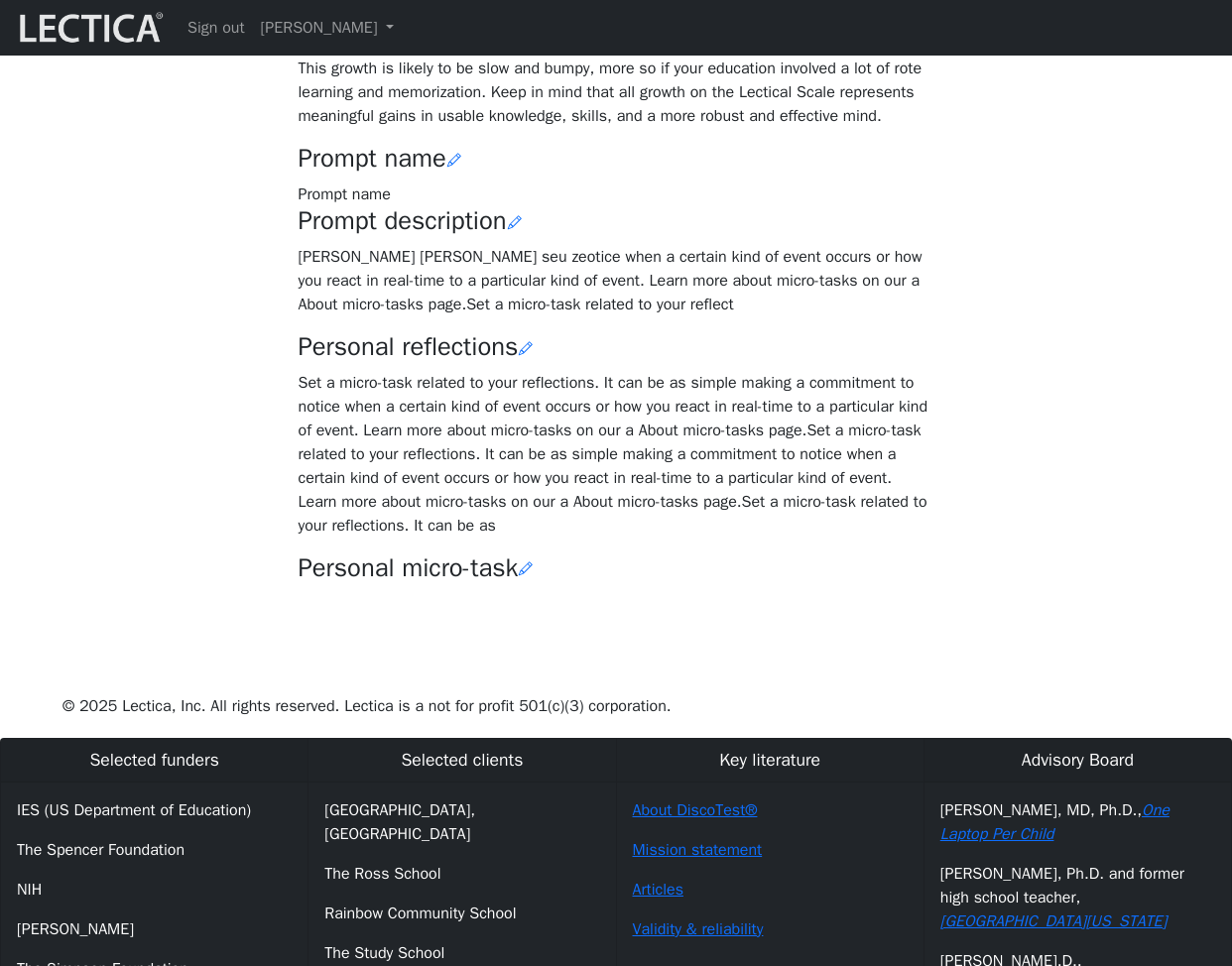 click on "Your growth chart   Once you have received two Lectical Scores (either for Mindlog or Lectical Assessments), your growth
chart will appear above. During your first year using MindLog, if you reflect regularly and build VCoLing
skills, you should begin to see evidence of a clear growth trend. This growth is likely to be slow and bumpy,
more so if your education involved a lot of rote learning and memorization. Keep in mind that all growth on
the Lectical Scale represents meaningful gains in usable knowledge, skills, and a more robust and effective
mind.
Prompt name
Prompt name     Prompt description
[PERSON_NAME] [PERSON_NAME] seu zeotice when a certain kind of event occurs or how you react in real-time to a particular kind of event. Learn more about micro-tasks on our a About micro-tasks page.Set a micro-task related to your reflect     Personal reflections" at bounding box center (616, 248) 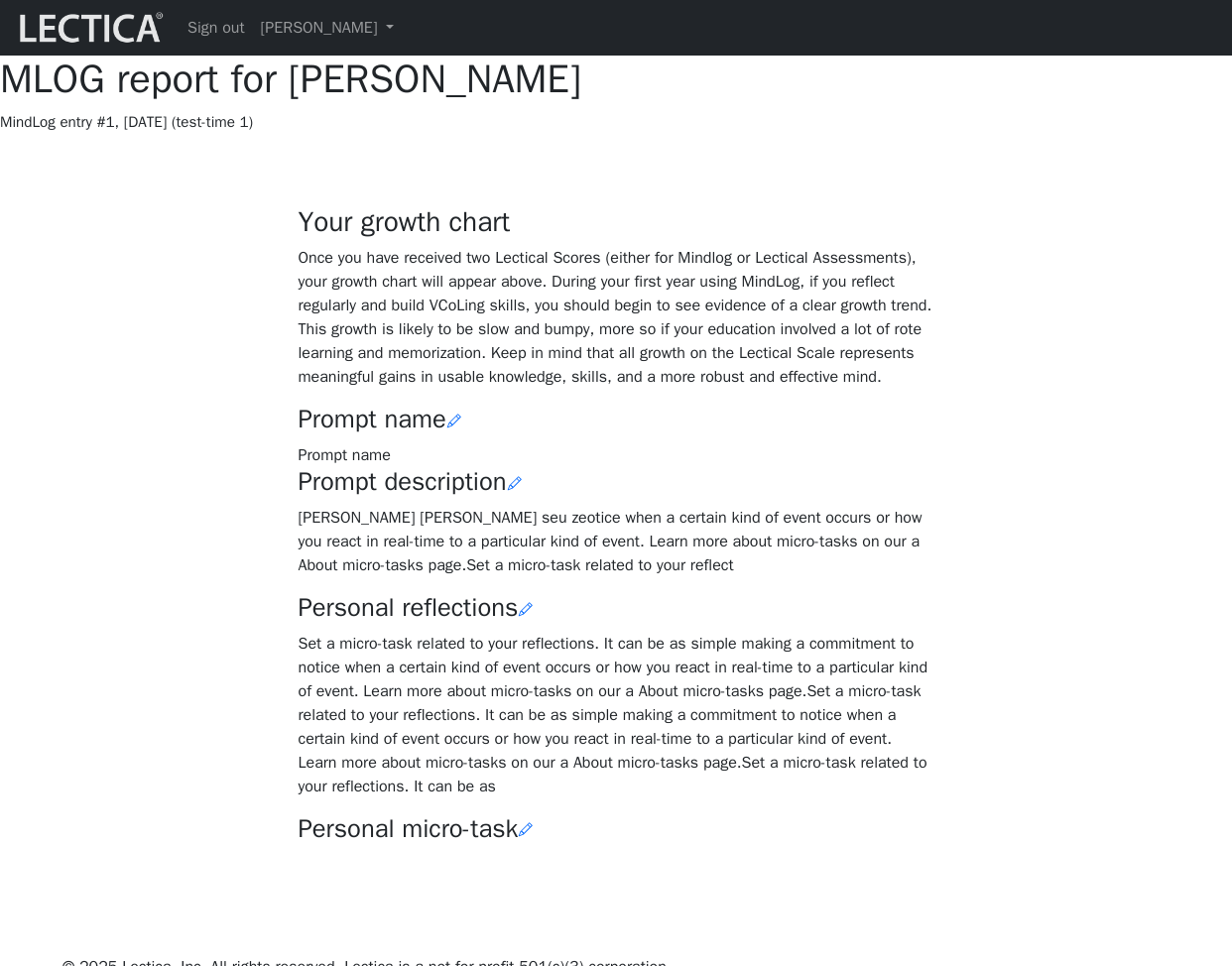 scroll, scrollTop: 261, scrollLeft: 0, axis: vertical 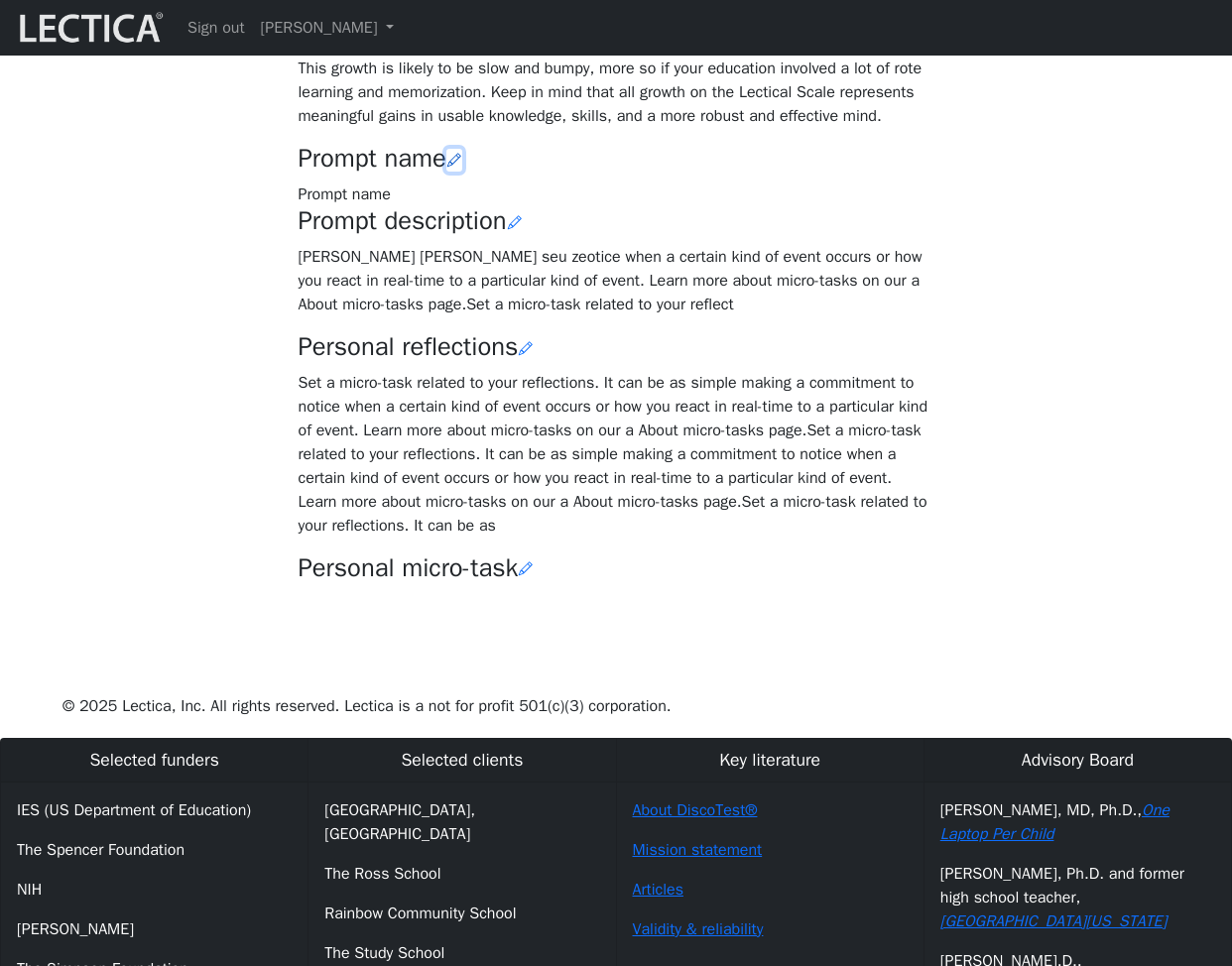 click at bounding box center (454, 160) 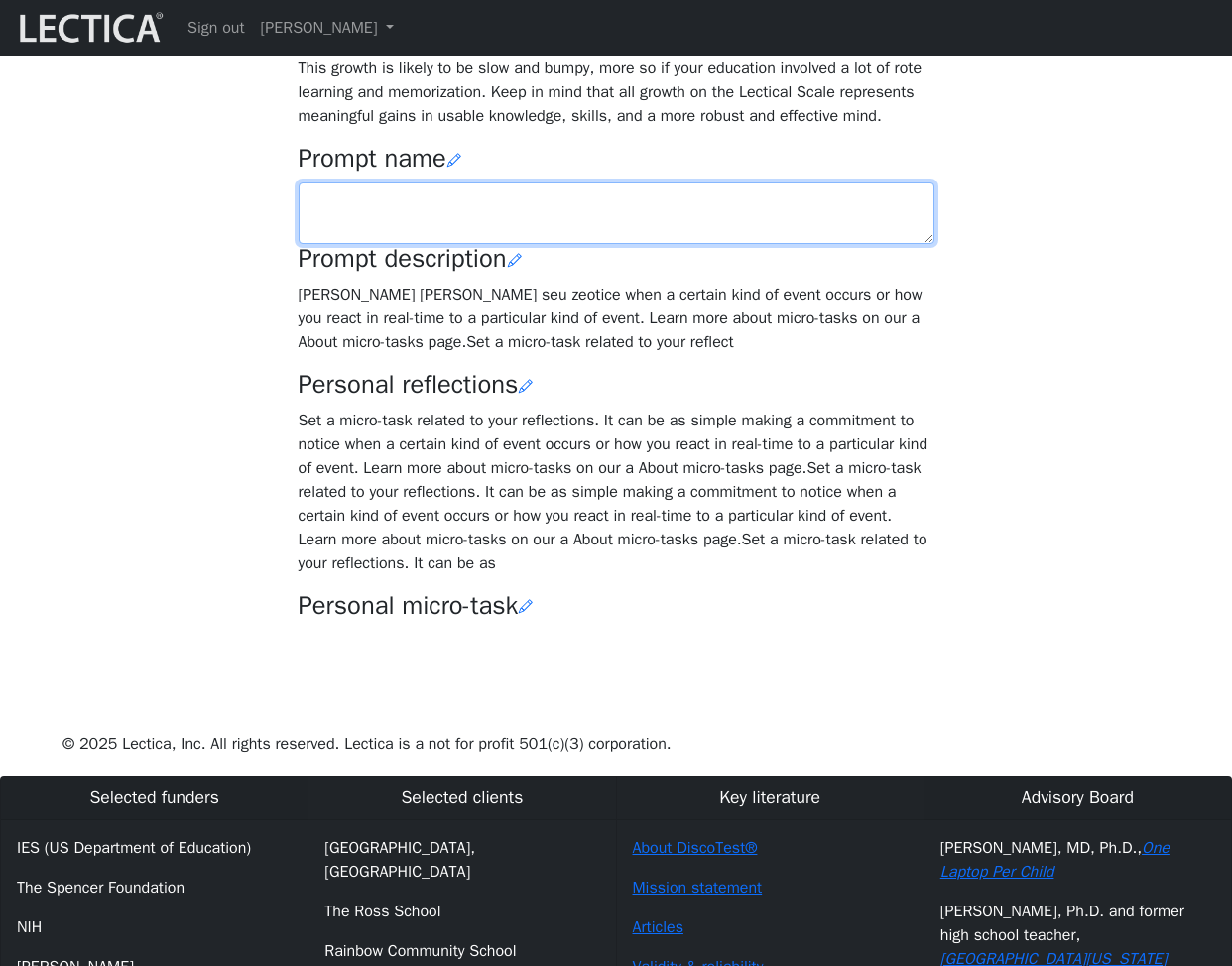 click at bounding box center [616, 213] 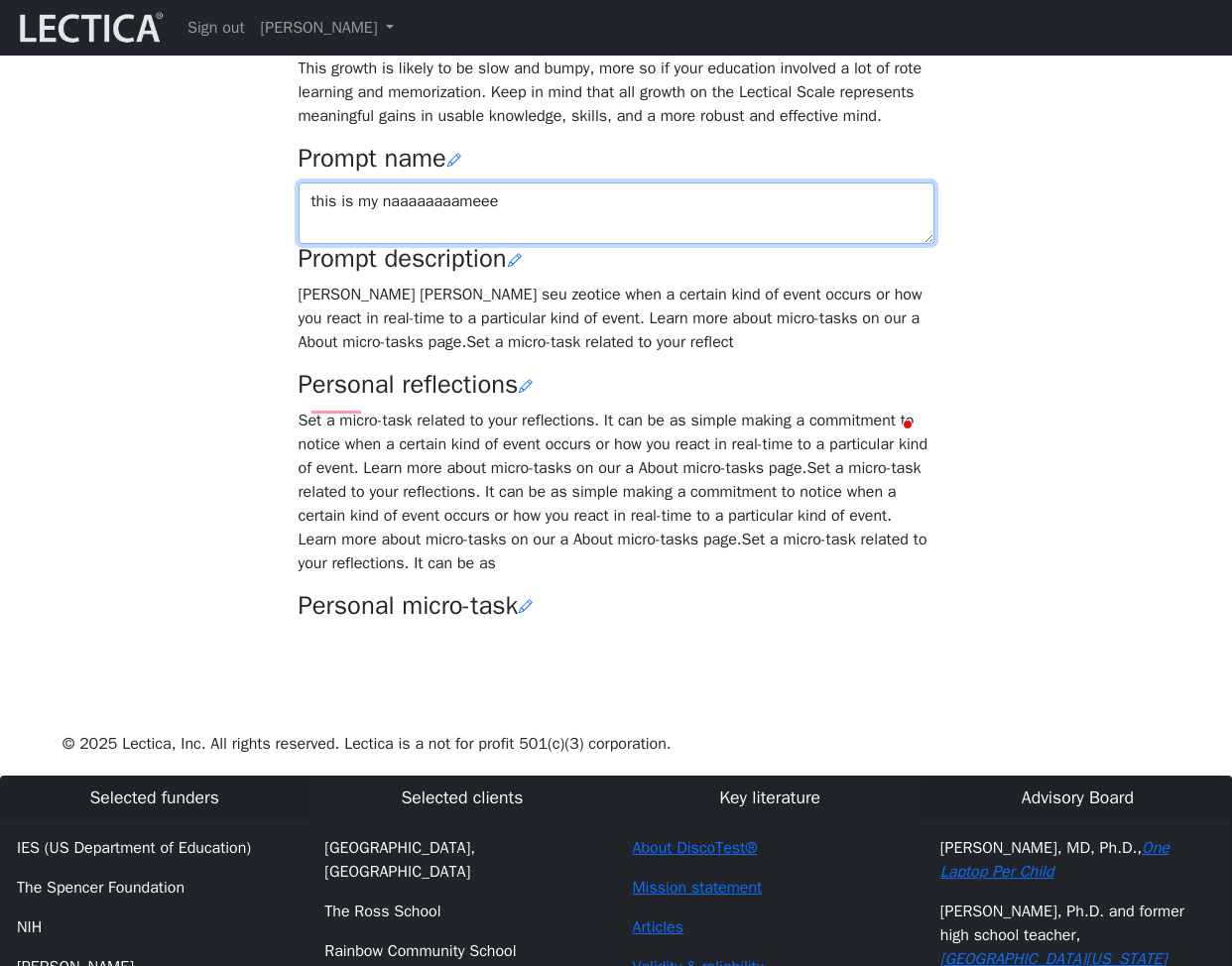 type on "this is my naaaaaaaameeee" 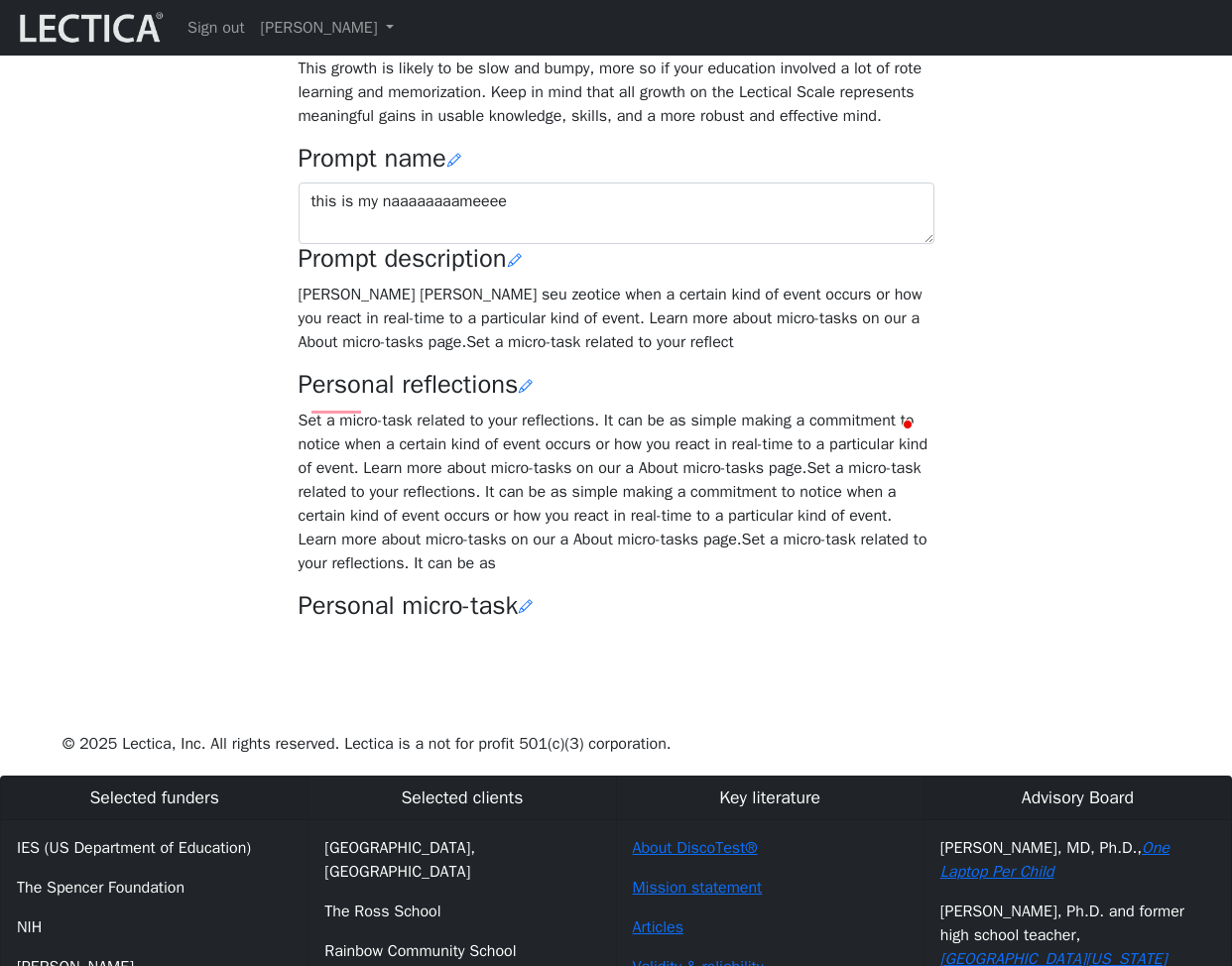 click on "Your growth chart   Once you have received two Lectical Scores (either for Mindlog or Lectical Assessments), your growth
chart will appear above. During your first year using MindLog, if you reflect regularly and build VCoLing
skills, you should begin to see evidence of a clear growth trend. This growth is likely to be slow and bumpy,
more so if your education involved a lot of rote learning and memorization. Keep in mind that all growth on
the Lectical Scale represents meaningful gains in usable knowledge, skills, and a more robust and effective
mind.
Prompt name
this is my naaaaaaaameeee     Prompt description
[PERSON_NAME] [PERSON_NAME] seu zeotice when a certain kind of event occurs or how you react in real-time to a particular kind of event. Learn more about micro-tasks on our a About micro-tasks page.Set a micro-task related to your reflect     Personal reflections" at bounding box center (616, 267) 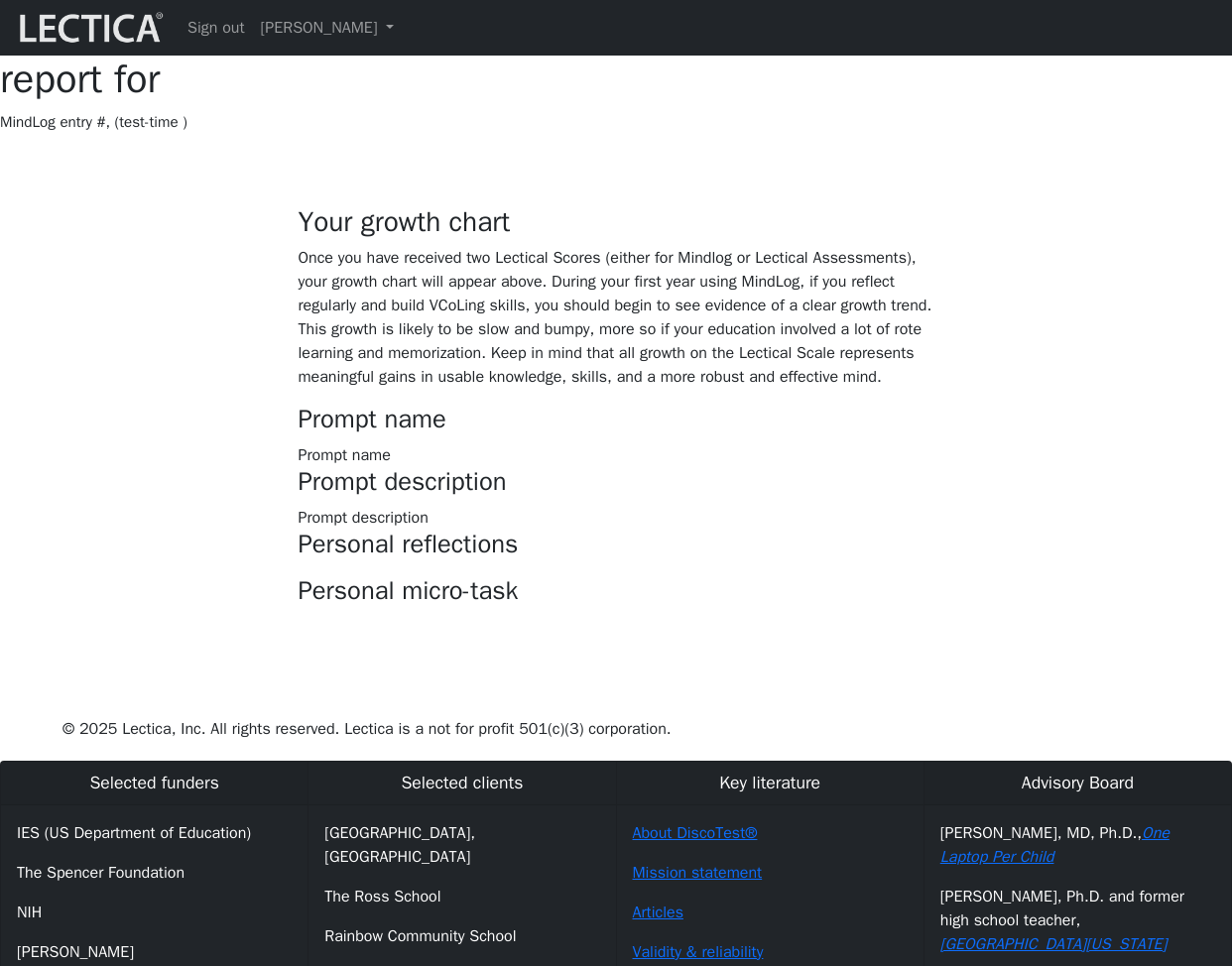 scroll, scrollTop: 261, scrollLeft: 0, axis: vertical 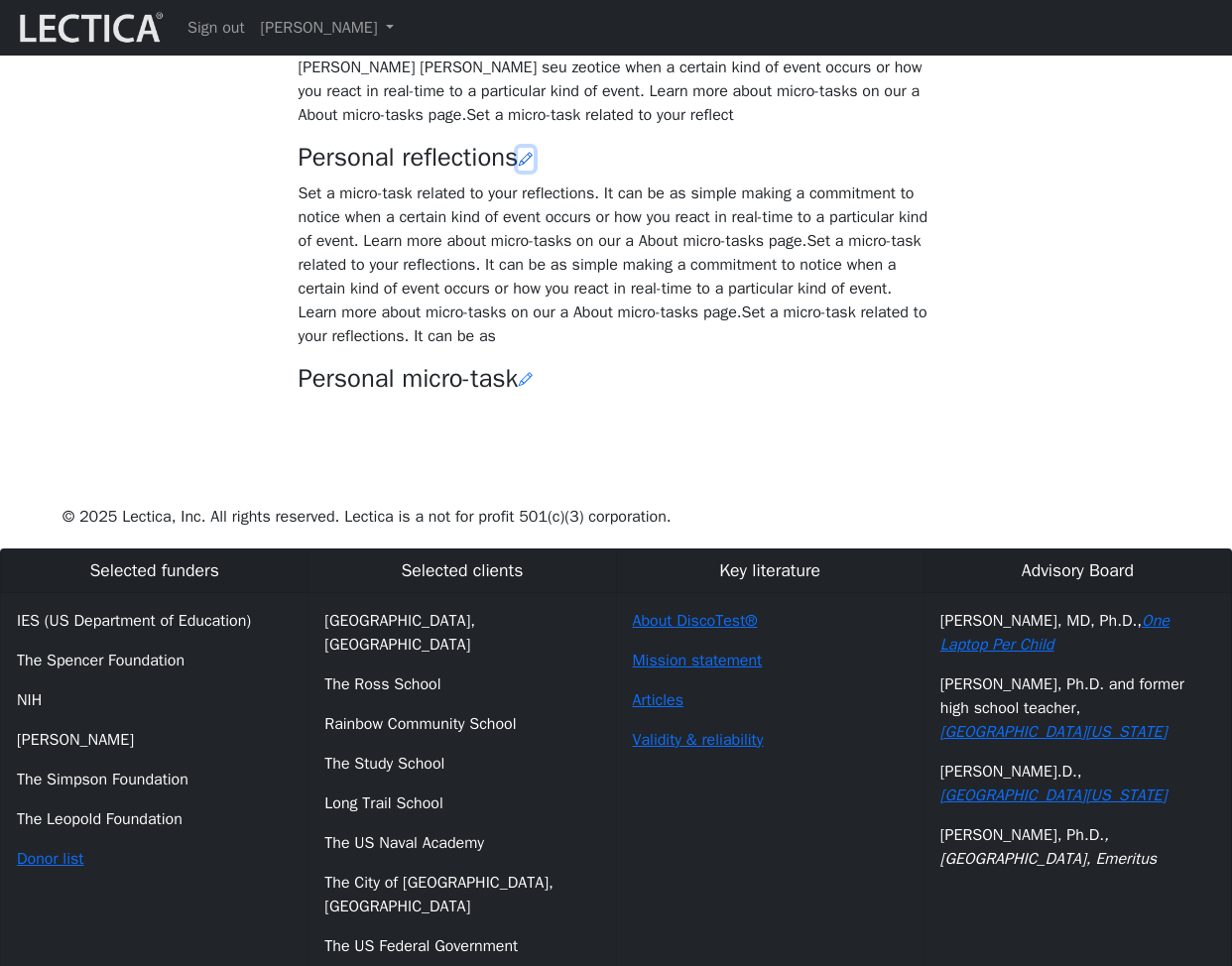 click at bounding box center [526, 159] 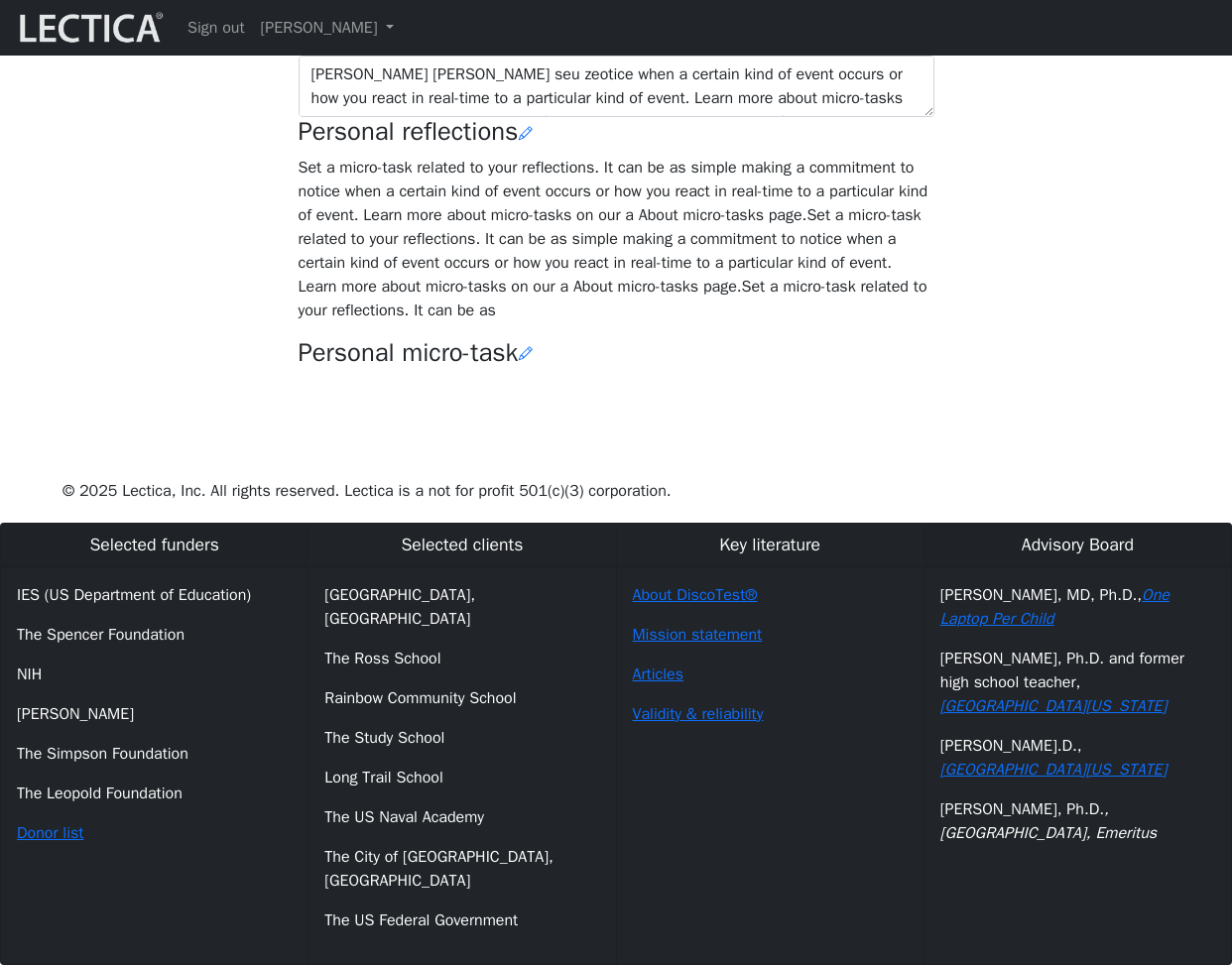 click on "Your growth chart   Once you have received two Lectical Scores (either for Mindlog or Lectical Assessments), your growth
chart will appear above. During your first year using MindLog, if you reflect regularly and build VCoLing
skills, you should begin to see evidence of a clear growth trend. This growth is likely to be slow and bumpy,
more so if your education involved a lot of rote learning and memorization. Keep in mind that all growth on
the Lectical Scale represents meaningful gains in usable knowledge, skills, and a more robust and effective
mind.
Prompt name
this is my naaaaaaaameeee     Prompt description
[PERSON_NAME] [PERSON_NAME] seu zeotice when a certain kind of event occurs or how you react in real-time to a particular kind of event. Learn more about micro-tasks on our a About micro-tasks page.Set a micro-task related to your reflect     Personal reflections" at bounding box center [616, 38] 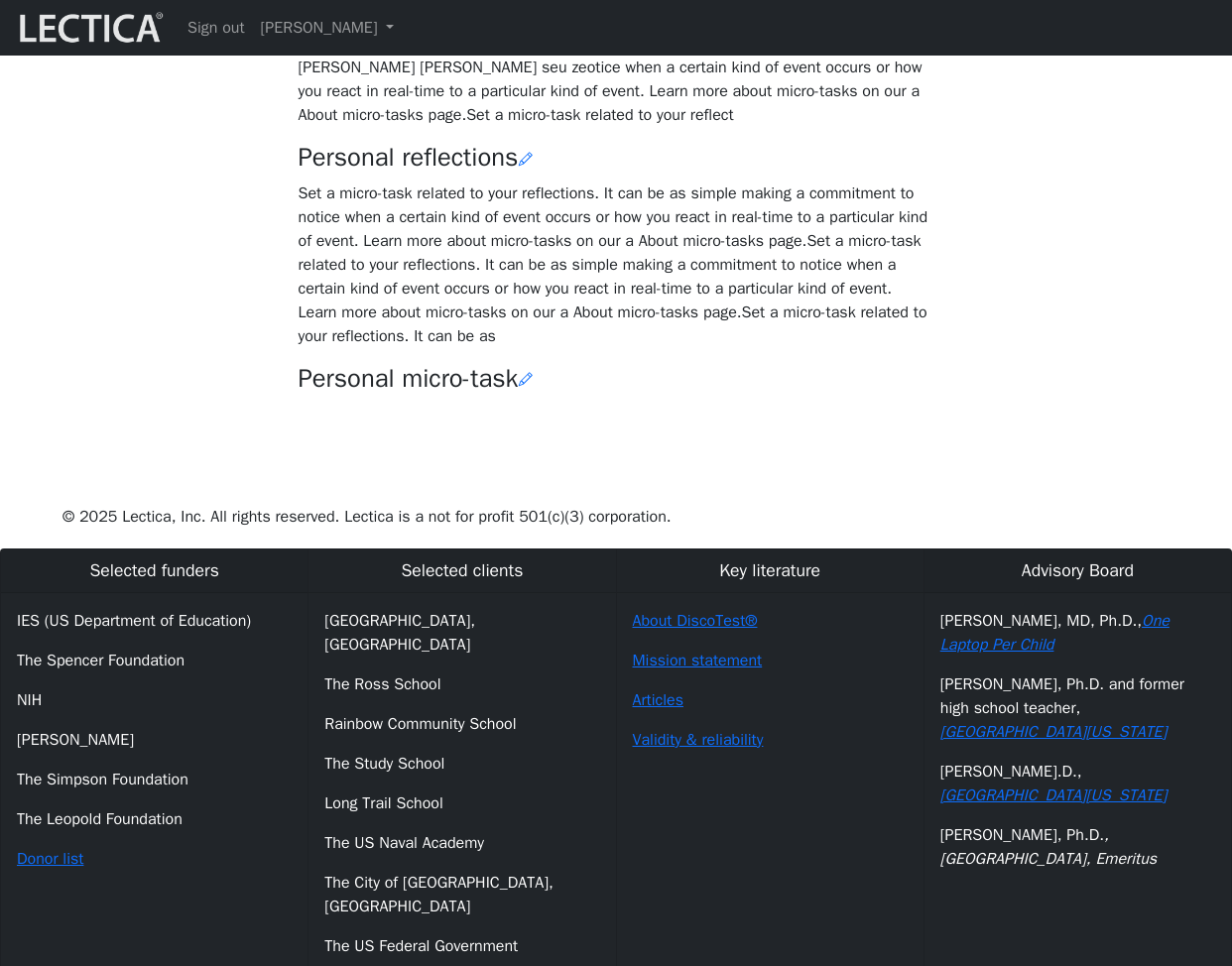 click on "Your growth chart   Once you have received two Lectical Scores (either for Mindlog or Lectical Assessments), your growth
chart will appear above. During your first year using MindLog, if you reflect regularly and build VCoLing
skills, you should begin to see evidence of a clear growth trend. This growth is likely to be slow and bumpy,
more so if your education involved a lot of rote learning and memorization. Keep in mind that all growth on
the Lectical Scale represents meaningful gains in usable knowledge, skills, and a more robust and effective
mind.
Prompt name
this is my naaaaaaaameeee     Prompt description
[PERSON_NAME] [PERSON_NAME] seu zeotice when a certain kind of event occurs or how you react in real-time to a particular kind of event. Learn more about micro-tasks on our a About micro-tasks page.Set a micro-task related to your reflect     Personal reflections" at bounding box center (616, 51) 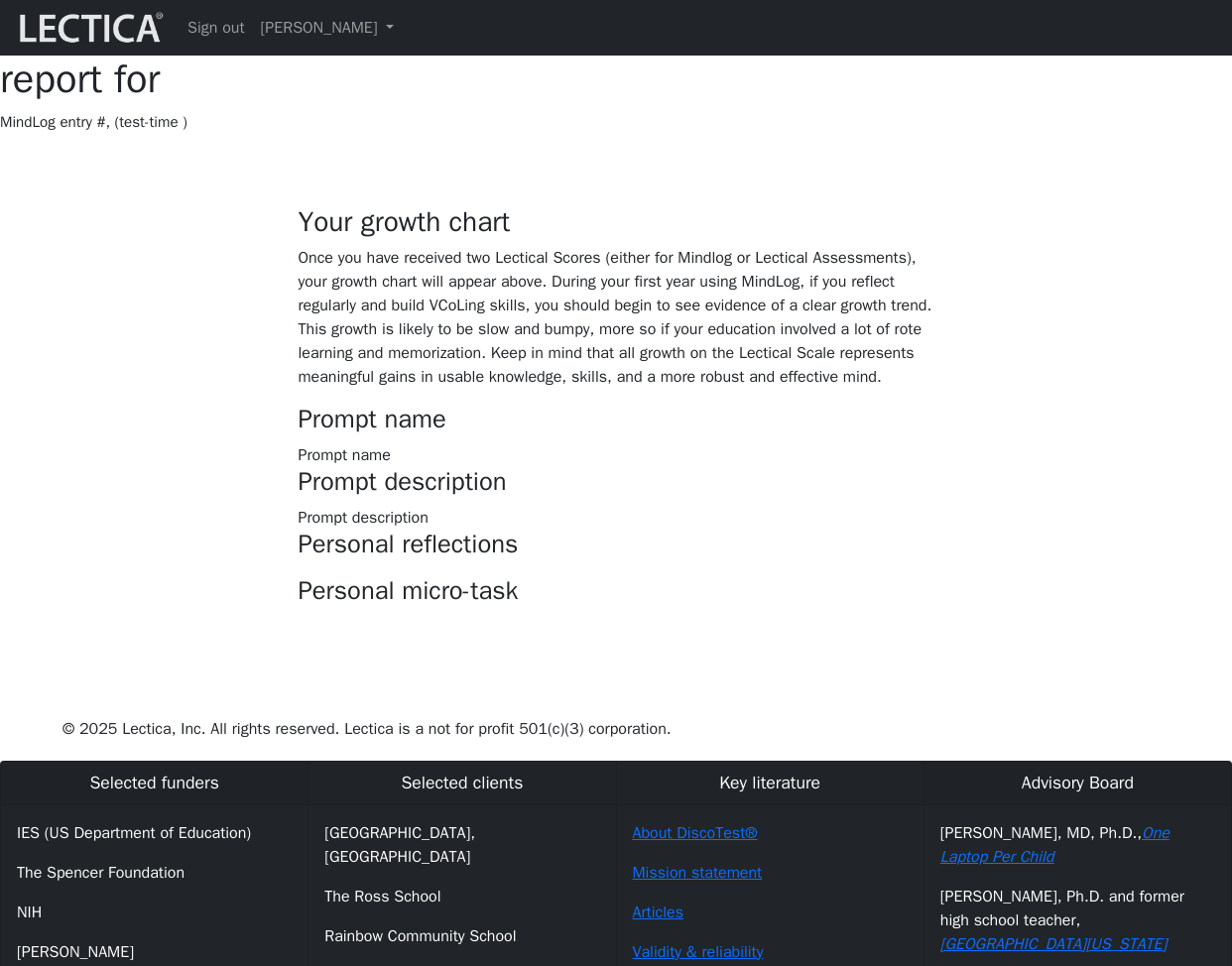 scroll, scrollTop: 466, scrollLeft: 0, axis: vertical 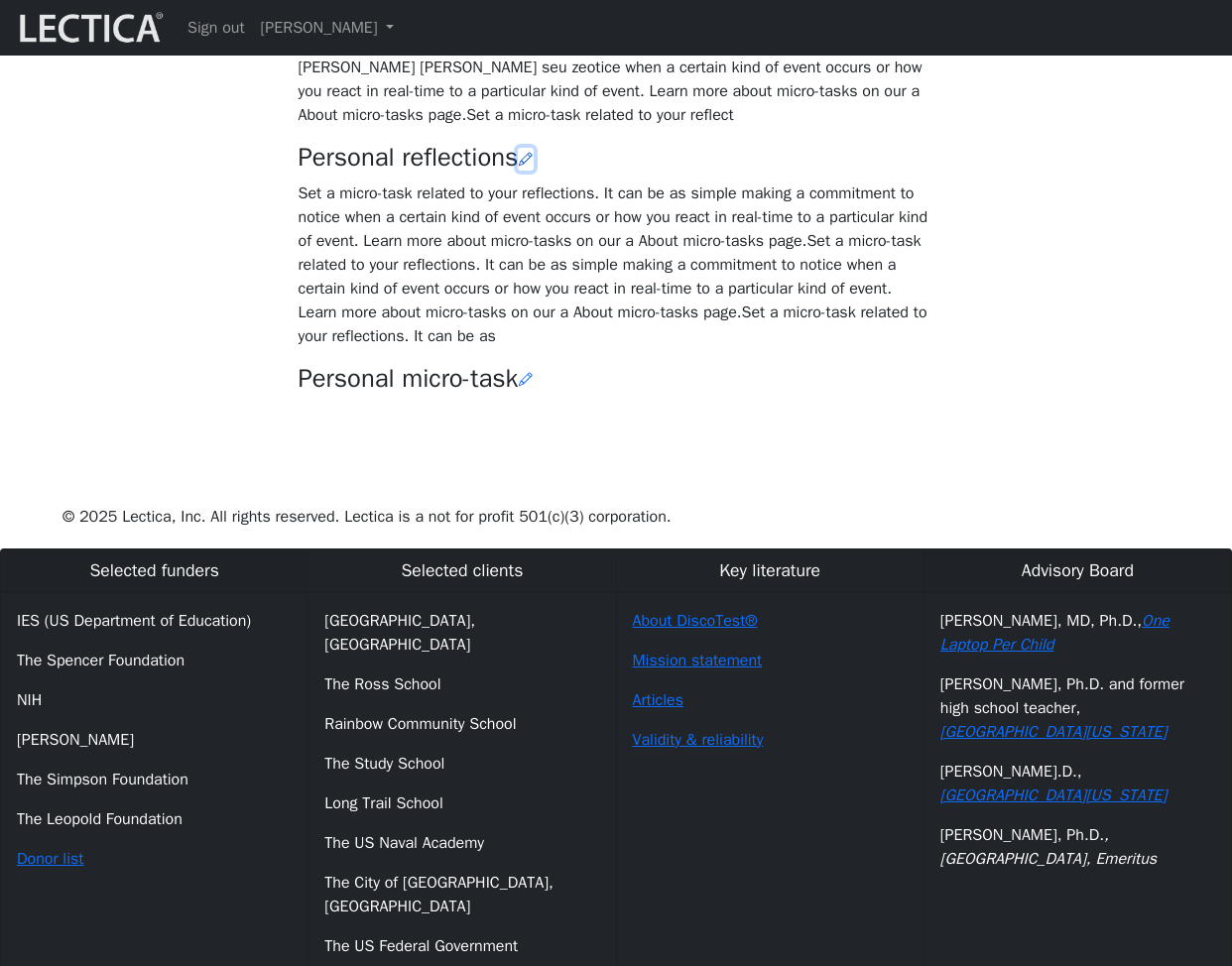 click at bounding box center [526, 159] 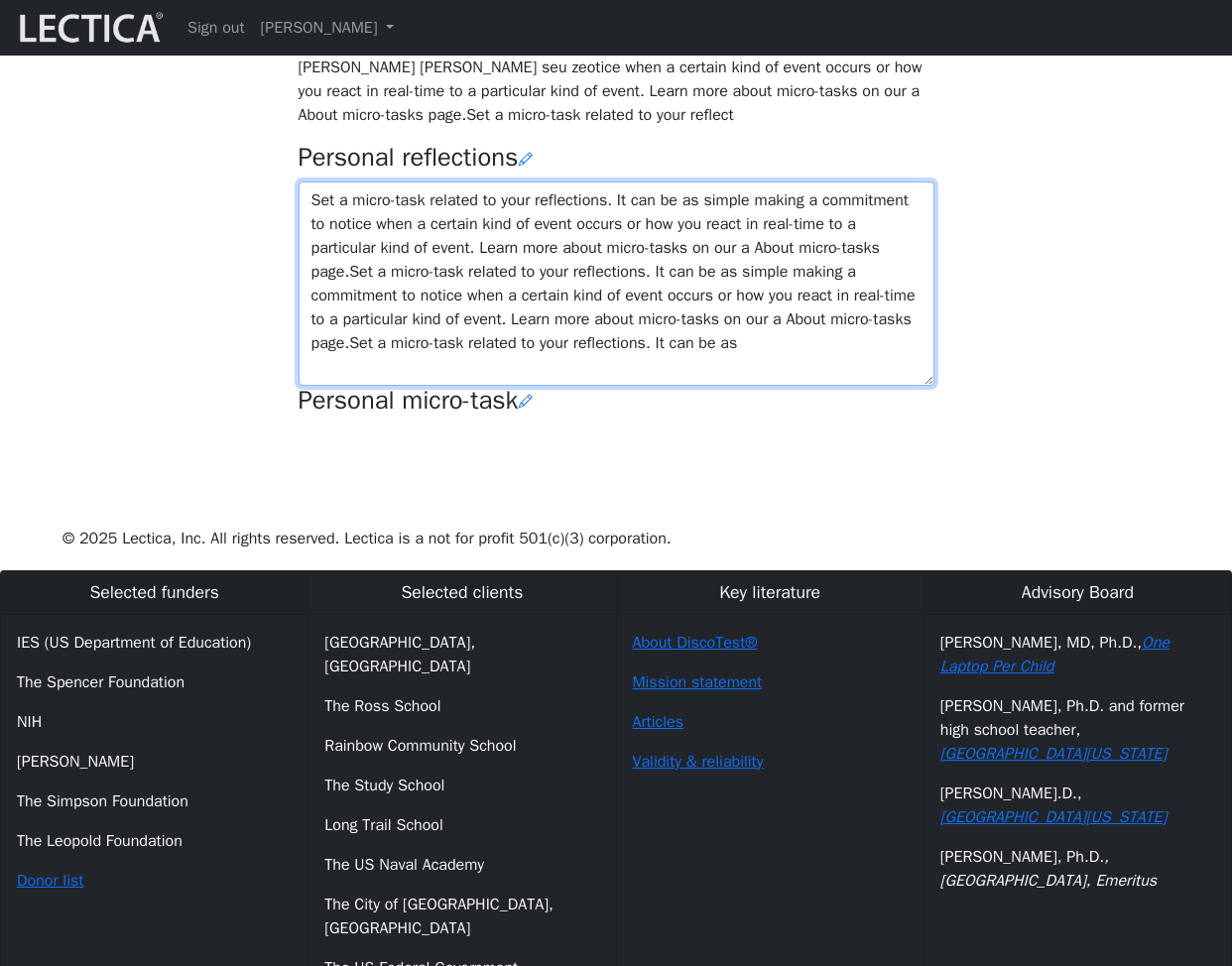 click on "Set a micro-task related to your reflections. It can be as simple making a commitment to notice when a certain kind of event occurs or how you react in real-time to a particular kind of event. Learn more about micro-tasks on our a About micro-tasks page.Set a micro-task related to your reflections. It can be as simple making a commitment to notice when a certain kind of event occurs or how you react in real-time to a particular kind of event. Learn more about micro-tasks on our a About micro-tasks page.Set a micro-task related to your reflections. It can be as" at bounding box center (616, 284) 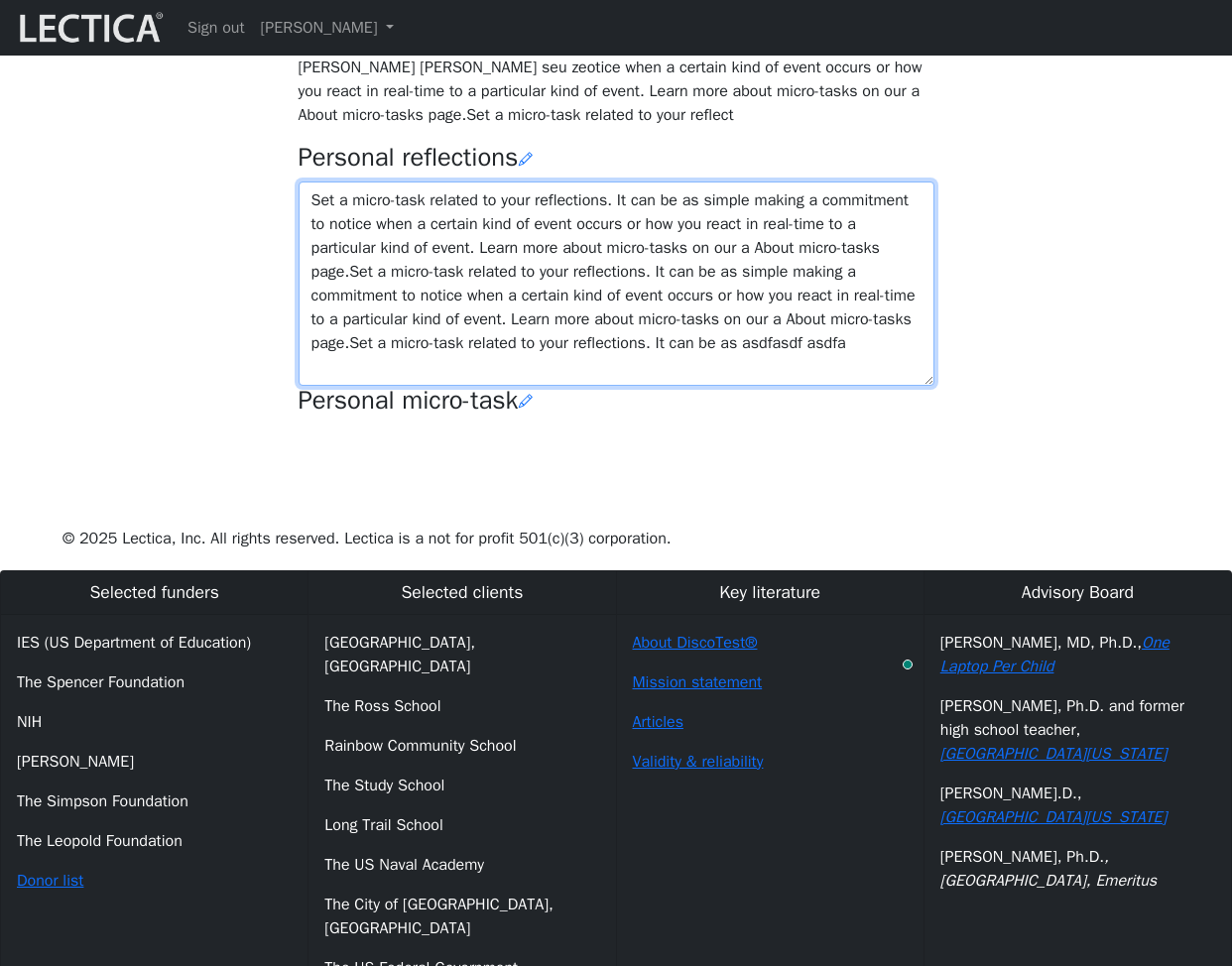 scroll, scrollTop: 18, scrollLeft: 0, axis: vertical 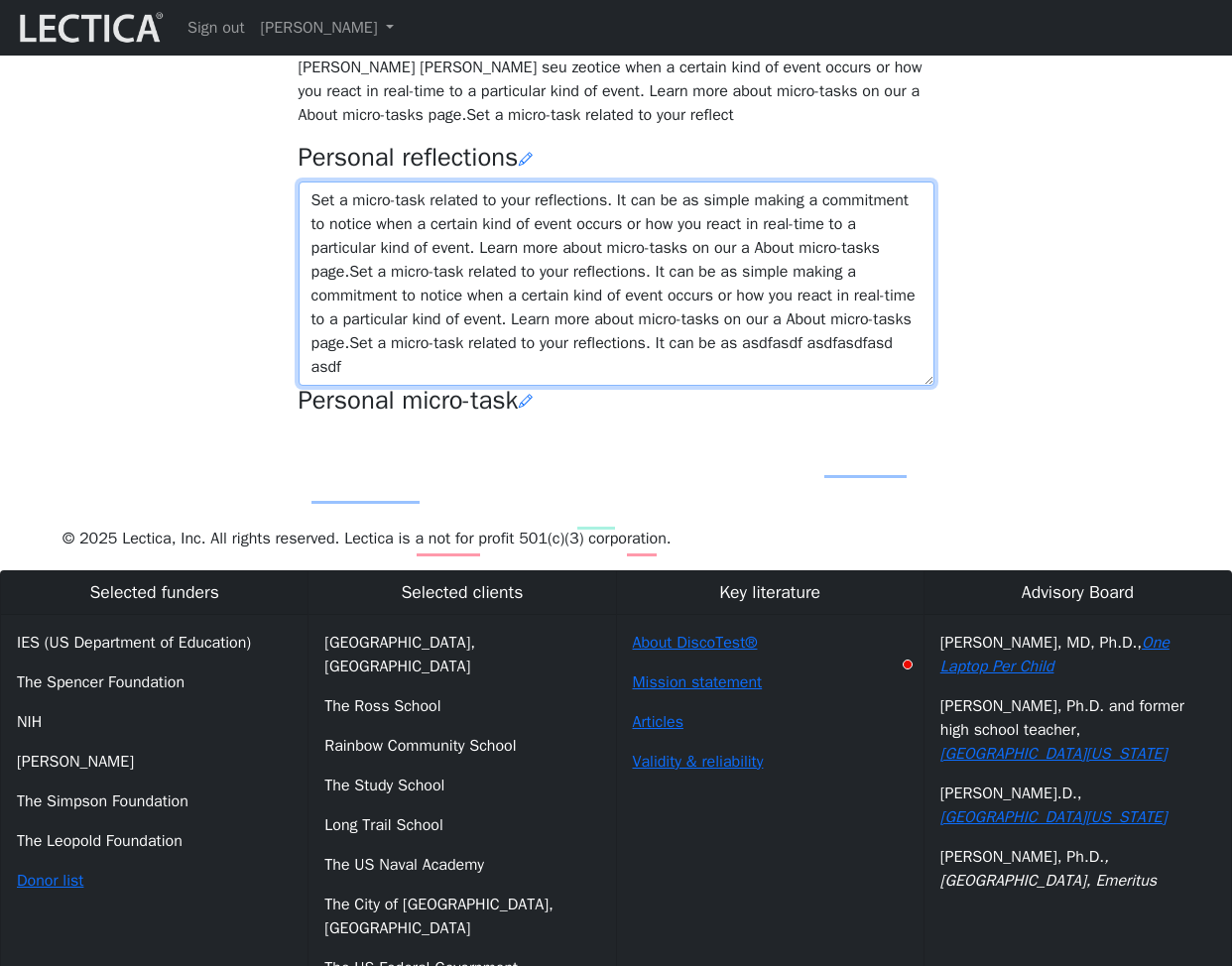 paste on "Set a micro-task related to your reflections. It can be as simple making a commitment to notice when a certain kind of event occurs or how you react in real-time to a particular kind of event. Learn more about micro-tasks on our a About micro-tasks page.Set a micro-task related to your reflectio" 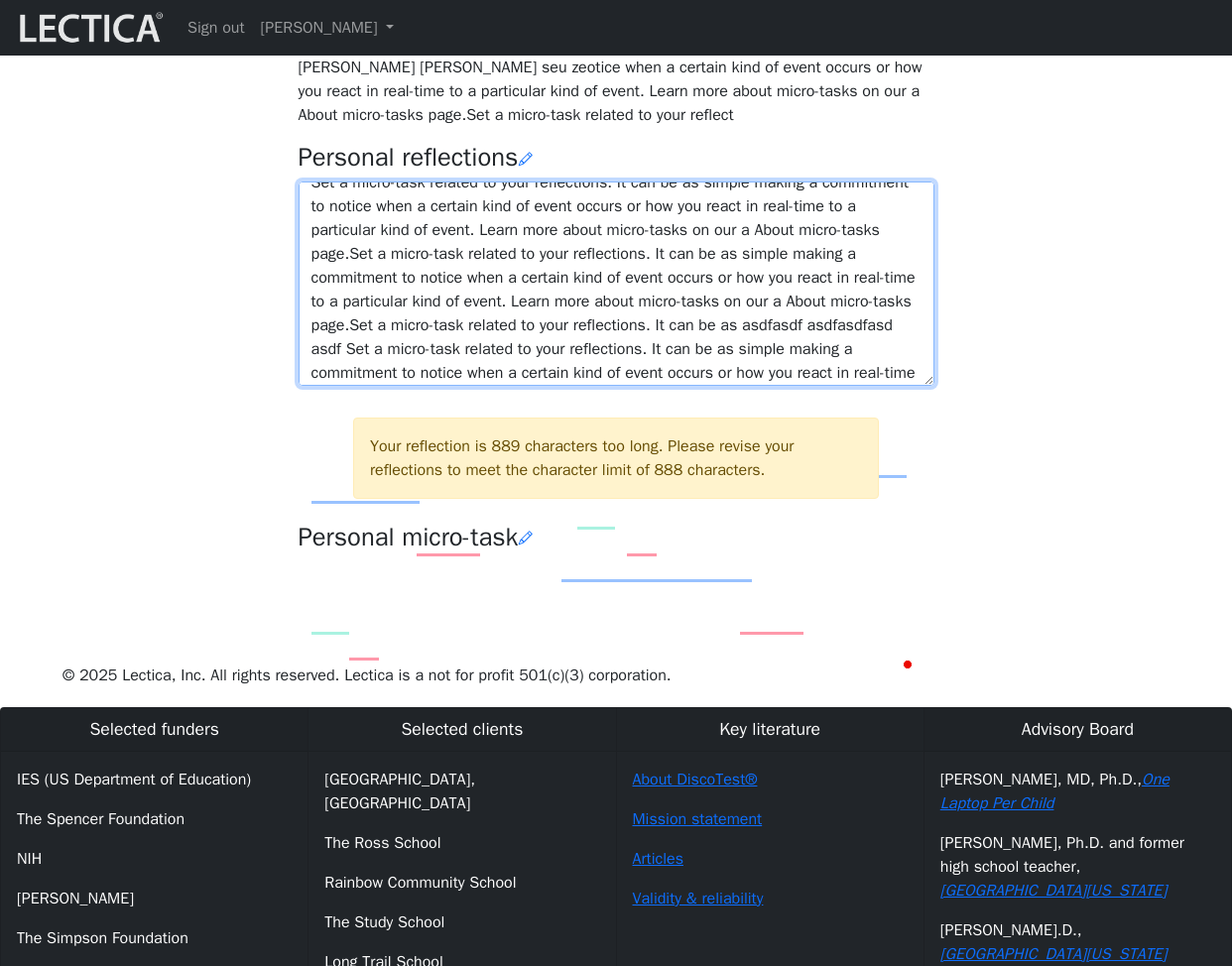 scroll, scrollTop: 123, scrollLeft: 0, axis: vertical 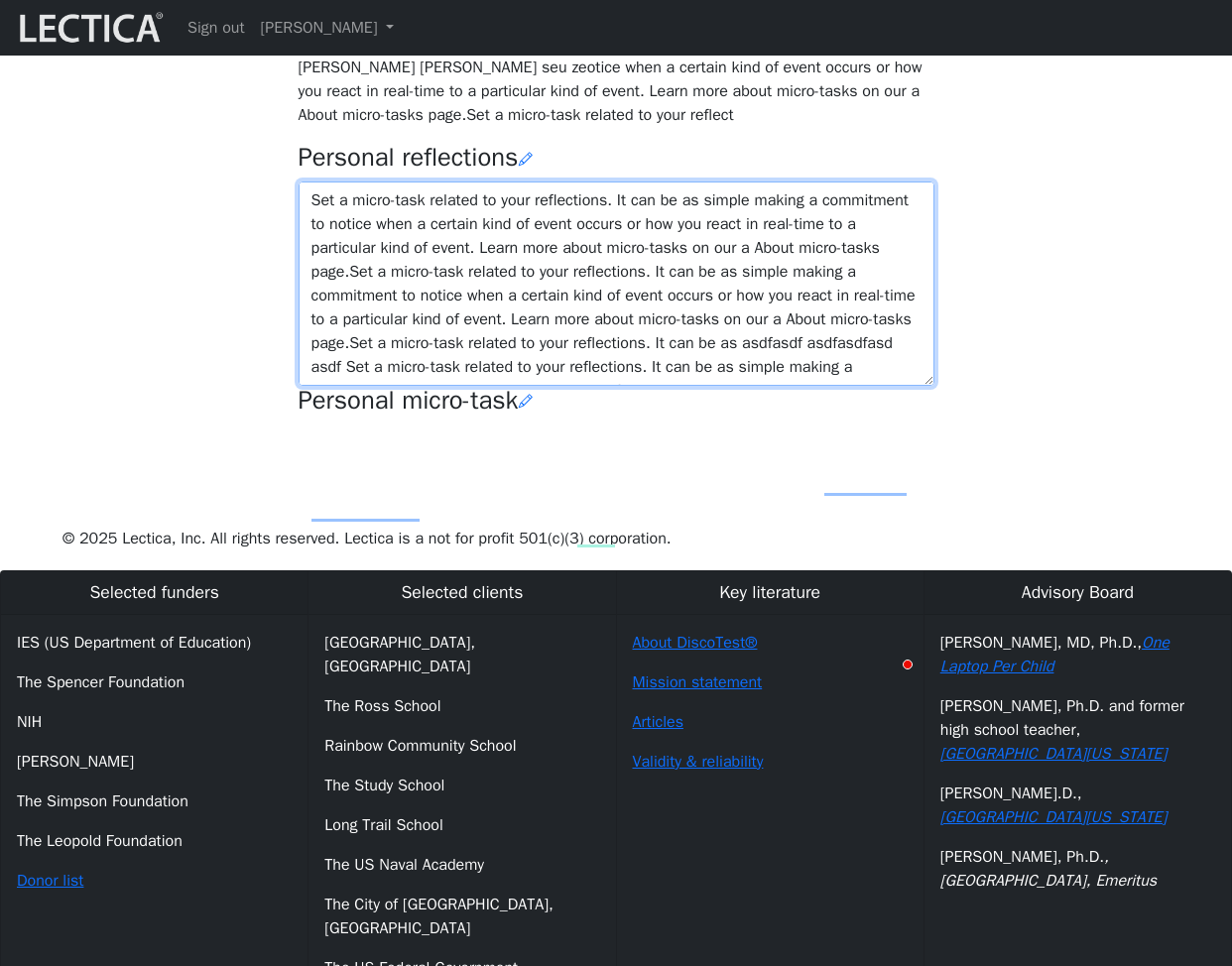 click on "Set a micro-task related to your reflections. It can be as simple making a commitment to notice when a certain kind of event occurs or how you react in real-time to a particular kind of event. Learn more about micro-tasks on our a About micro-tasks page.Set a micro-task related to your reflections. It can be as simple making a commitment to notice when a certain kind of event occurs or how you react in real-time to a particular kind of event. Learn more about micro-tasks on our a About micro-tasks page.Set a micro-task related to your reflections. It can be as asdfasdf asdfasdfasd asdf Set a micro-task related to your reflections. It can be as simple making a commitment to notice when a certain kind of event occurs or how you react in real-time to a particular kind of event. Learn more about micro-tasks on our a About micro-tasks page.Set a micro-task related to your reflecti" at bounding box center [616, 284] 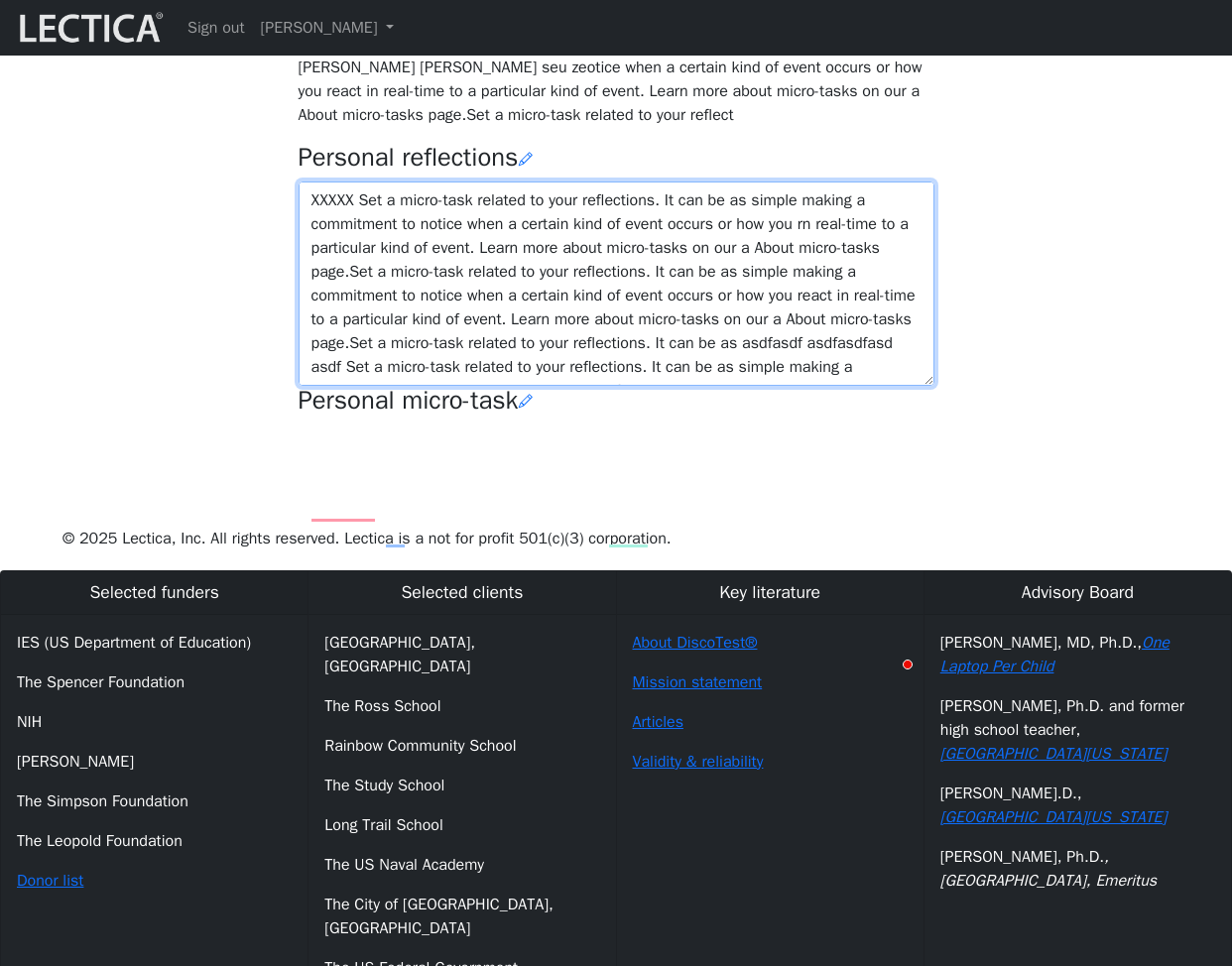 type on "XXXXX Set a micro-task related to your reflections. It can be as simple making a commitment to notice when a certain kind of event occurs or how you rn real-time to a particular kind of event. Learn more about micro-tasks on our a About micro-tasks page.Set a micro-task related to your reflections. It can be as simple making a commitment to notice when a certain kind of event occurs or how you react in real-time to a particular kind of event. Learn more about micro-tasks on our a About micro-tasks page.Set a micro-task related to your reflections. It can be as asdfasdf asdfasdfasd asdf Set a micro-task related to your reflections. It can be as simple making a commitment to notice when a certain kind of event occurs or how you react in real-time to a particular kind of event. Learn more about micro-tasks on our a About micro-tasks page.Set a micro-task related to your reflecti" 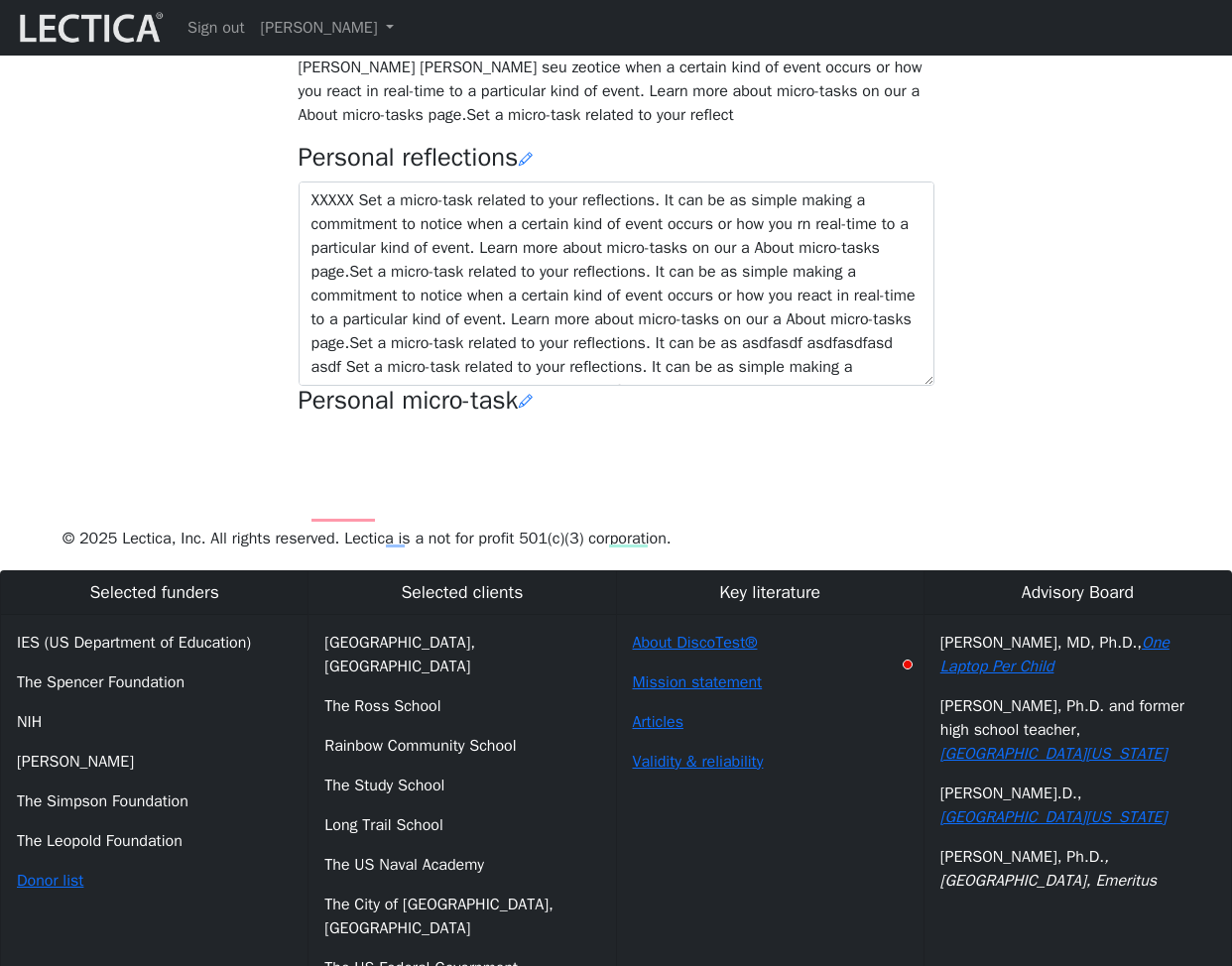 click on "Your growth chart   Once you have received two Lectical Scores (either for Mindlog or Lectical Assessments), your growth
chart will appear above. During your first year using MindLog, if you reflect regularly and build VCoLing
skills, you should begin to see evidence of a clear growth trend. This growth is likely to be slow and bumpy,
more so if your education involved a lot of rote learning and memorization. Keep in mind that all growth on
the Lectical Scale represents meaningful gains in usable knowledge, skills, and a more robust and effective
mind.
Prompt name
this is my naaaaaaaameeee     Prompt description
[PERSON_NAME] [PERSON_NAME] seu zeotice when a certain kind of event occurs or how you react in real-time to a particular kind of event. Learn more about micro-tasks on our a About micro-tasks page.Set a micro-task related to your reflect     Personal reflections" at bounding box center (616, 61) 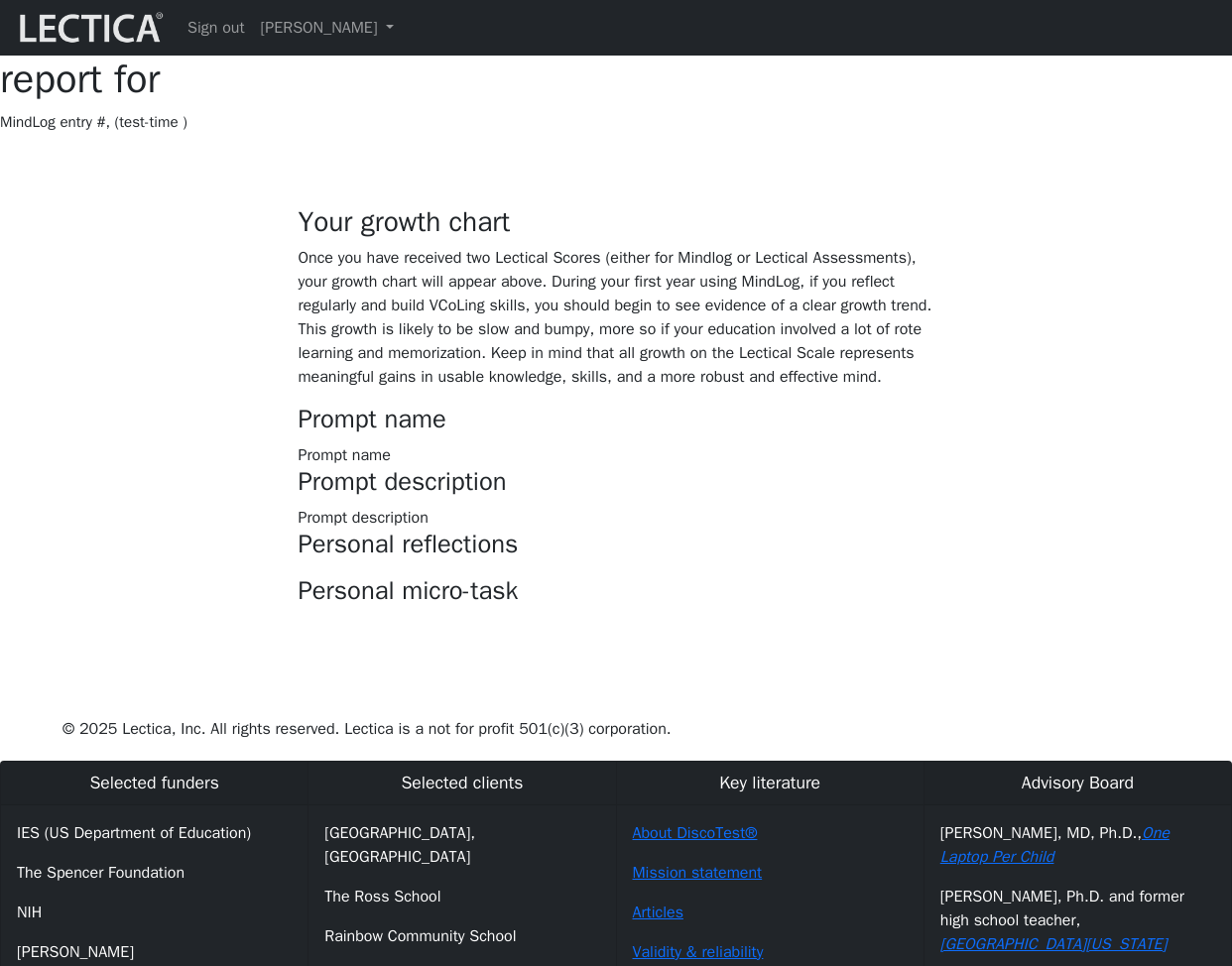 scroll, scrollTop: 466, scrollLeft: 0, axis: vertical 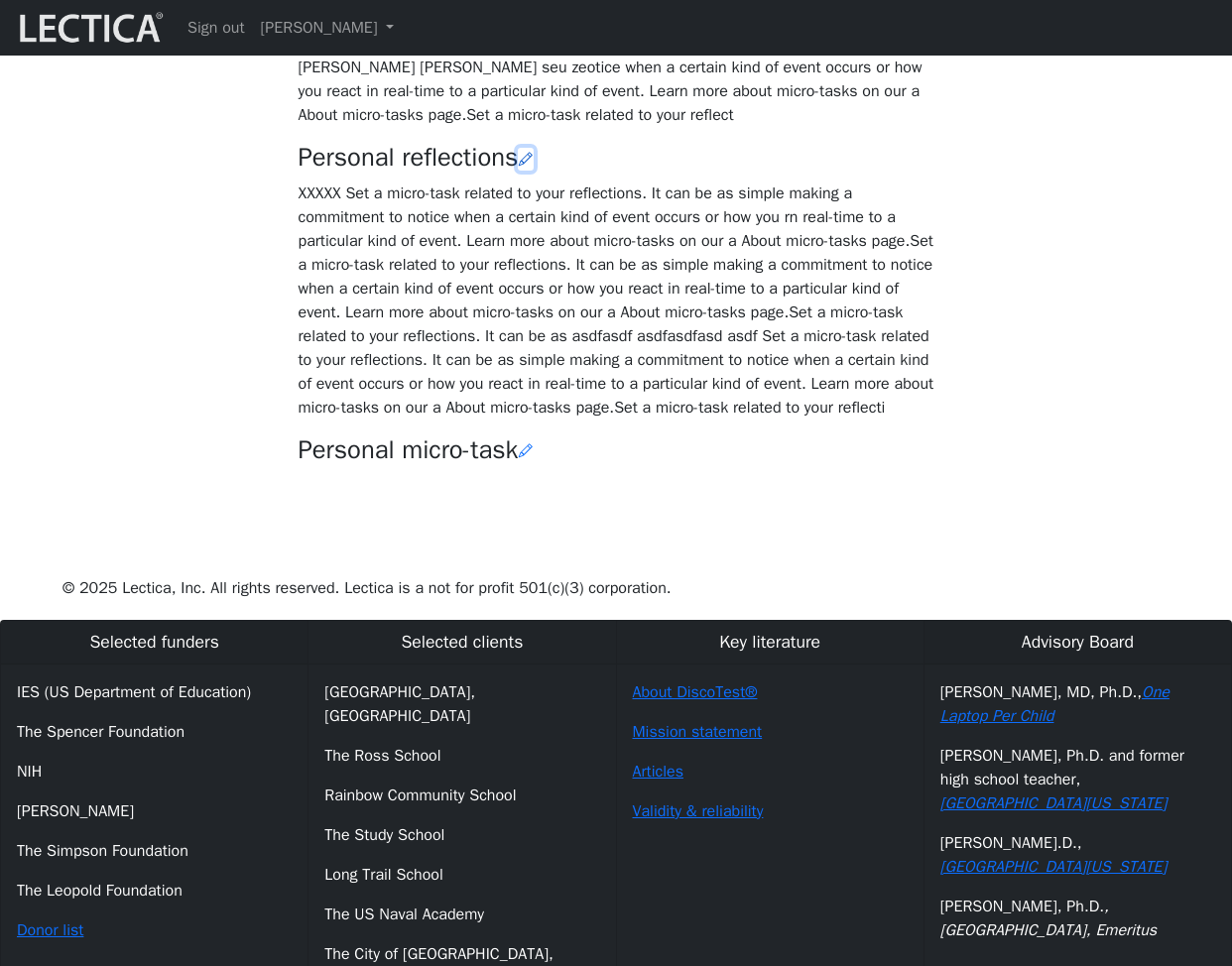 click at bounding box center (526, 159) 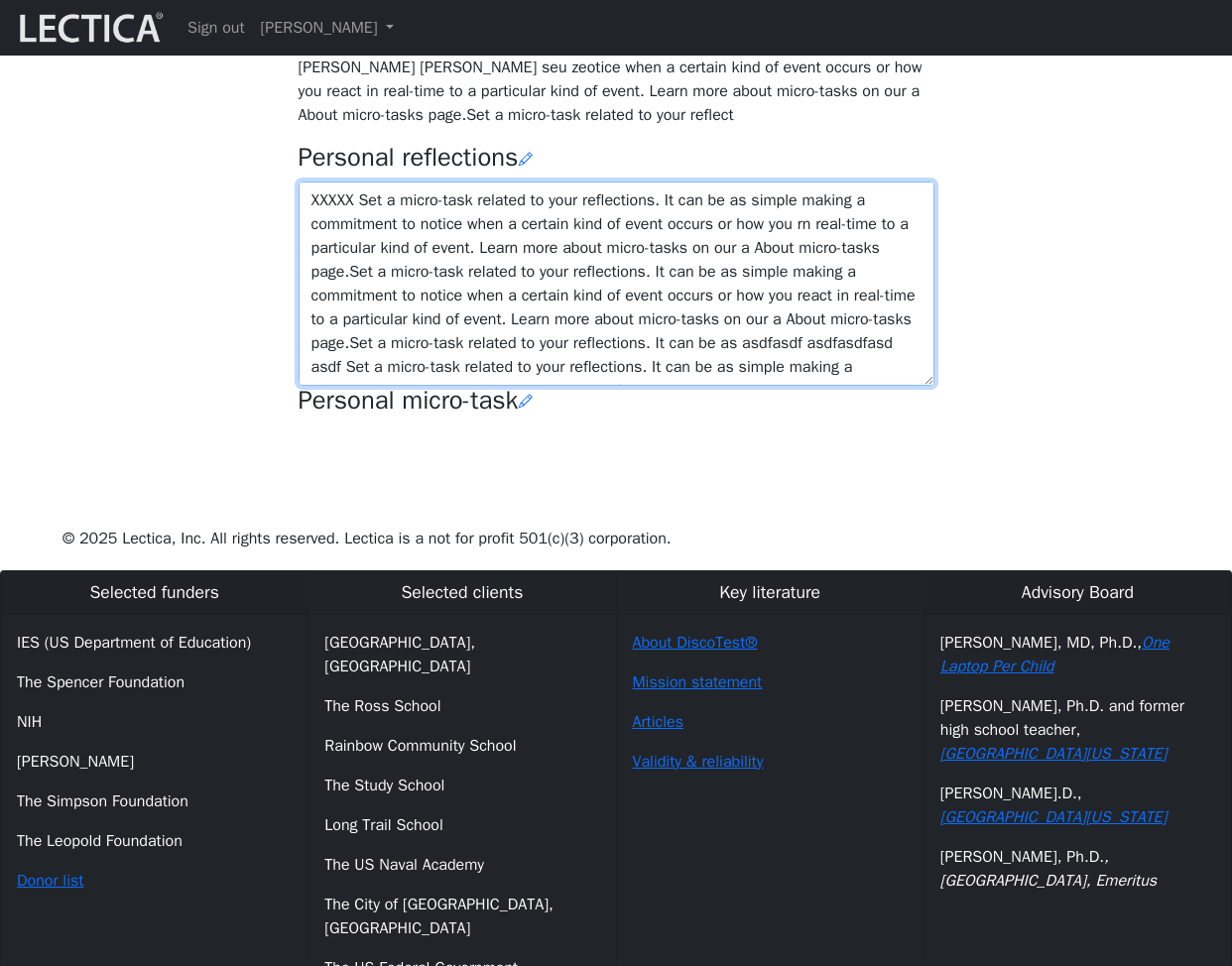 click on "XXXXX Set a micro-task related to your reflections. It can be as simple making a commitment to notice when a certain kind of event occurs or how you rn real-time to a particular kind of event. Learn more about micro-tasks on our a About micro-tasks page.Set a micro-task related to your reflections. It can be as simple making a commitment to notice when a certain kind of event occurs or how you react in real-time to a particular kind of event. Learn more about micro-tasks on our a About micro-tasks page.Set a micro-task related to your reflections. It can be as asdfasdf asdfasdfasd asdf Set a micro-task related to your reflections. It can be as simple making a commitment to notice when a certain kind of event occurs or how you react in real-time to a particular kind of event. Learn more about micro-tasks on our a About micro-tasks page.Set a micro-task related to your reflecti" at bounding box center [616, 284] 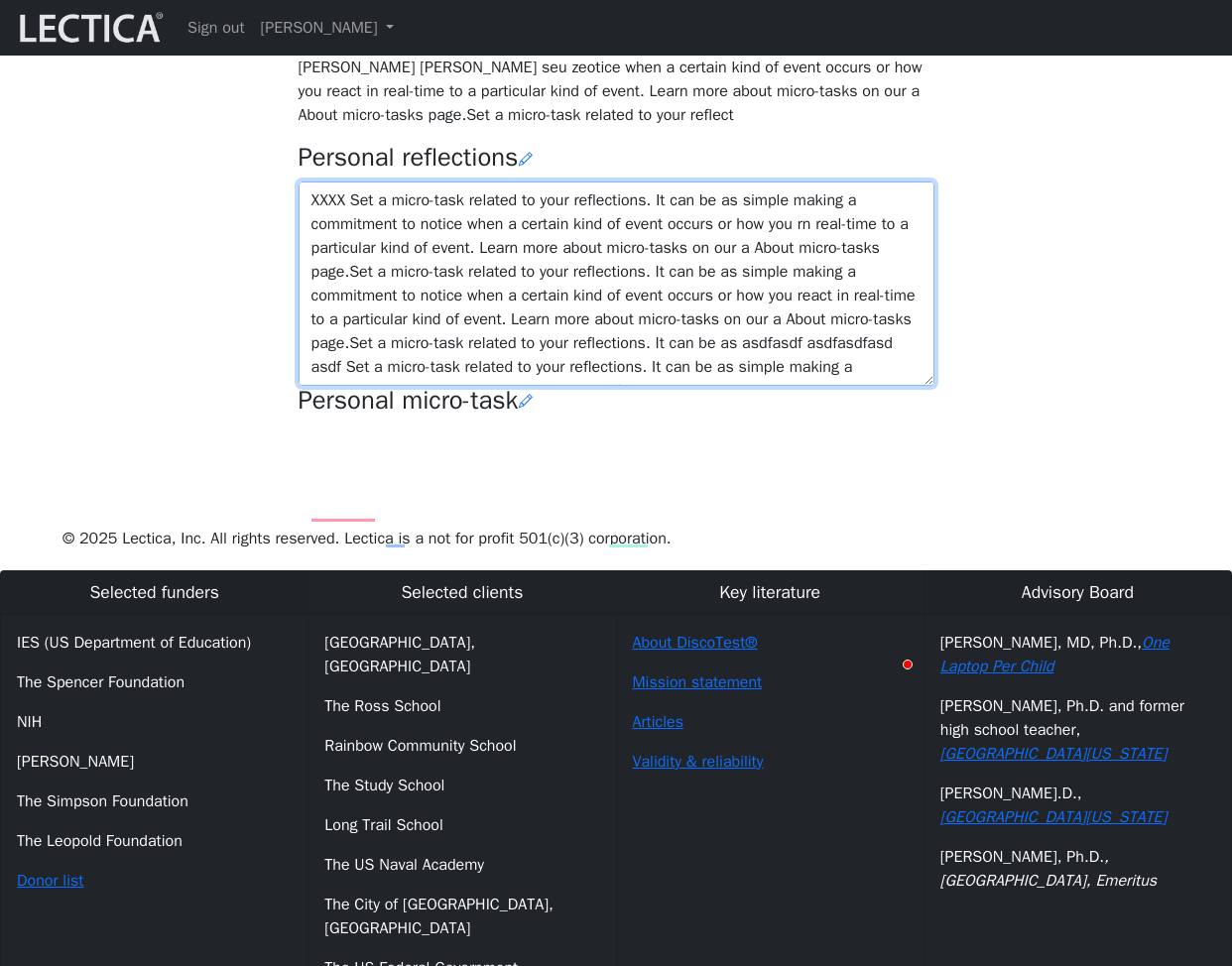 type on "XXYXX Set a micro-task related to your reflections. It can be as simple making a commitment to notice when a certain kind of event occurs or how you rn real-time to a particular kind of event. Learn more about micro-tasks on our a About micro-tasks page.Set a micro-task related to your reflections. It can be as simple making a commitment to notice when a certain kind of event occurs or how you react in real-time to a particular kind of event. Learn more about micro-tasks on our a About micro-tasks page.Set a micro-task related to your reflections. It can be as asdfasdf asdfasdfasd asdf Set a micro-task related to your reflections. It can be as simple making a commitment to notice when a certain kind of event occurs or how you react in real-time to a particular kind of event. Learn more about micro-tasks on our a About micro-tasks page.Set a micro-task related to your reflecti" 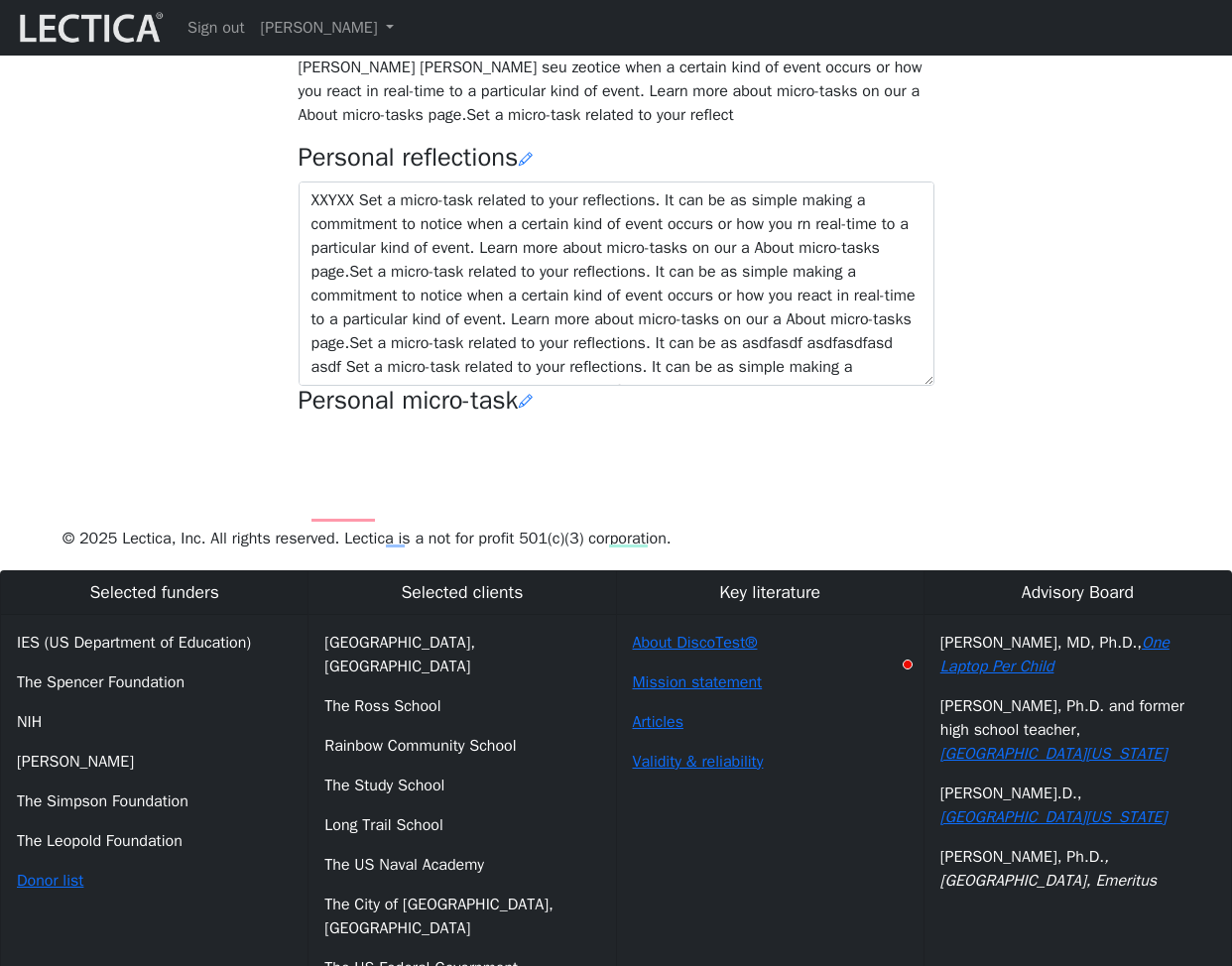 click on "Your growth chart   Once you have received two Lectical Scores (either for Mindlog or Lectical Assessments), your growth
chart will appear above. During your first year using MindLog, if you reflect regularly and build VCoLing
skills, you should begin to see evidence of a clear growth trend. This growth is likely to be slow and bumpy,
more so if your education involved a lot of rote learning and memorization. Keep in mind that all growth on
the Lectical Scale represents meaningful gains in usable knowledge, skills, and a more robust and effective
mind.
Prompt name
this is my naaaaaaaameeee     Prompt description
[PERSON_NAME] [PERSON_NAME] seu zeotice when a certain kind of event occurs or how you react in real-time to a particular kind of event. Learn more about micro-tasks on our a About micro-tasks page.Set a micro-task related to your reflect     Personal reflections" at bounding box center [616, 61] 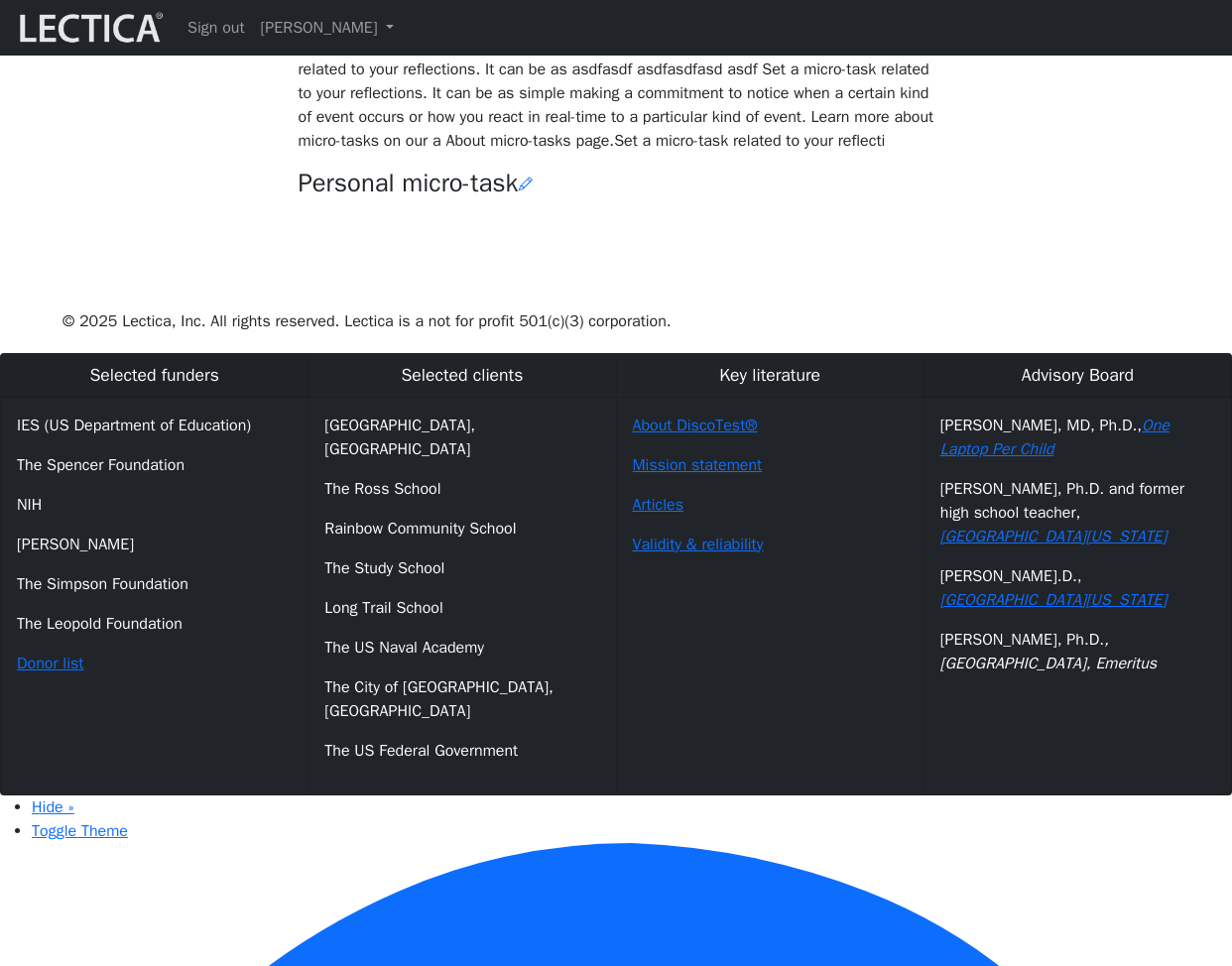 scroll, scrollTop: 899, scrollLeft: 0, axis: vertical 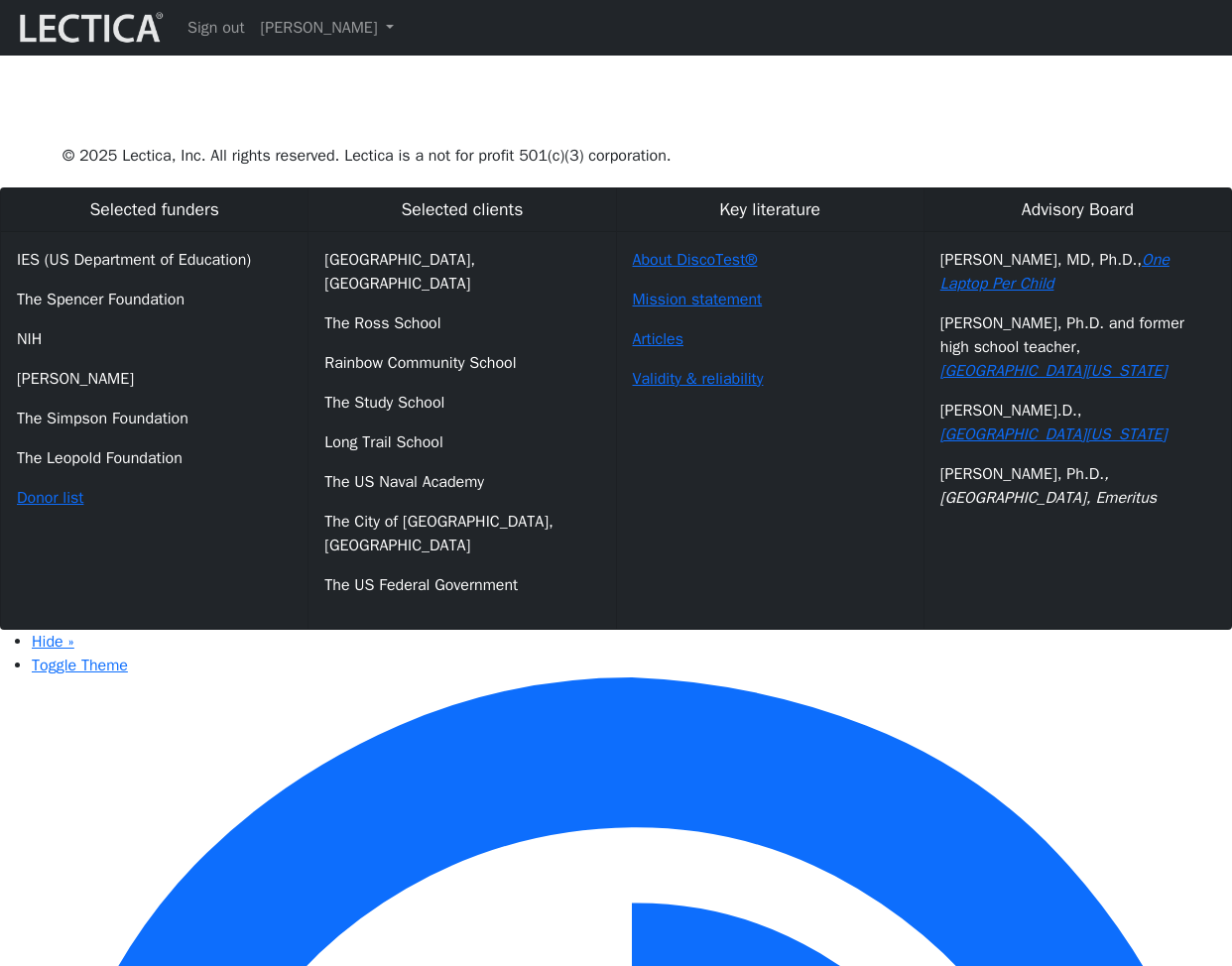 click at bounding box center (526, 19) 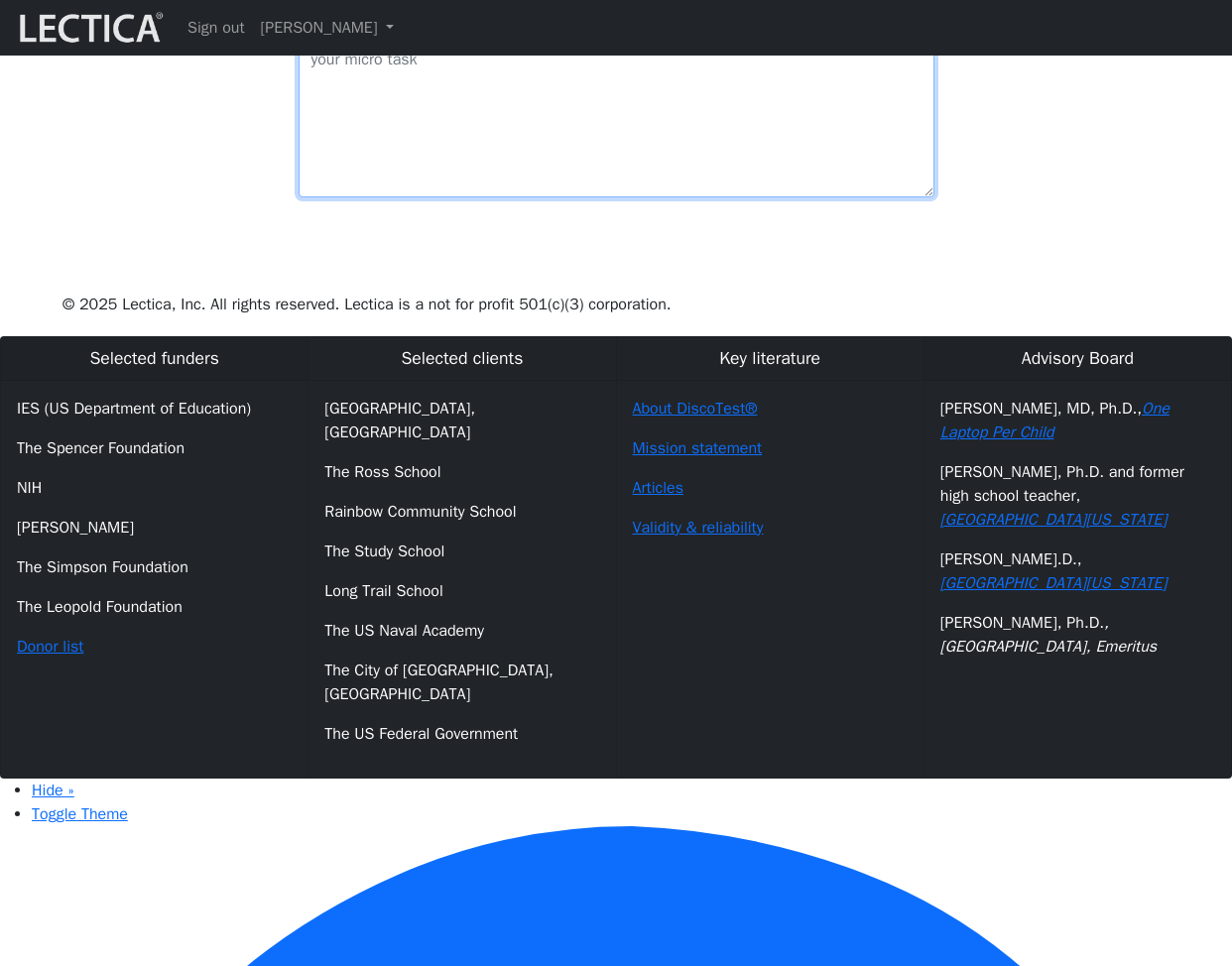 click at bounding box center (616, 119) 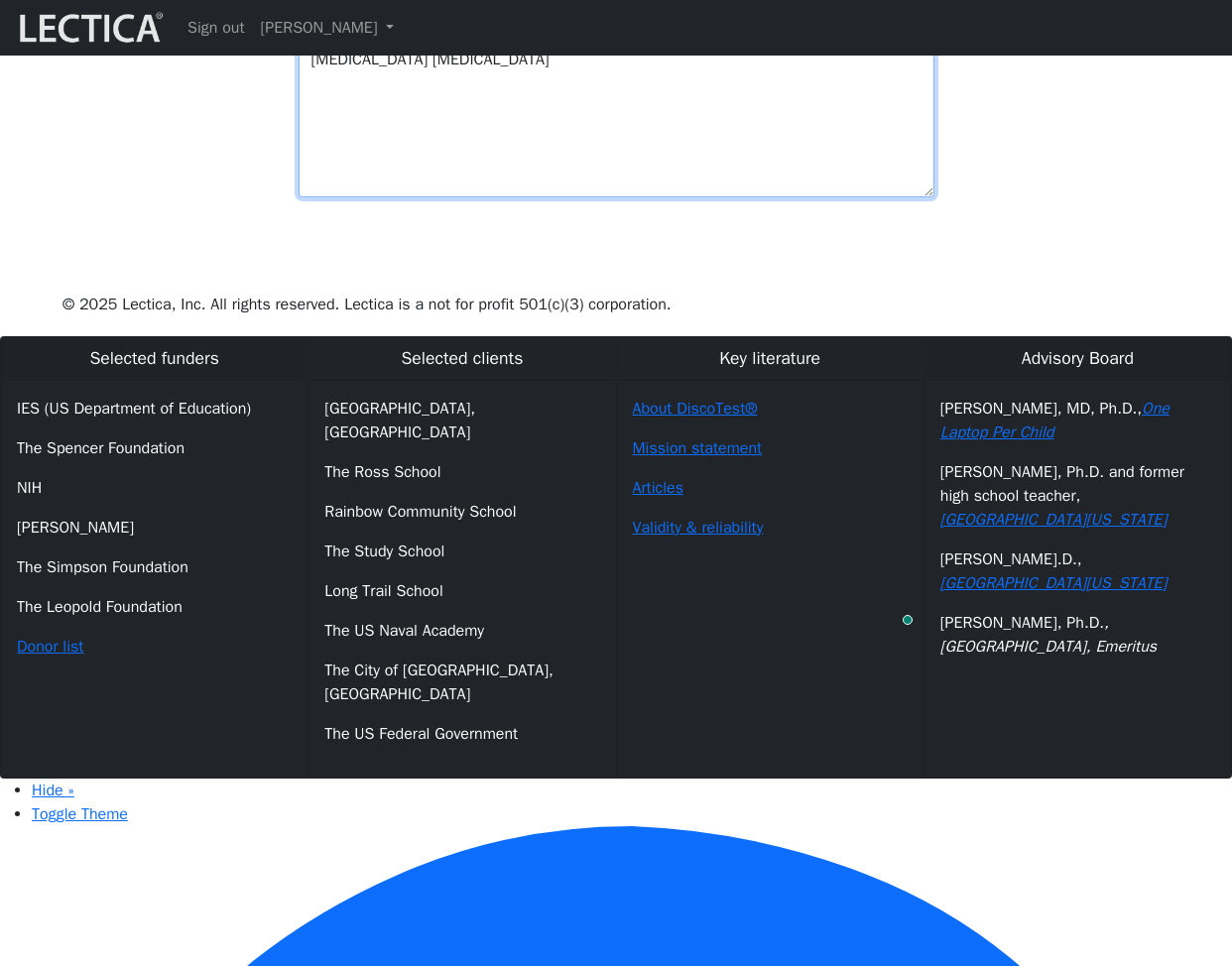 type on "[MEDICAL_DATA] [MEDICAL_DATA]" 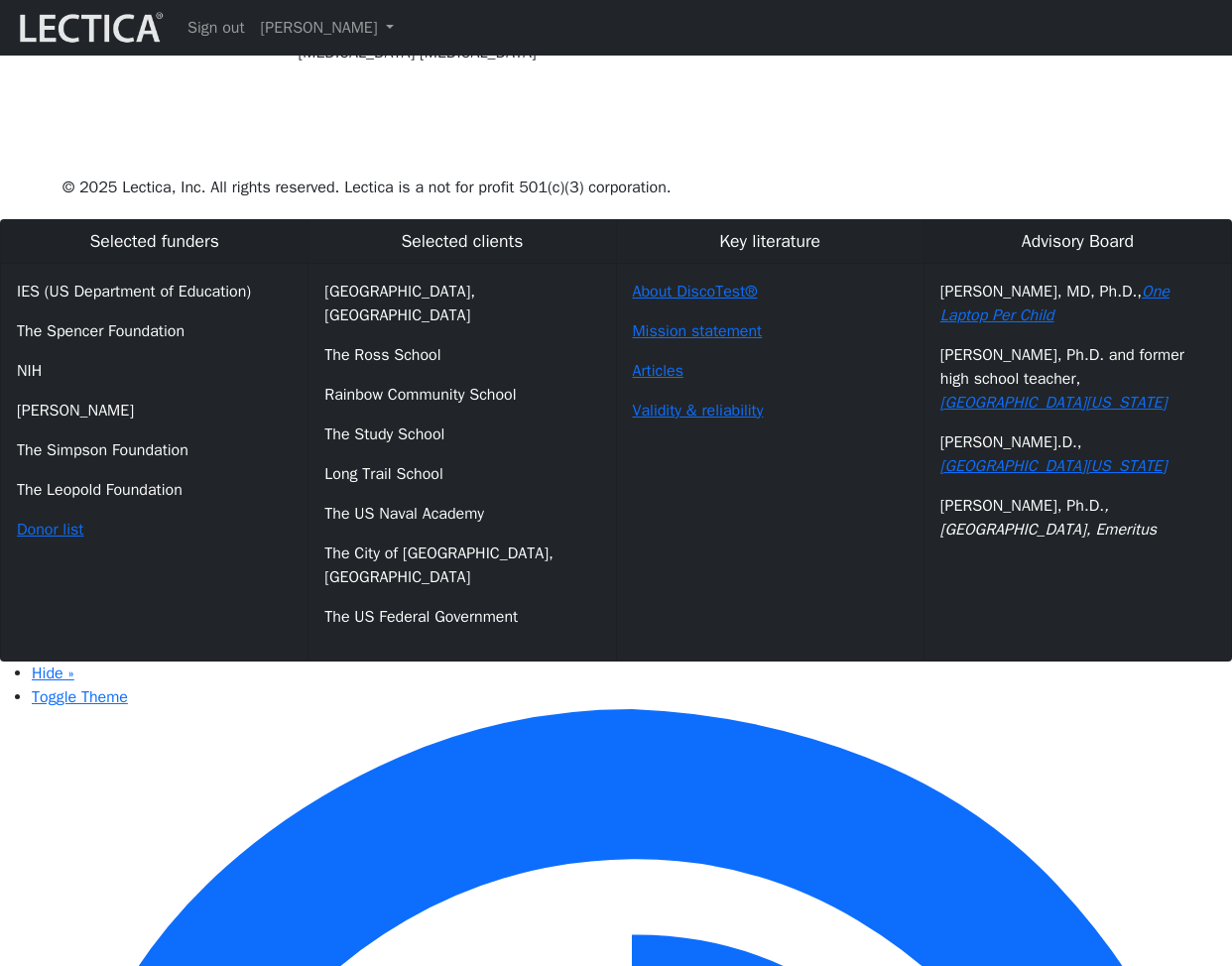 click on "Your growth chart   Once you have received two Lectical Scores (either for Mindlog or Lectical Assessments), your growth
chart will appear above. During your first year using MindLog, if you reflect regularly and build VCoLing
skills, you should begin to see evidence of a clear growth trend. This growth is likely to be slow and bumpy,
more so if your education involved a lot of rote learning and memorization. Keep in mind that all growth on
the Lectical Scale represents meaningful gains in usable knowledge, skills, and a more robust and effective
mind.
Prompt name
this is my naaaaaaaameeee     Prompt description
[PERSON_NAME] [PERSON_NAME] seu zeotice when a certain kind of event occurs or how you react in real-time to a particular kind of event. Learn more about micro-tasks on our a About micro-tasks page.Set a micro-task related to your reflect     Personal reflections
[MEDICAL_DATA] [MEDICAL_DATA]" at bounding box center (616, -330) 